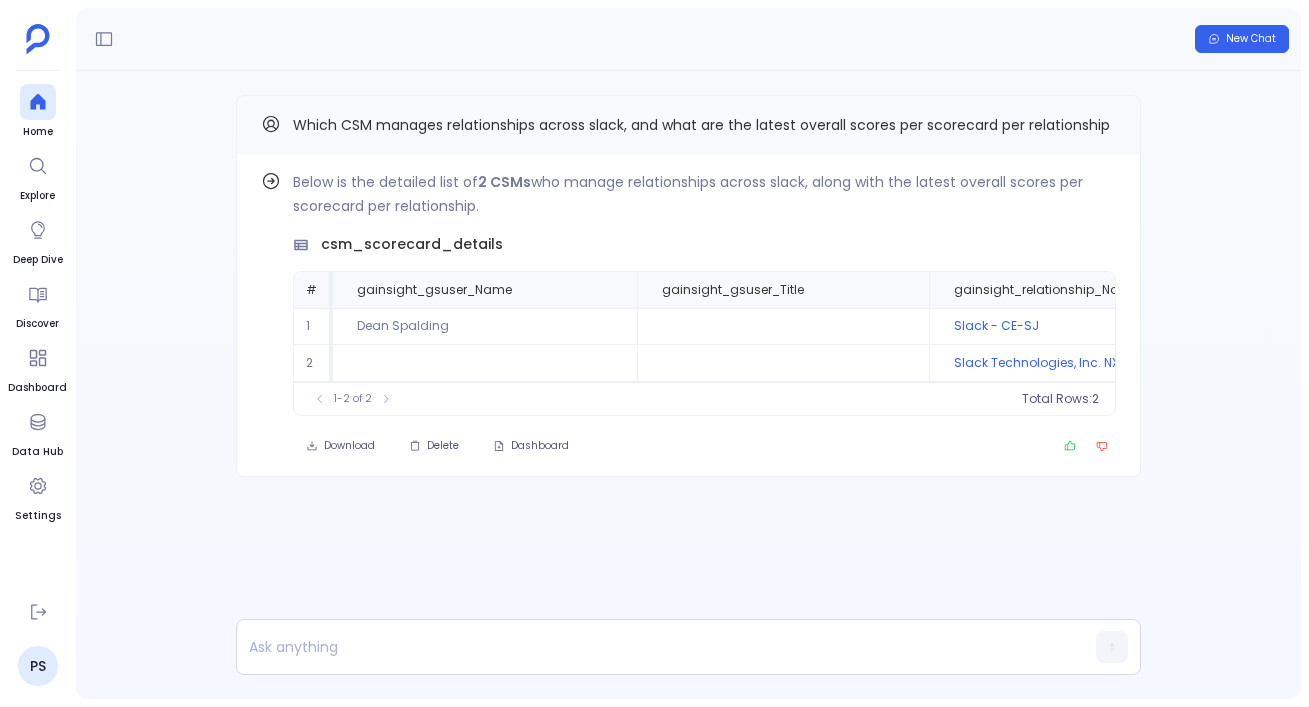 click on "Home Explore Deep Dive Discover Dashboard Data Hub Settings" at bounding box center [37, 335] 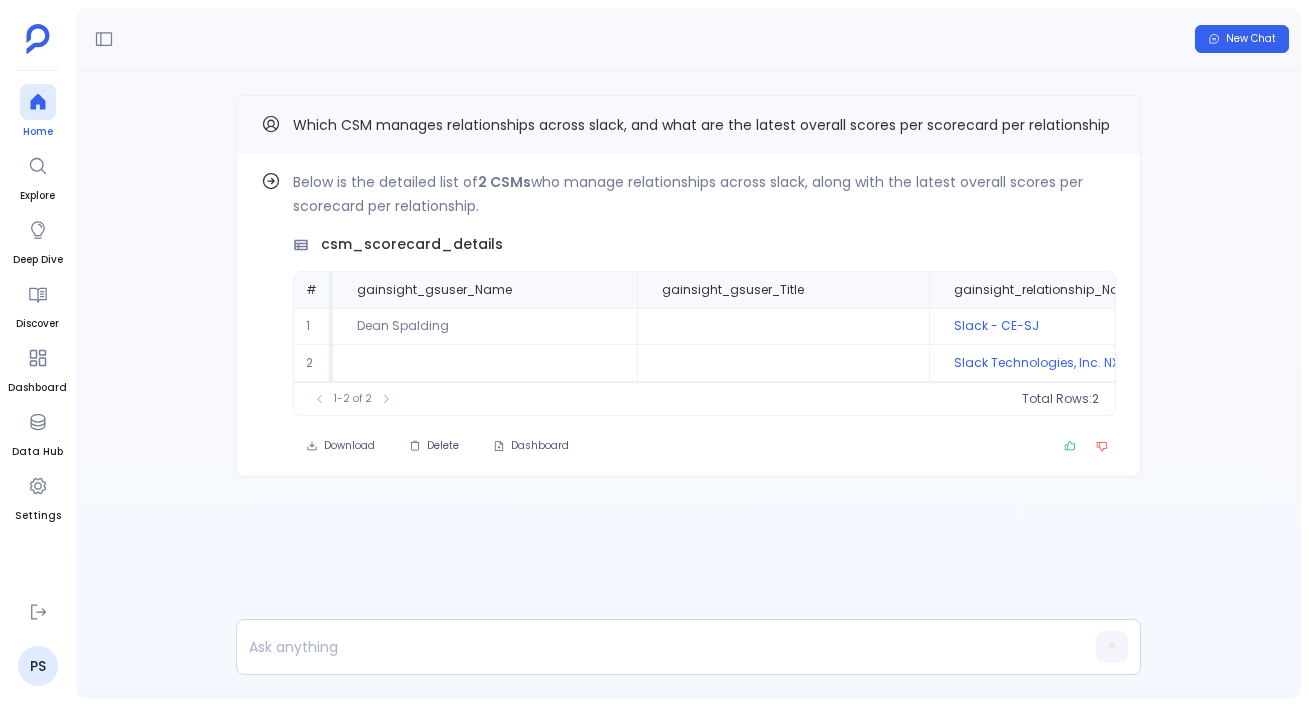 scroll, scrollTop: 0, scrollLeft: 0, axis: both 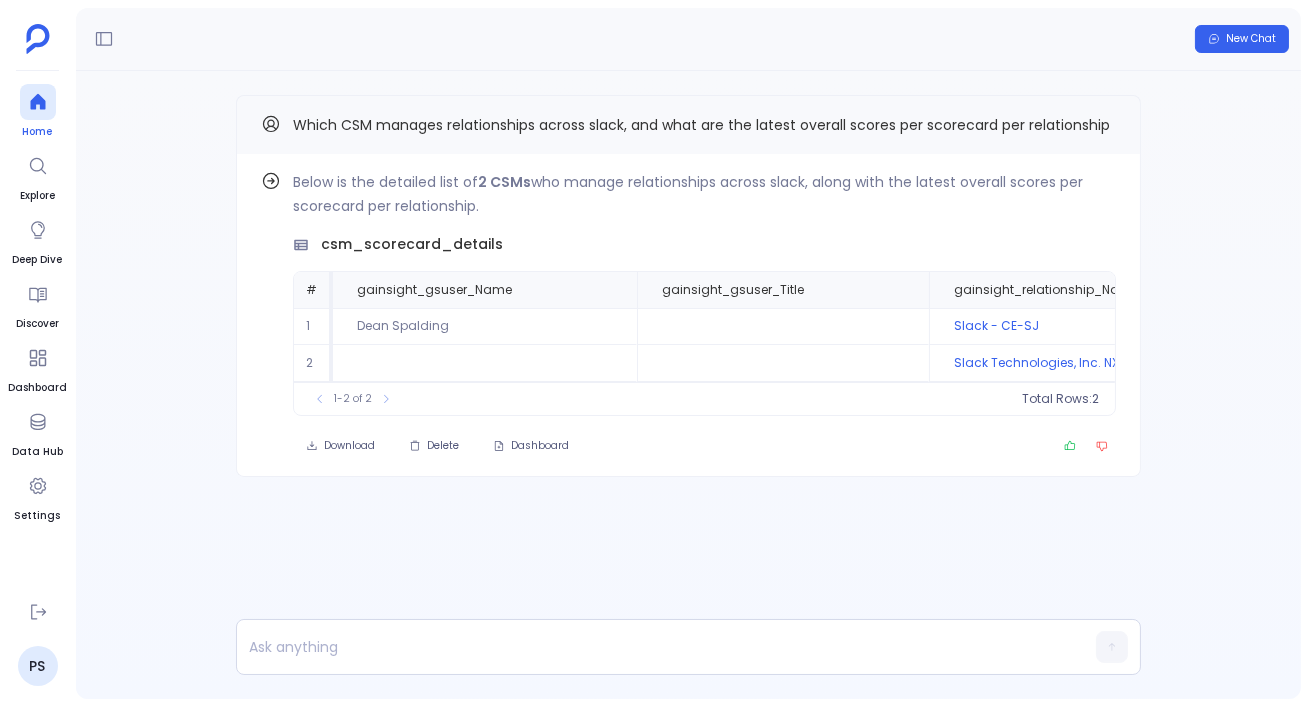 click at bounding box center (38, 102) 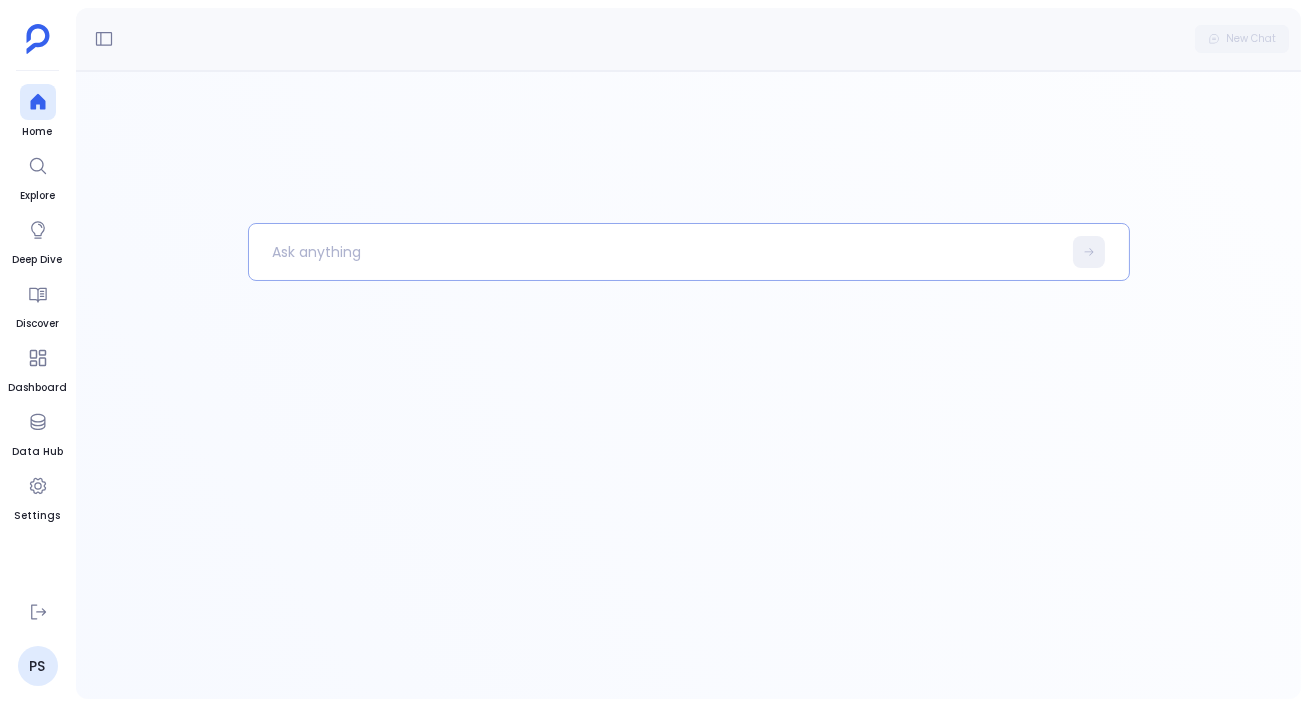 click at bounding box center [655, 252] 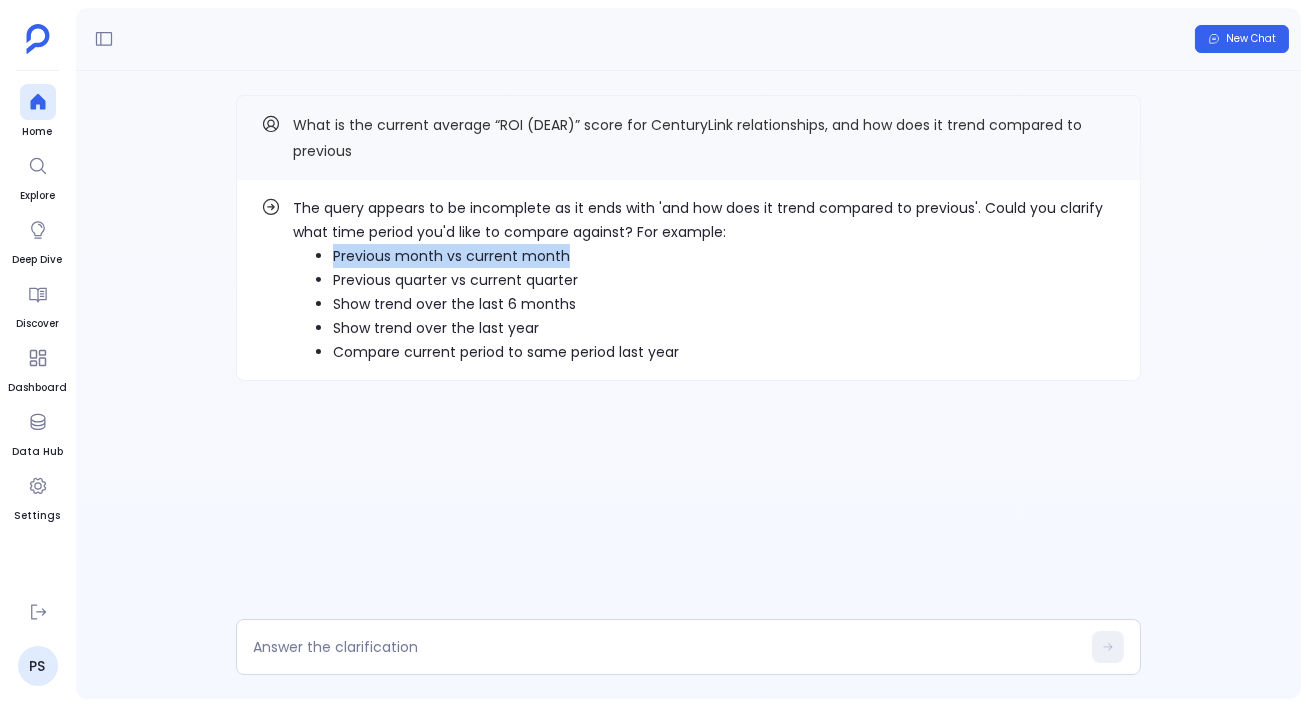 drag, startPoint x: 331, startPoint y: 252, endPoint x: 576, endPoint y: 267, distance: 245.45876 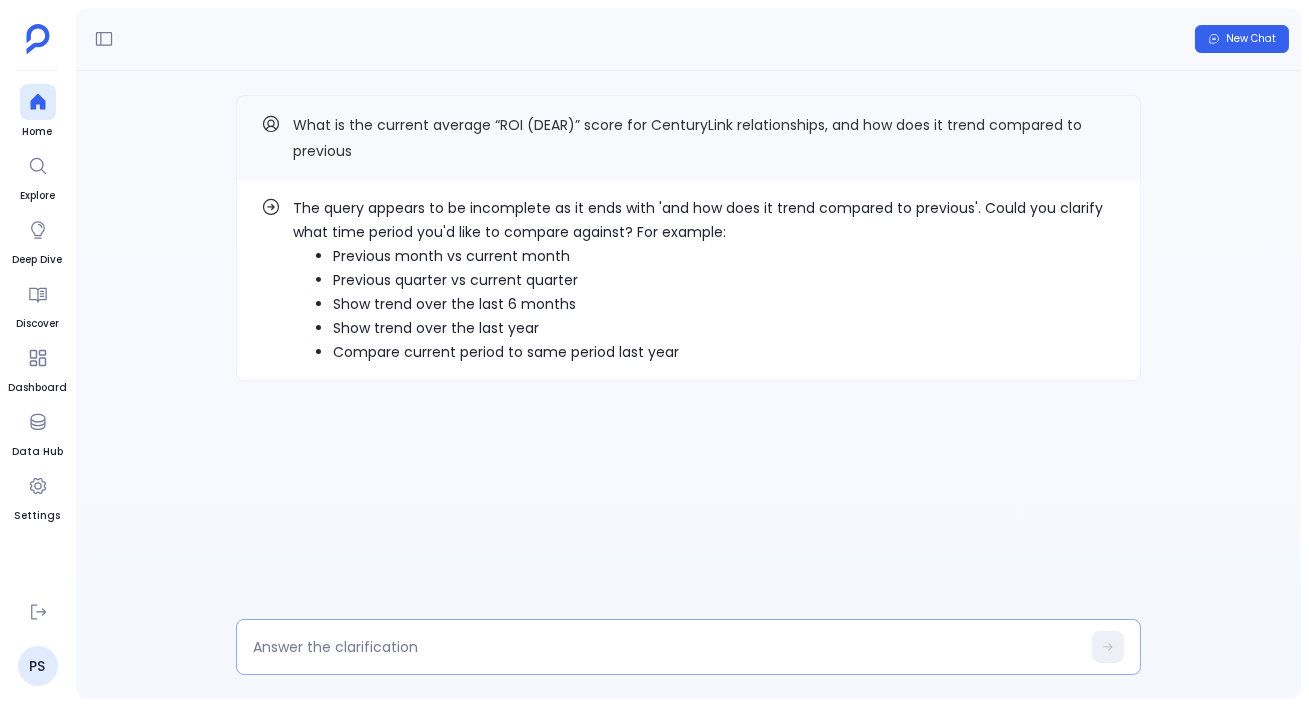 click at bounding box center [666, 647] 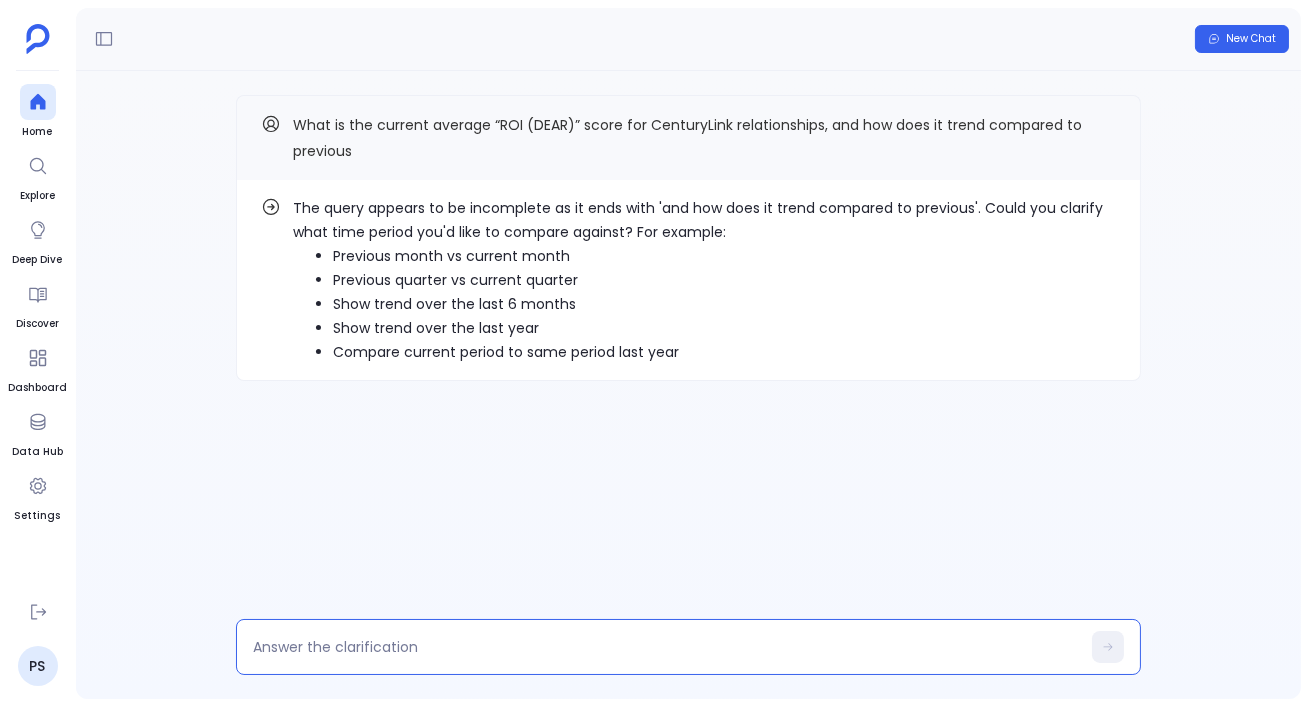 type on "Previous month vs current month" 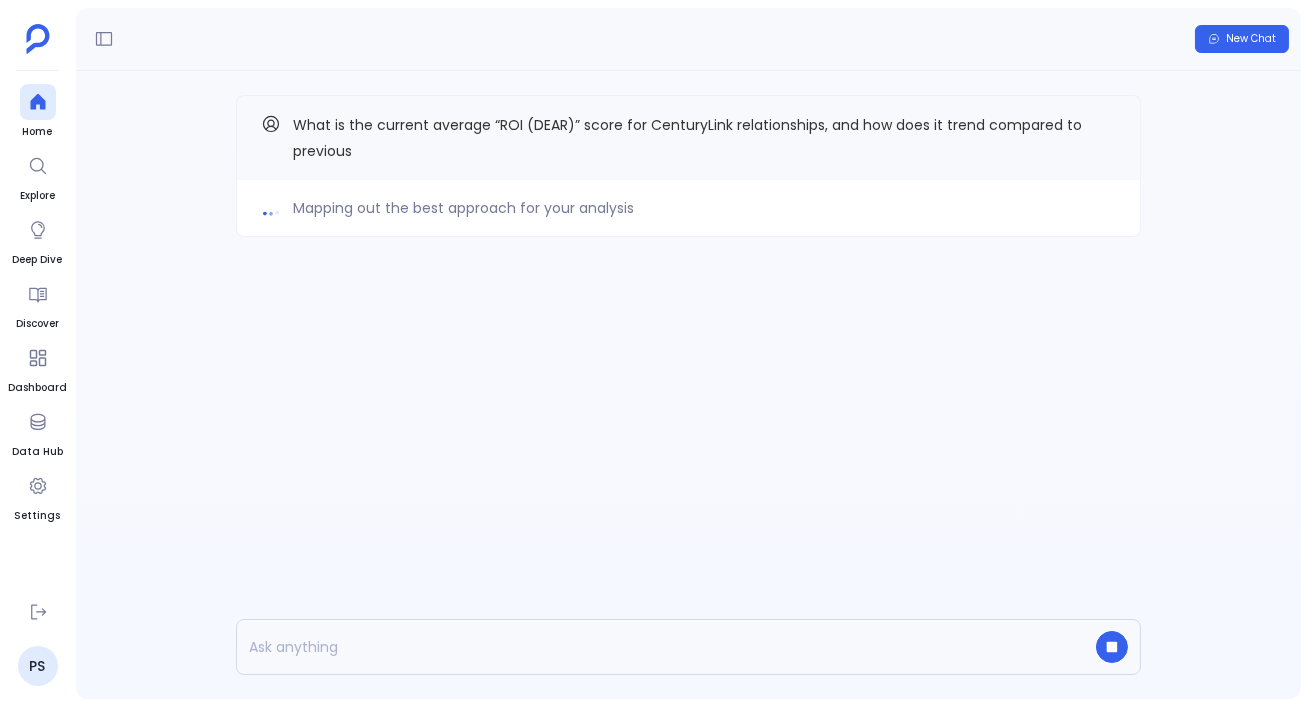 type 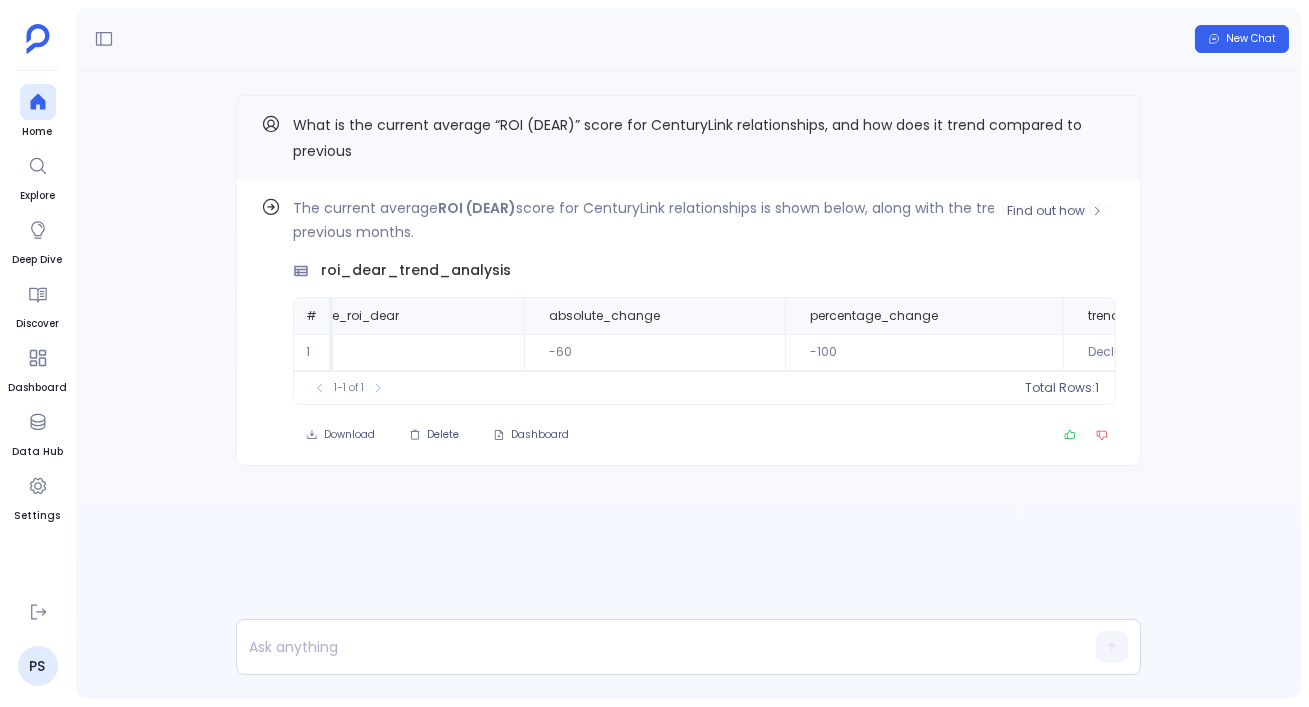 scroll, scrollTop: 0, scrollLeft: 730, axis: horizontal 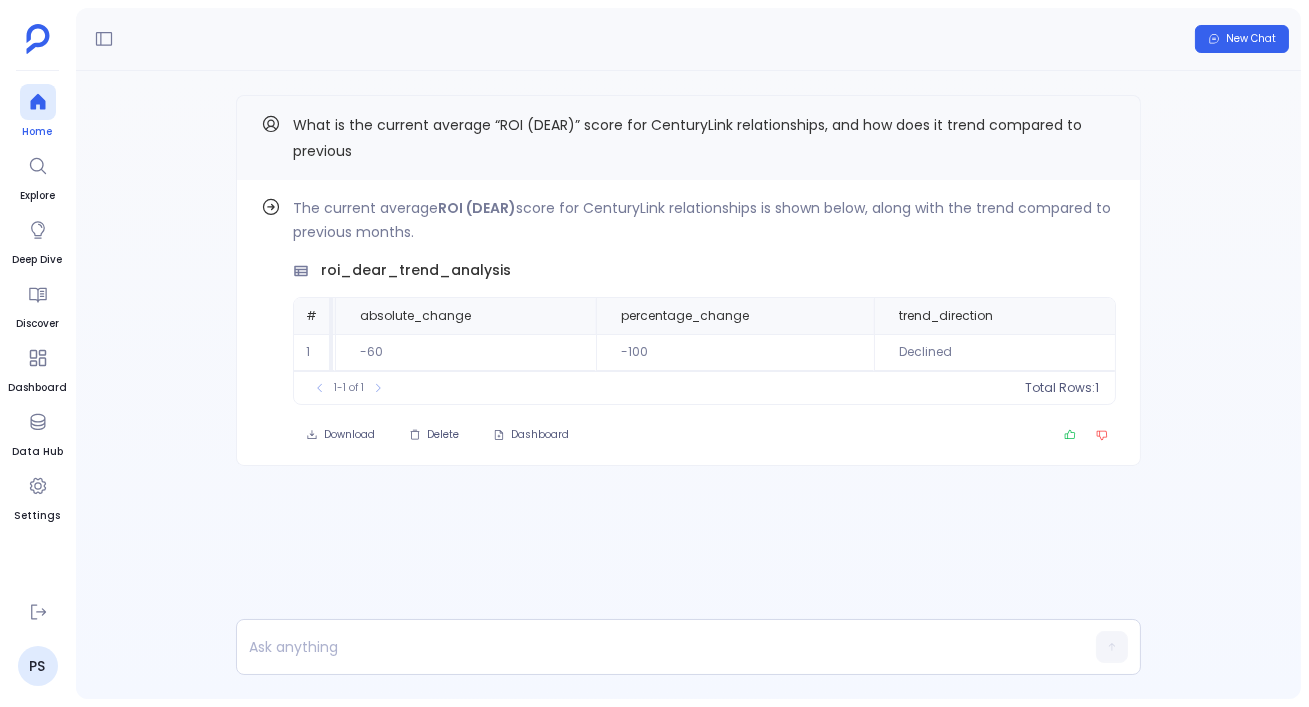 click 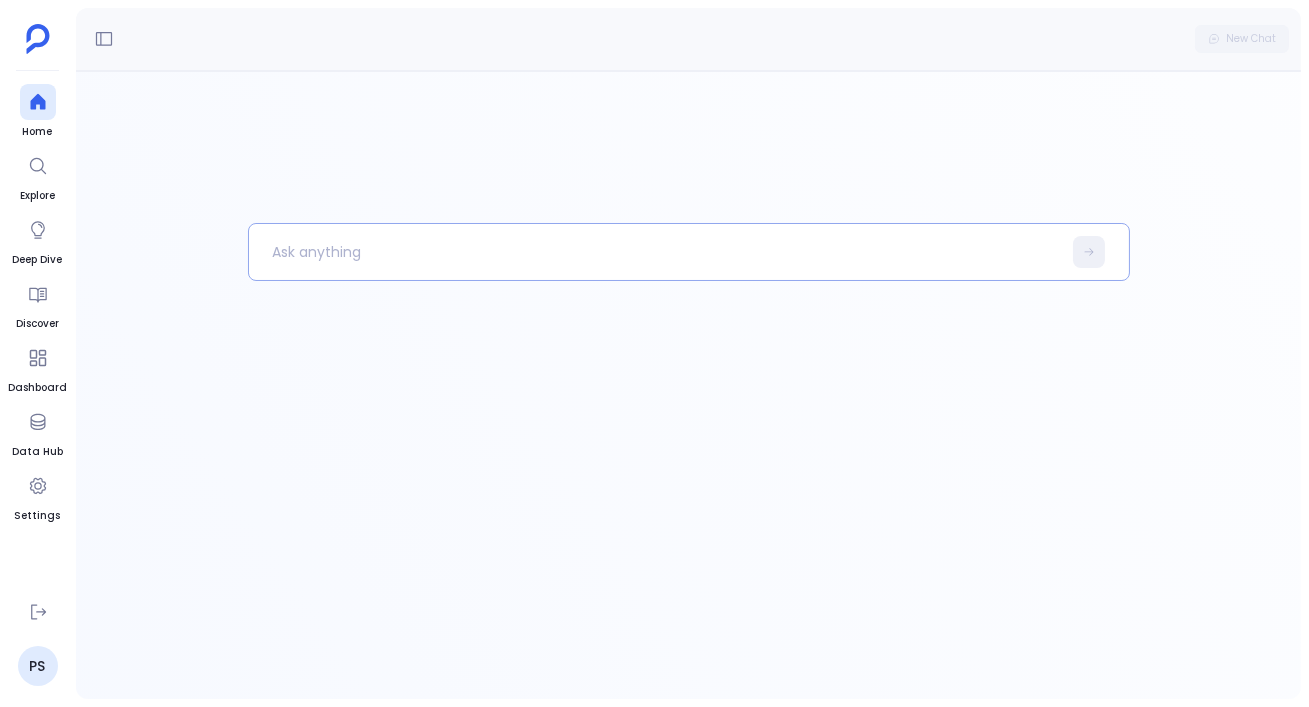 click at bounding box center (655, 252) 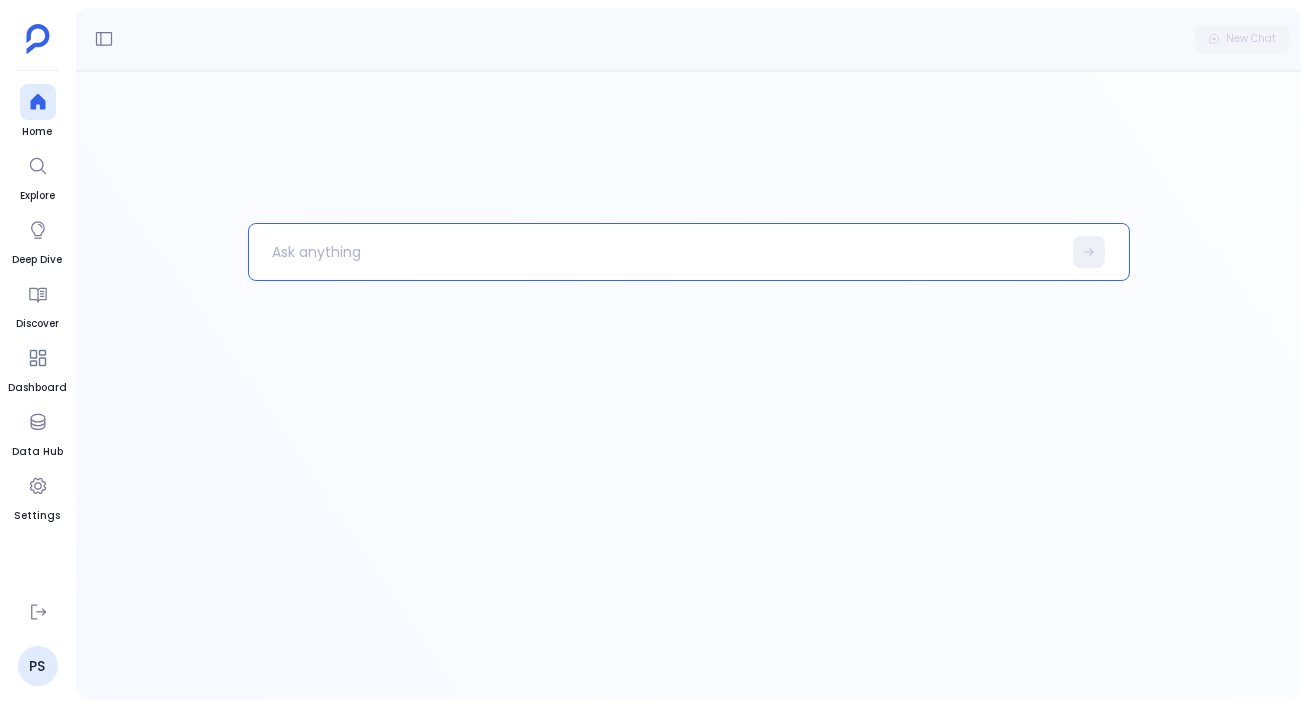 paste 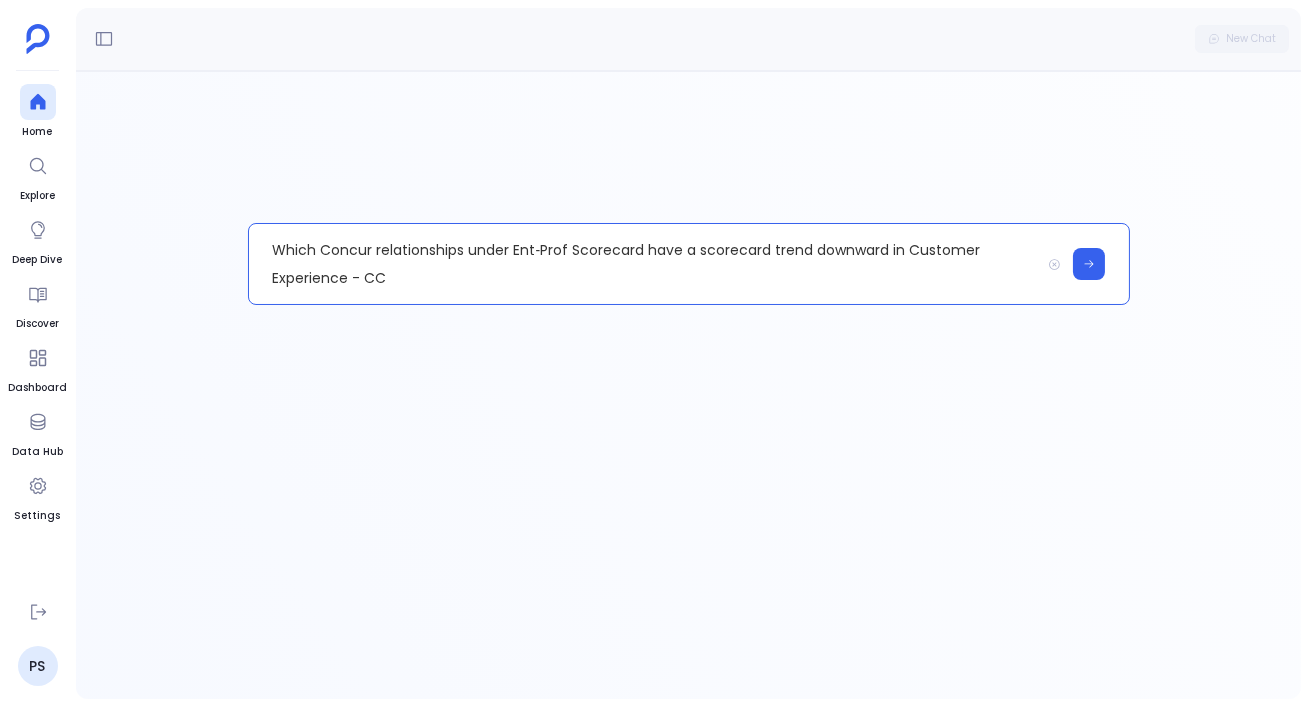 click on "Which Concur relationships under Ent‑Prof Scorecard have a scorecard trend downward in Customer Experience - CC" at bounding box center (644, 264) 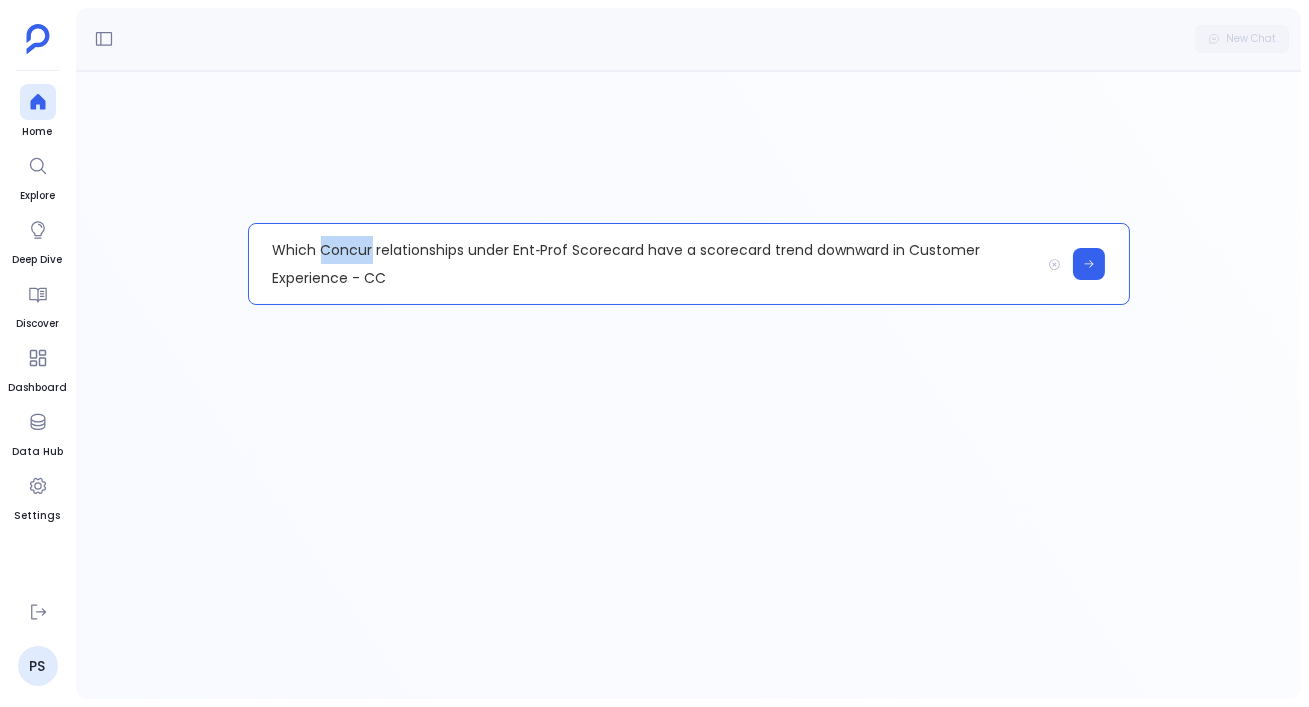 click on "Which Concur relationships under Ent‑Prof Scorecard have a scorecard trend downward in Customer Experience - CC" at bounding box center (644, 264) 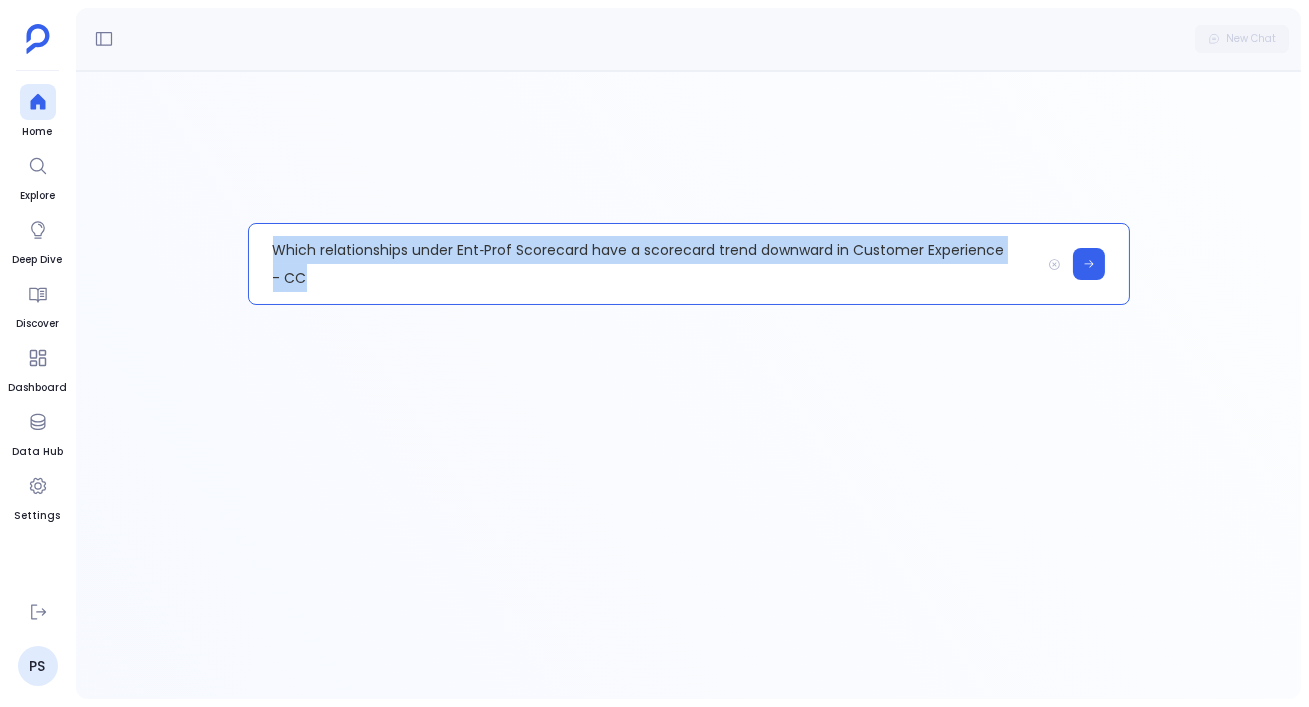 copy on "Which relationships under Ent‑Prof Scorecard have a scorecard trend downward in Customer Experience - CC" 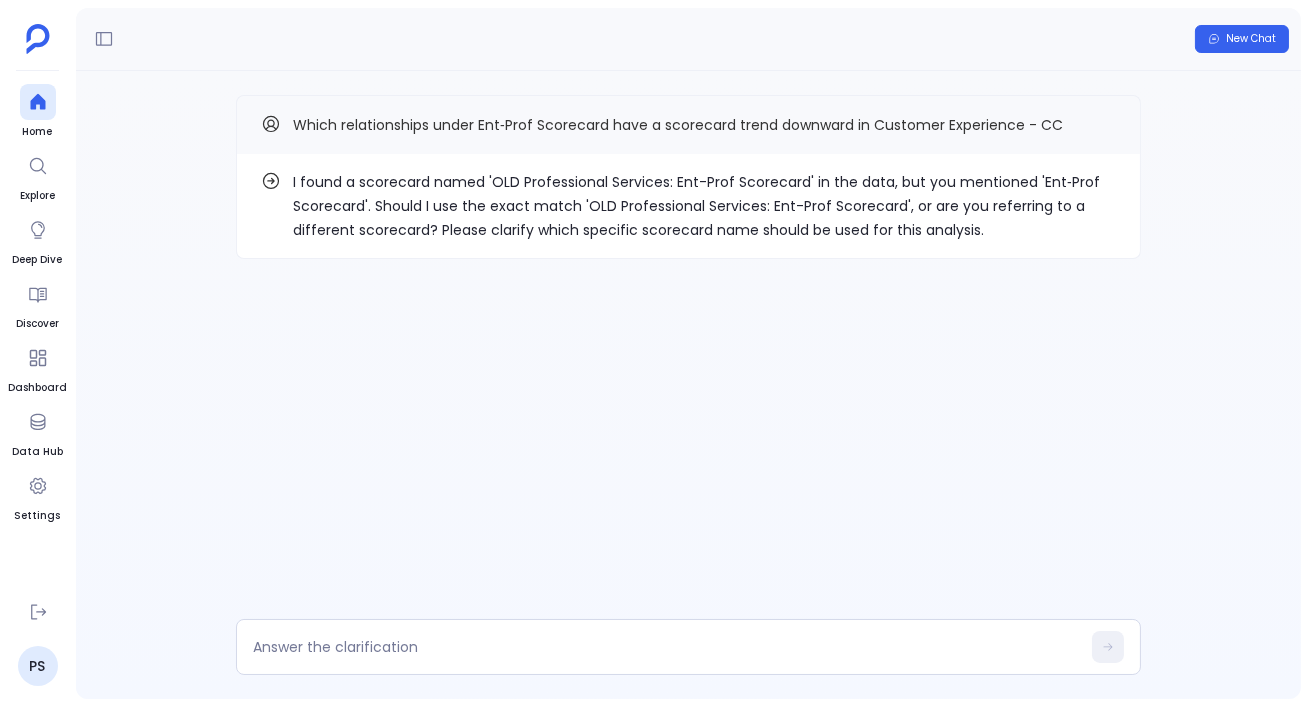 click on "I found a scorecard named 'OLD Professional Services: Ent-Prof Scorecard' in the data, but you mentioned 'Ent‑Prof Scorecard'. Should I use the exact match 'OLD Professional Services: Ent-Prof Scorecard', or are you referring to a different scorecard? Please clarify which specific scorecard name should be used for this analysis." at bounding box center [704, 206] 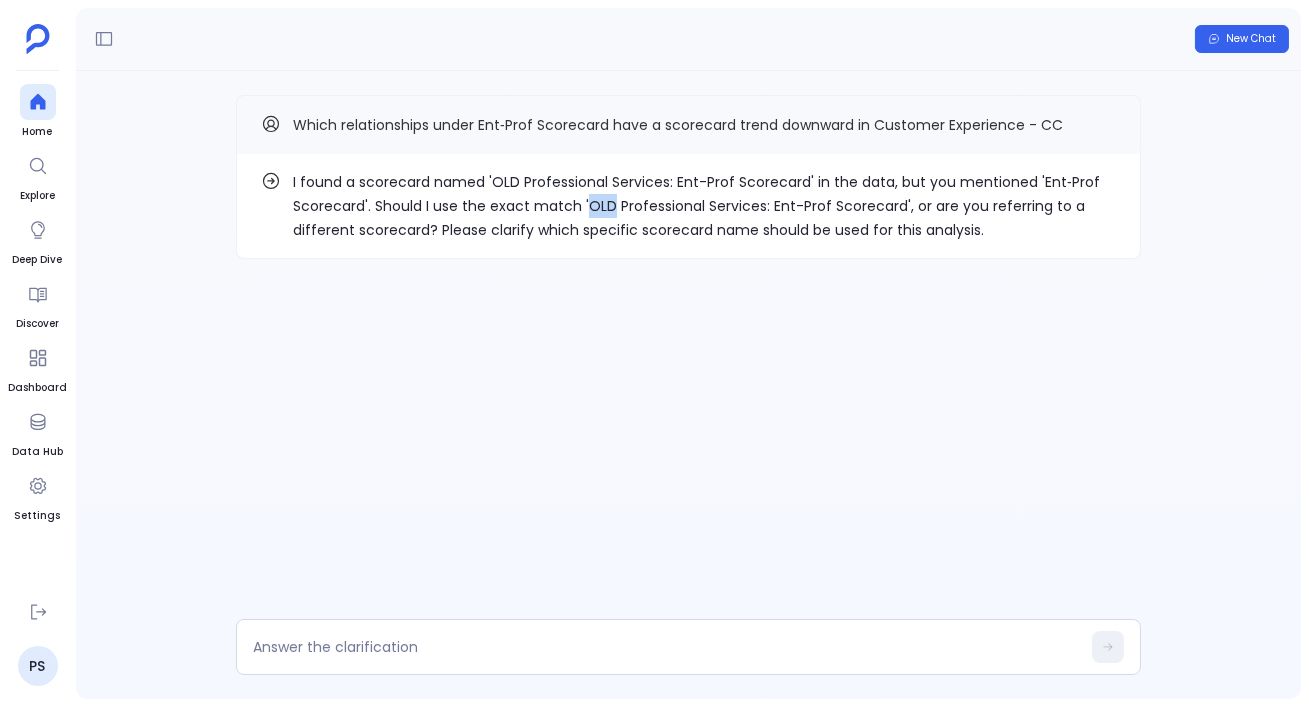 click on "I found a scorecard named 'OLD Professional Services: Ent-Prof Scorecard' in the data, but you mentioned 'Ent‑Prof Scorecard'. Should I use the exact match 'OLD Professional Services: Ent-Prof Scorecard', or are you referring to a different scorecard? Please clarify which specific scorecard name should be used for this analysis." at bounding box center (704, 206) 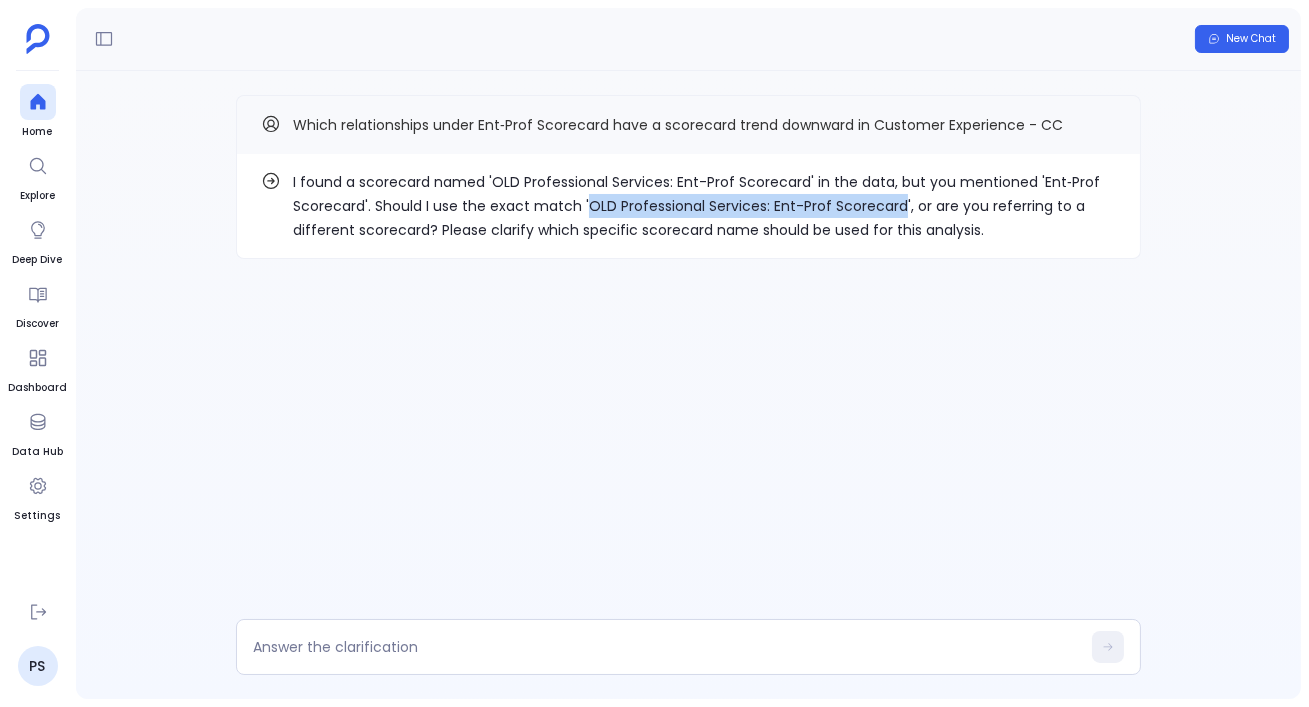 click on "I found a scorecard named 'OLD Professional Services: Ent-Prof Scorecard' in the data, but you mentioned 'Ent‑Prof Scorecard'. Should I use the exact match 'OLD Professional Services: Ent-Prof Scorecard', or are you referring to a different scorecard? Please clarify which specific scorecard name should be used for this analysis." at bounding box center [704, 206] 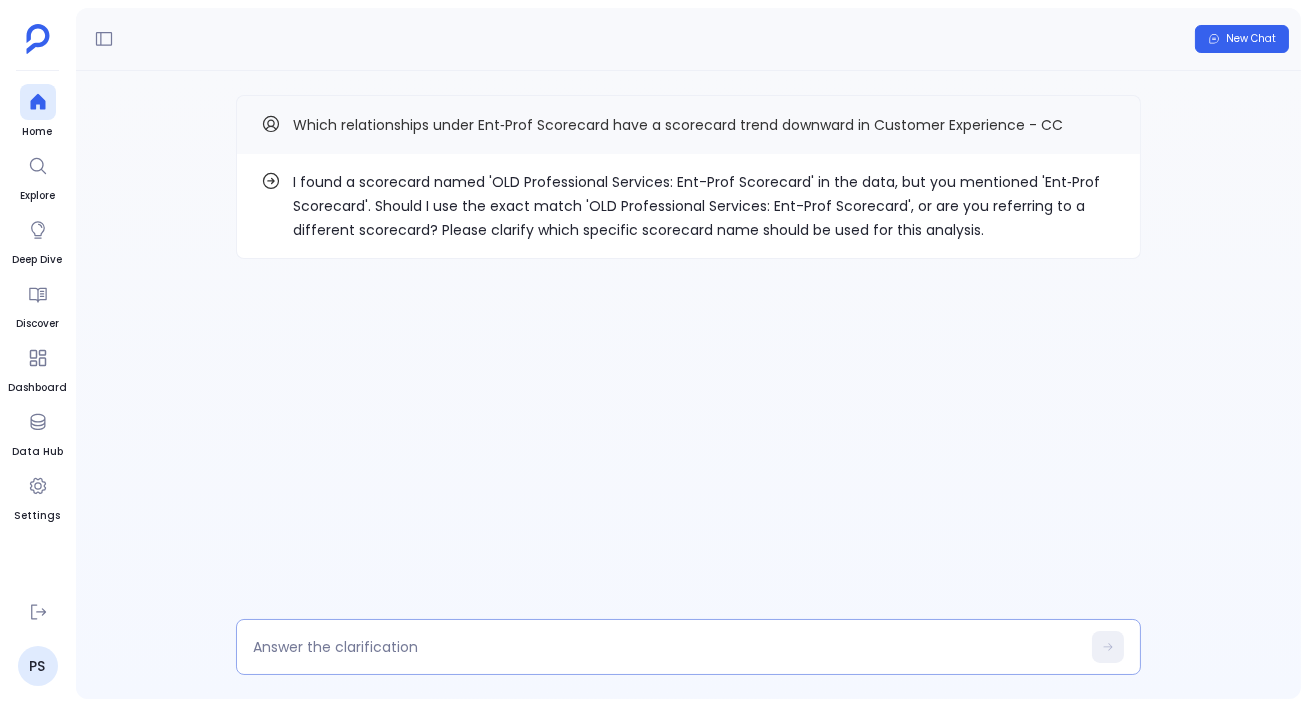 click at bounding box center [688, 647] 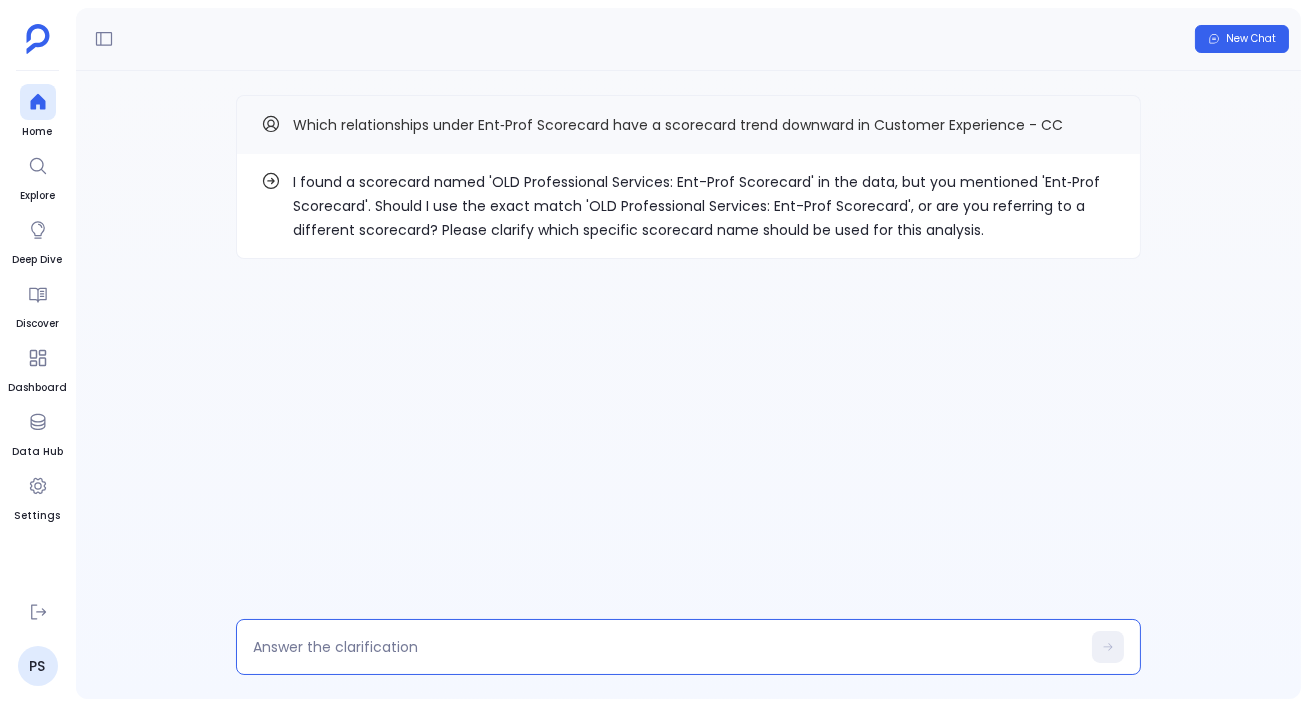 click at bounding box center [666, 647] 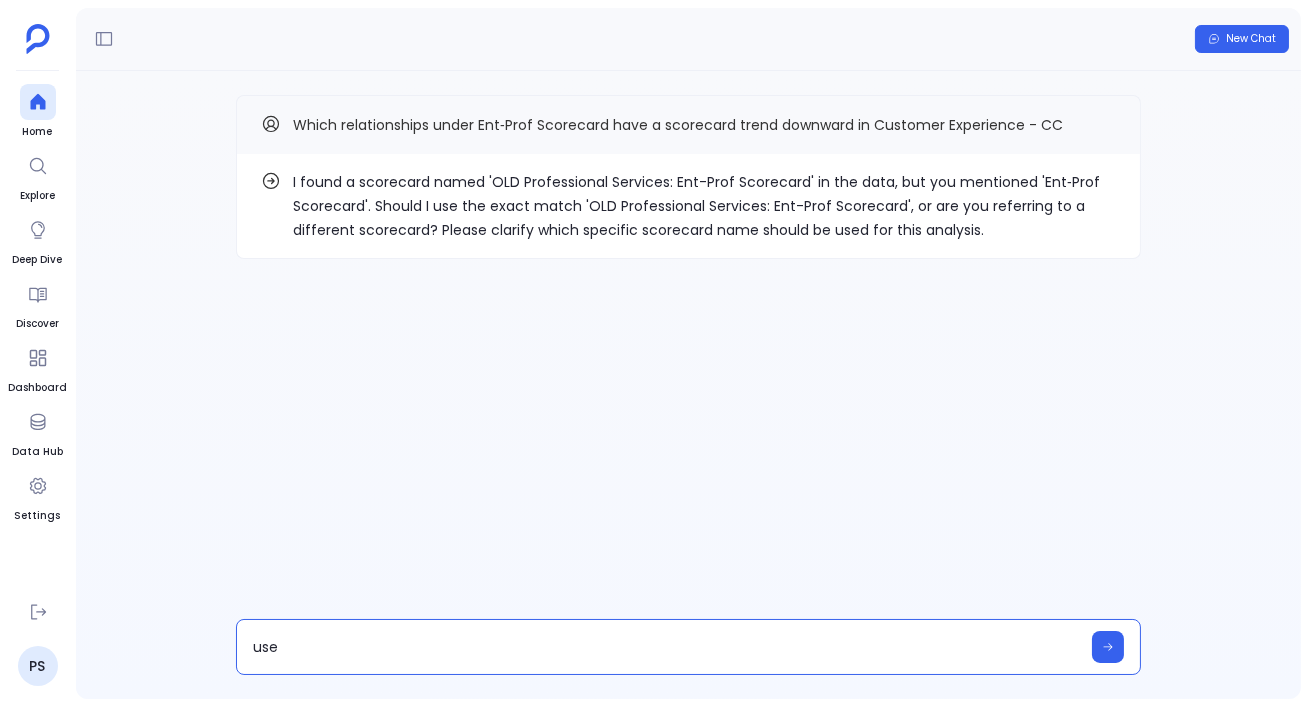 type on "use OLD Professional Services: Ent-Prof Scorecard" 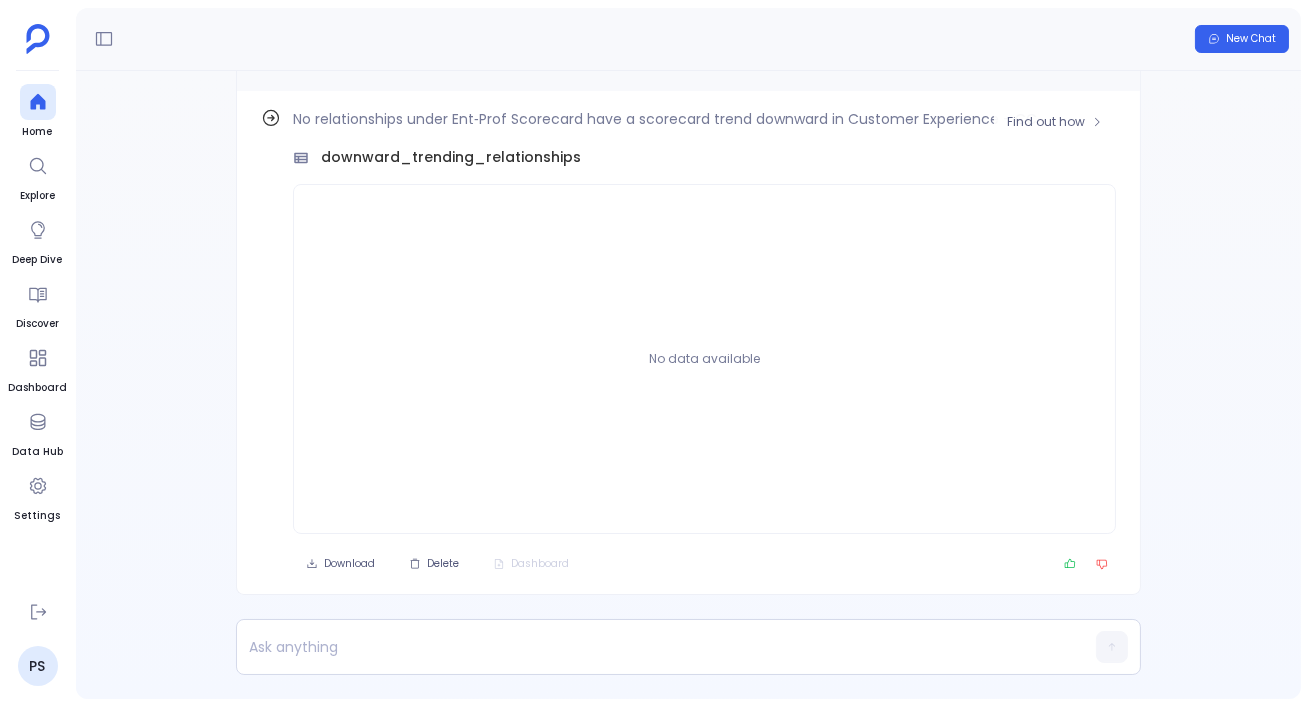 scroll, scrollTop: -62, scrollLeft: 0, axis: vertical 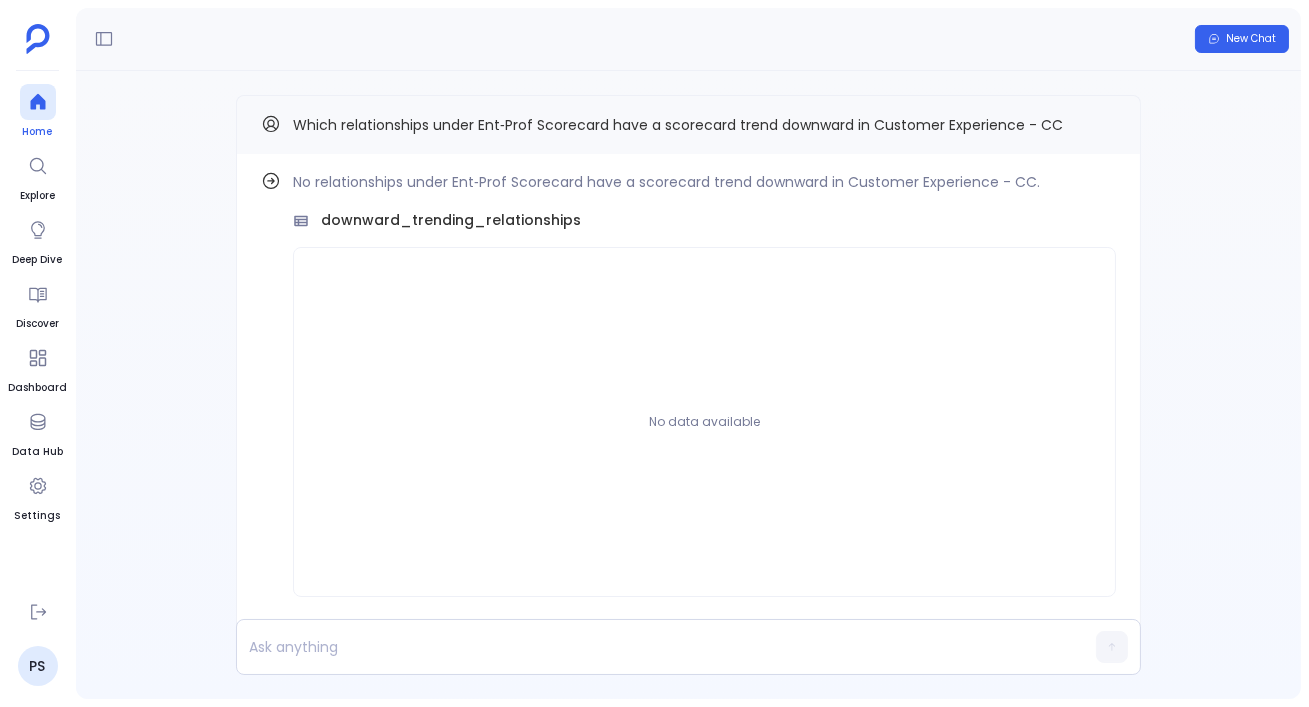 click at bounding box center (38, 102) 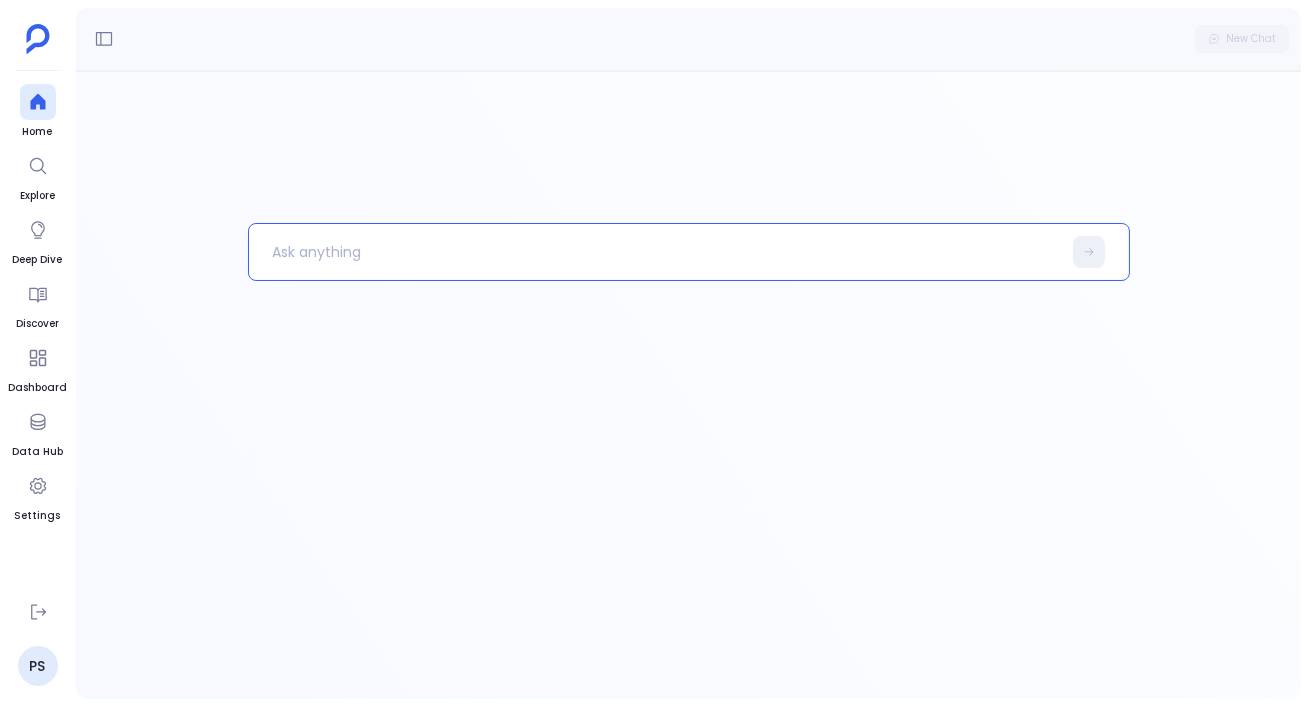 click at bounding box center [655, 252] 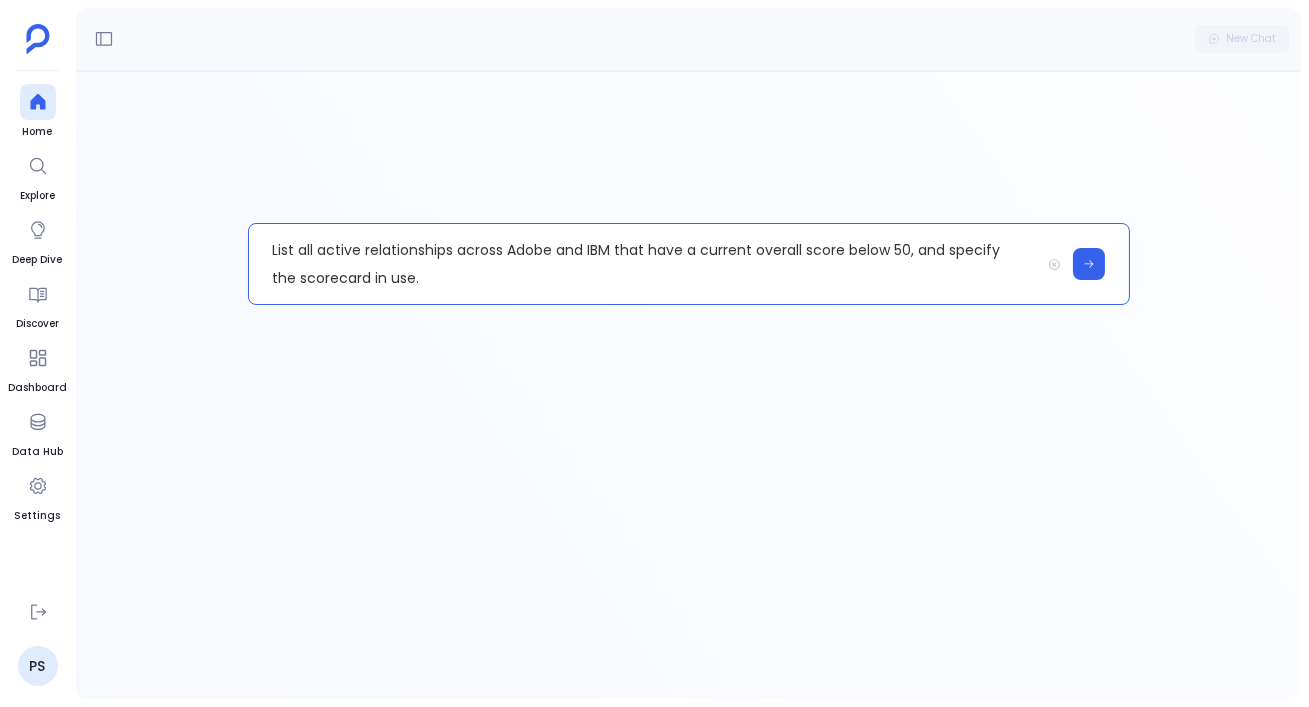 click on "List all active relationships across Adobe and IBM that have a current overall score below 50, and specify the scorecard in use." at bounding box center [644, 264] 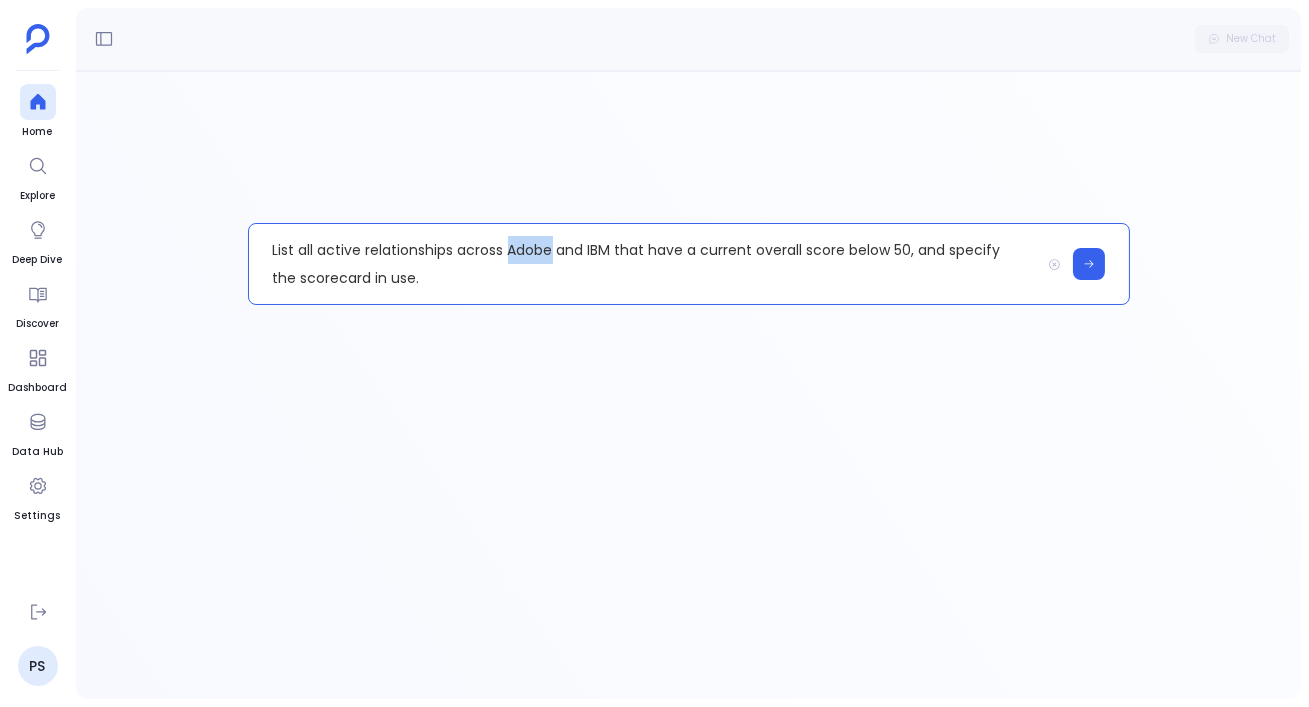 click on "List all active relationships across Adobe and IBM that have a current overall score below 50, and specify the scorecard in use." at bounding box center [644, 264] 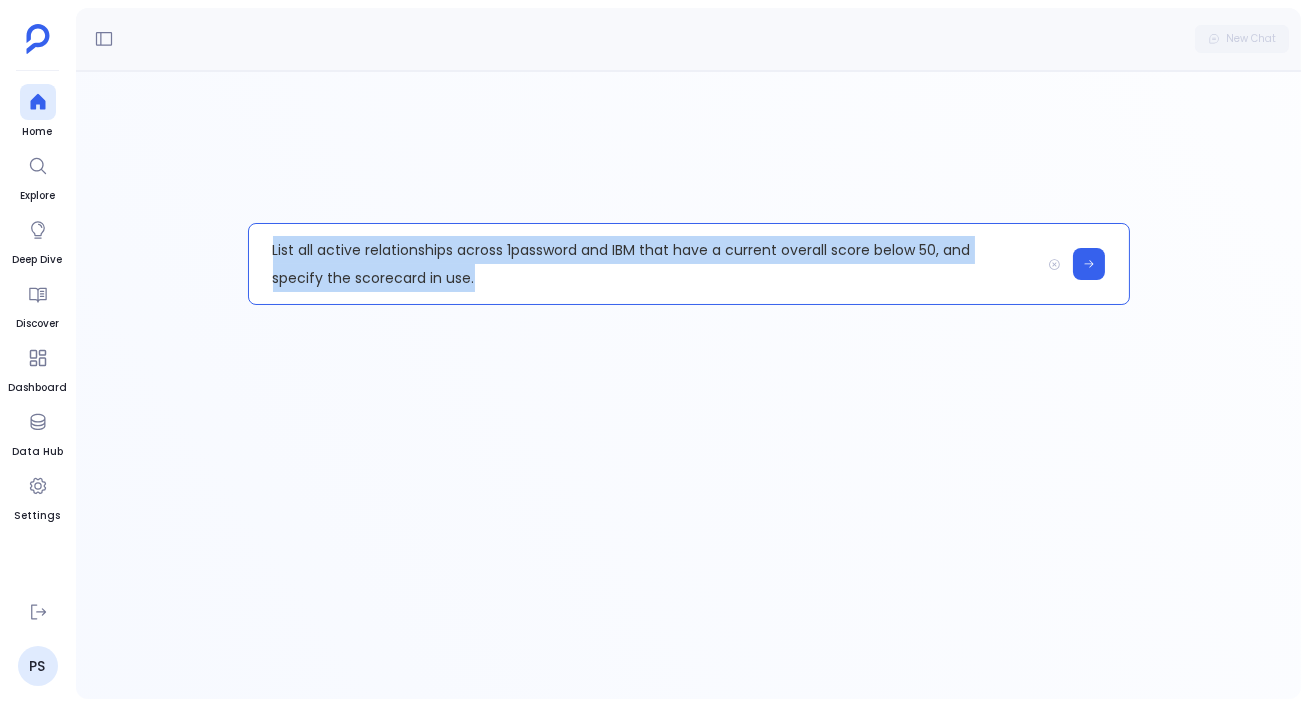 copy on "List all active relationships across 1password and IBM that have a current overall score below 50, and specify the scorecard in use." 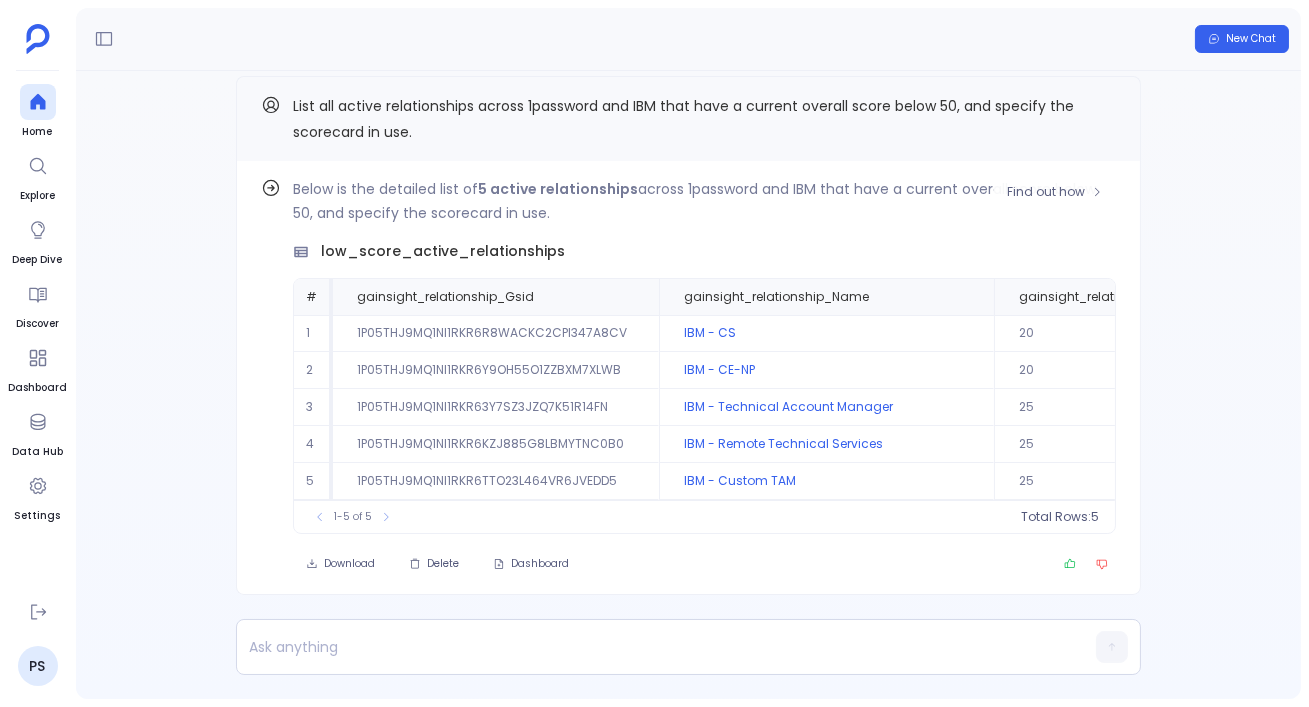 scroll, scrollTop: -22, scrollLeft: 0, axis: vertical 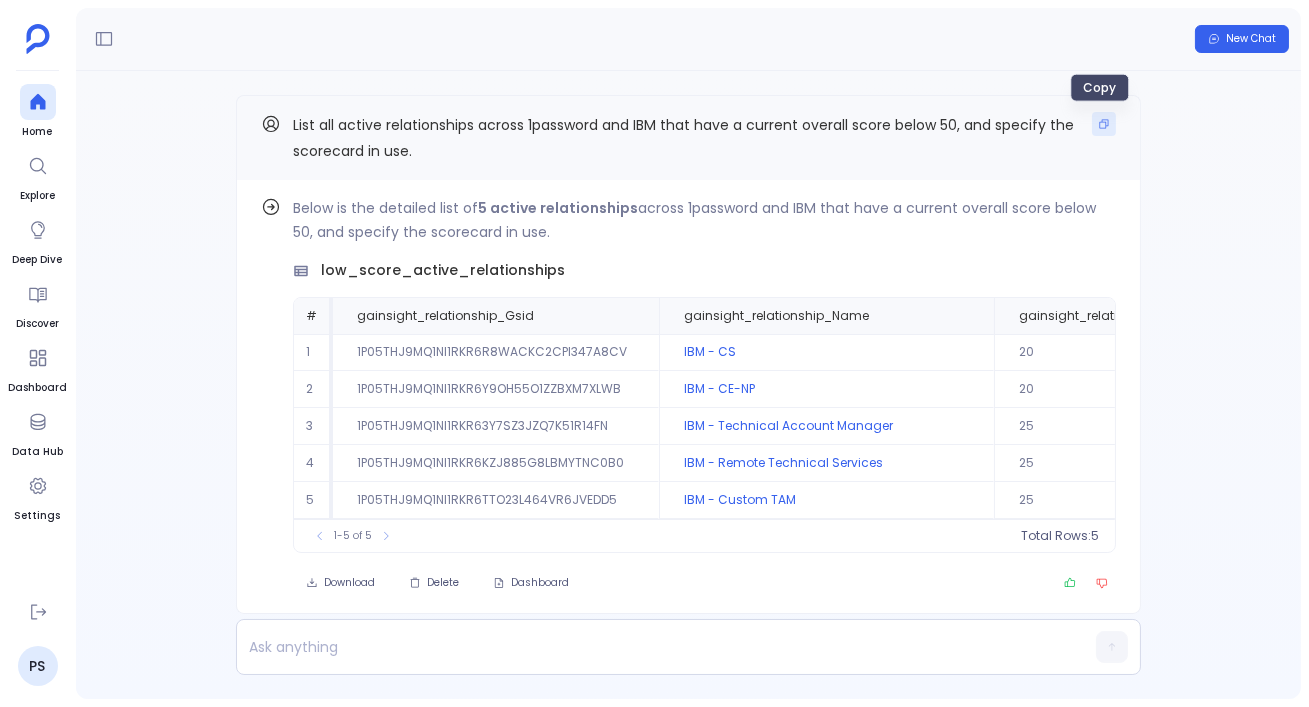click at bounding box center (1104, 124) 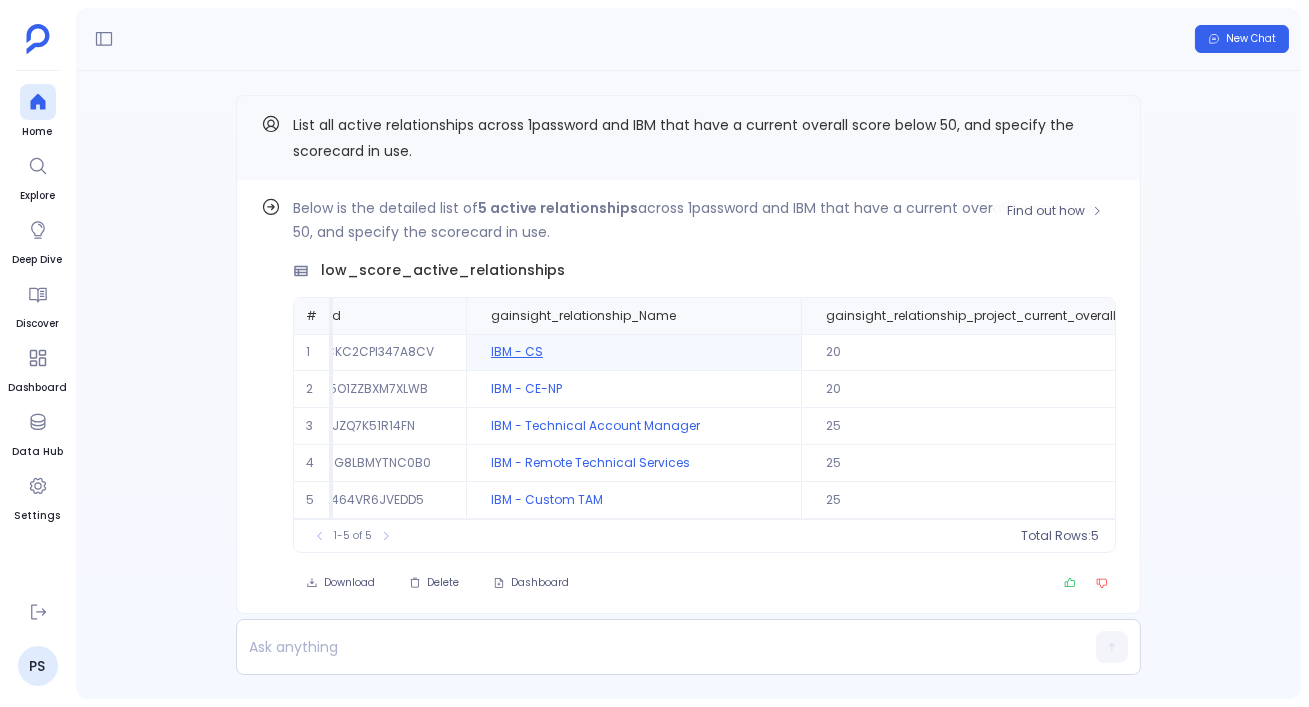 scroll, scrollTop: 0, scrollLeft: 119, axis: horizontal 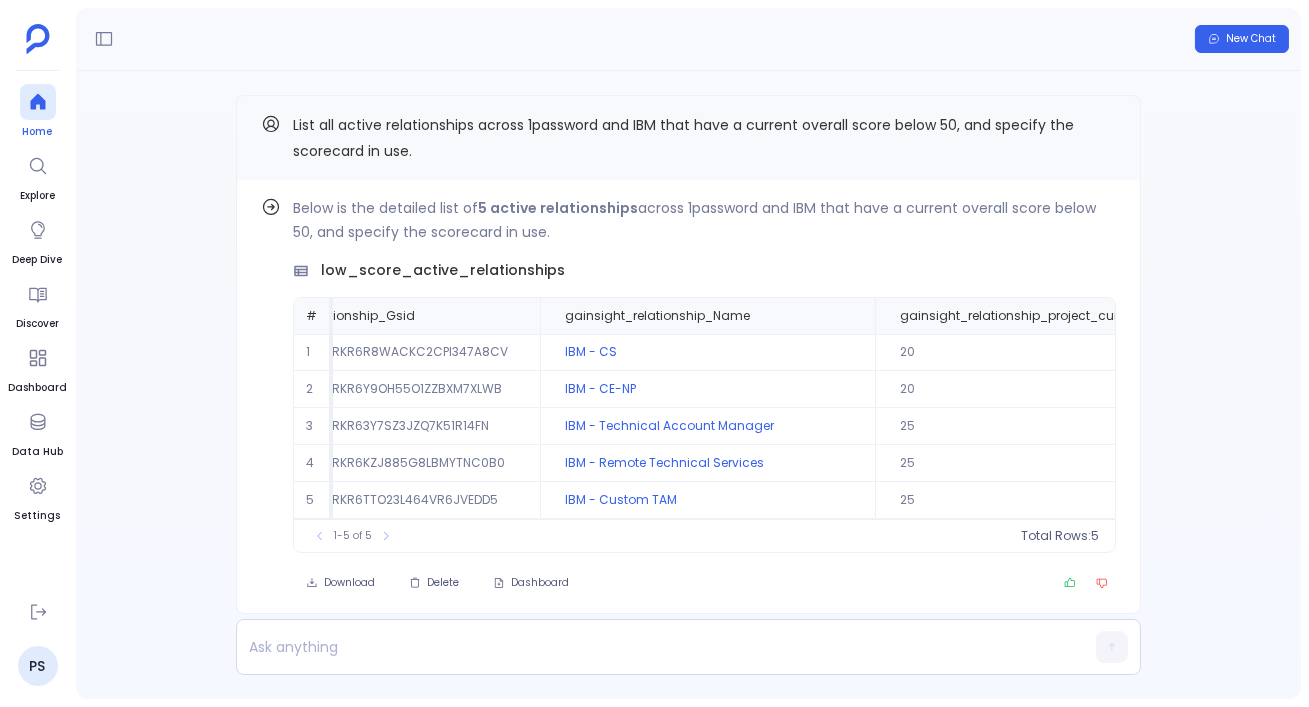 drag, startPoint x: 34, startPoint y: 106, endPoint x: 52, endPoint y: 106, distance: 18 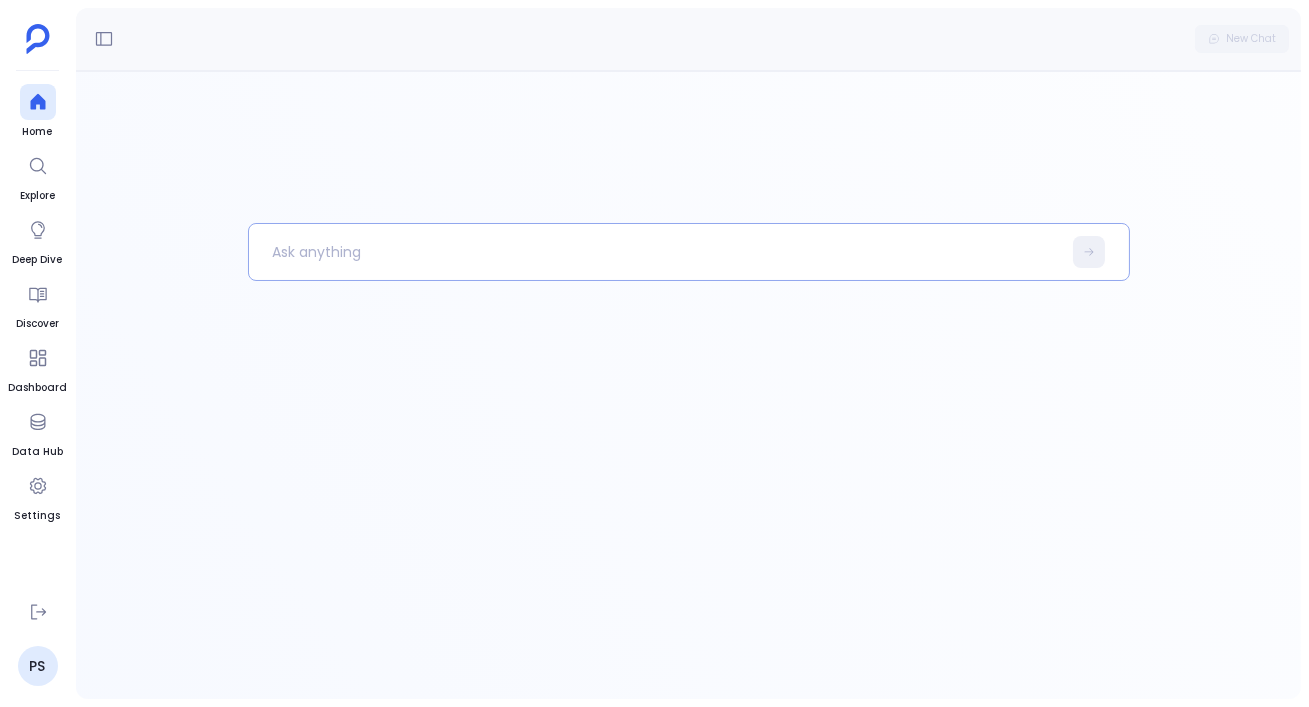 click at bounding box center [655, 252] 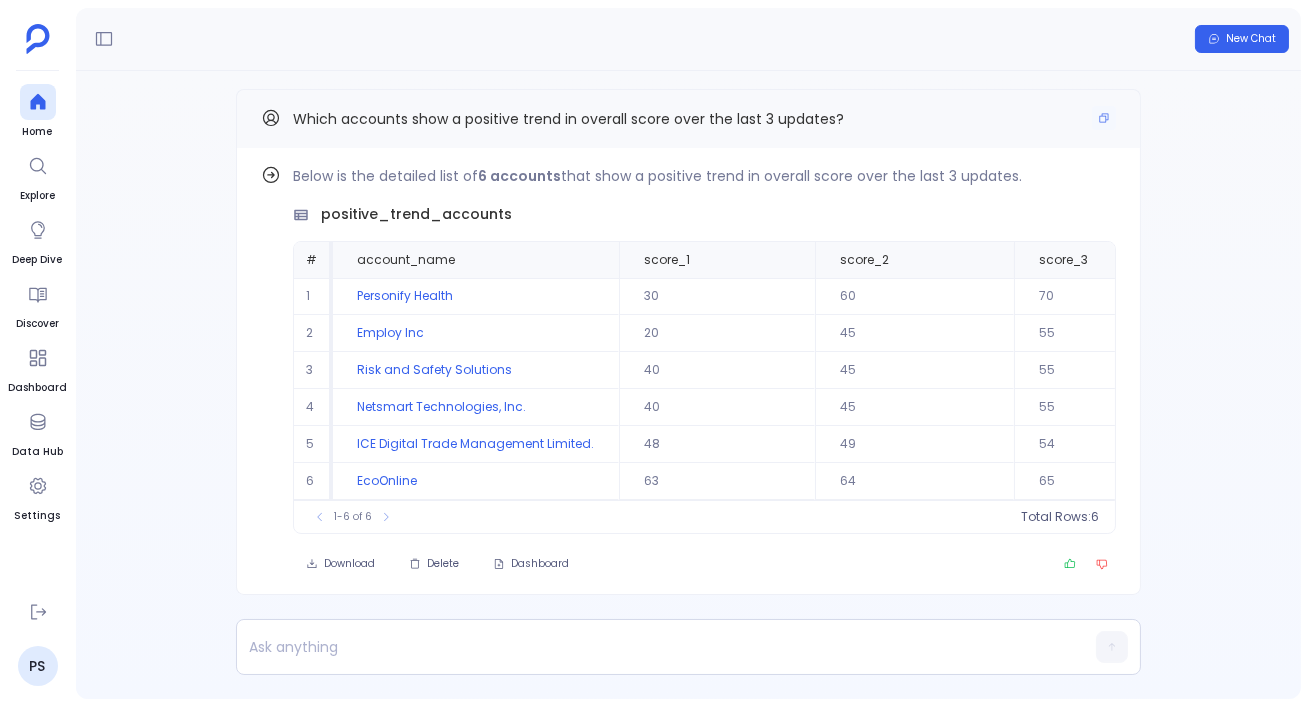 scroll, scrollTop: -9, scrollLeft: 0, axis: vertical 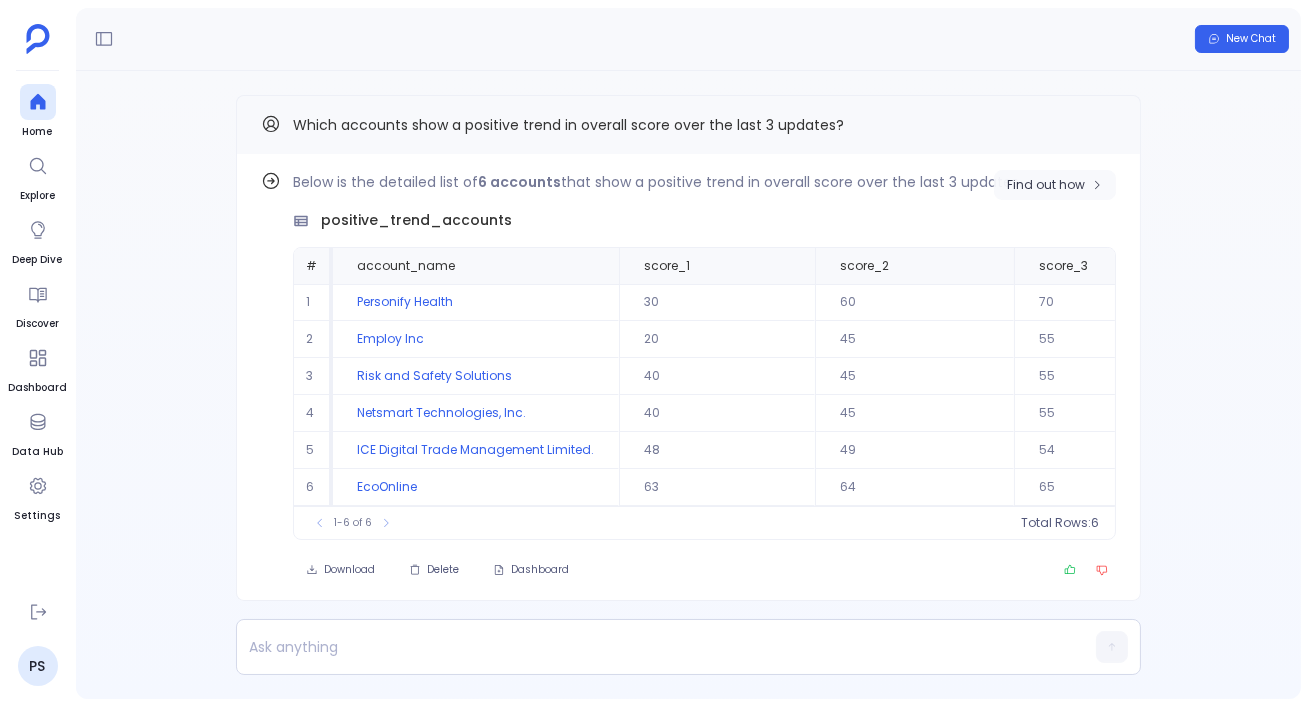 click on "Find out how" at bounding box center [1046, 185] 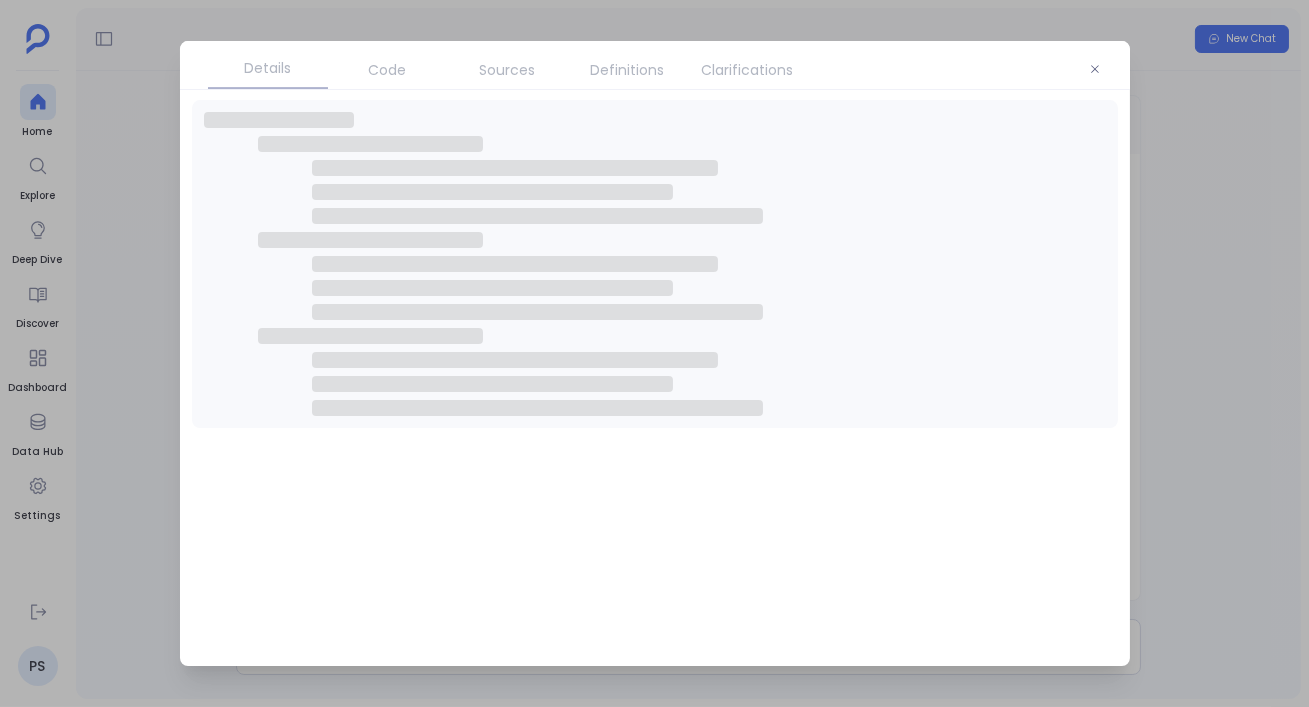 click on "Clarifications" at bounding box center (748, 70) 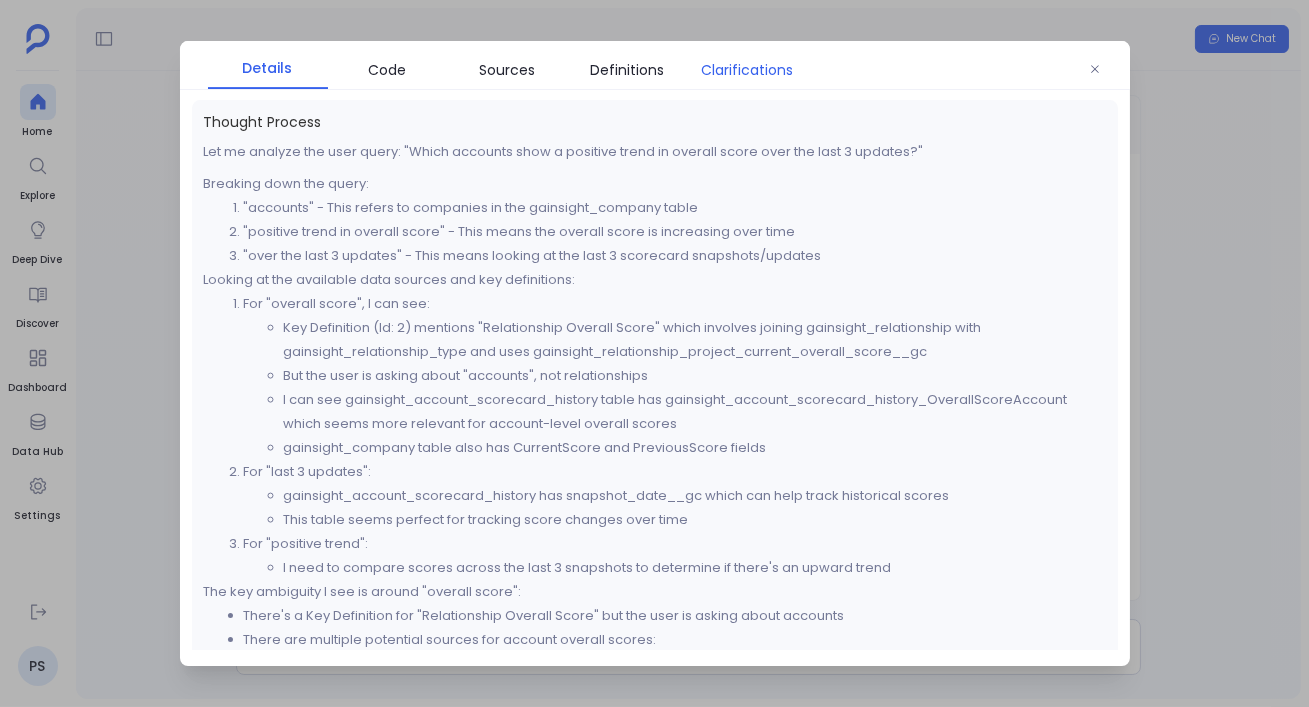 click on "Clarifications" at bounding box center (748, 70) 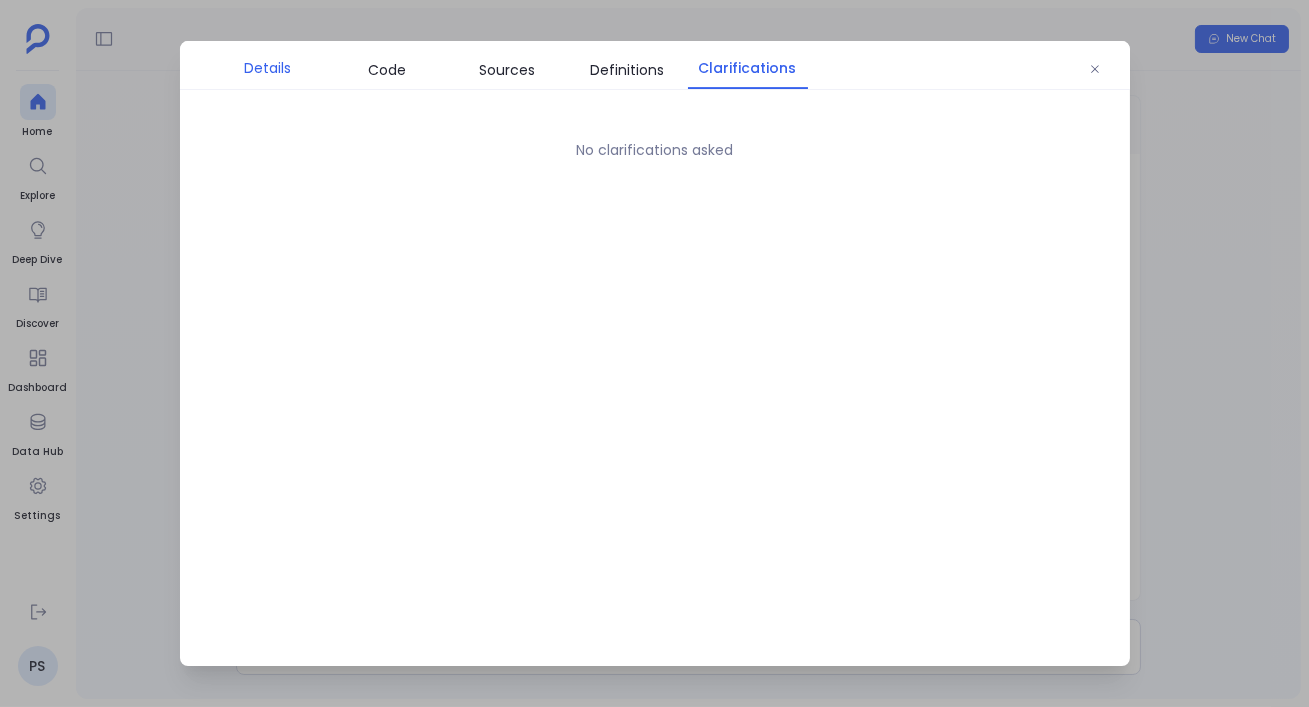click on "Details" at bounding box center [268, 68] 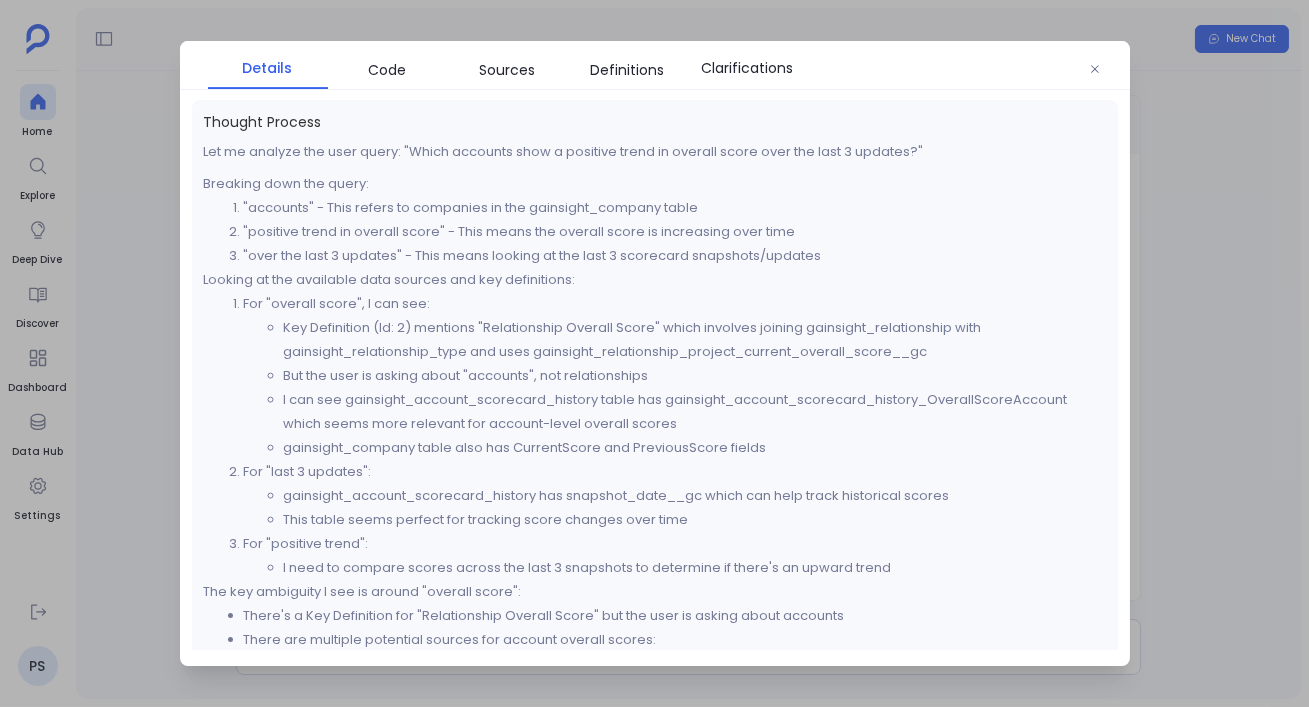 click on "Thought Process Let me analyze the user query: "Which accounts show a positive trend in overall score over the last 3 updates?"
Breaking down the query:
"accounts" - This refers to companies in the gainsight_company table
"positive trend in overall score" - This means the overall score is increasing over time
"over the last 3 updates" - This means looking at the last 3 scorecard snapshots/updates
Looking at the available data sources and key definitions:
For "overall score", I can see:
Key Definition (Id: 2) mentions "Relationship Overall Score" which involves joining gainsight_relationship with gainsight_relationship_type and uses gainsight_relationship_project_current_overall_score__gc
But the user is asking about "accounts", not relationships
I can see gainsight_account_scorecard_history table has gainsight_account_scorecard_history_OverallScoreAccount which seems more relevant for account-level overall scores
For "last 3 updates":
For "positive trend":" at bounding box center [655, 375] 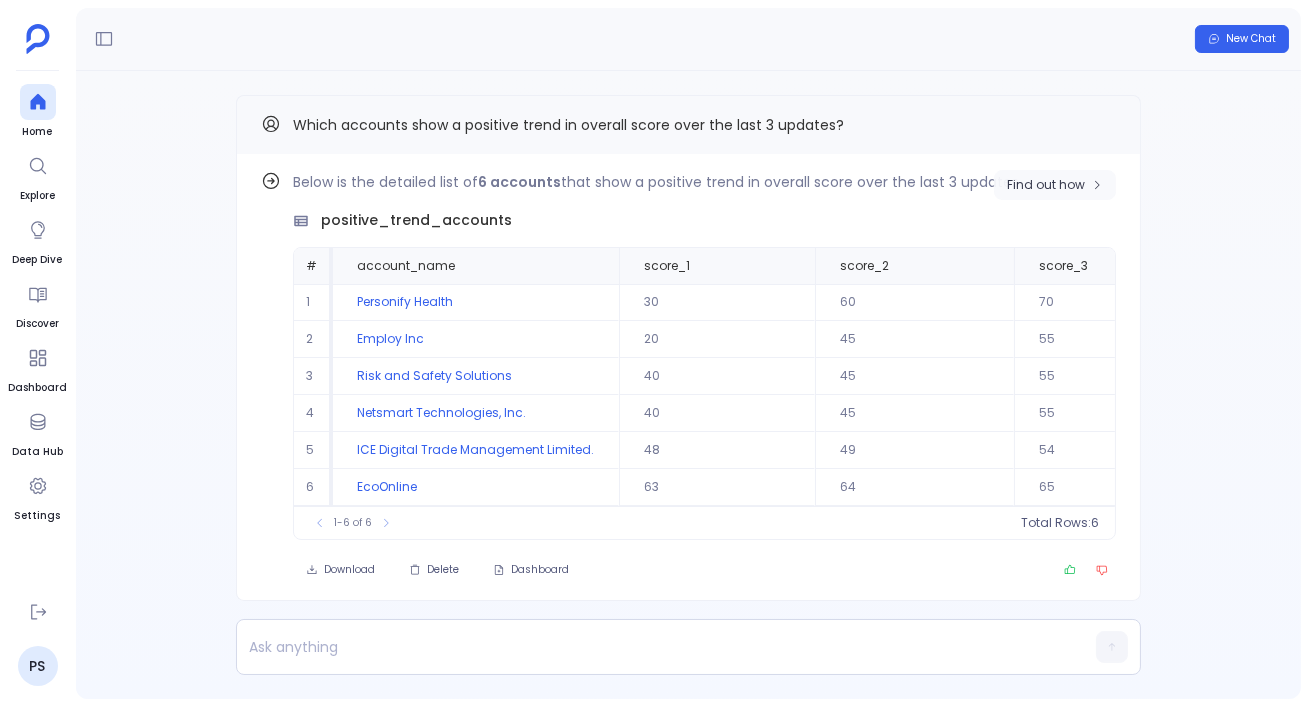 click on "Find out how" at bounding box center (1046, 185) 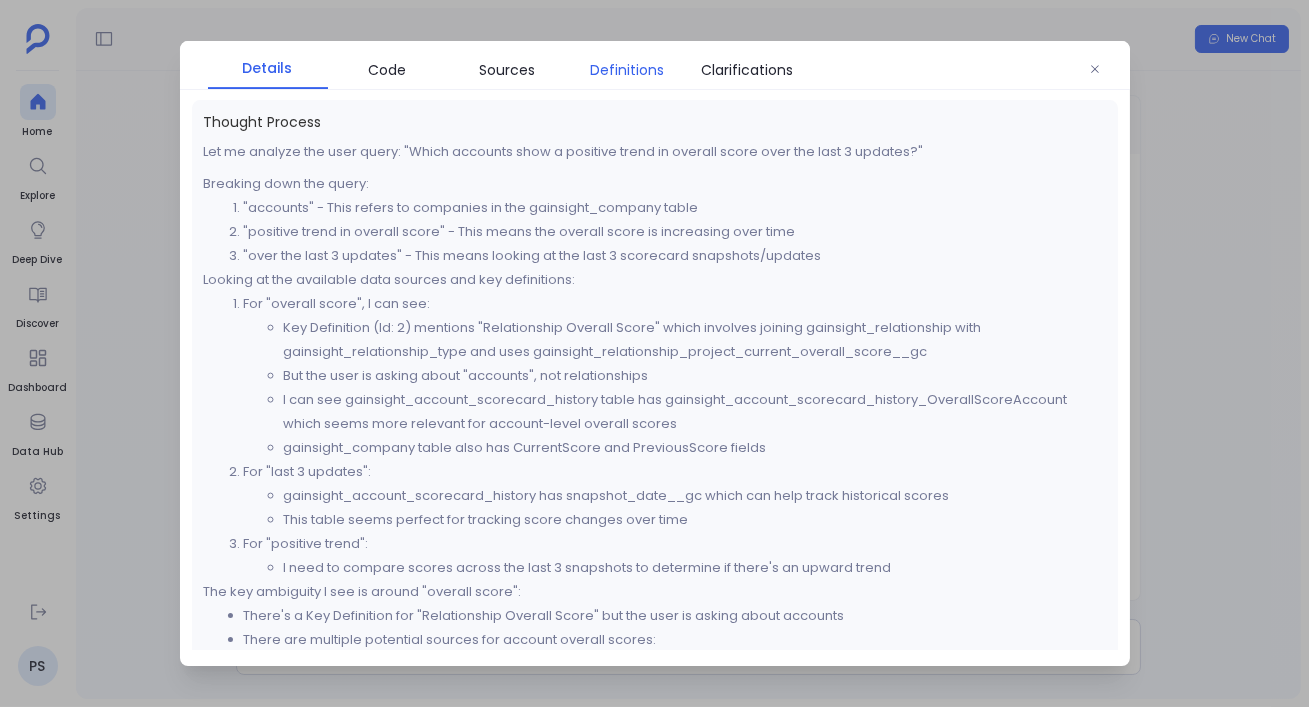 click on "Definitions" at bounding box center [628, 70] 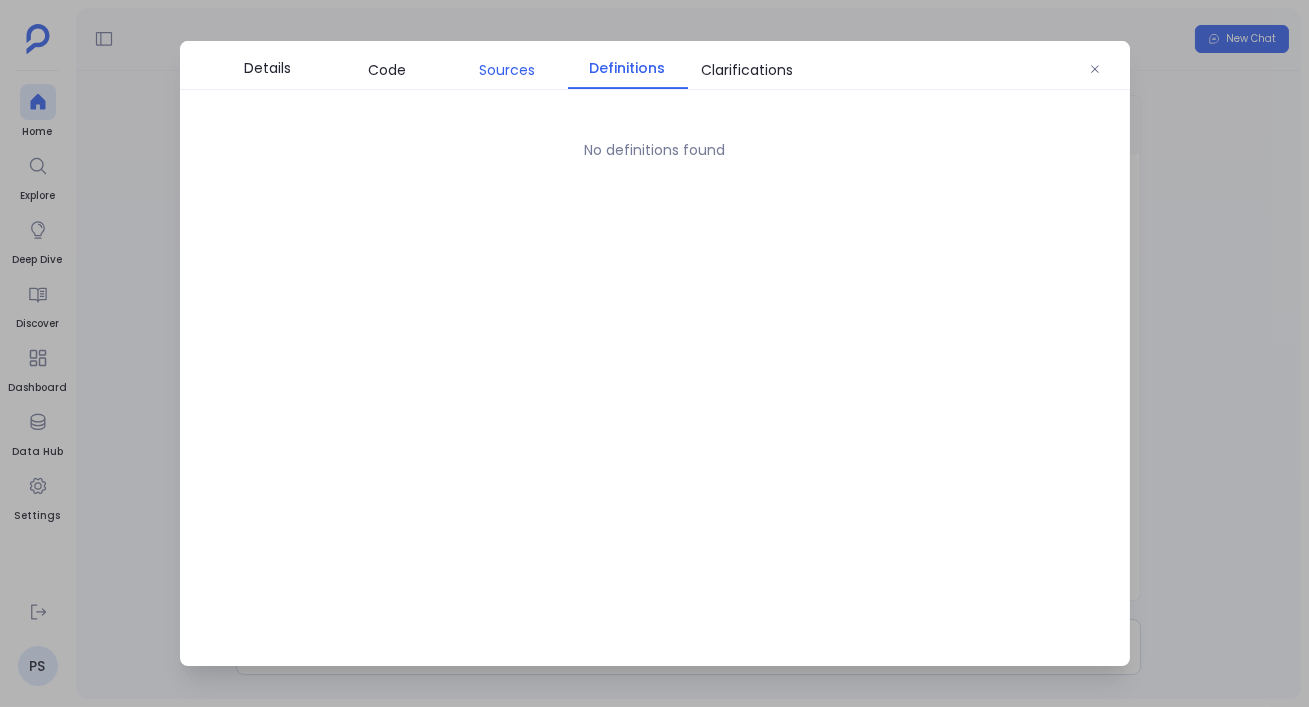 click on "Sources" at bounding box center (508, 70) 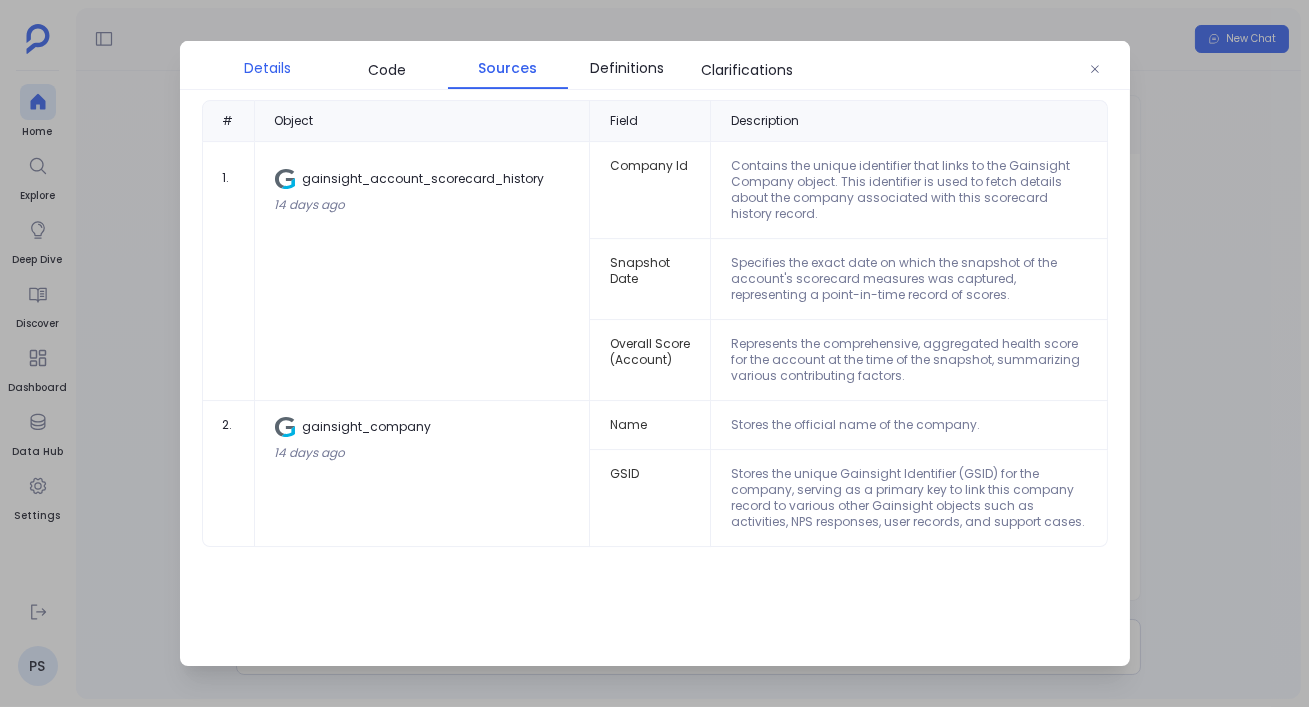 click on "Details" at bounding box center [267, 68] 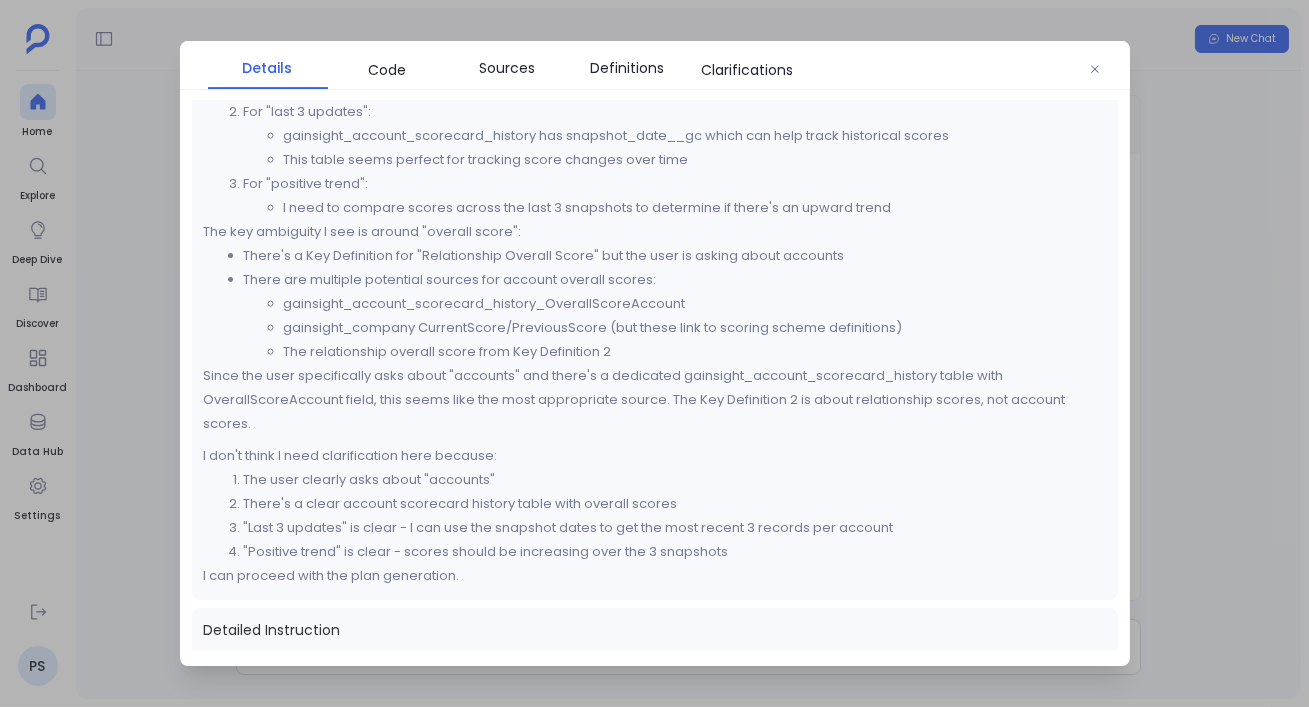 scroll, scrollTop: 367, scrollLeft: 0, axis: vertical 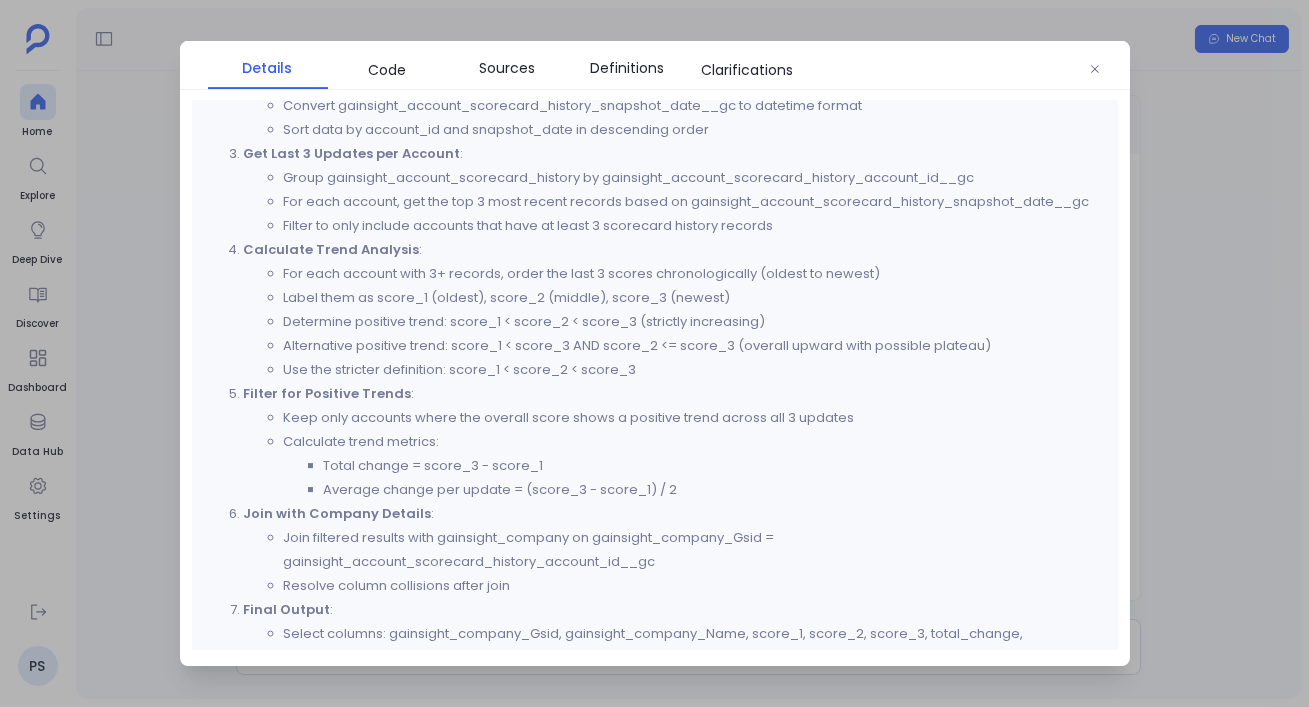 click at bounding box center (654, 353) 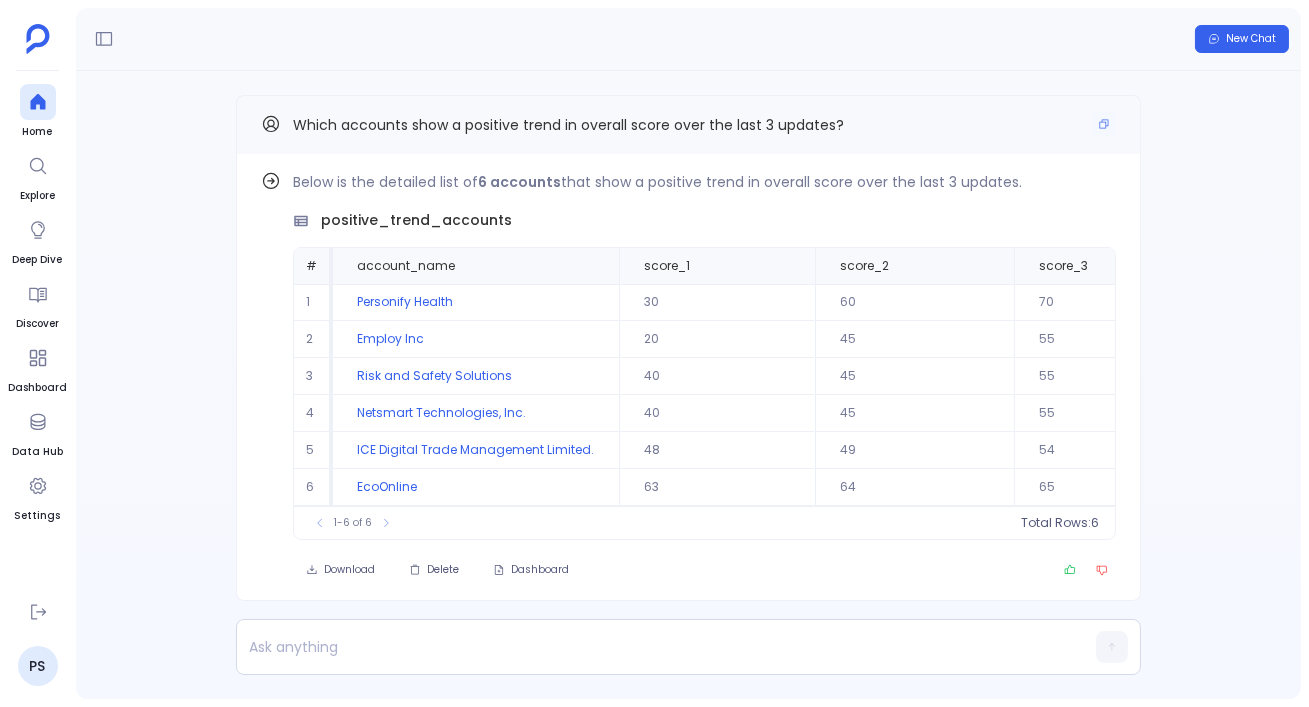 click on "Which accounts show a positive trend in overall score over the last 3 updates?" at bounding box center [688, 125] 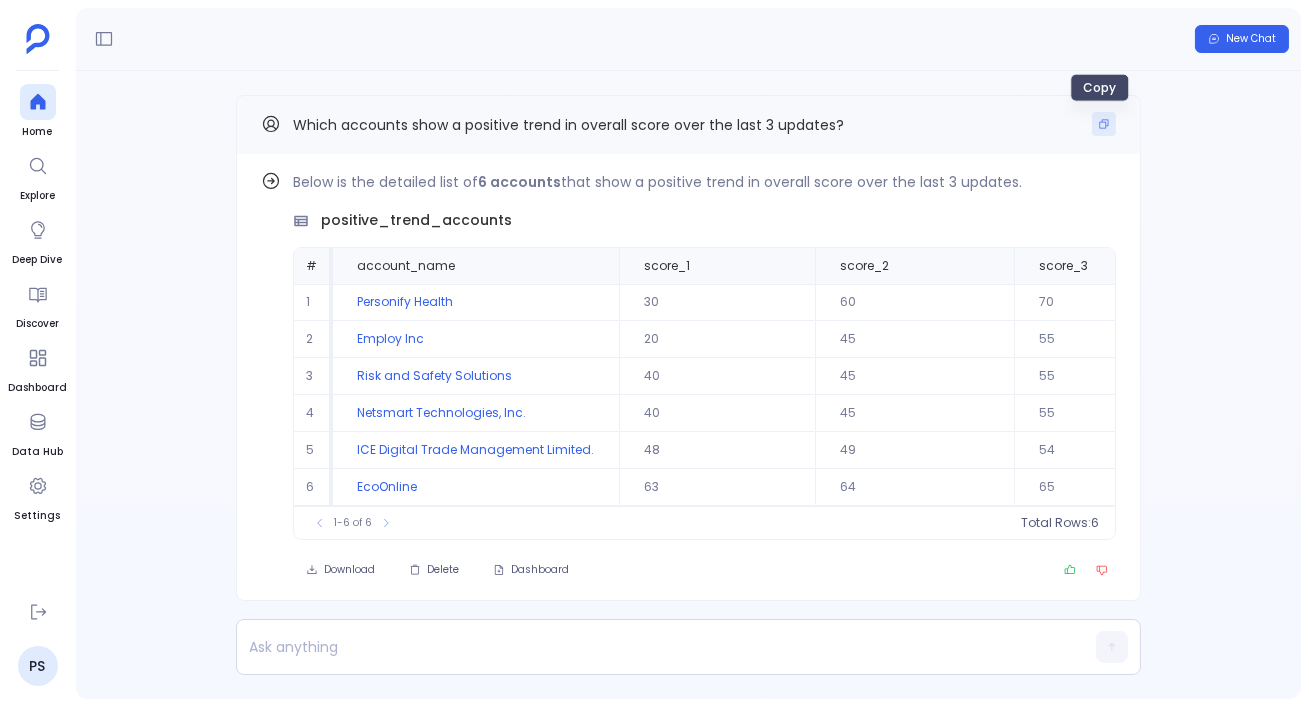click at bounding box center (1104, 124) 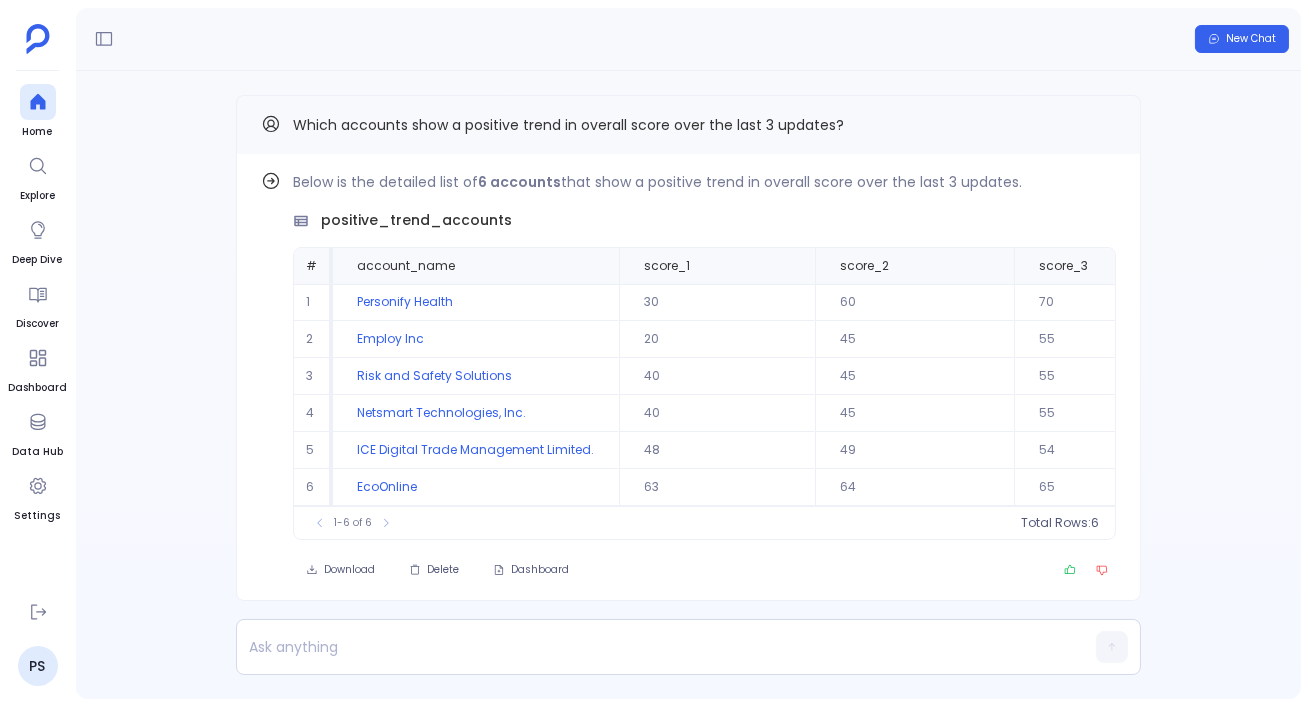 click on "Find out how Below is the detailed list of  6 accounts  that show a positive trend in overall score over the last 3 updates. positive_trend_accounts # account_name score_1 score_2 score_3 total_change average_change_per_update 1 Personify Health 30 60 70 40 20 2 Employ Inc 20 45 55 35 17.5 3 Risk and Safety Solutions 40 45 55 15 7.5 4 Netsmart Technologies, Inc. 40 45 55 15 7.5 5 ICE Digital Trade Management Limited. 48 49 54 6 3 6 EcoOnline 63 64 65 2 1
To pick up a draggable item, press the space bar.
While dragging, use the arrow keys to move the item.
Press space again to drop the item in its new position, or press escape to cancel.
1-6 of 6 Total Rows:  6 Download Delete Dashboard Which accounts show a positive trend in overall score over the last 3 updates?" at bounding box center (688, 385) 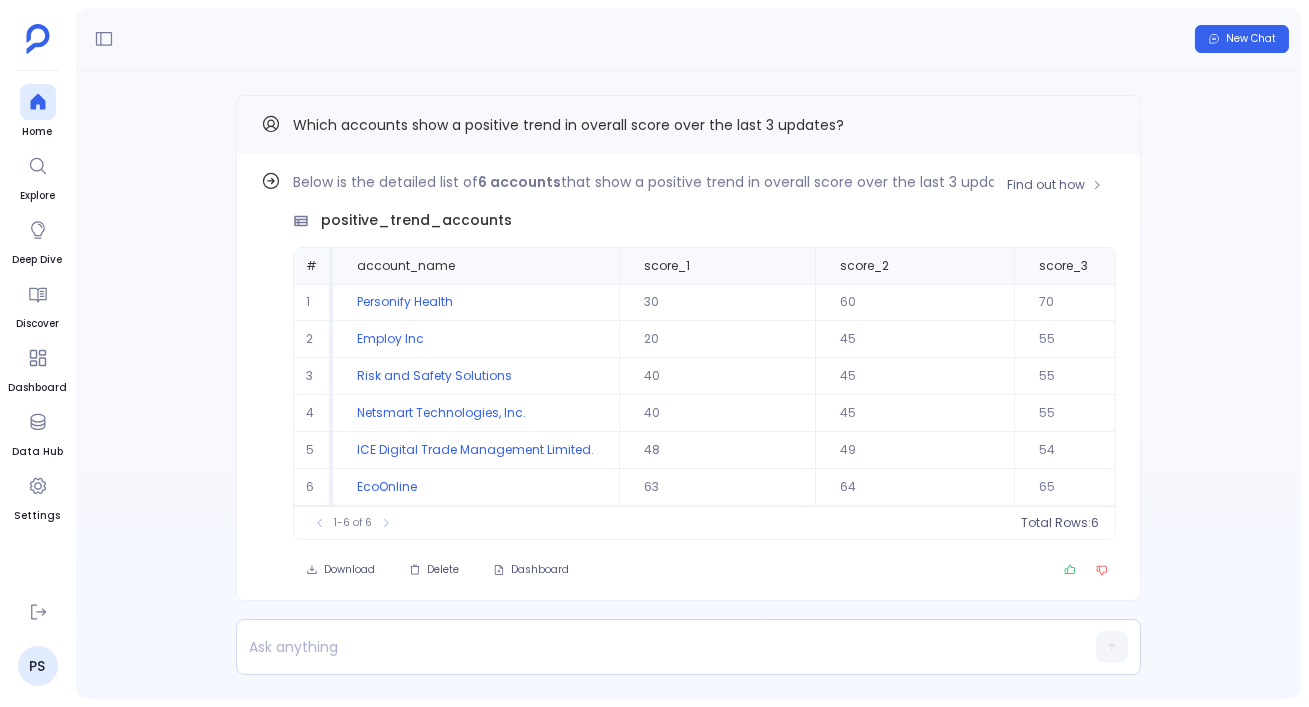 click on "Find out how Below is the detailed list of  6 accounts  that show a positive trend in overall score over the last 3 updates. positive_trend_accounts # account_name score_1 score_2 score_3 total_change average_change_per_update 1 Personify Health 30 60 70 40 20 2 Employ Inc 20 45 55 35 17.5 3 Risk and Safety Solutions 40 45 55 15 7.5 4 Netsmart Technologies, Inc. 40 45 55 15 7.5 5 ICE Digital Trade Management Limited. 48 49 54 6 3 6 EcoOnline 63 64 65 2 1
To pick up a draggable item, press the space bar.
While dragging, use the arrow keys to move the item.
Press space again to drop the item in its new position, or press escape to cancel.
1-6 of 6 Total Rows:  6 Download Delete Dashboard" at bounding box center (688, 377) 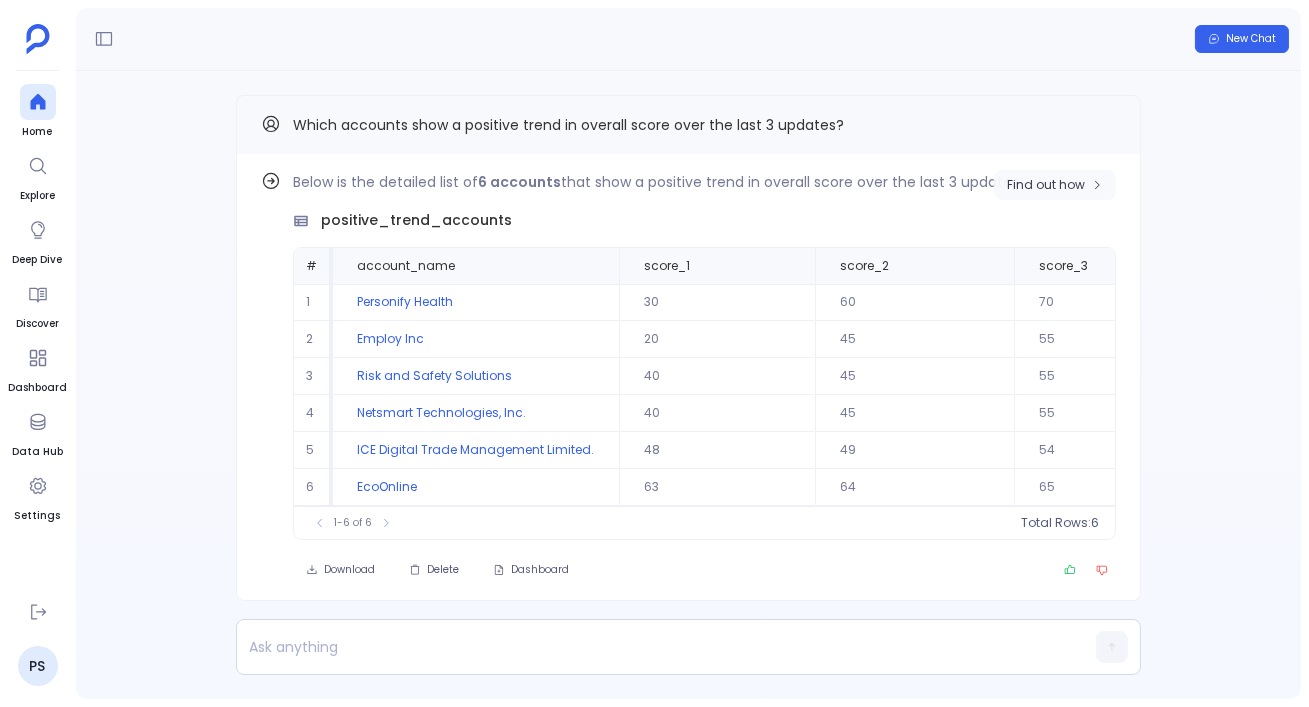 click on "Find out how" at bounding box center [1046, 185] 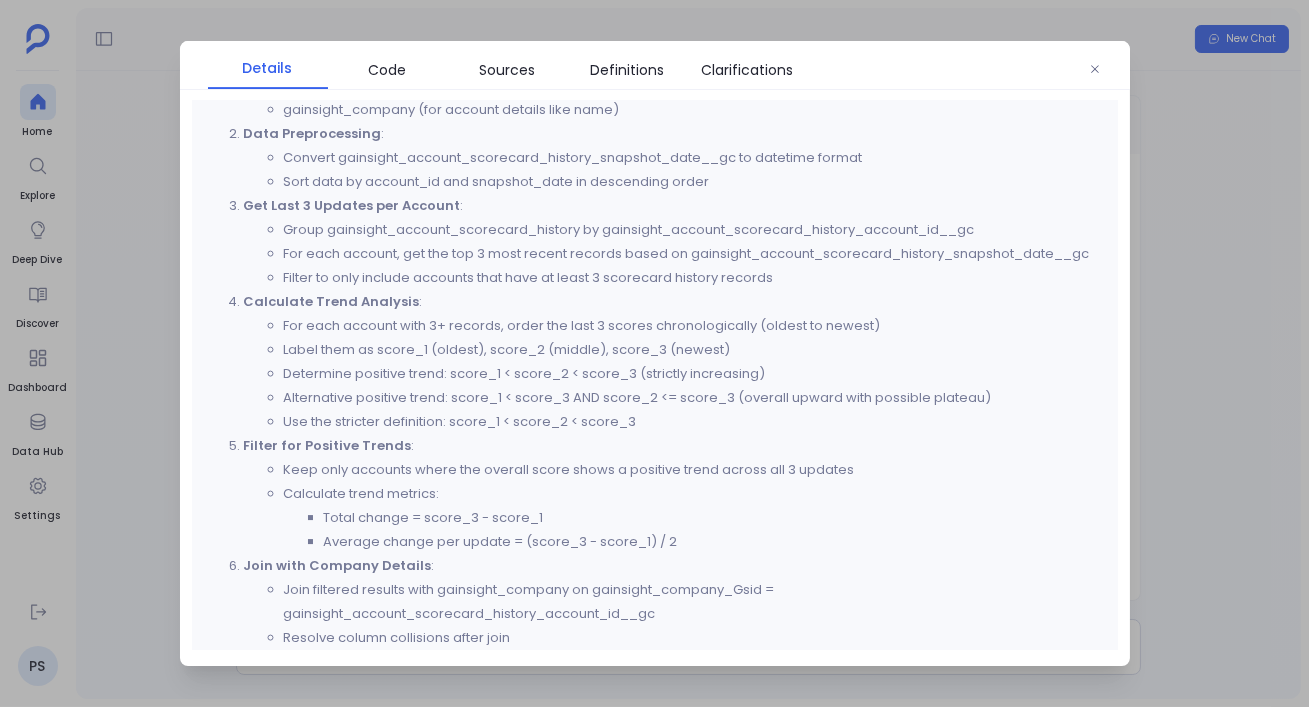 scroll, scrollTop: 960, scrollLeft: 0, axis: vertical 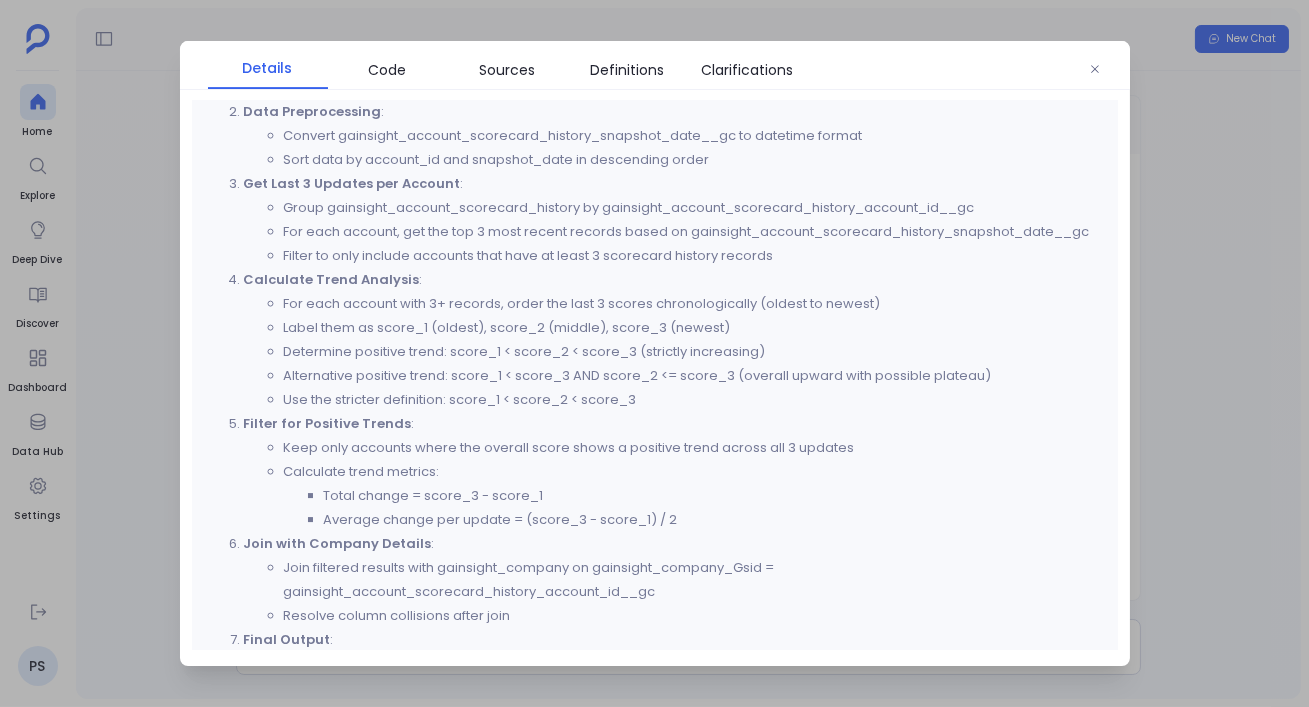 click at bounding box center (654, 353) 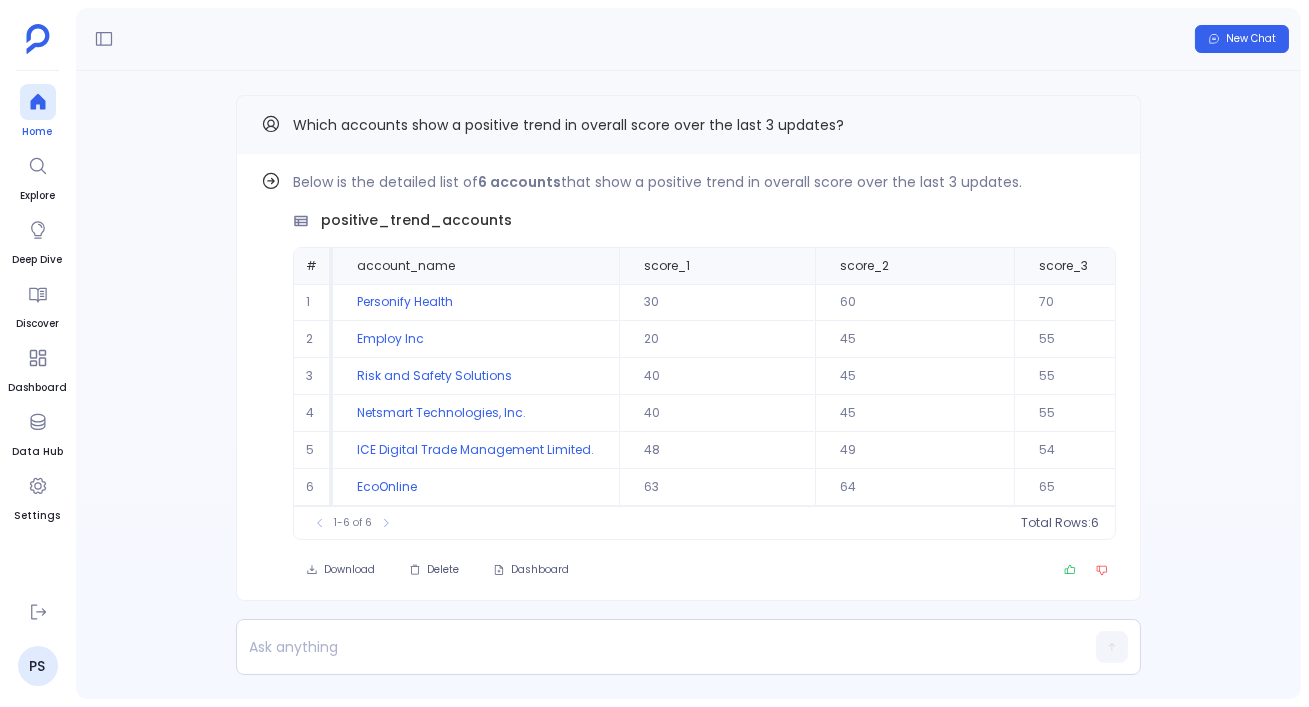 click 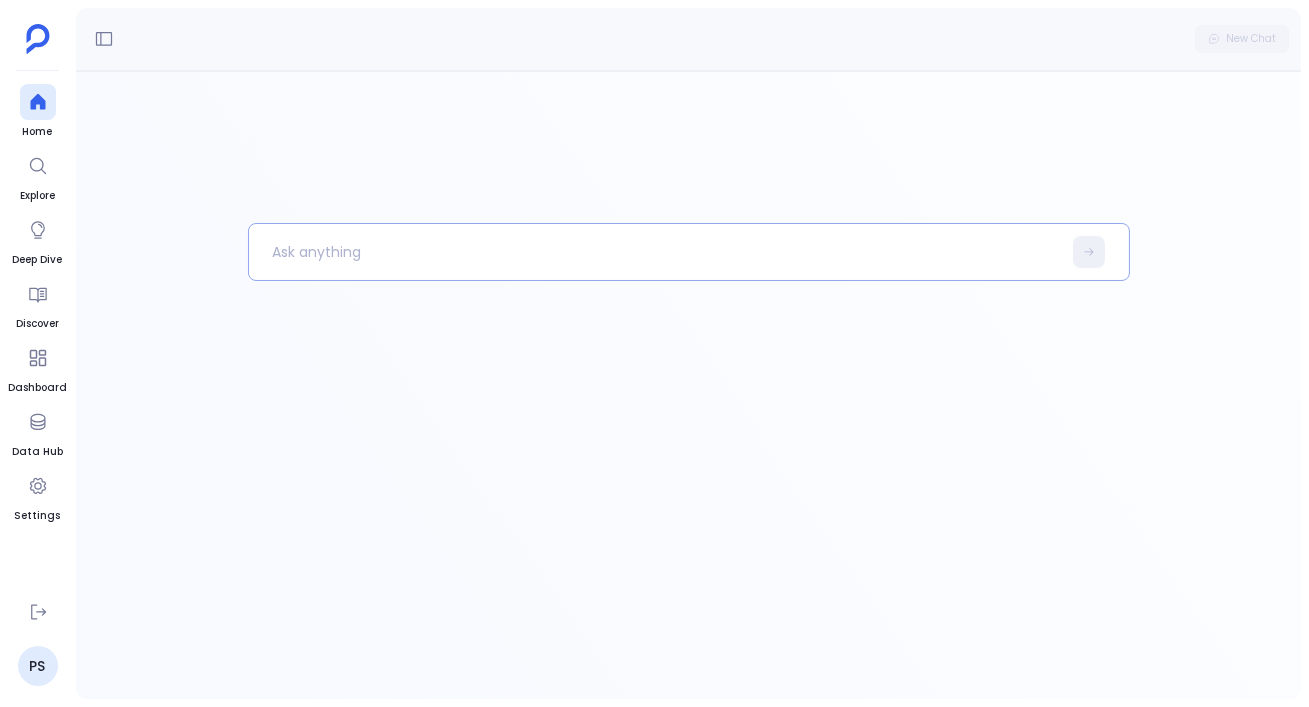 click at bounding box center [655, 252] 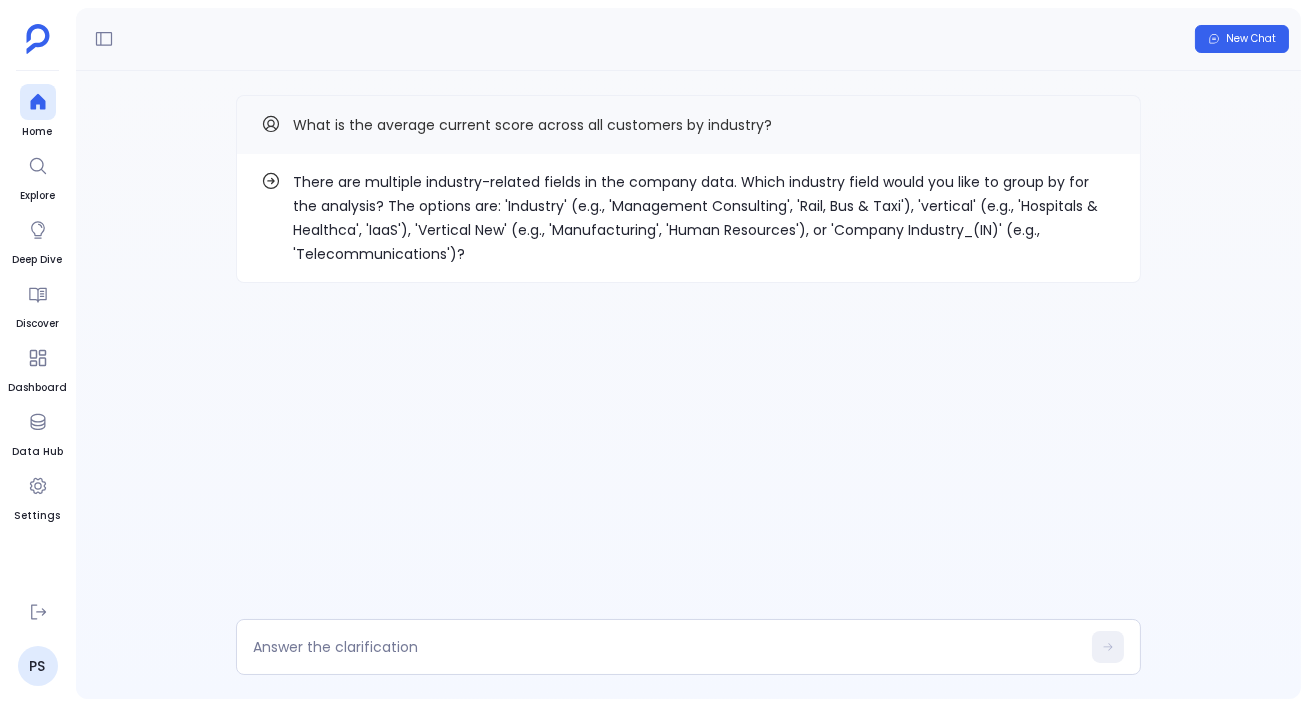 click on "There are multiple industry-related fields in the company data. Which industry field would you like to group by for the analysis? The options are: 'Industry' (e.g., 'Management Consulting', 'Rail, Bus & Taxi'), 'vertical' (e.g., 'Hospitals & Healthca', 'IaaS'), 'Vertical New' (e.g., 'Manufacturing', 'Human Resources'), or 'Company Industry_(IN)' (e.g., 'Telecommunications')?" at bounding box center (704, 218) 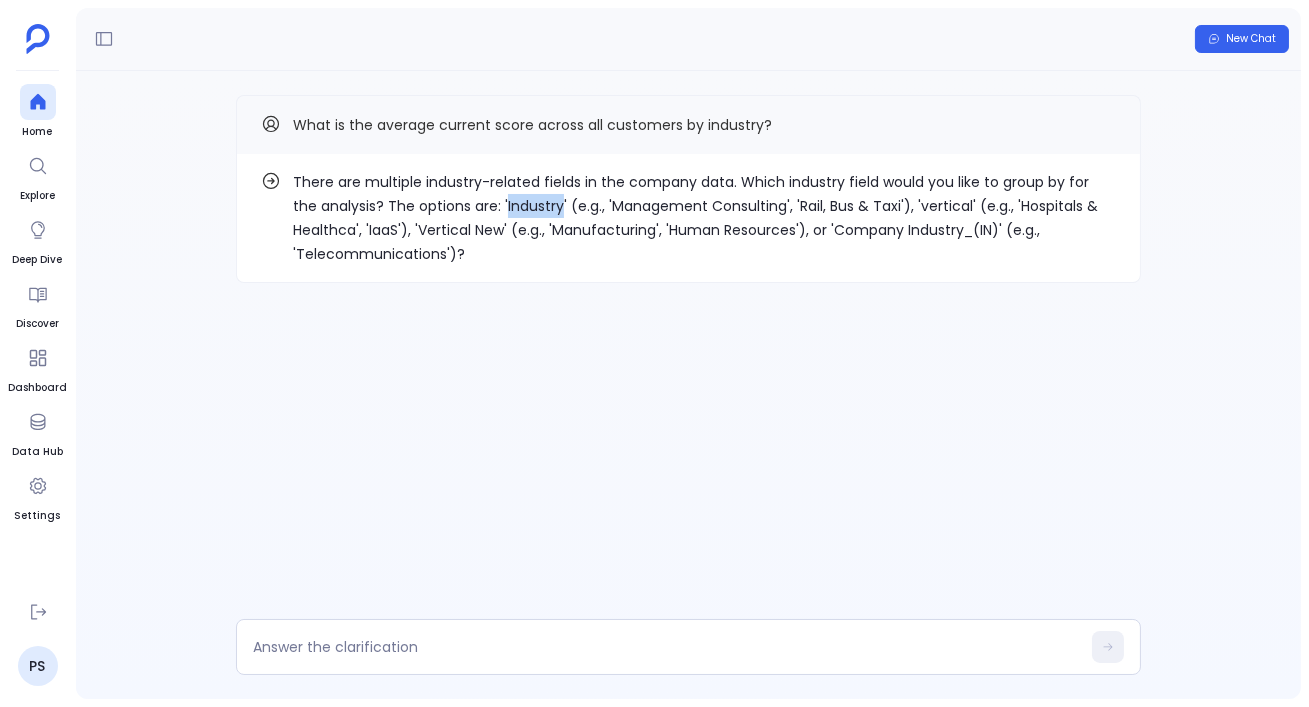 click on "There are multiple industry-related fields in the company data. Which industry field would you like to group by for the analysis? The options are: 'Industry' (e.g., 'Management Consulting', 'Rail, Bus & Taxi'), 'vertical' (e.g., 'Hospitals & Healthca', 'IaaS'), 'Vertical New' (e.g., 'Manufacturing', 'Human Resources'), or 'Company Industry_(IN)' (e.g., 'Telecommunications')?" at bounding box center (704, 218) 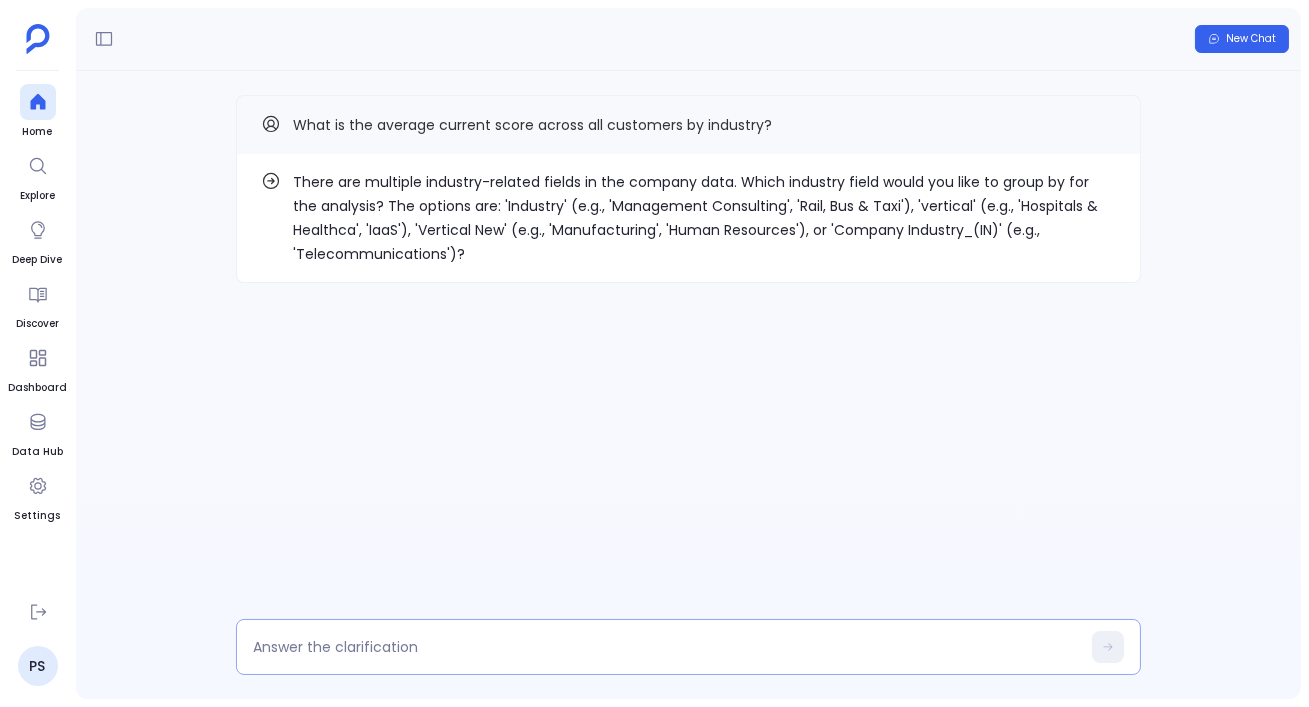 click at bounding box center (688, 647) 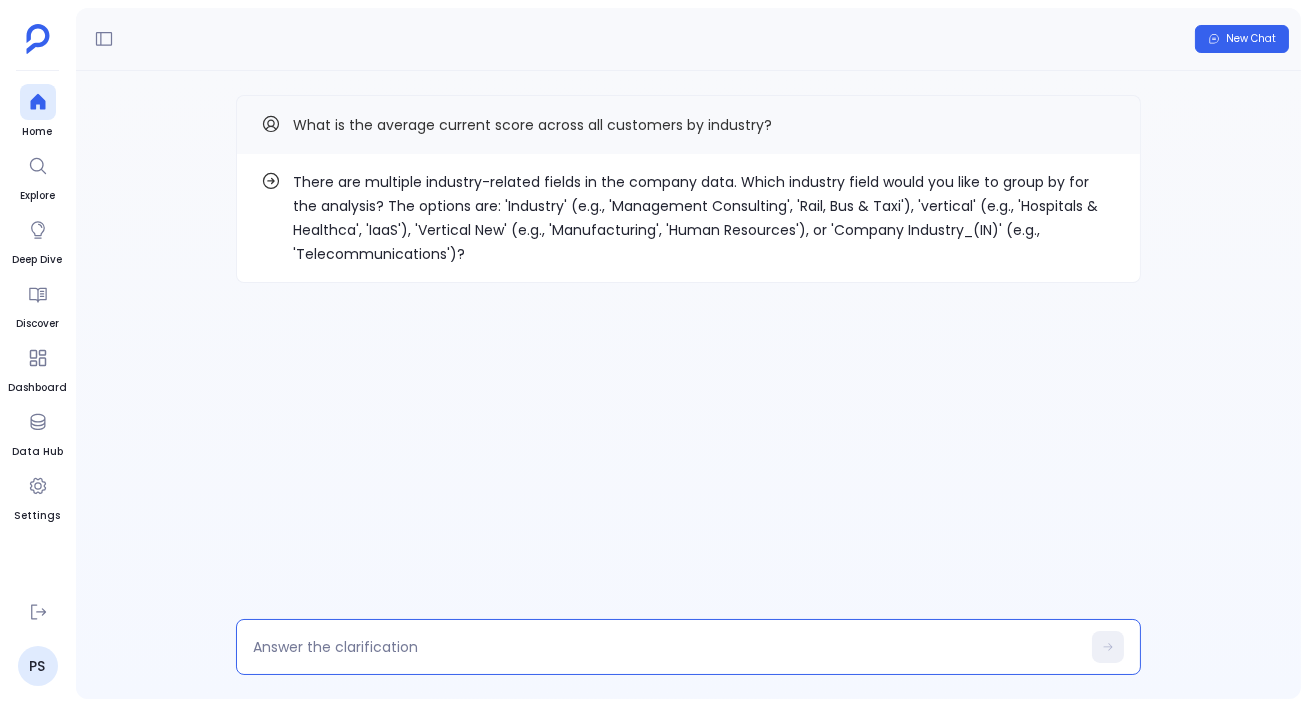 click at bounding box center [666, 647] 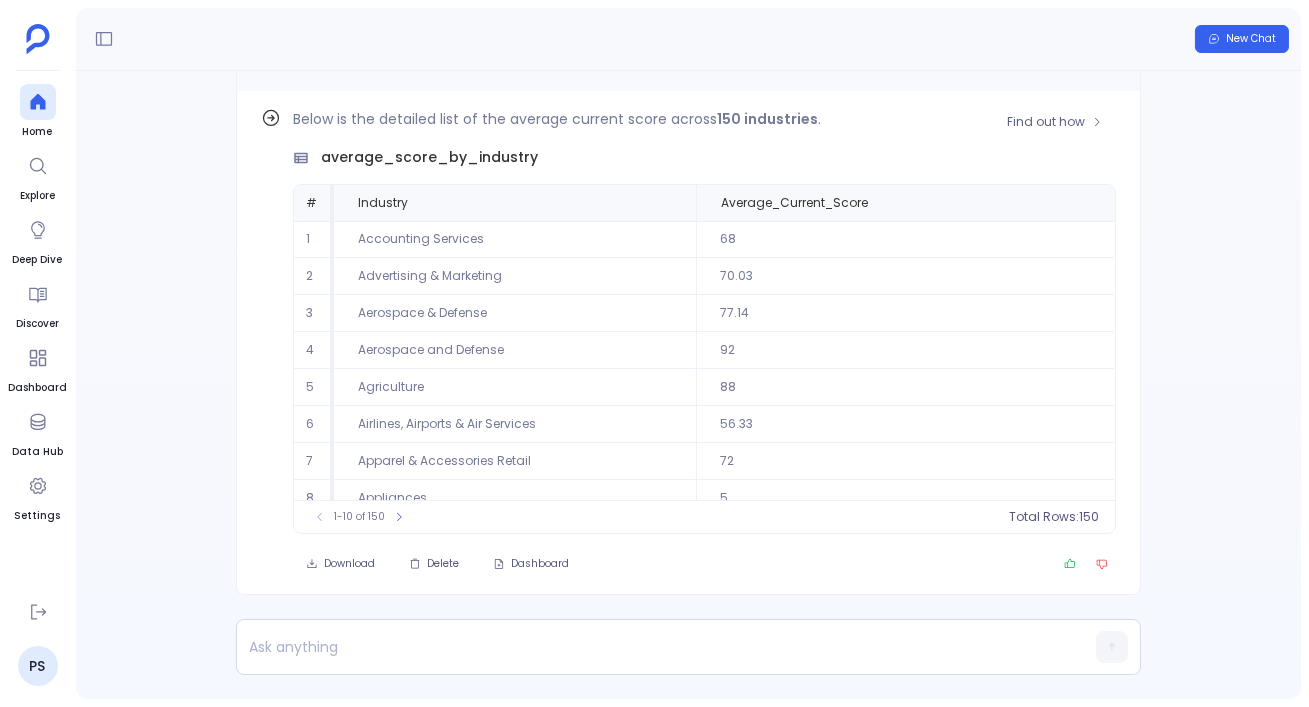 scroll, scrollTop: -62, scrollLeft: 0, axis: vertical 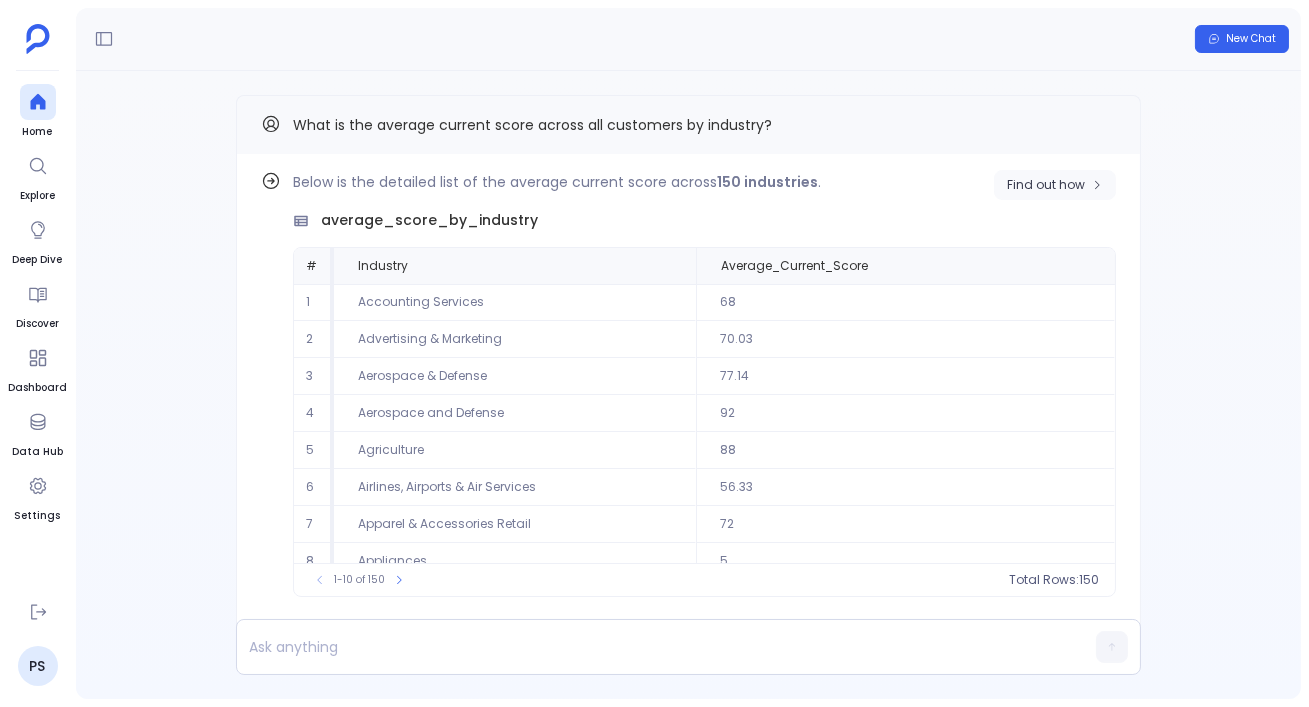 click on "Find out how" at bounding box center [1046, 185] 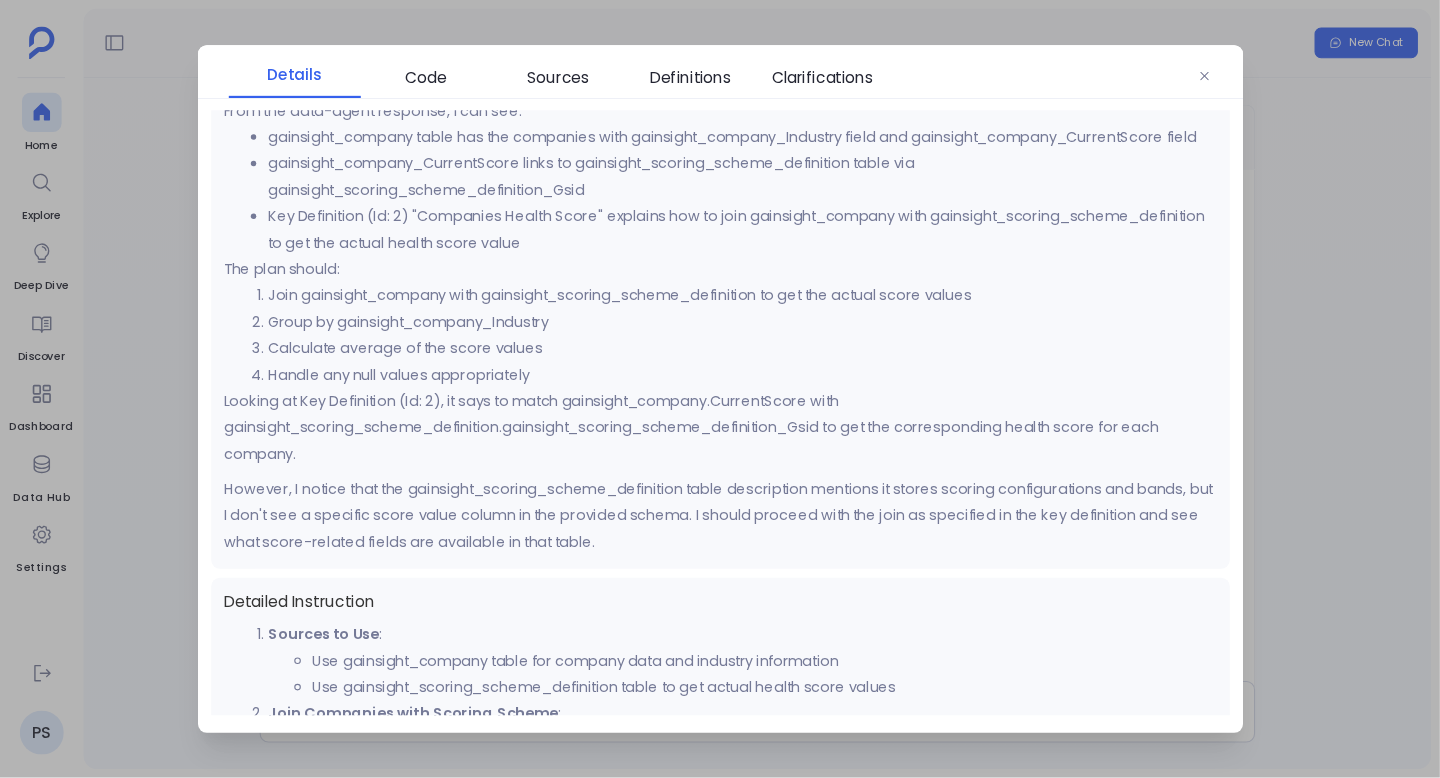 scroll, scrollTop: 145, scrollLeft: 0, axis: vertical 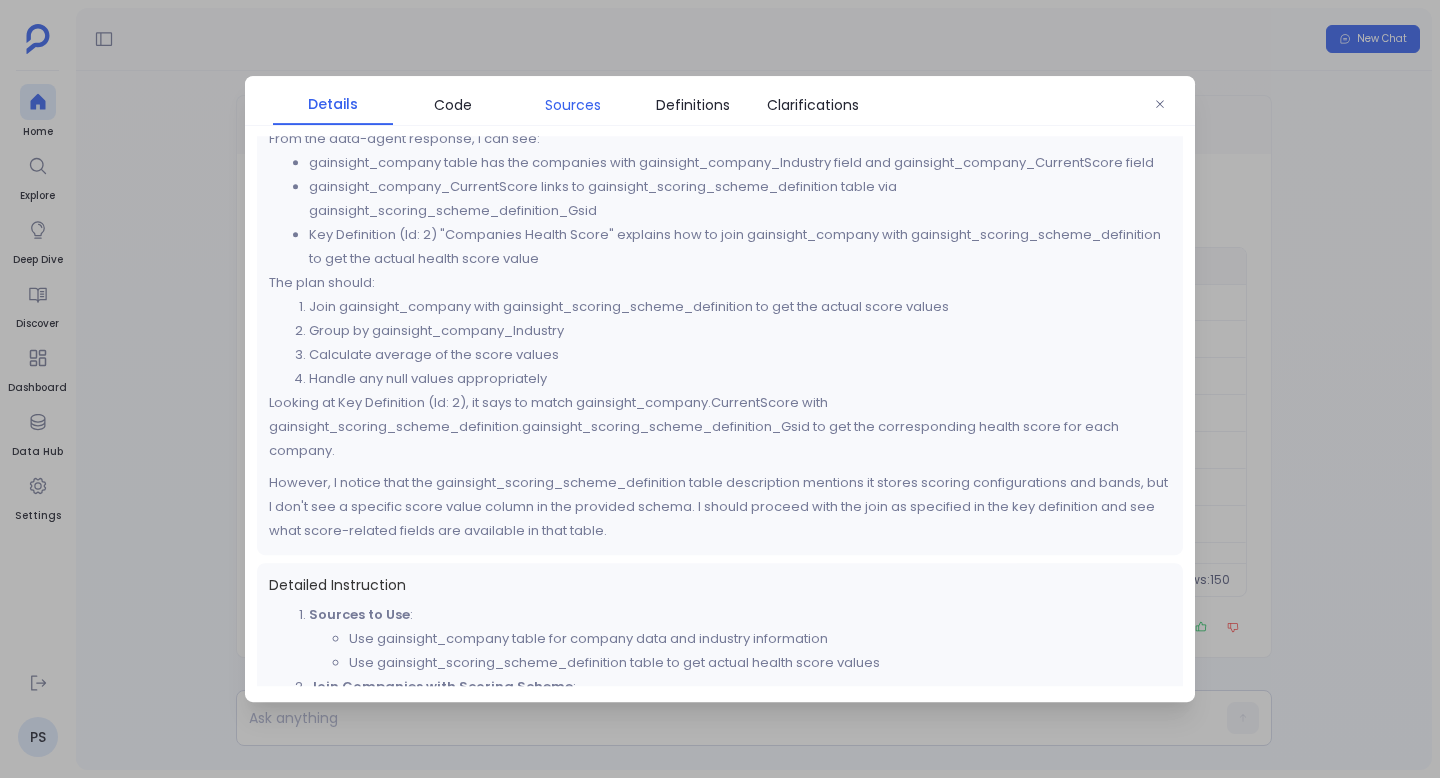 click on "Sources" at bounding box center [573, 105] 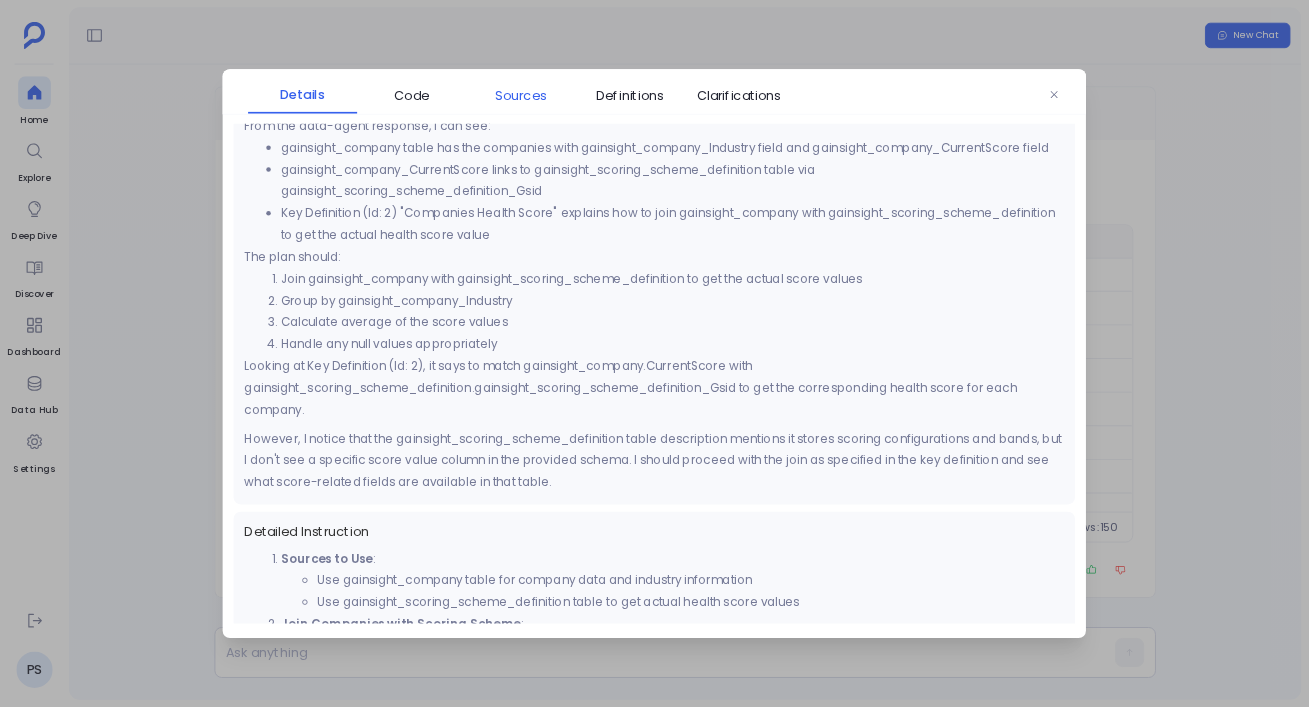 scroll, scrollTop: 0, scrollLeft: 0, axis: both 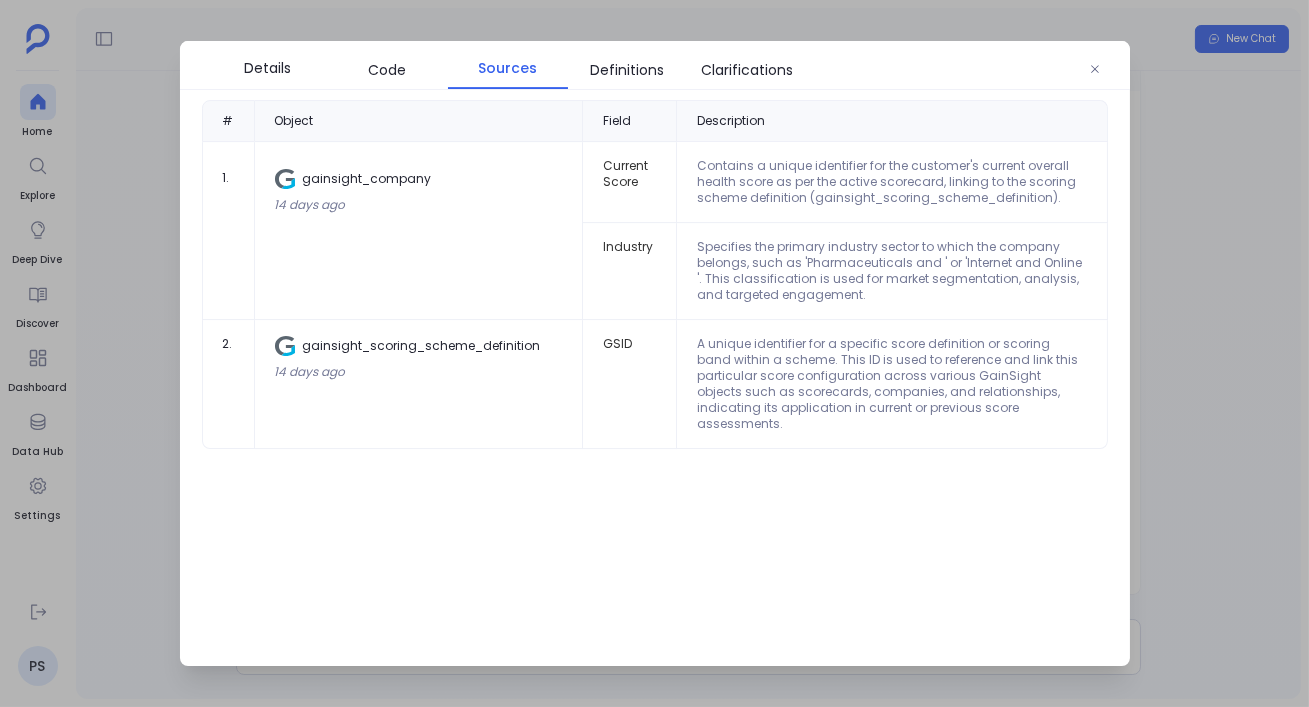 click at bounding box center [654, 353] 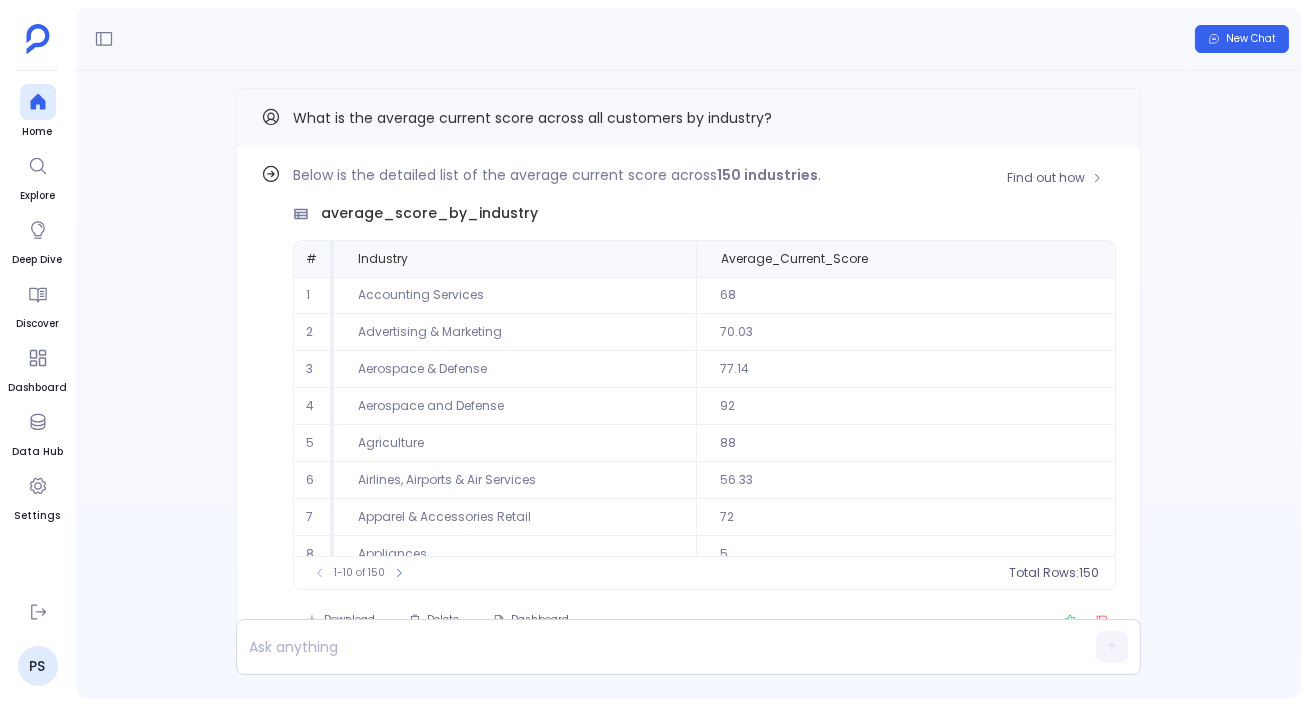 scroll, scrollTop: -62, scrollLeft: 0, axis: vertical 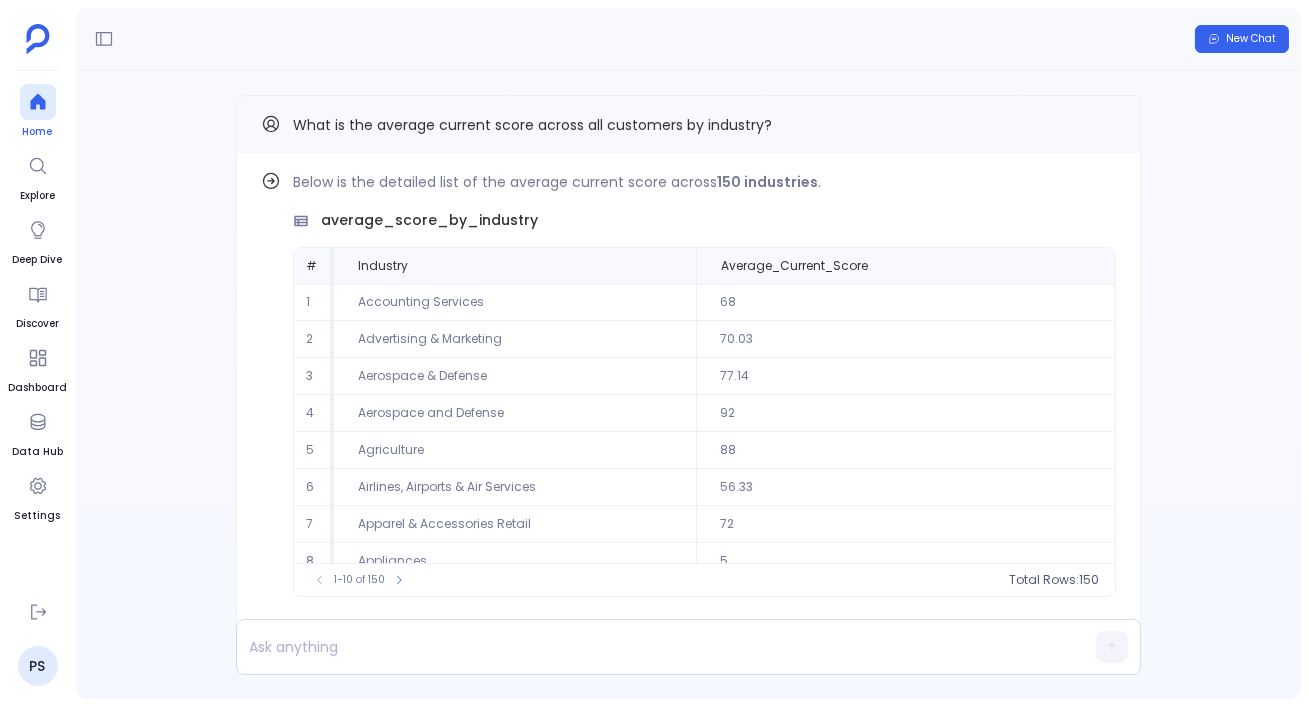 click on "Home" at bounding box center [38, 112] 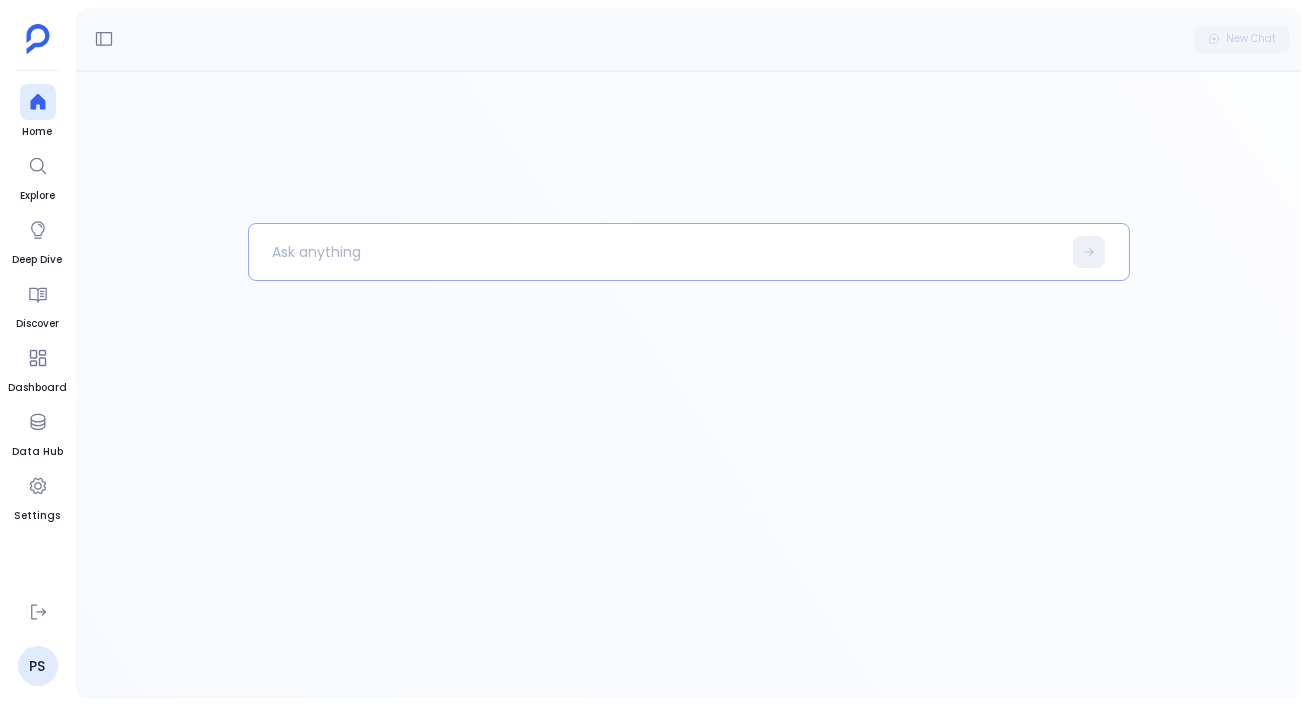 click at bounding box center (655, 252) 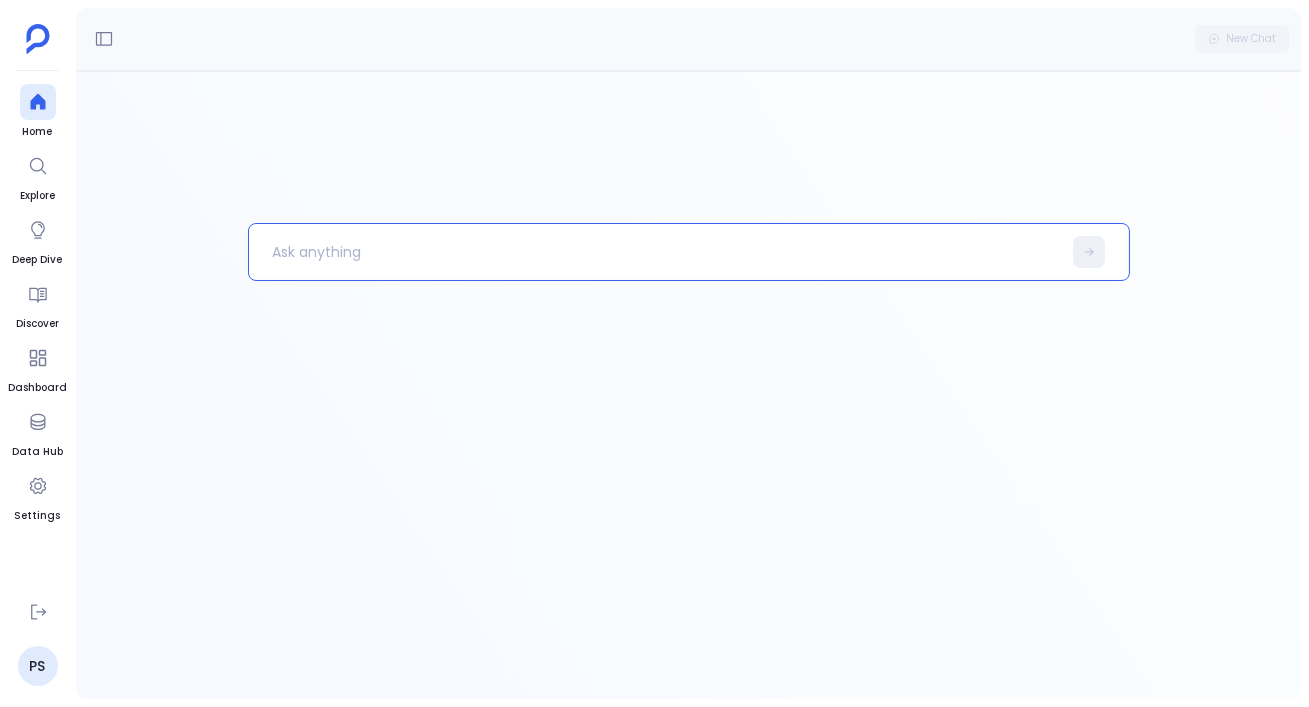paste 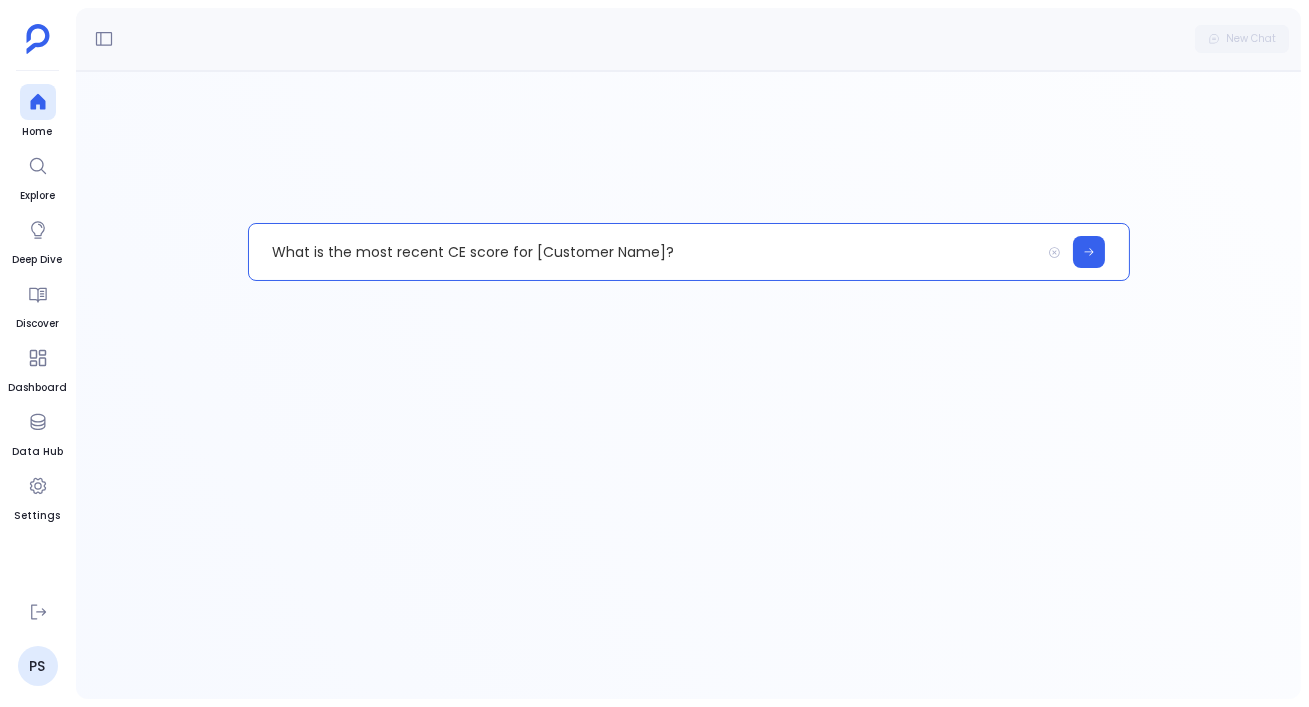 type 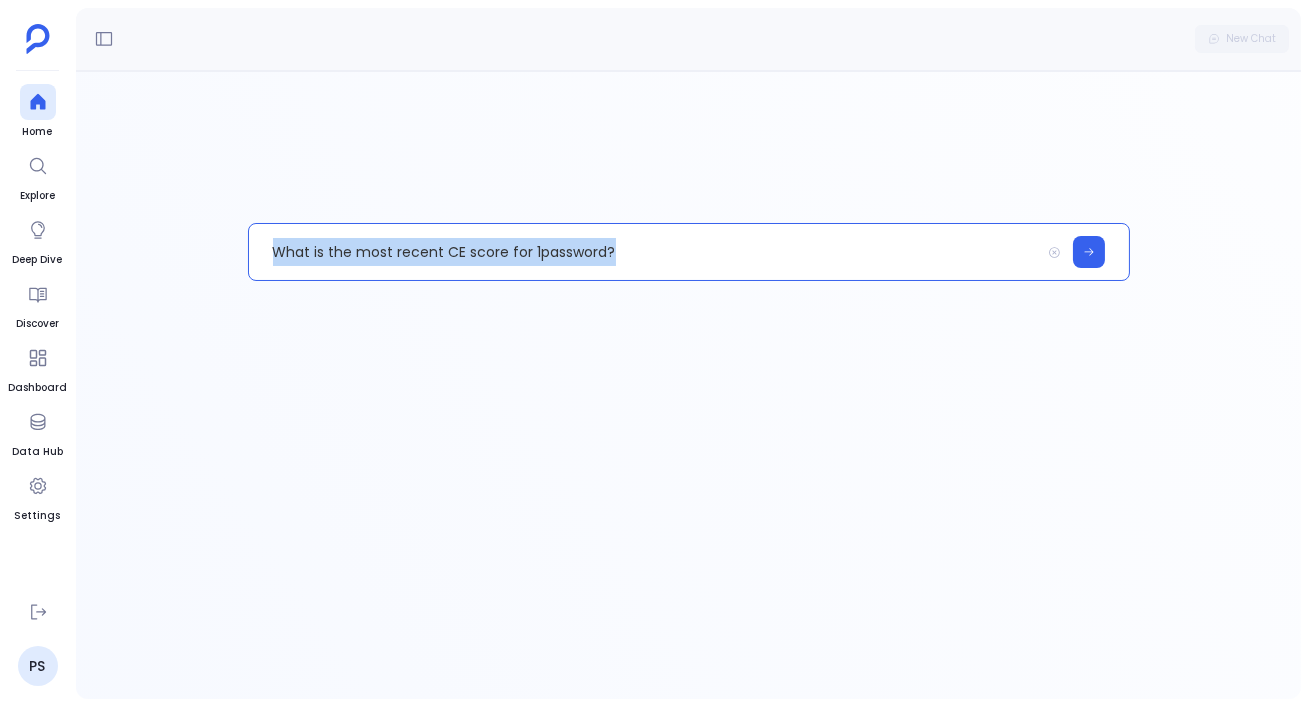 copy on "What is the most recent CE score for 1password?" 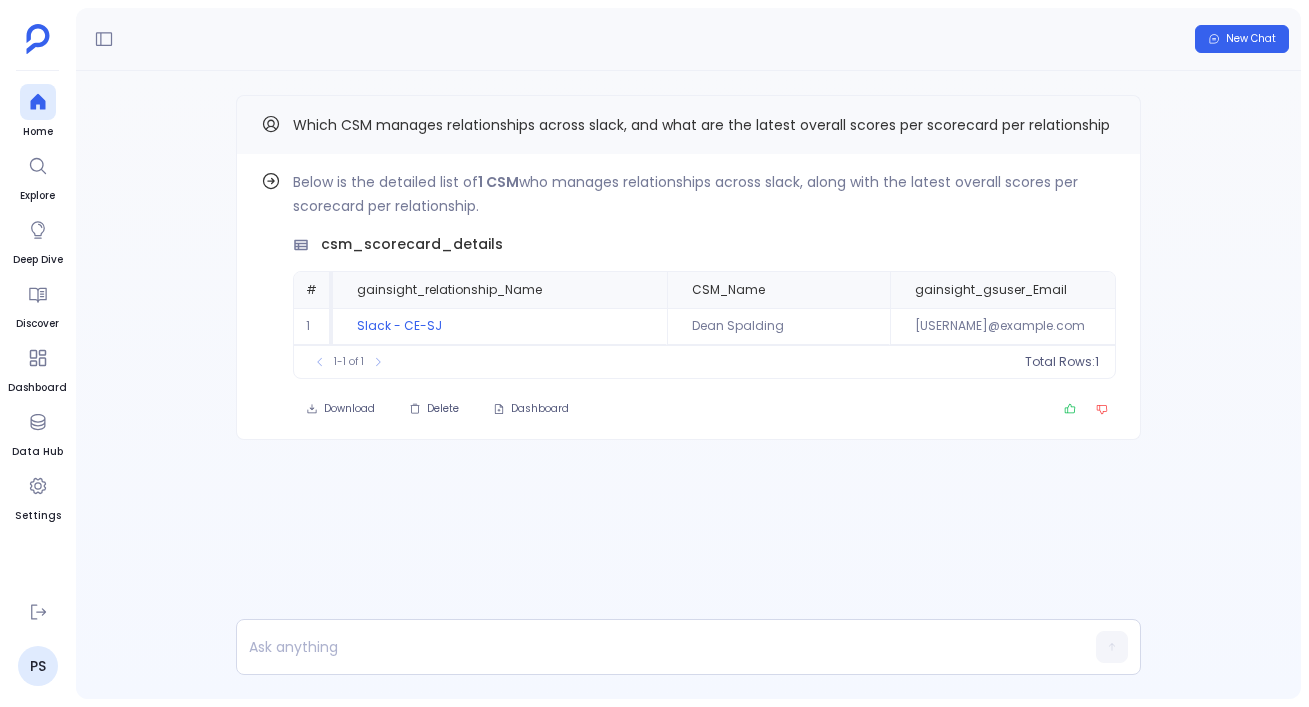 scroll, scrollTop: 0, scrollLeft: 0, axis: both 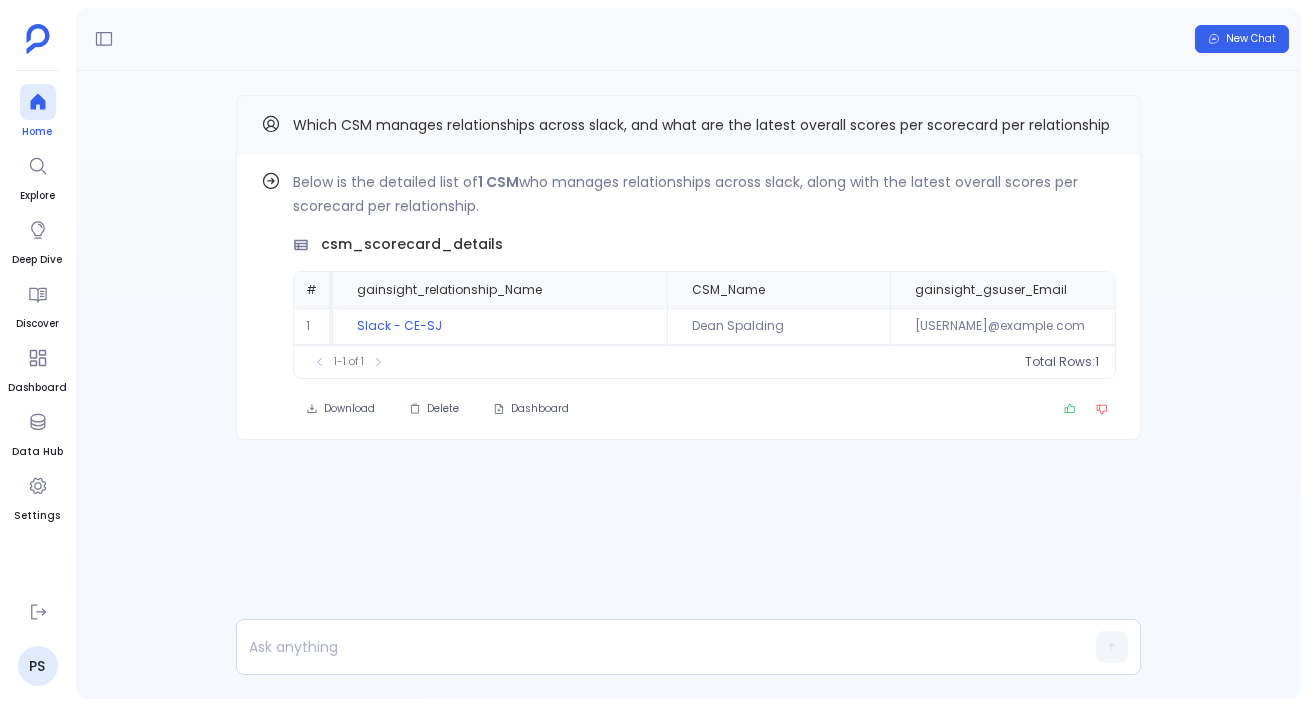 click at bounding box center (38, 102) 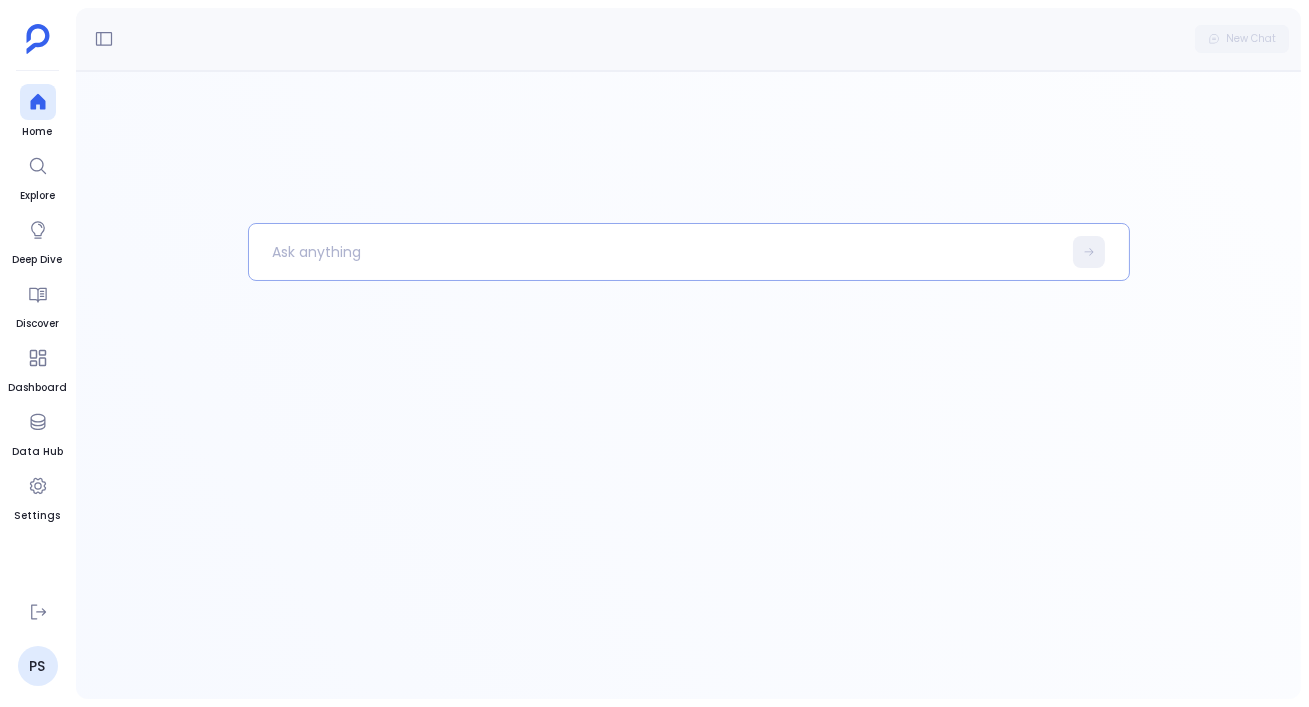 click at bounding box center (655, 252) 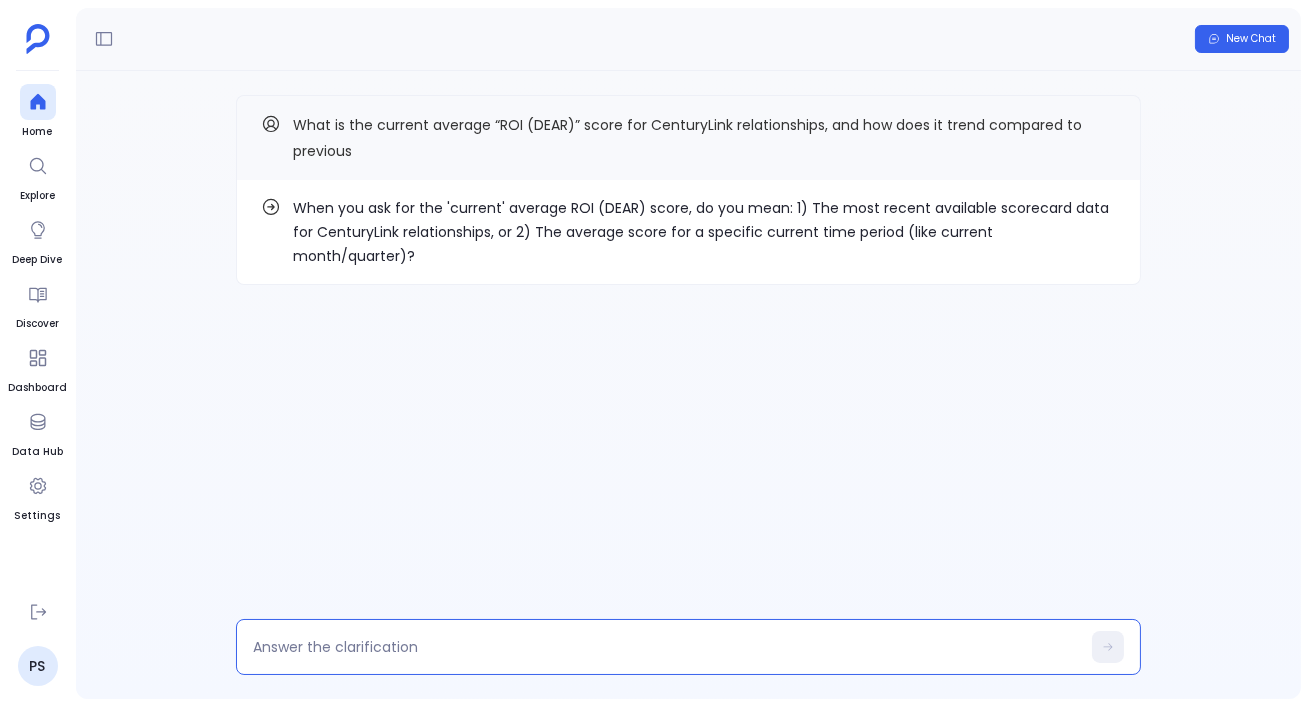 click at bounding box center (666, 647) 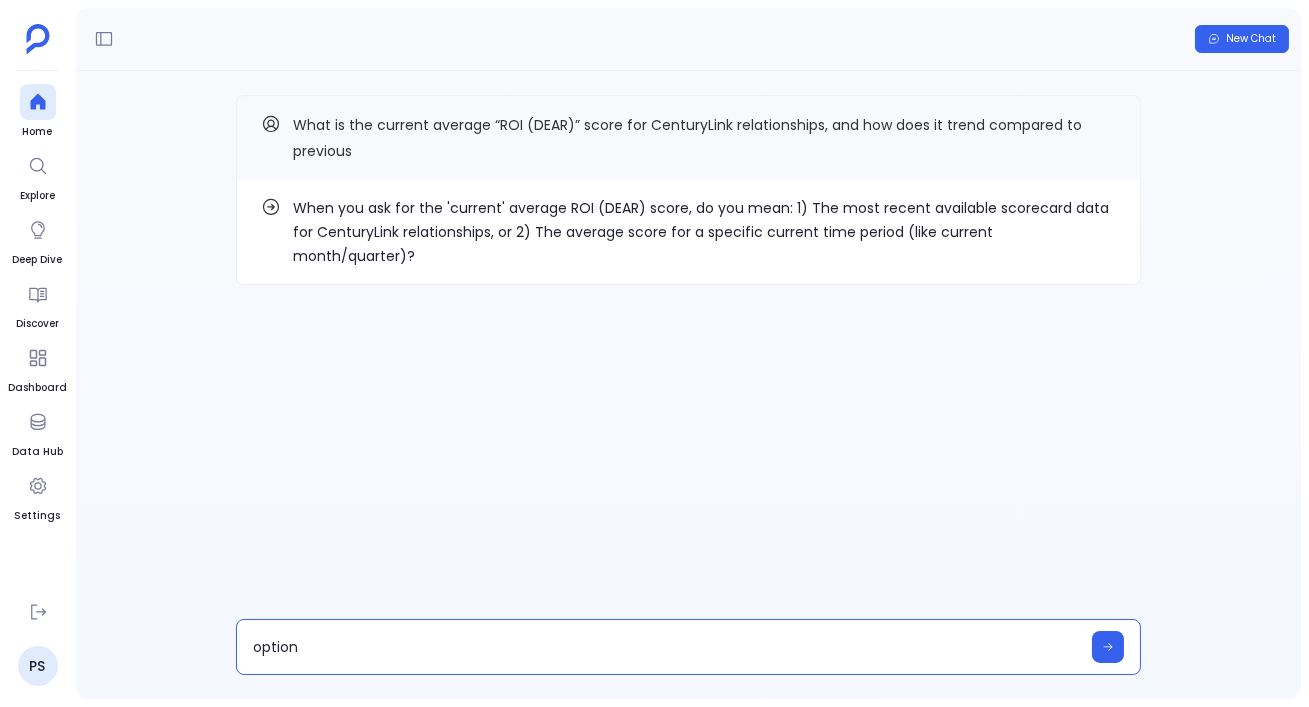 type on "option 1" 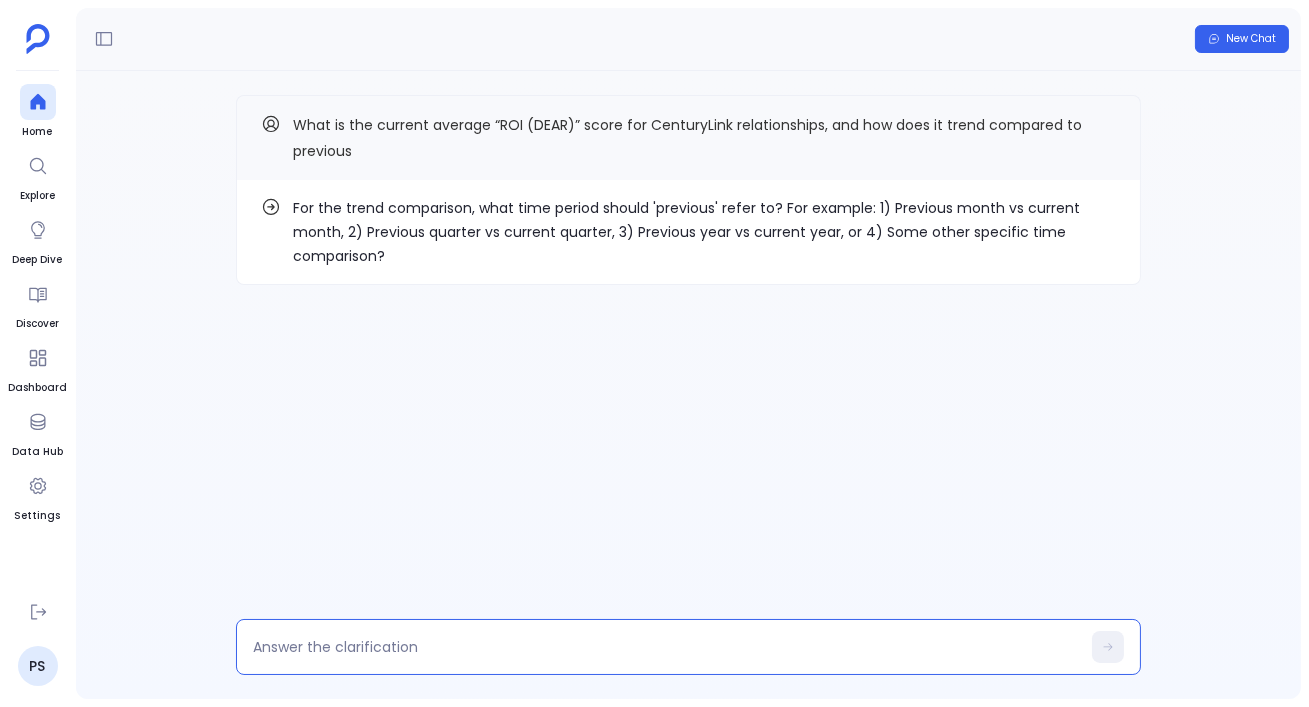 click at bounding box center [666, 647] 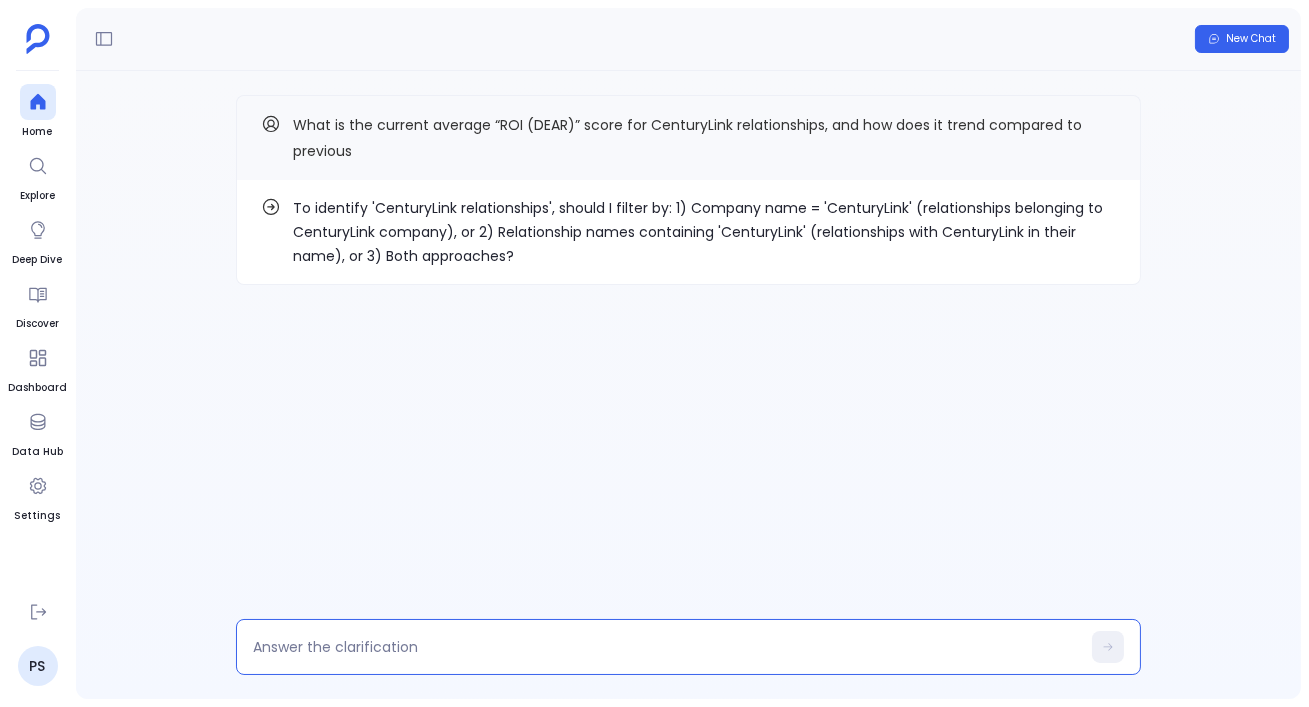 click at bounding box center (666, 647) 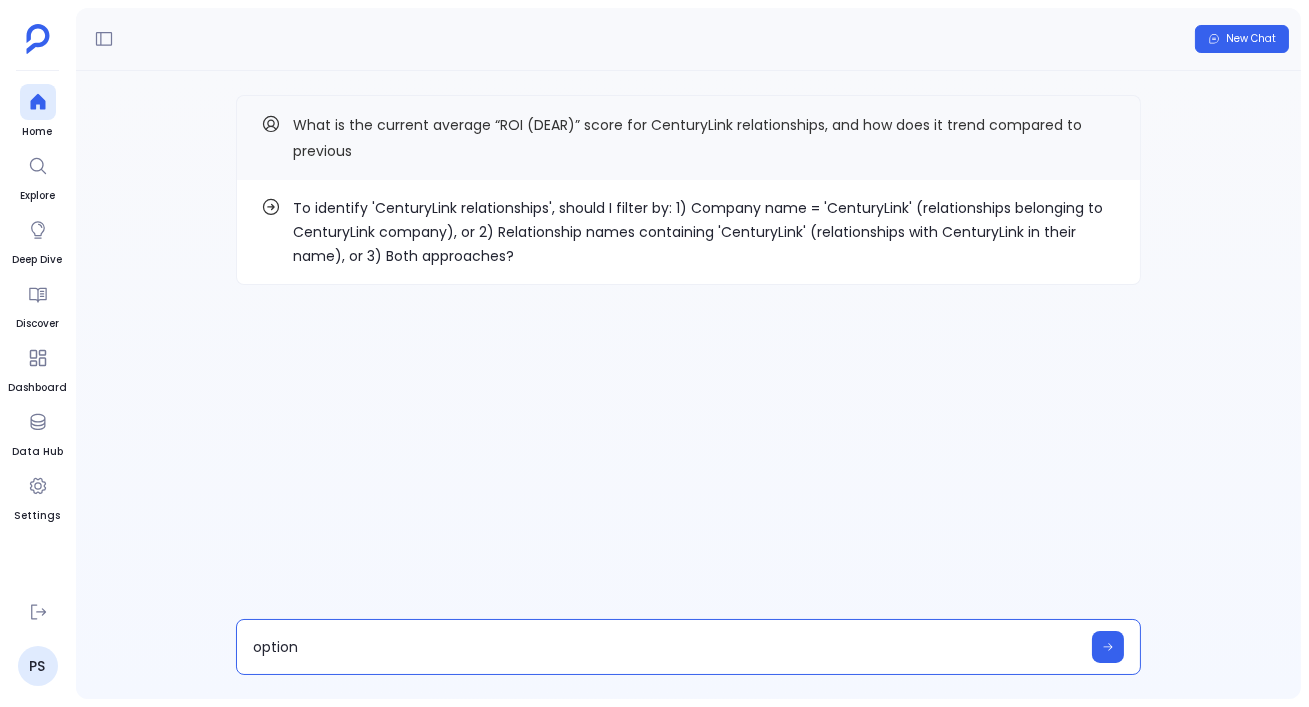 type on "option 2" 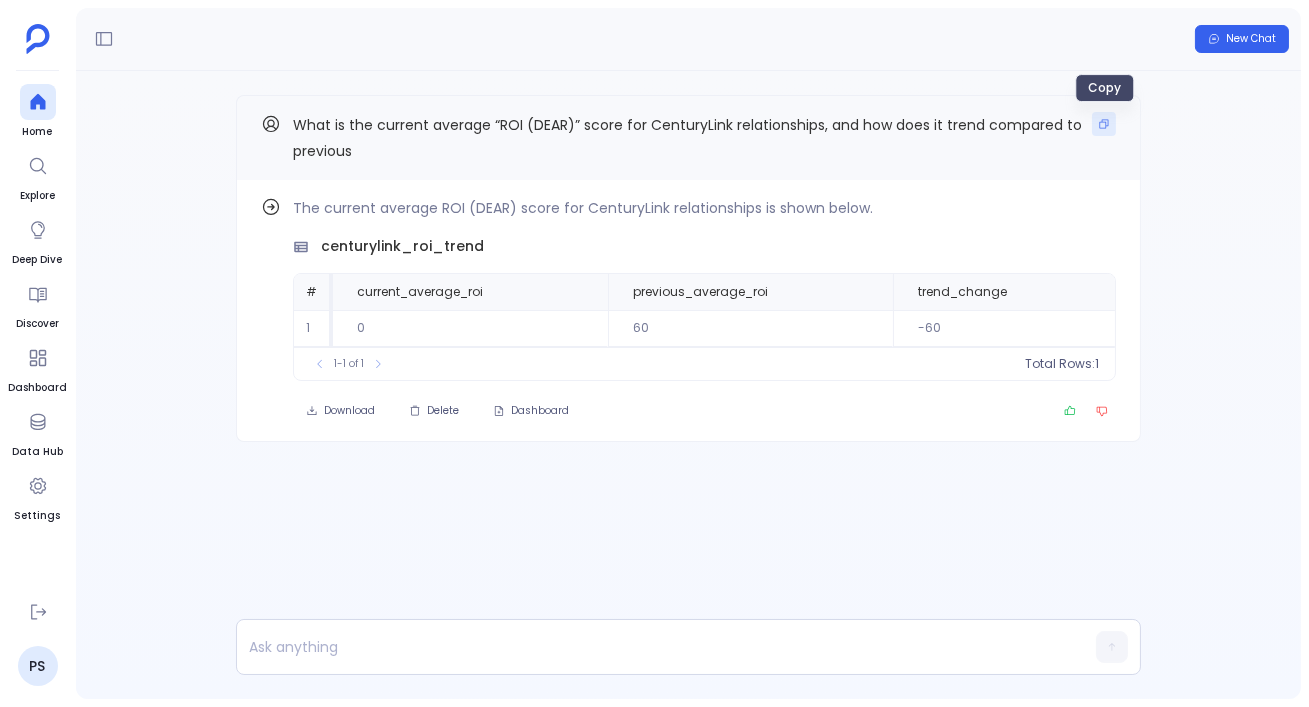 click at bounding box center (1104, 124) 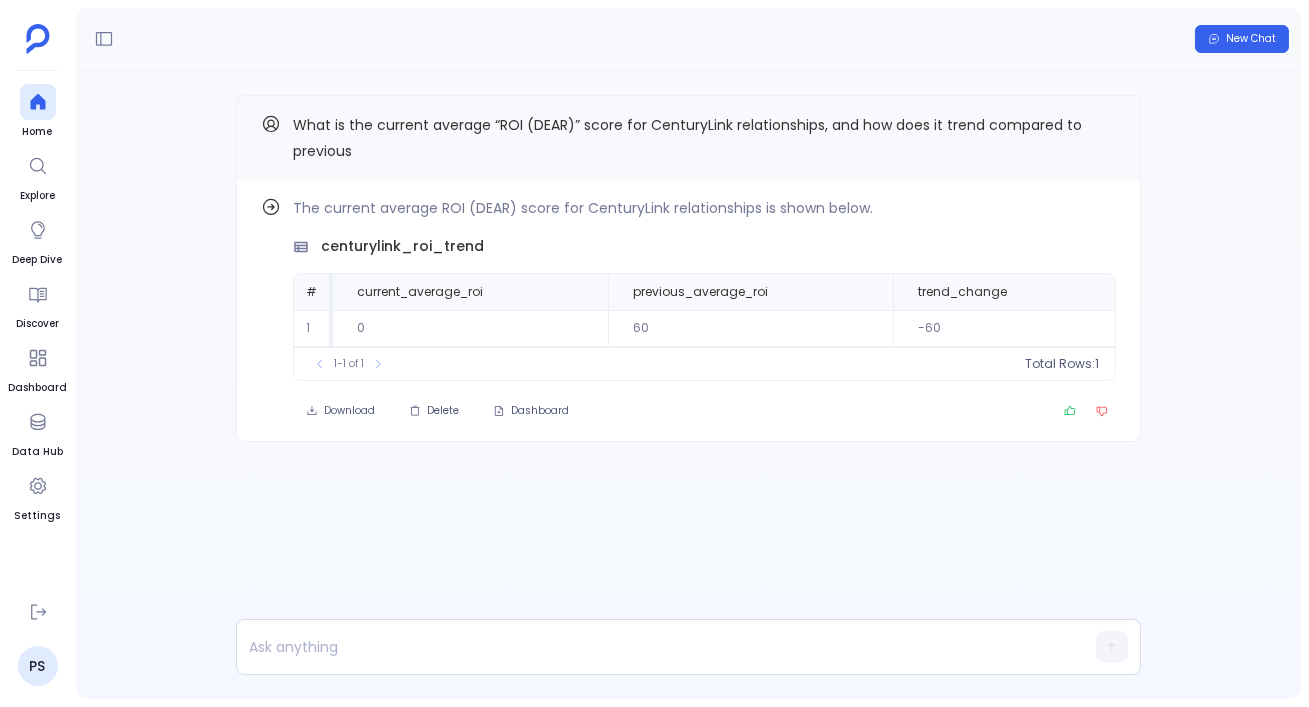 click on "Home Explore Deep Dive Discover Dashboard Data Hub Settings" at bounding box center [37, 335] 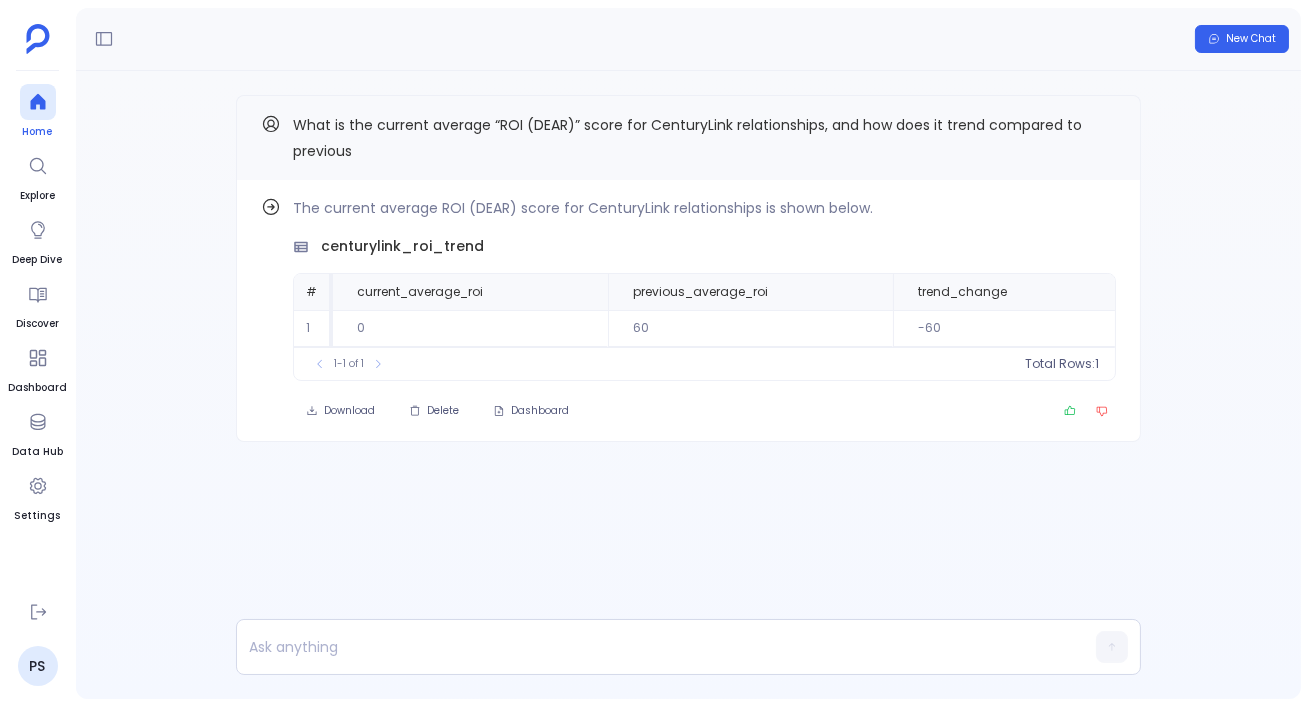 click at bounding box center [38, 102] 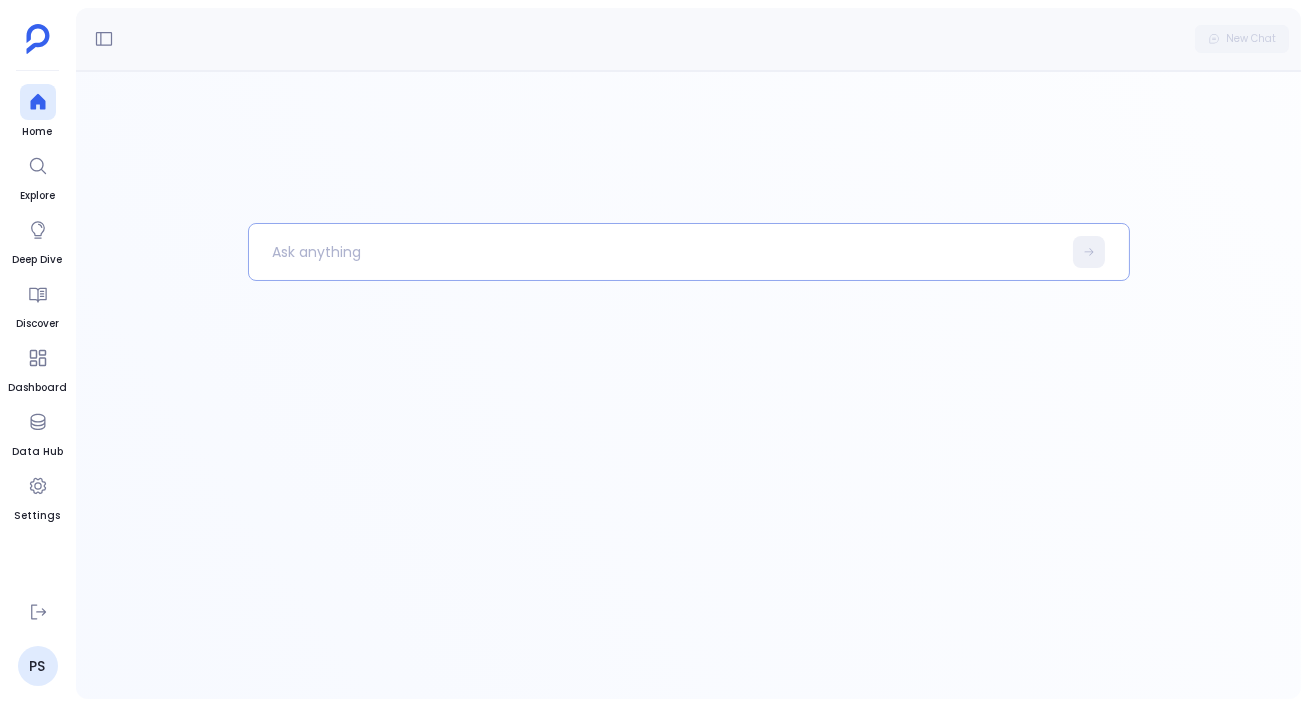 click at bounding box center [655, 252] 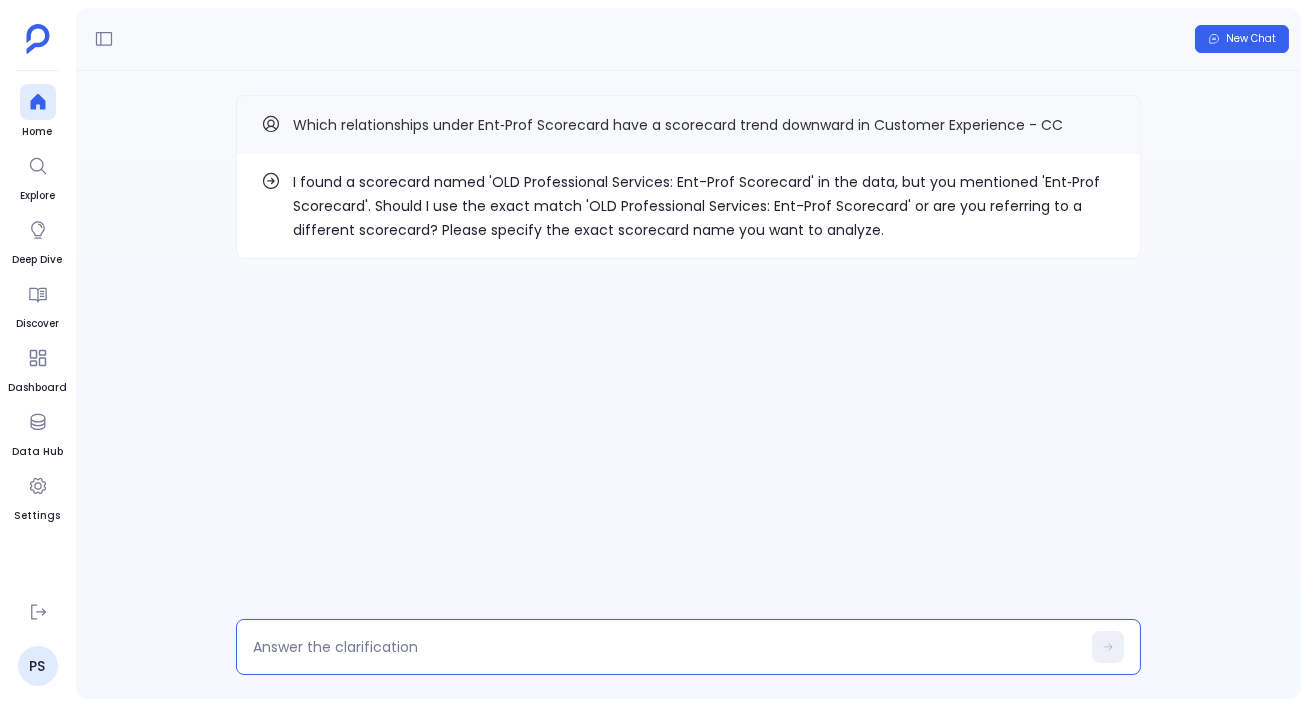 click at bounding box center [666, 647] 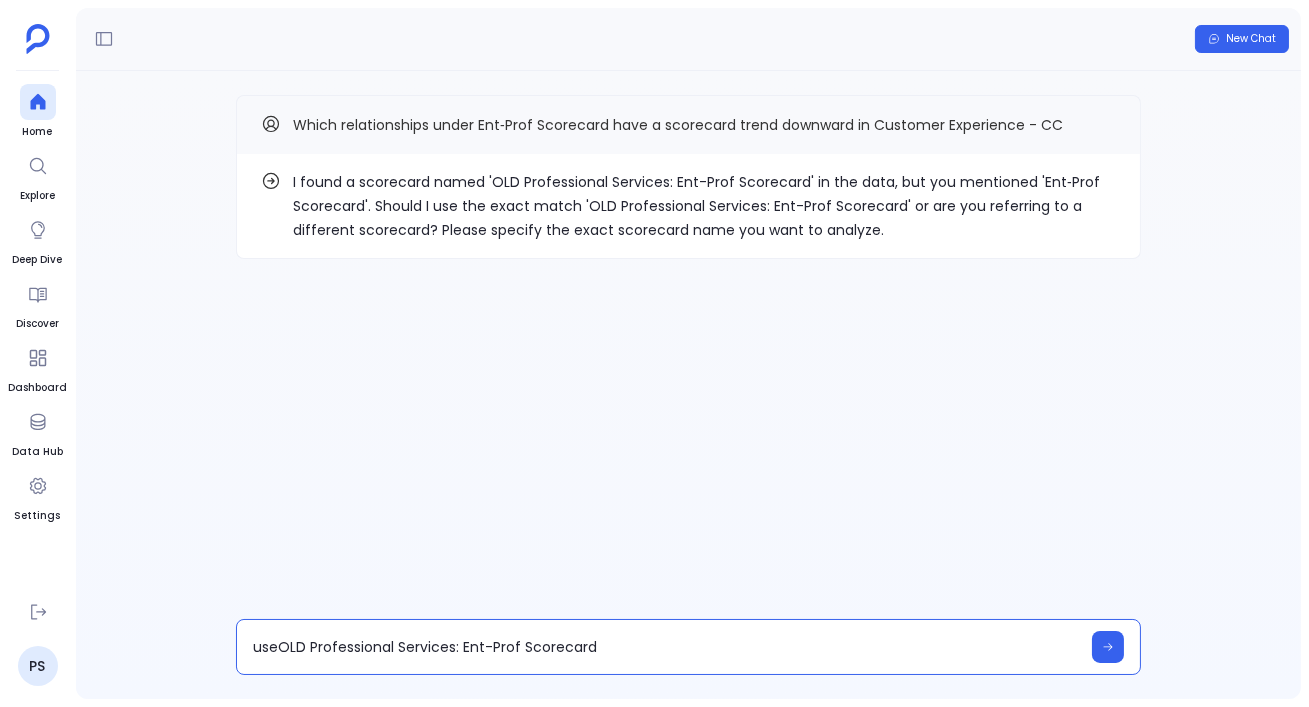 type on "use OLD Professional Services: Ent-Prof Scorecard" 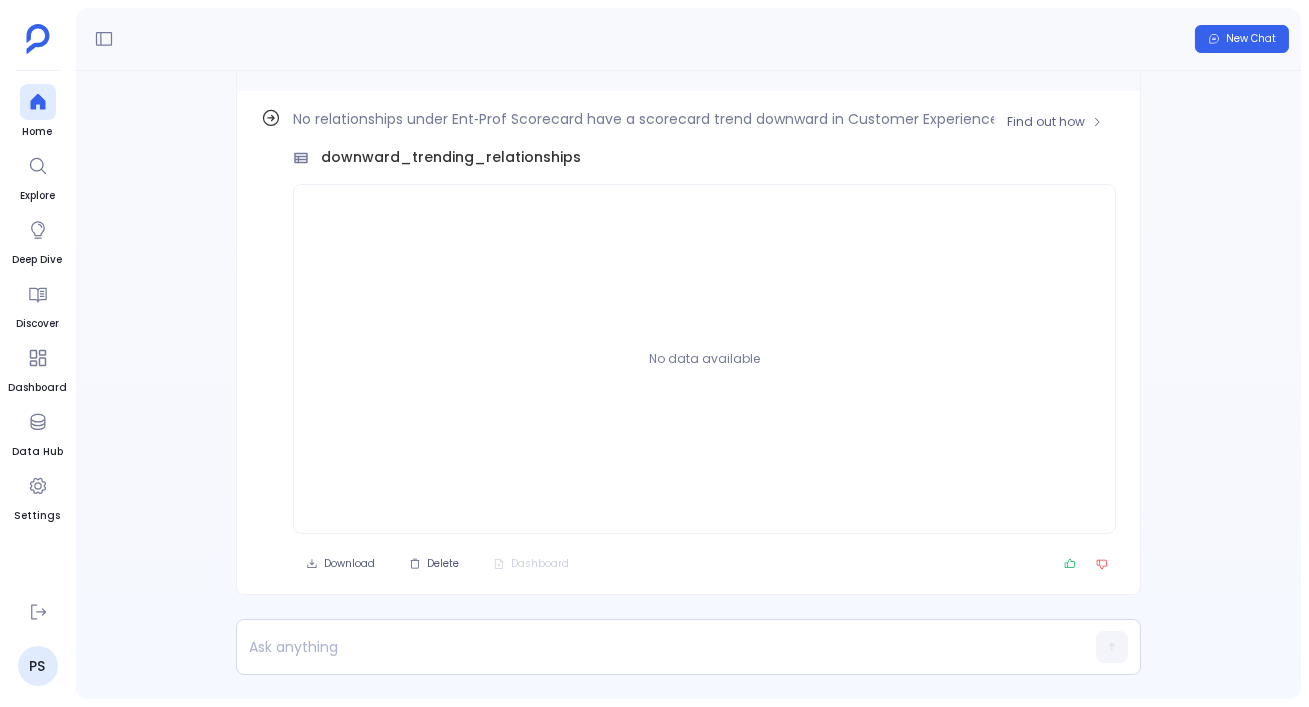 scroll, scrollTop: -62, scrollLeft: 0, axis: vertical 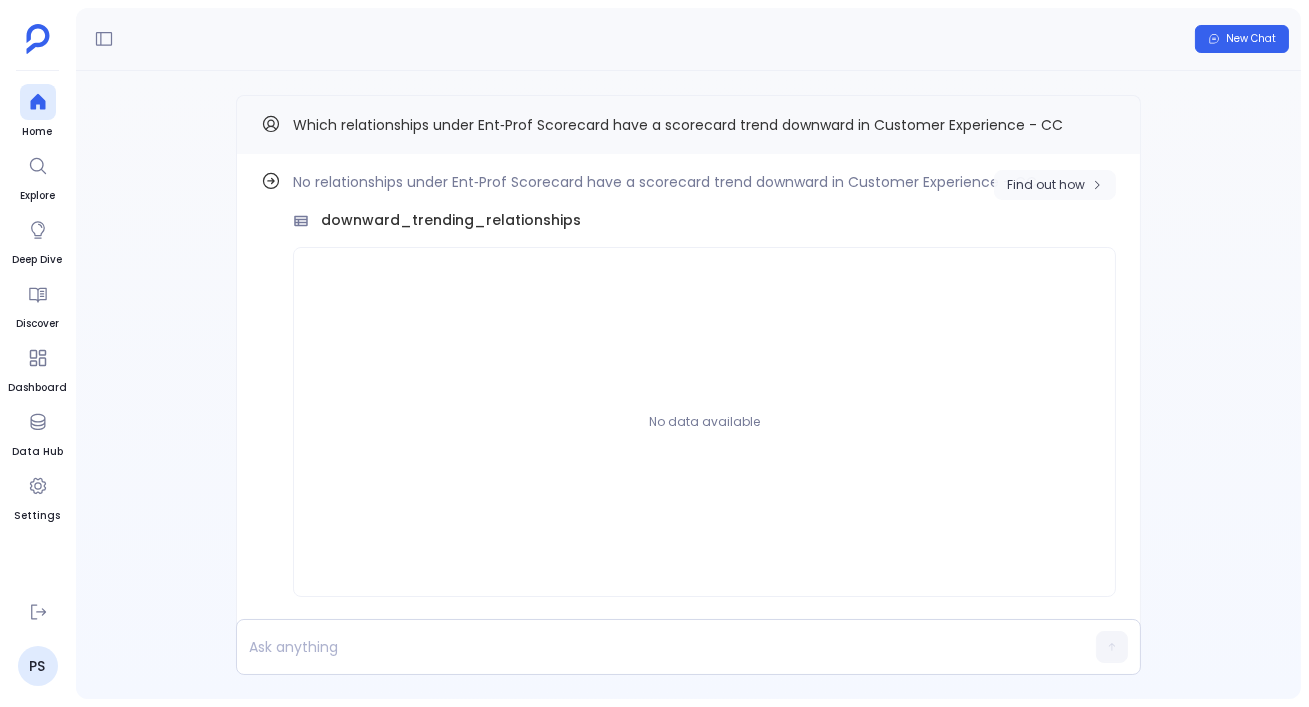 click on "Find out how" at bounding box center (1055, 185) 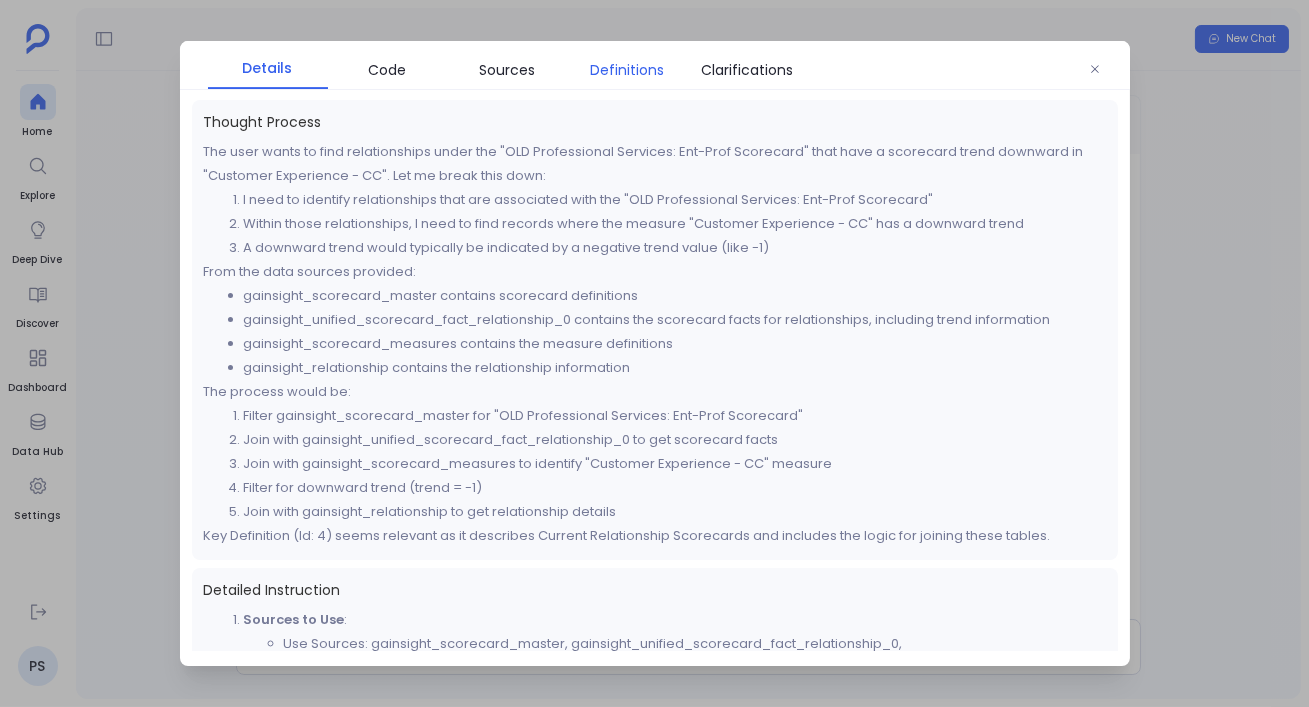 click on "Definitions" at bounding box center [628, 70] 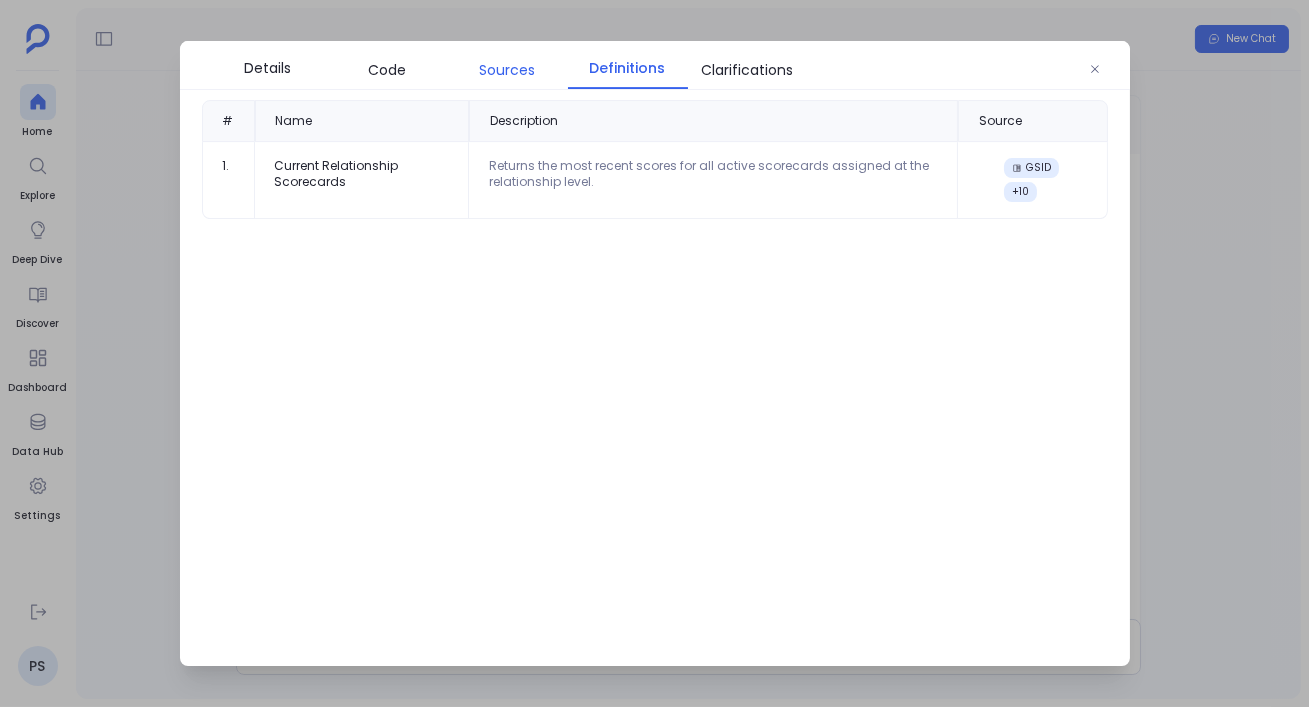 click on "Sources" at bounding box center (508, 70) 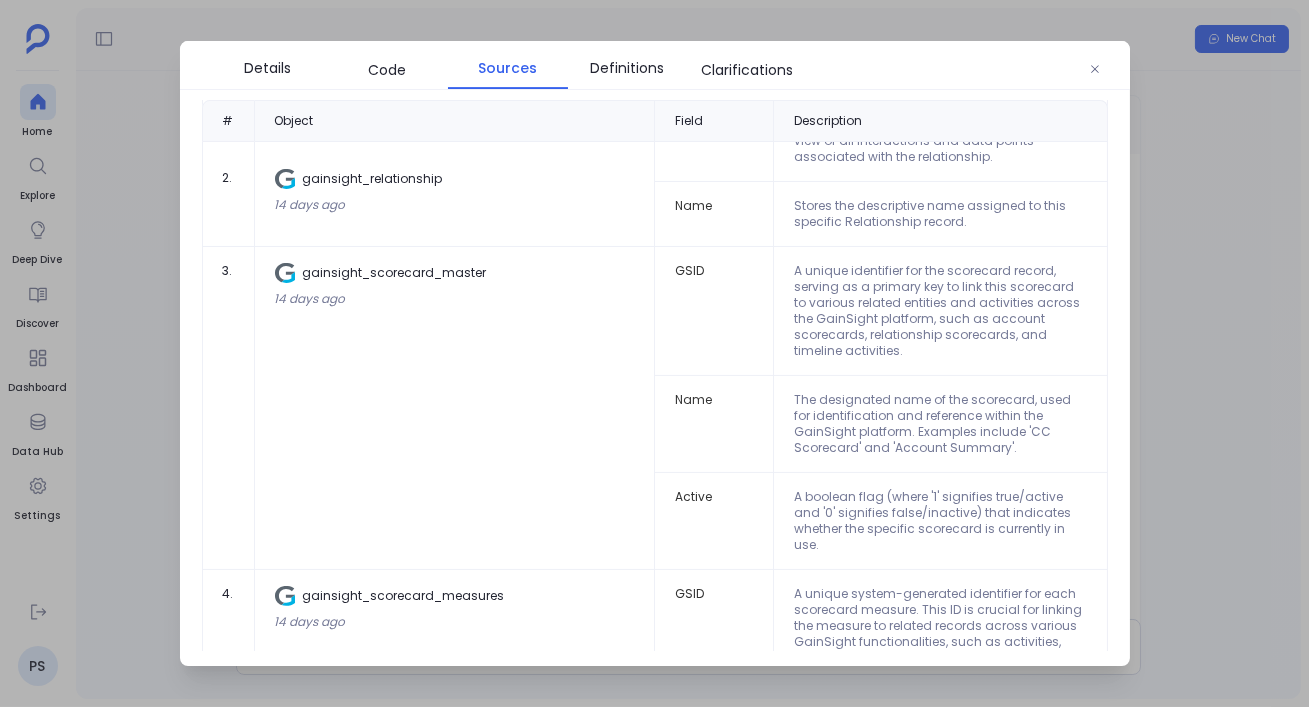 scroll, scrollTop: 828, scrollLeft: 0, axis: vertical 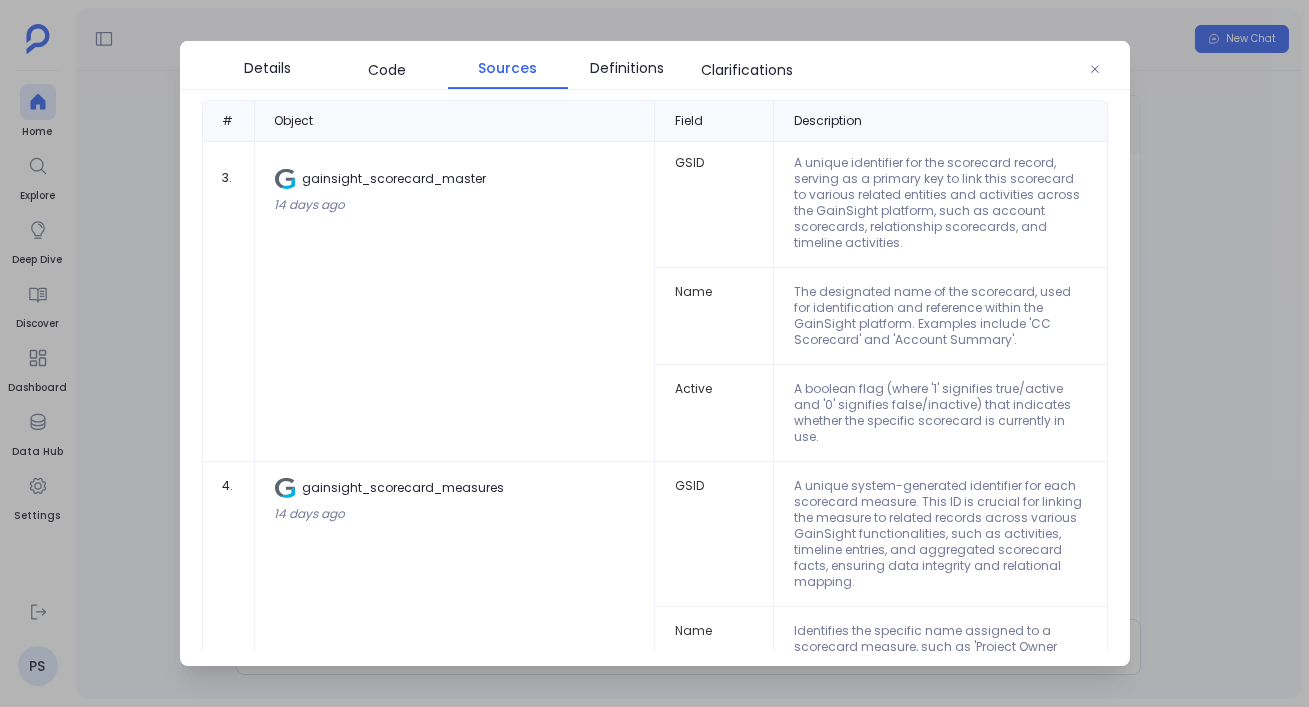 click at bounding box center [654, 353] 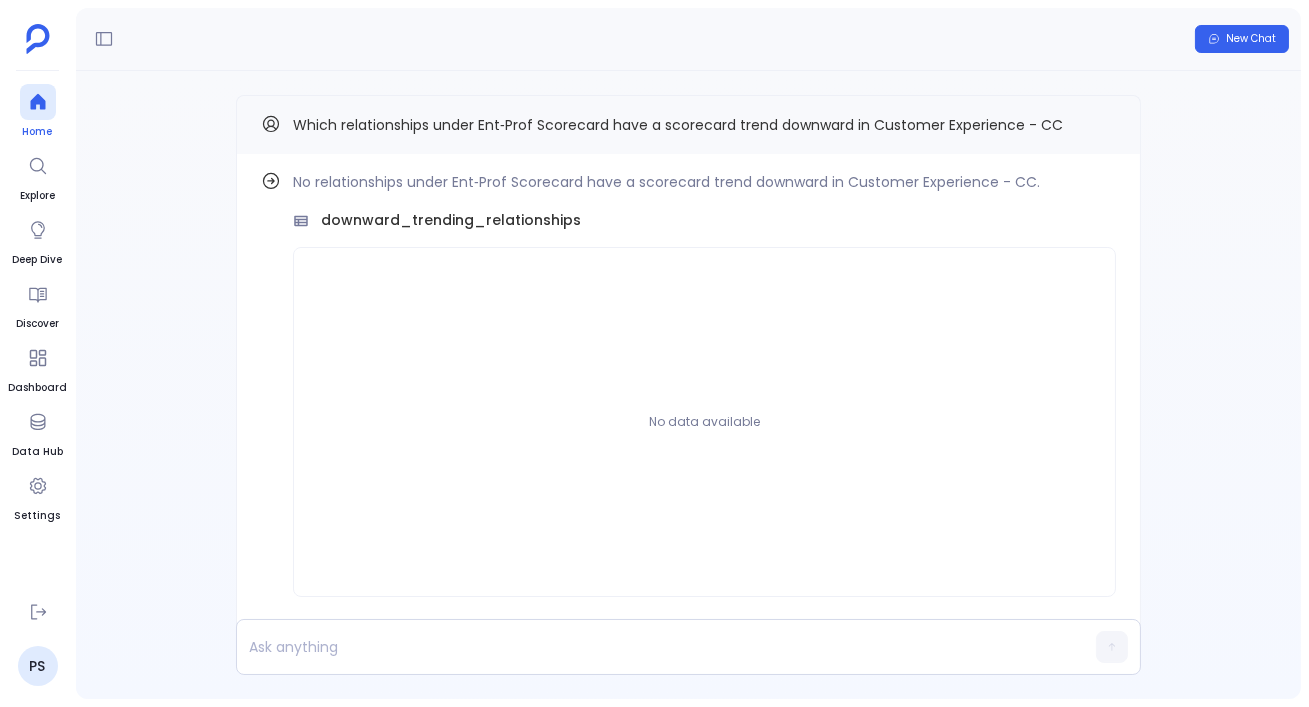 click at bounding box center [38, 102] 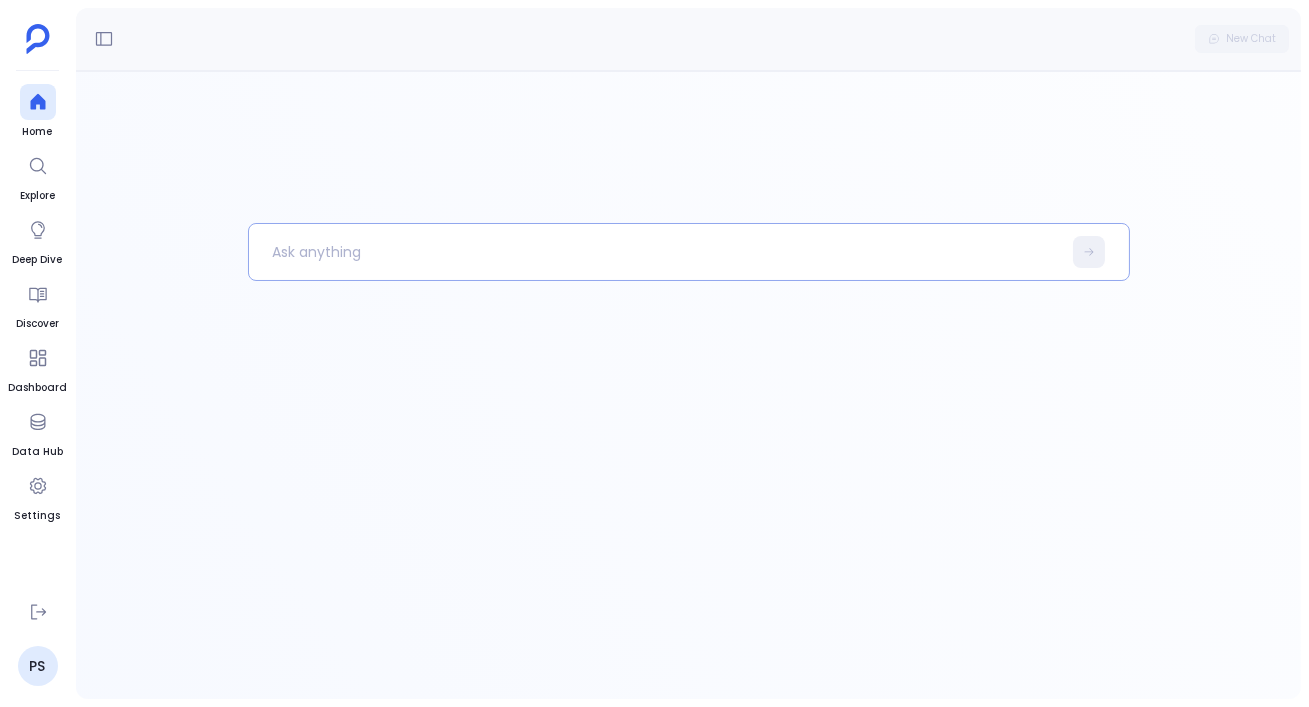 click at bounding box center (655, 252) 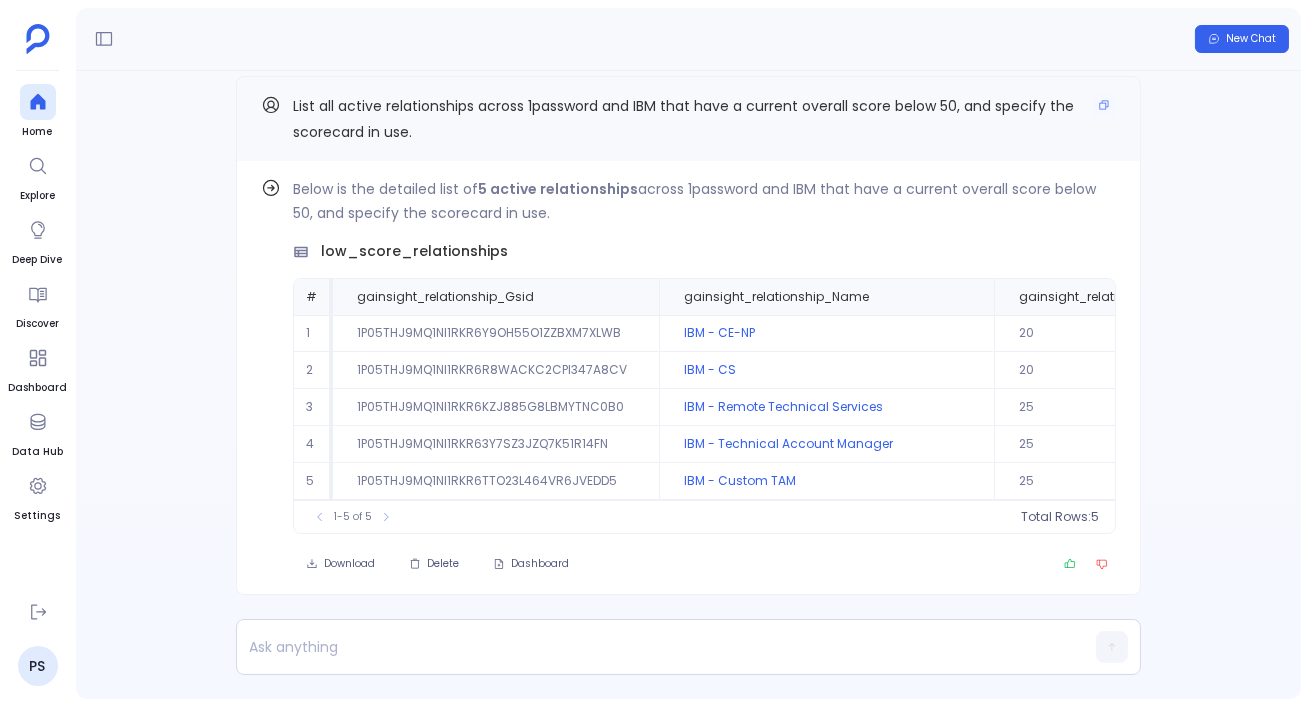 scroll, scrollTop: -22, scrollLeft: 0, axis: vertical 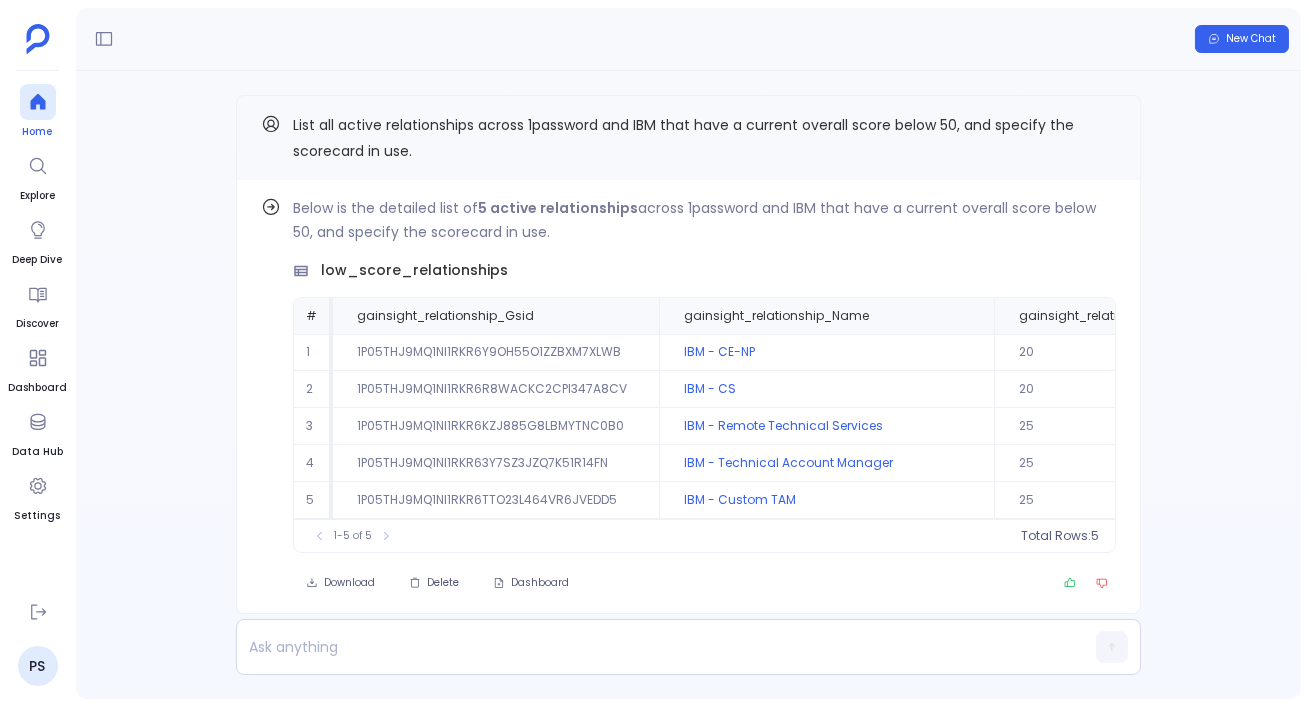click 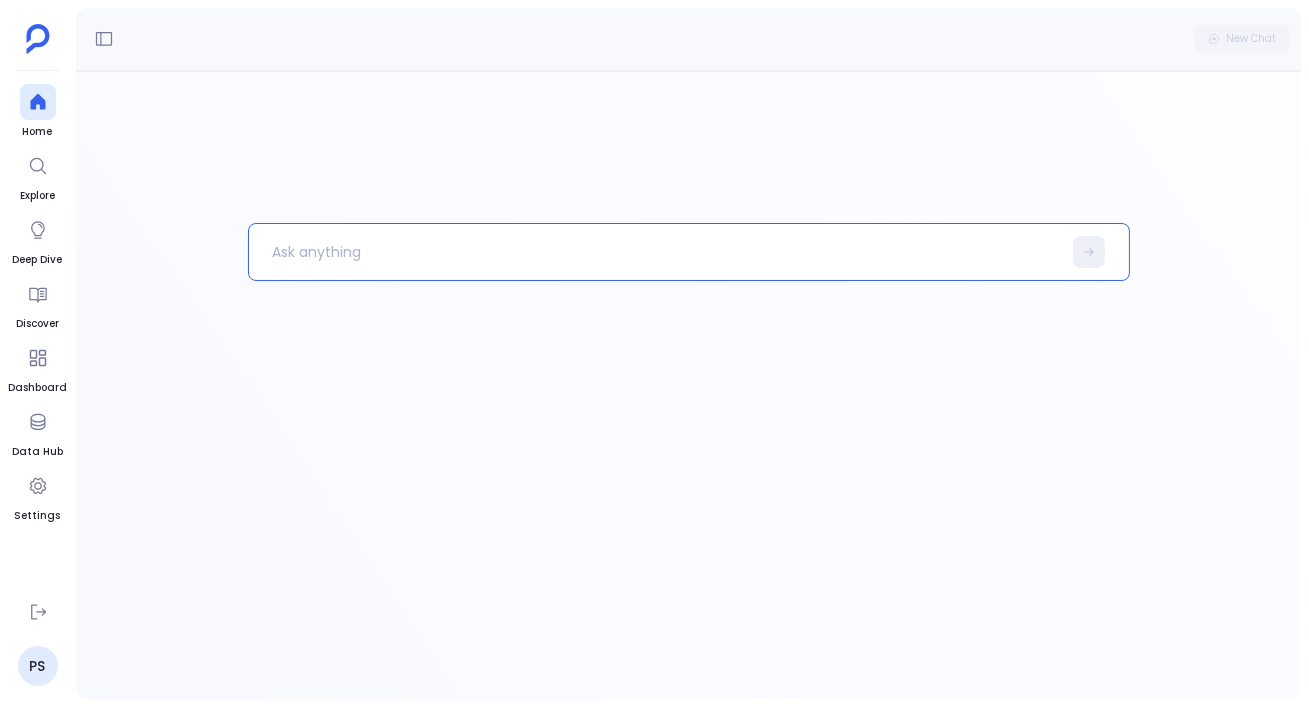 click at bounding box center [655, 252] 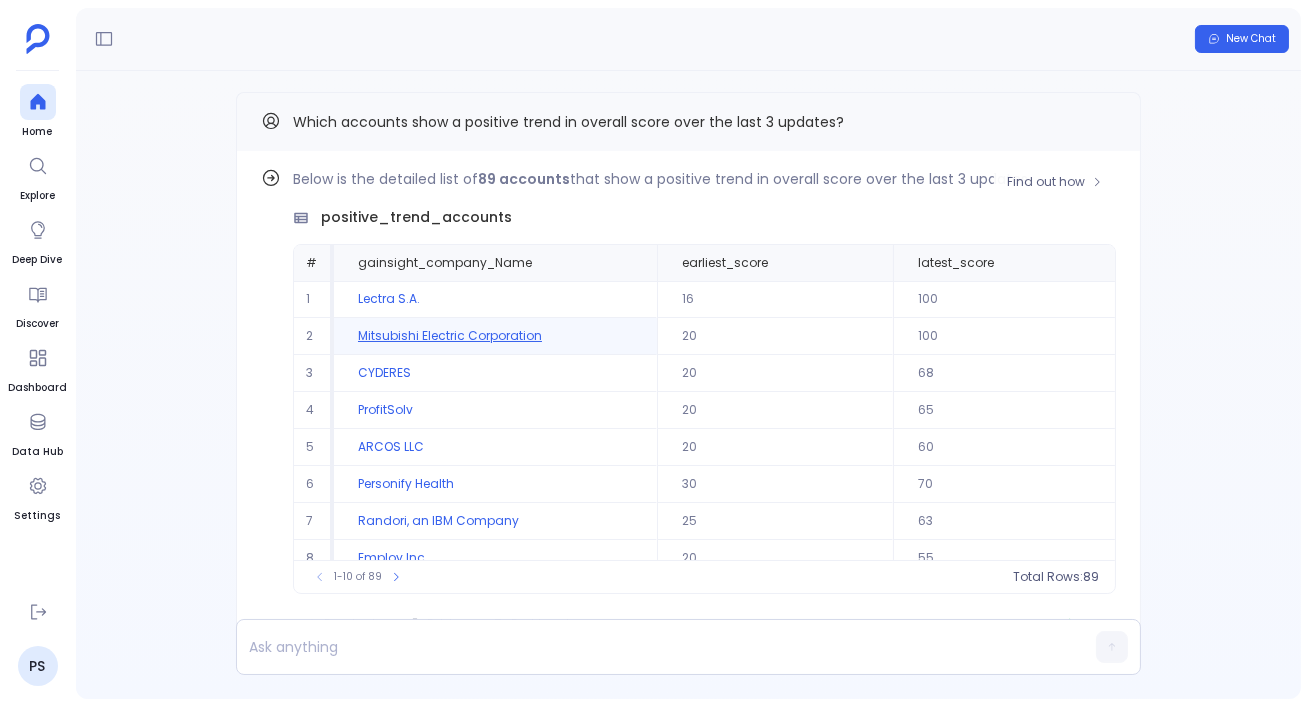 scroll, scrollTop: -62, scrollLeft: 0, axis: vertical 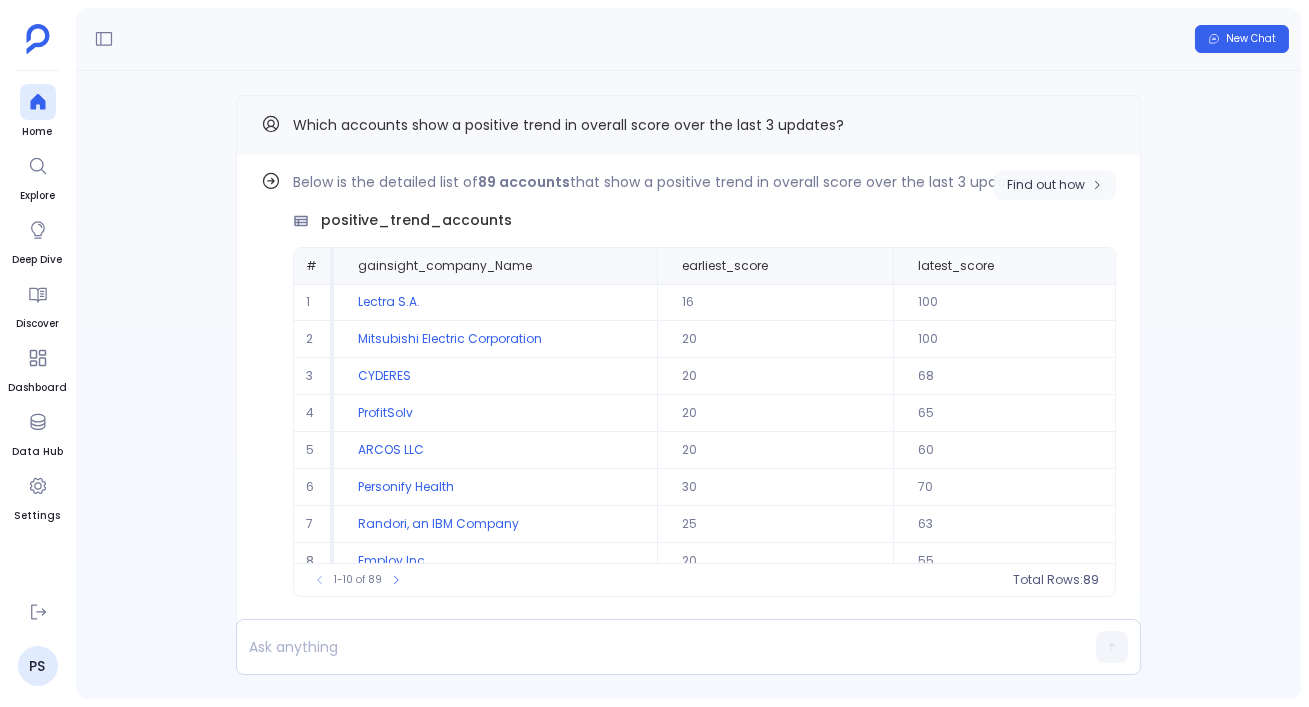 click on "Find out how" at bounding box center [1046, 185] 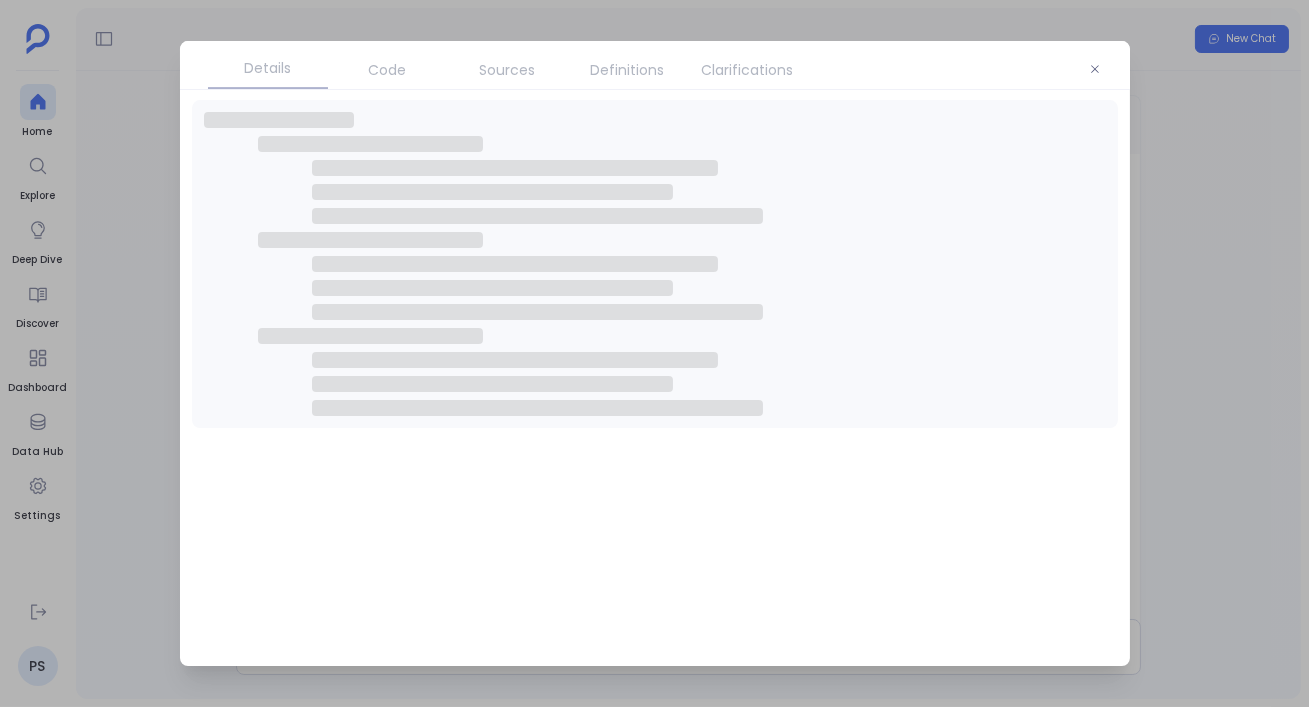 click on "Clarifications" at bounding box center (748, 70) 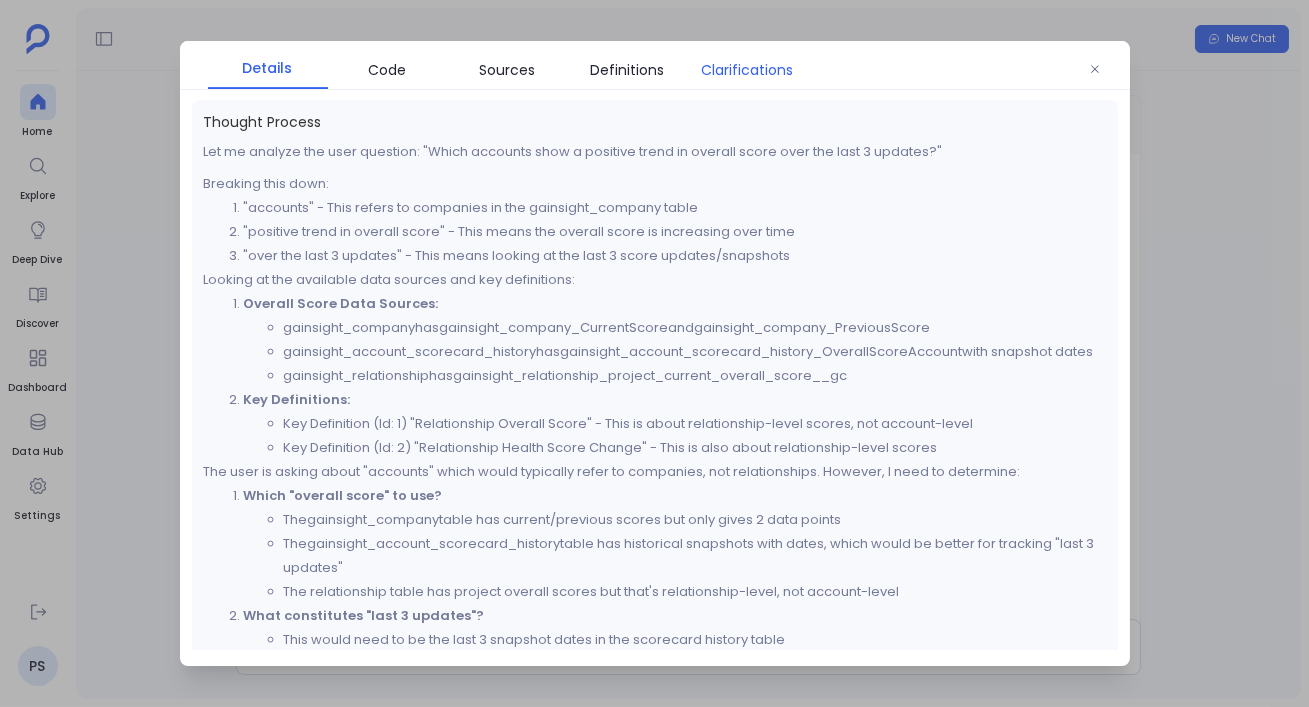 click on "Clarifications" at bounding box center (748, 70) 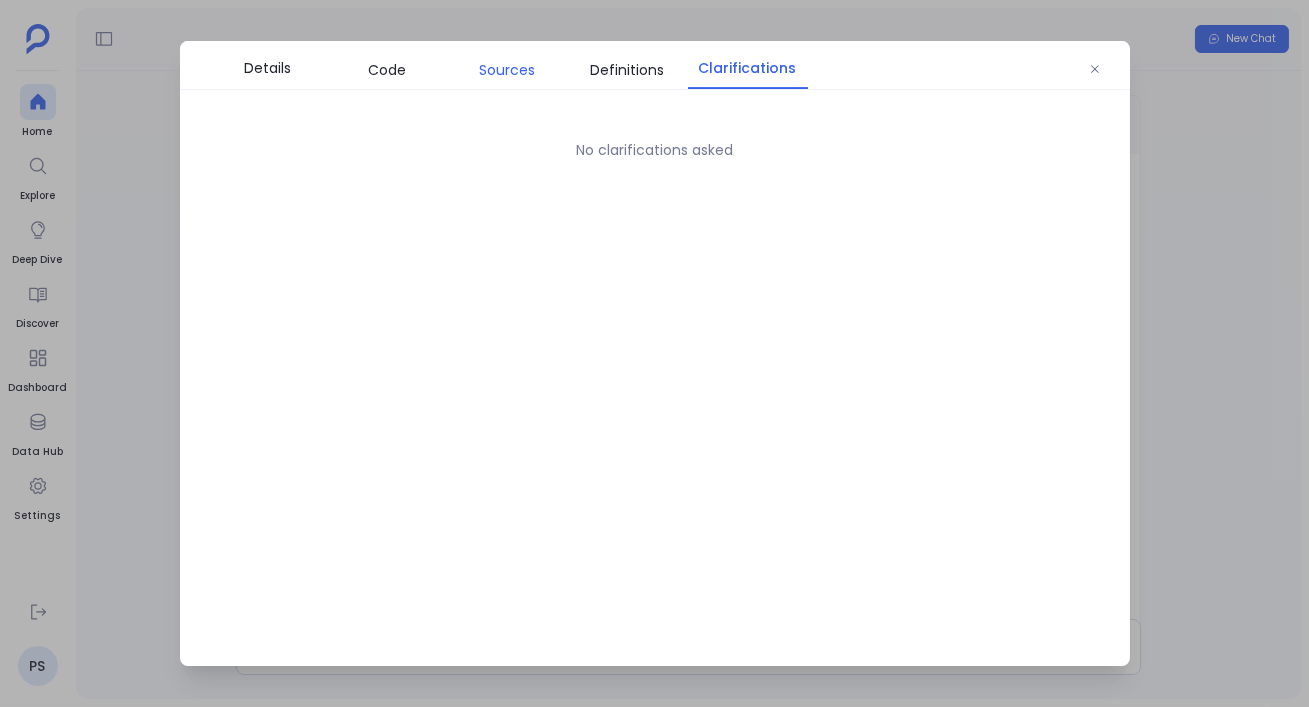 click on "Sources" at bounding box center [508, 70] 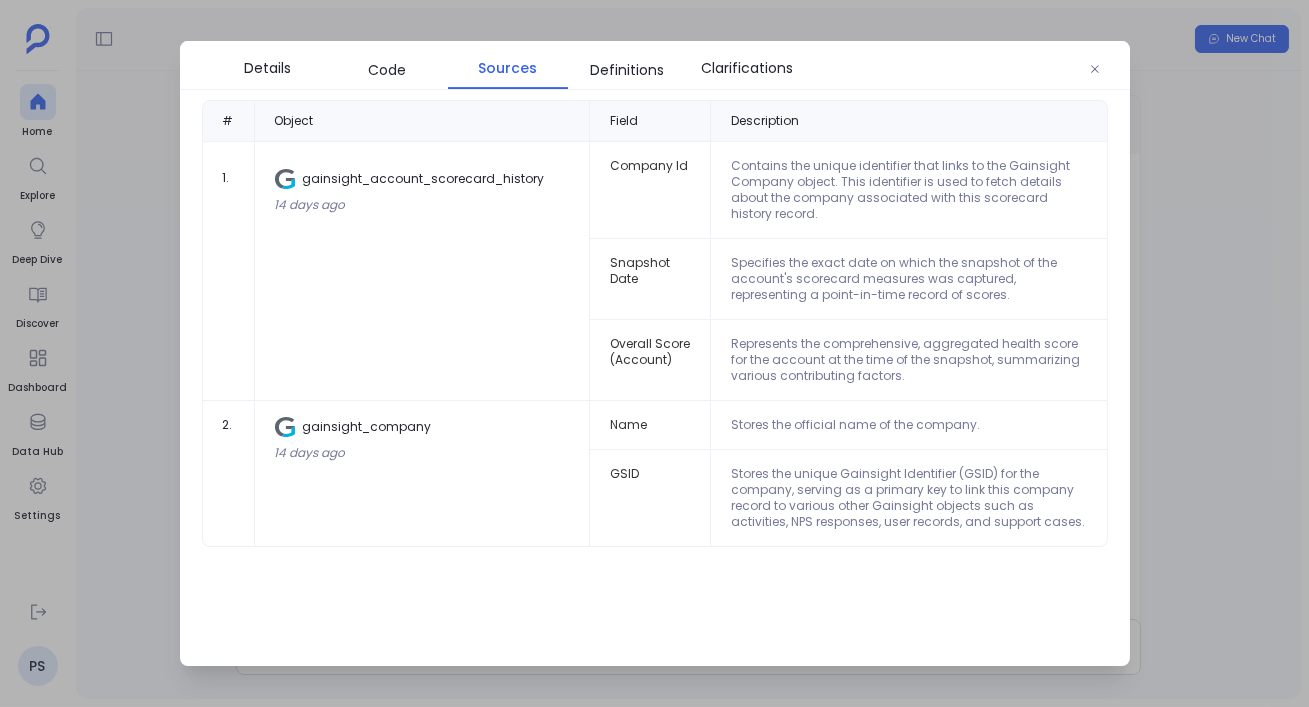 click on "Details Code Sources Definitions Clarifications # Object Field Description 1 . gainsight_account_scorecard_history 14 days ago Company Id Contains the unique identifier that links to the Gainsight Company object. This identifier is used to fetch details about the company associated with this scorecard history record. Snapshot Date Specifies the exact date on which the snapshot of the account's scorecard measures was captured, representing a point-in-time record of scores. Overall Score (Account)  Represents the comprehensive, aggregated health score for the account at the time of the snapshot, summarizing various contributing factors. 2 . gainsight_company 14 days ago Name Stores the official name of the company. GSID Stores the unique Gainsight Identifier (GSID) for the company, serving as a primary key to link this company record to various other Gainsight objects such as activities, NPS responses, user records, and support cases." at bounding box center [655, 354] 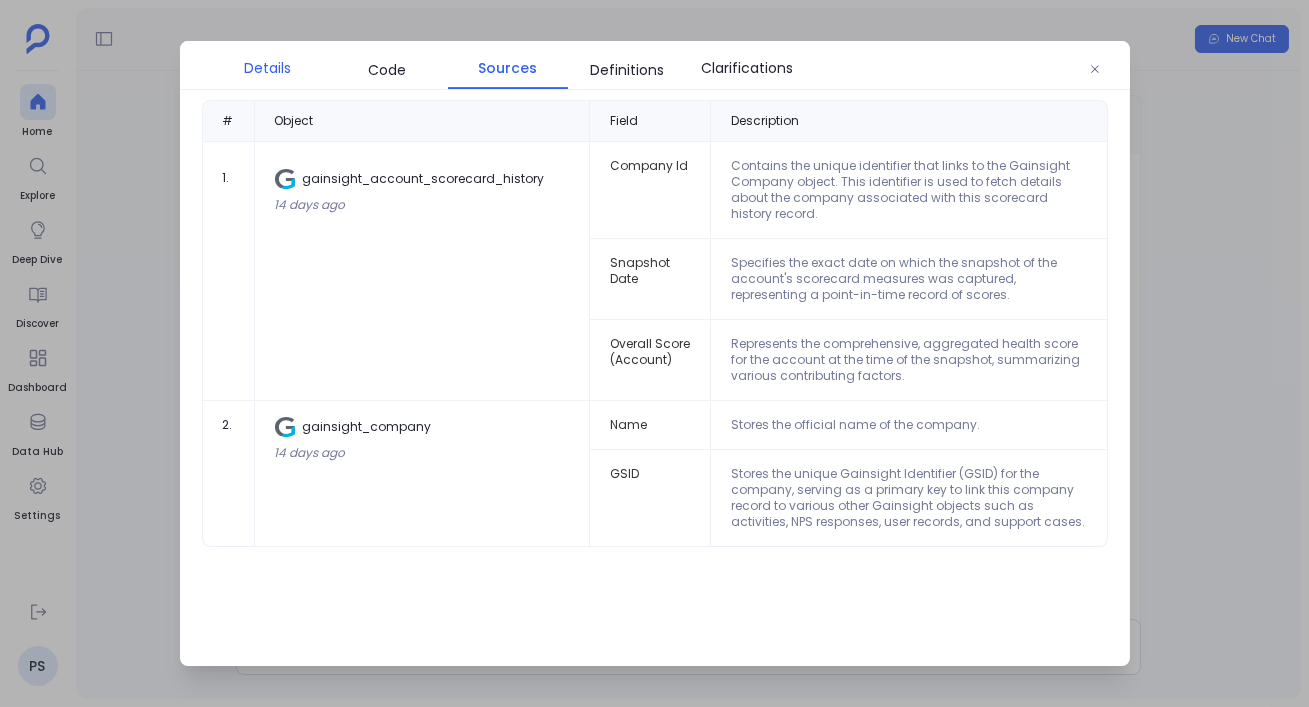 click on "Details" at bounding box center (267, 68) 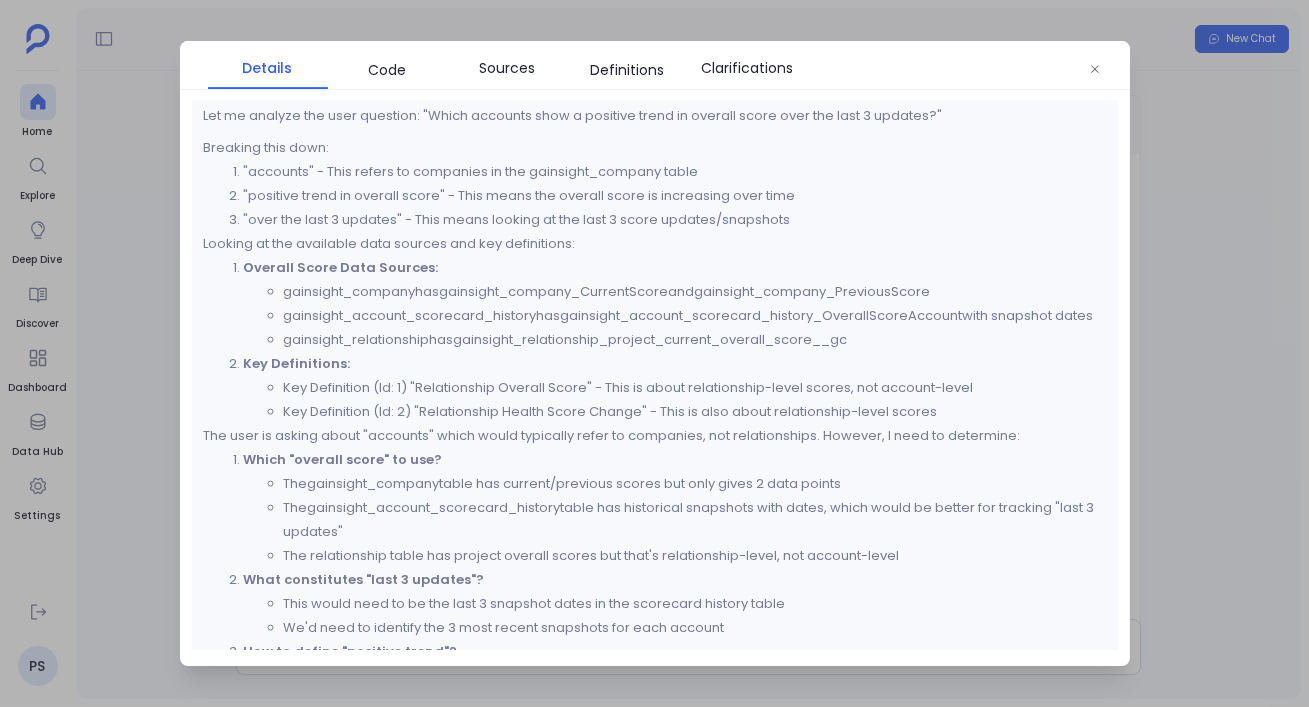 scroll, scrollTop: 0, scrollLeft: 0, axis: both 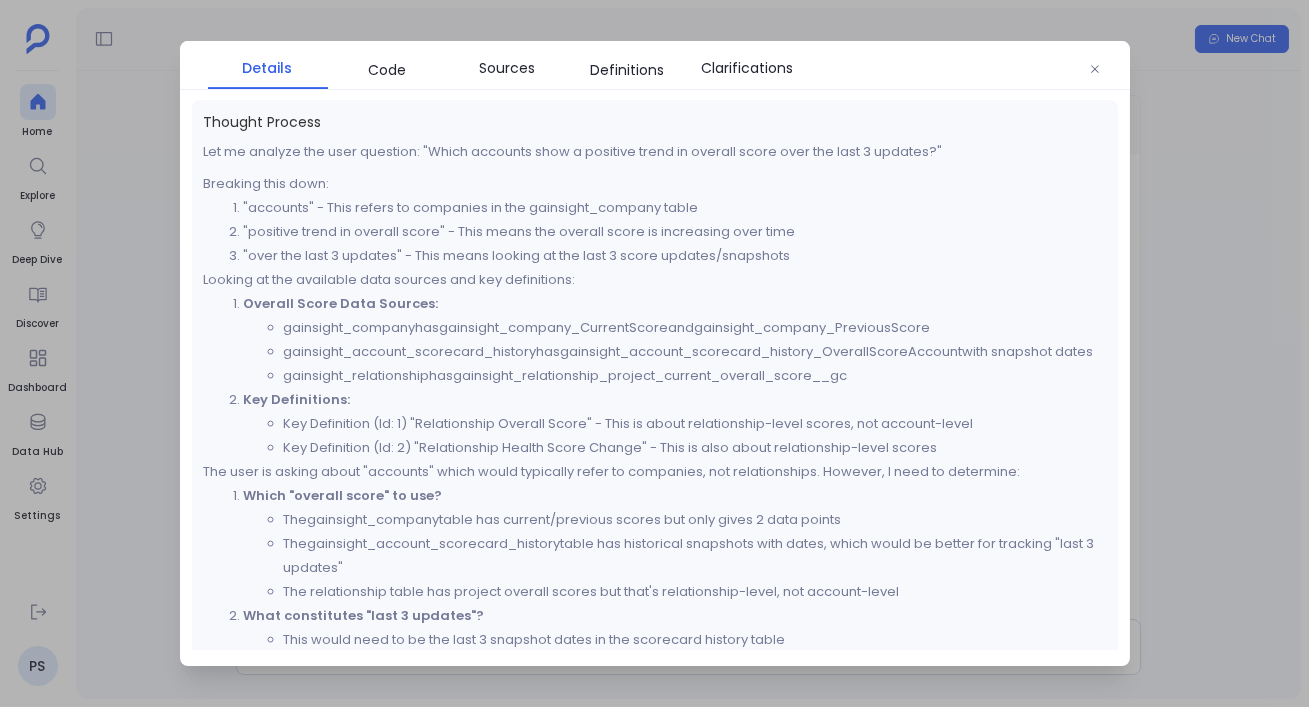 click at bounding box center [654, 353] 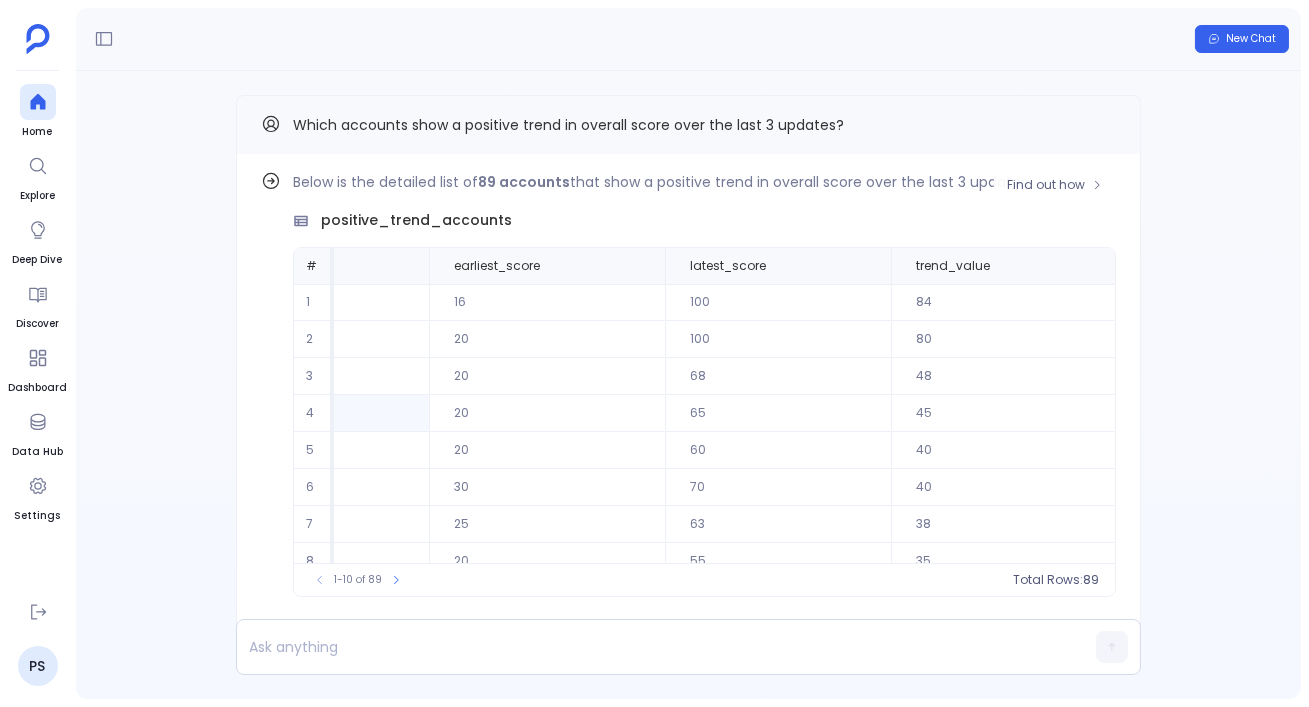 scroll, scrollTop: 0, scrollLeft: 0, axis: both 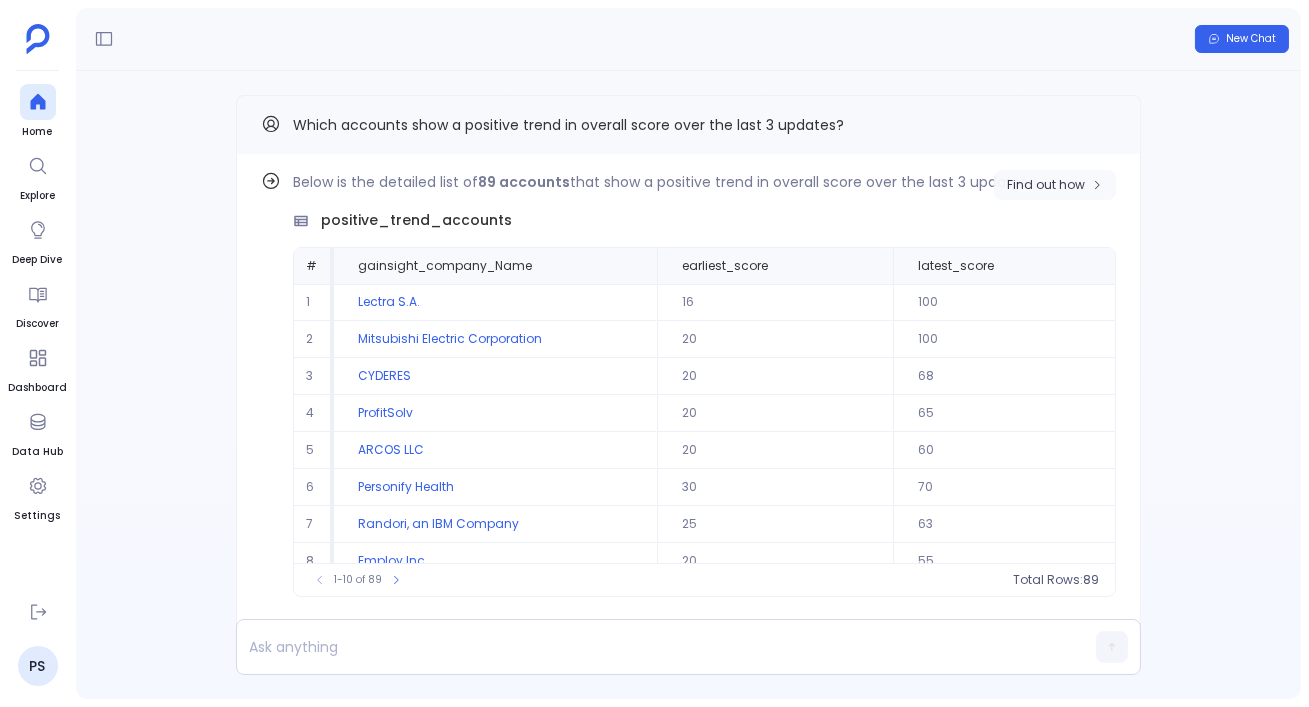 click on "Find out how" at bounding box center (1046, 185) 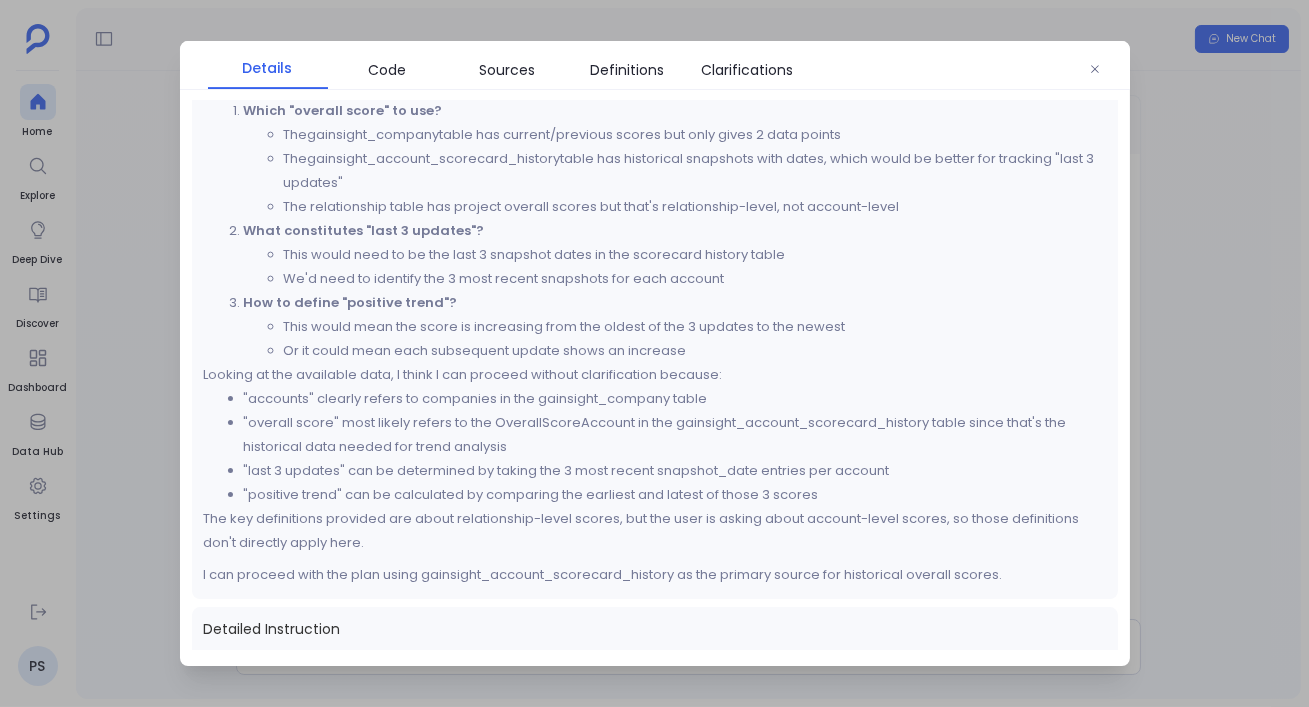 scroll, scrollTop: 384, scrollLeft: 0, axis: vertical 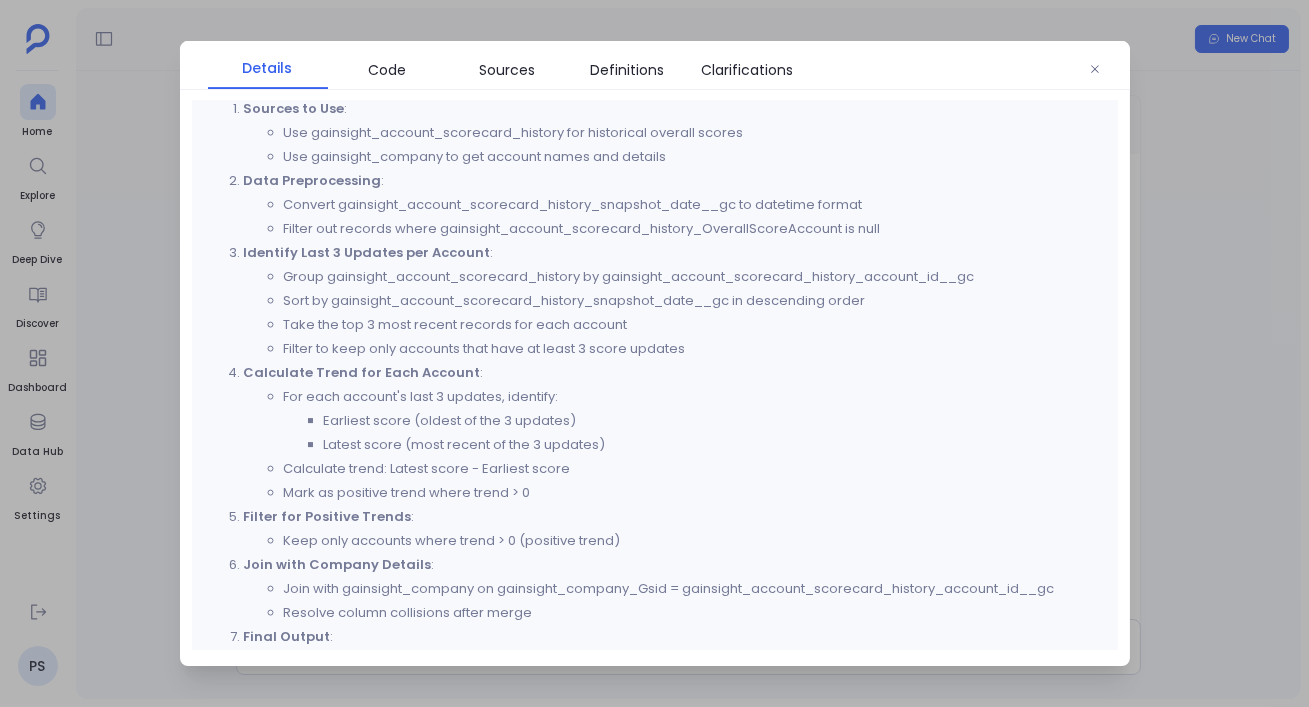 click at bounding box center (654, 353) 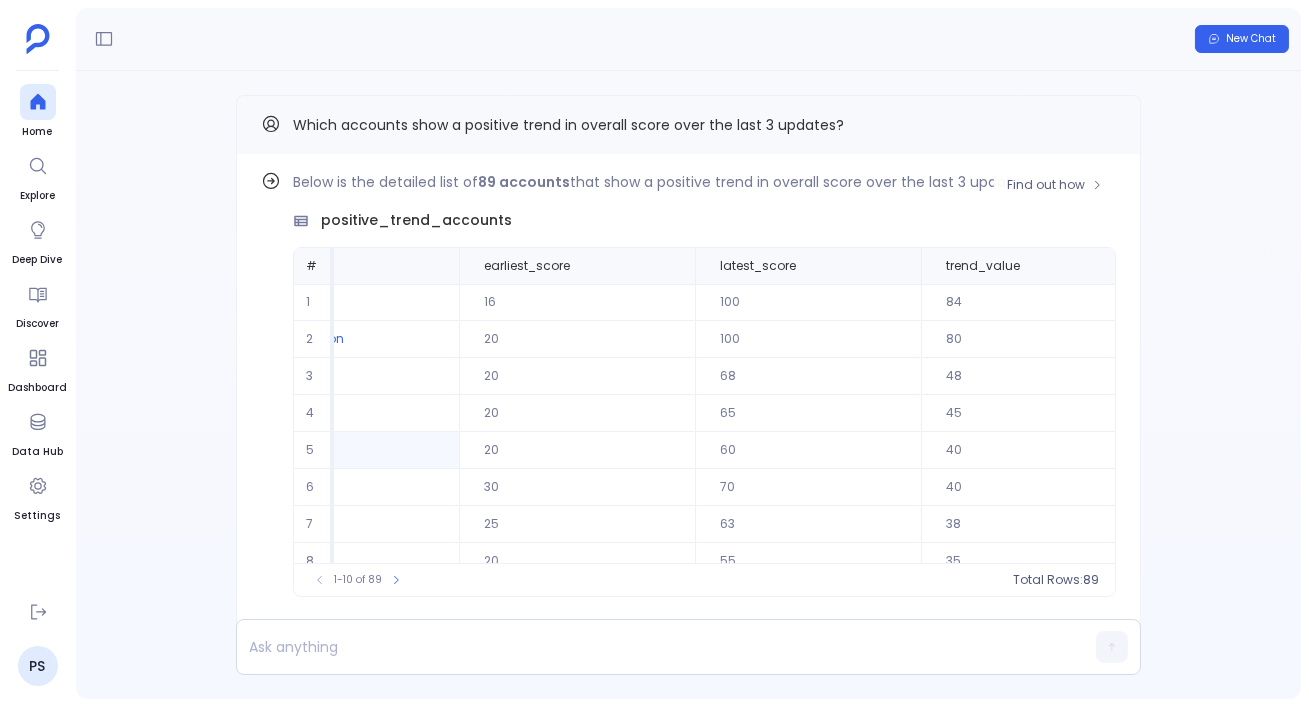 scroll, scrollTop: 0, scrollLeft: 229, axis: horizontal 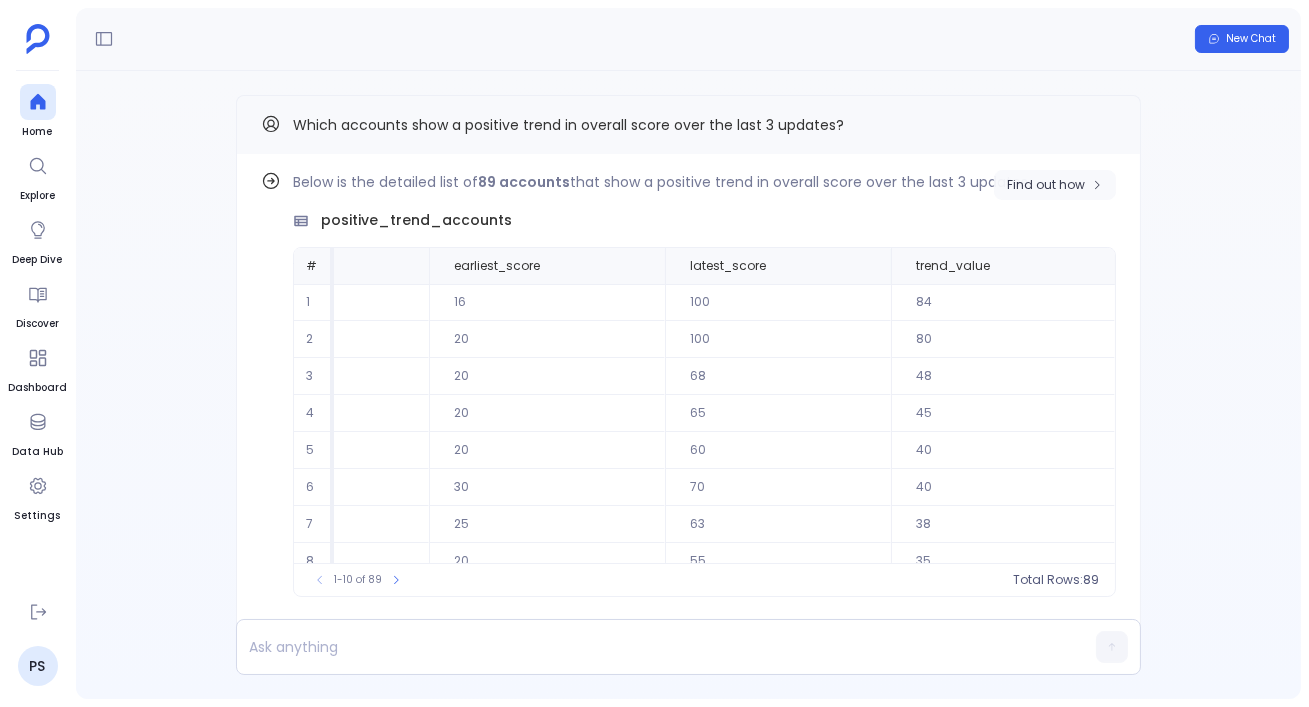 click on "Find out how" at bounding box center [1055, 185] 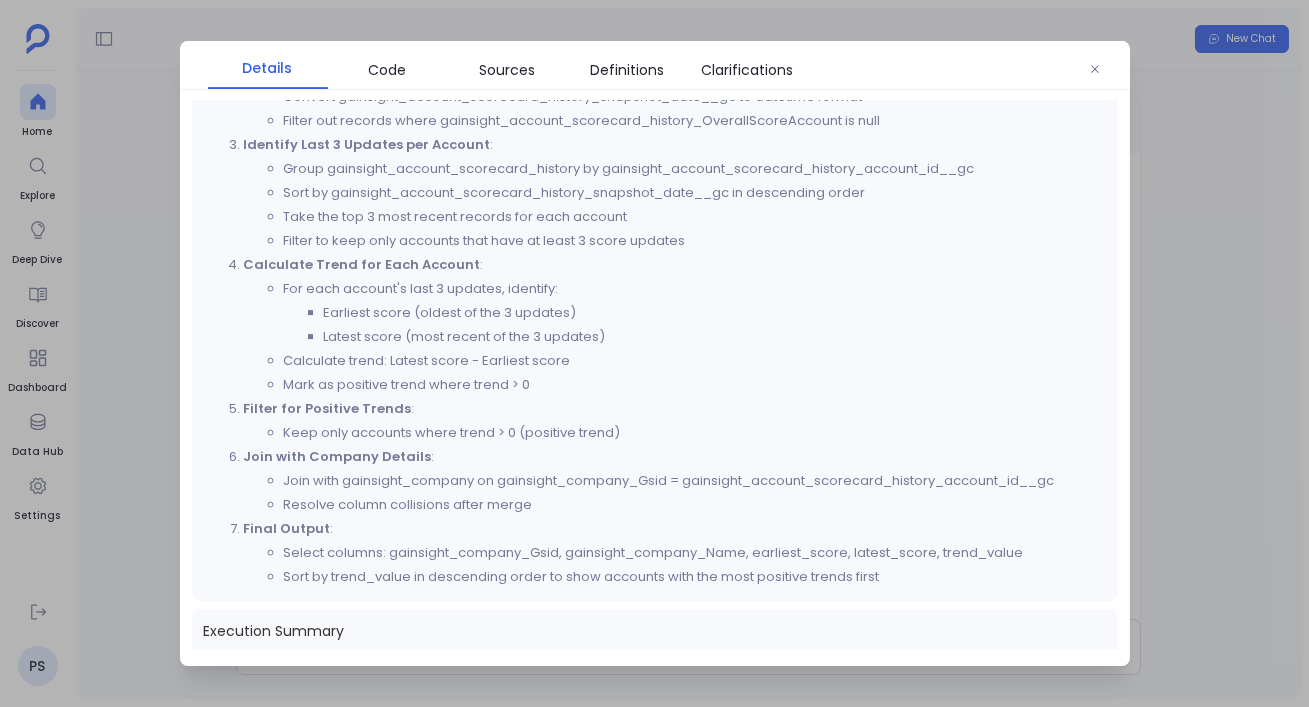 scroll, scrollTop: 1050, scrollLeft: 0, axis: vertical 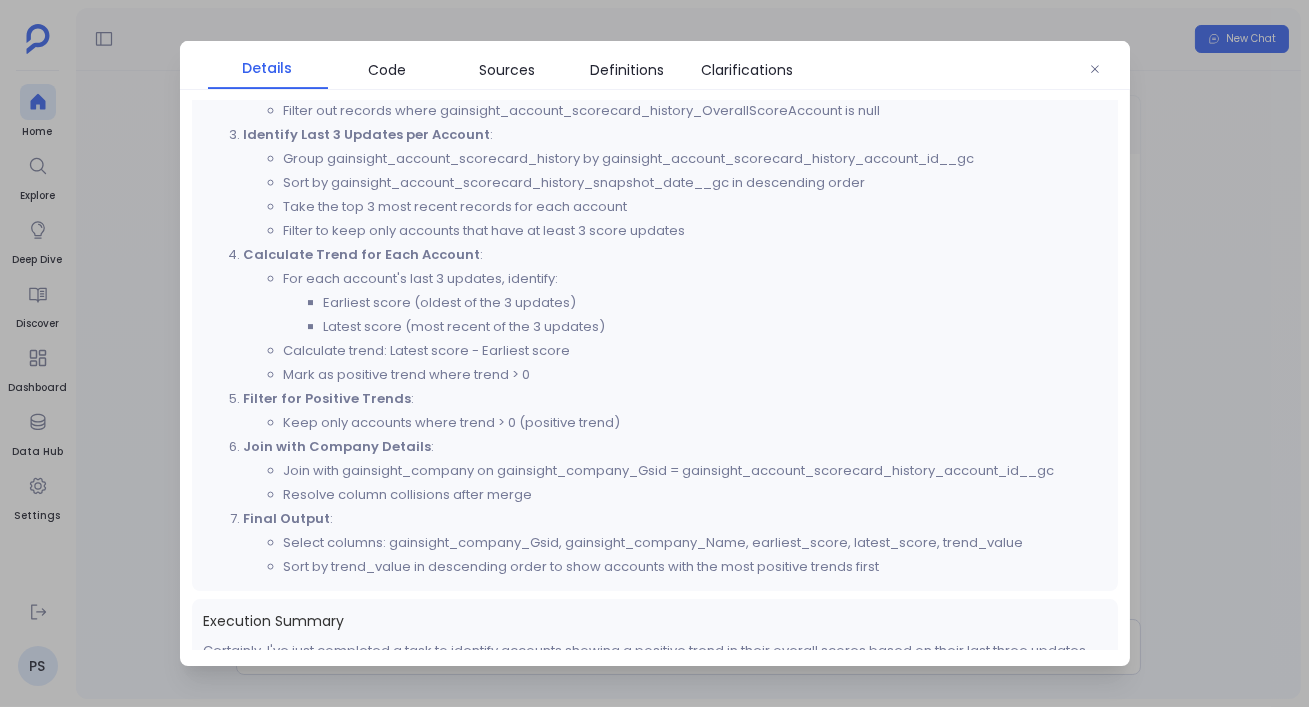 click at bounding box center [654, 353] 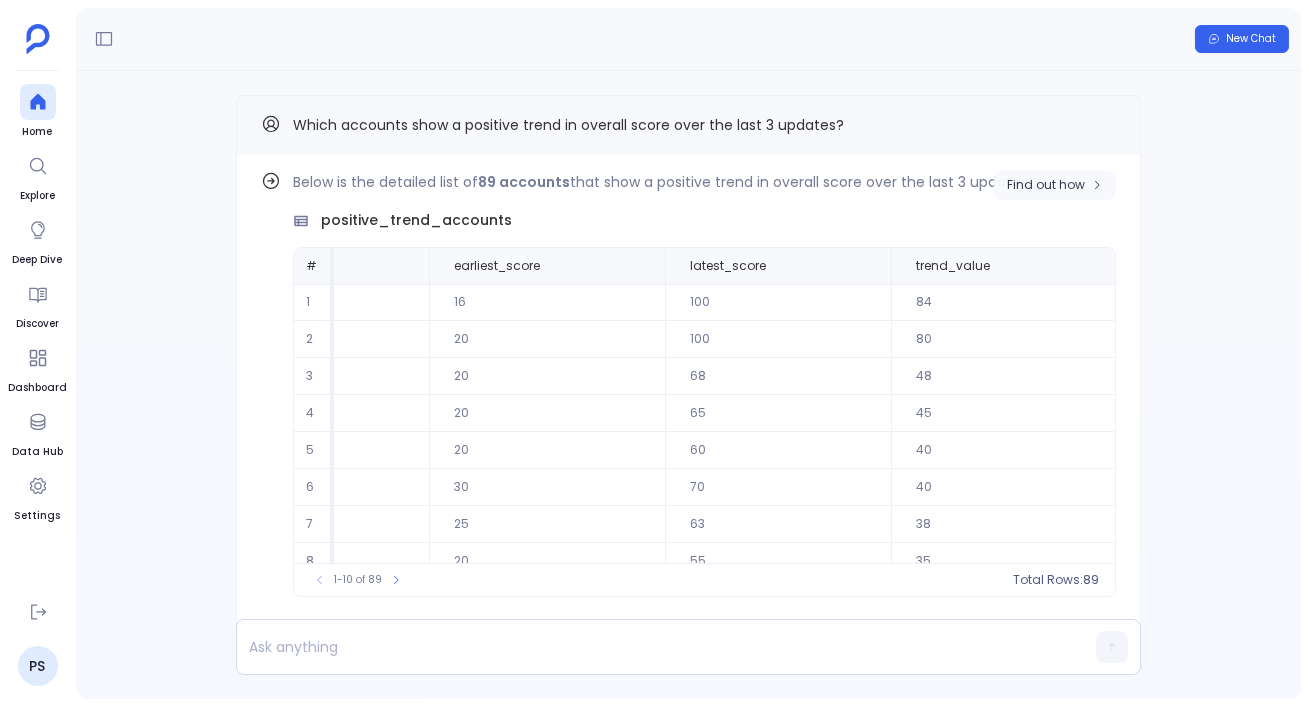 click on "Find out how" at bounding box center (1055, 185) 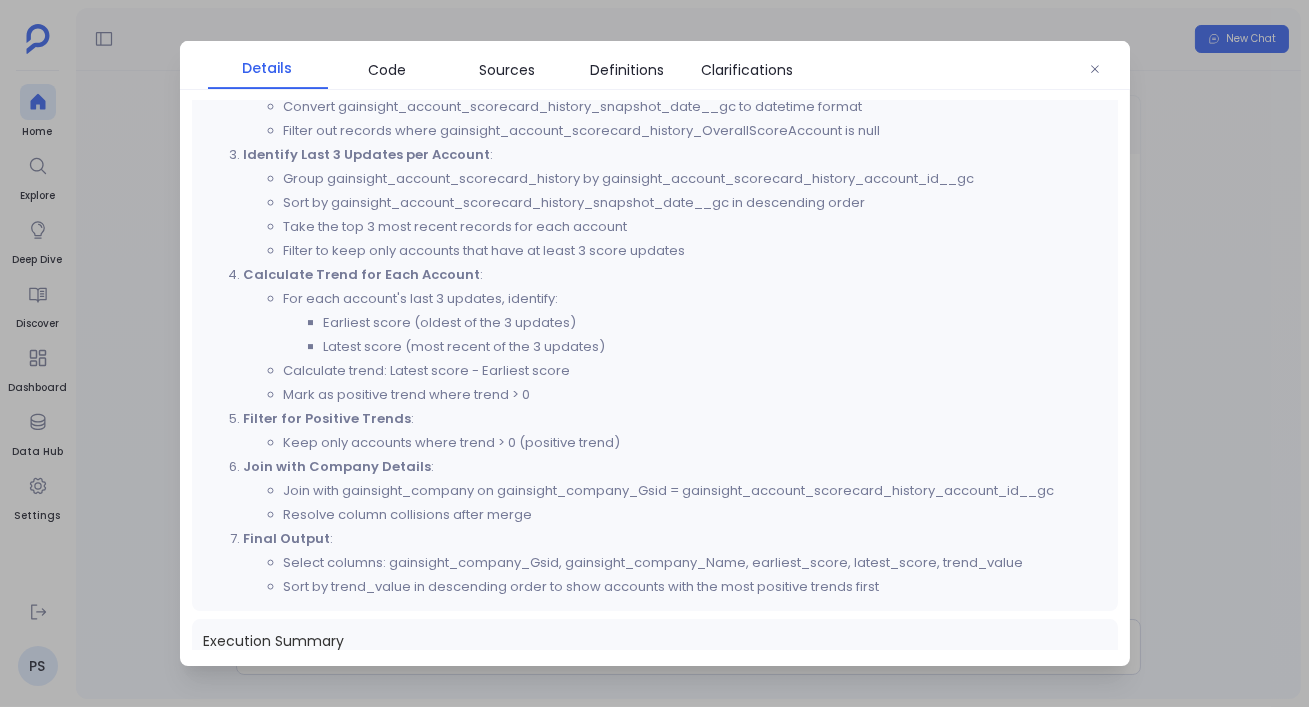 scroll, scrollTop: 1035, scrollLeft: 0, axis: vertical 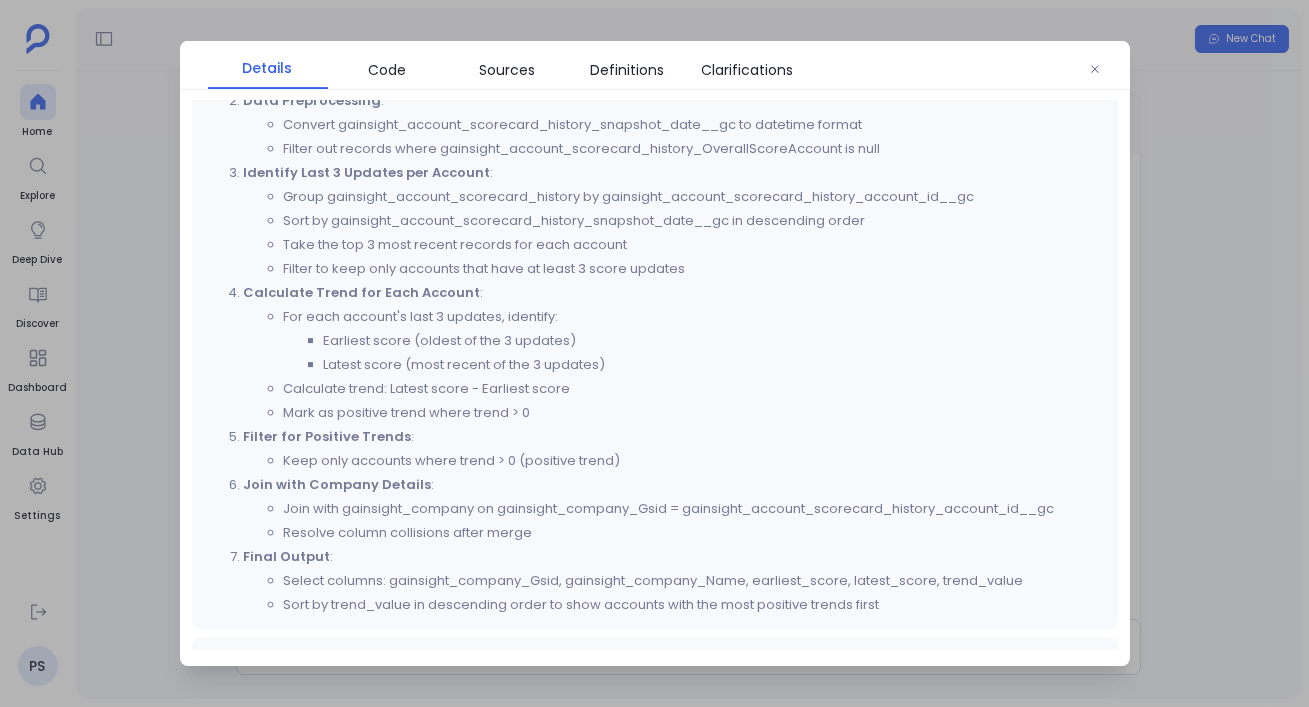 click at bounding box center [654, 353] 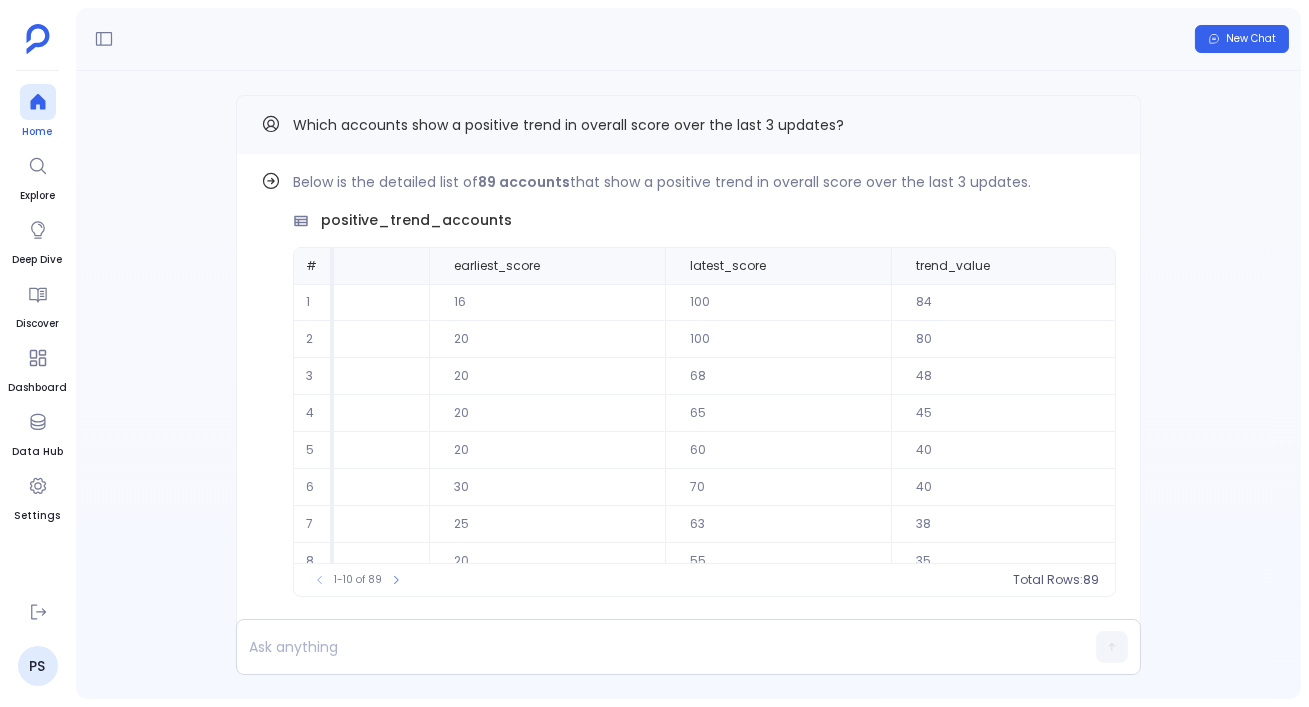 click at bounding box center (38, 102) 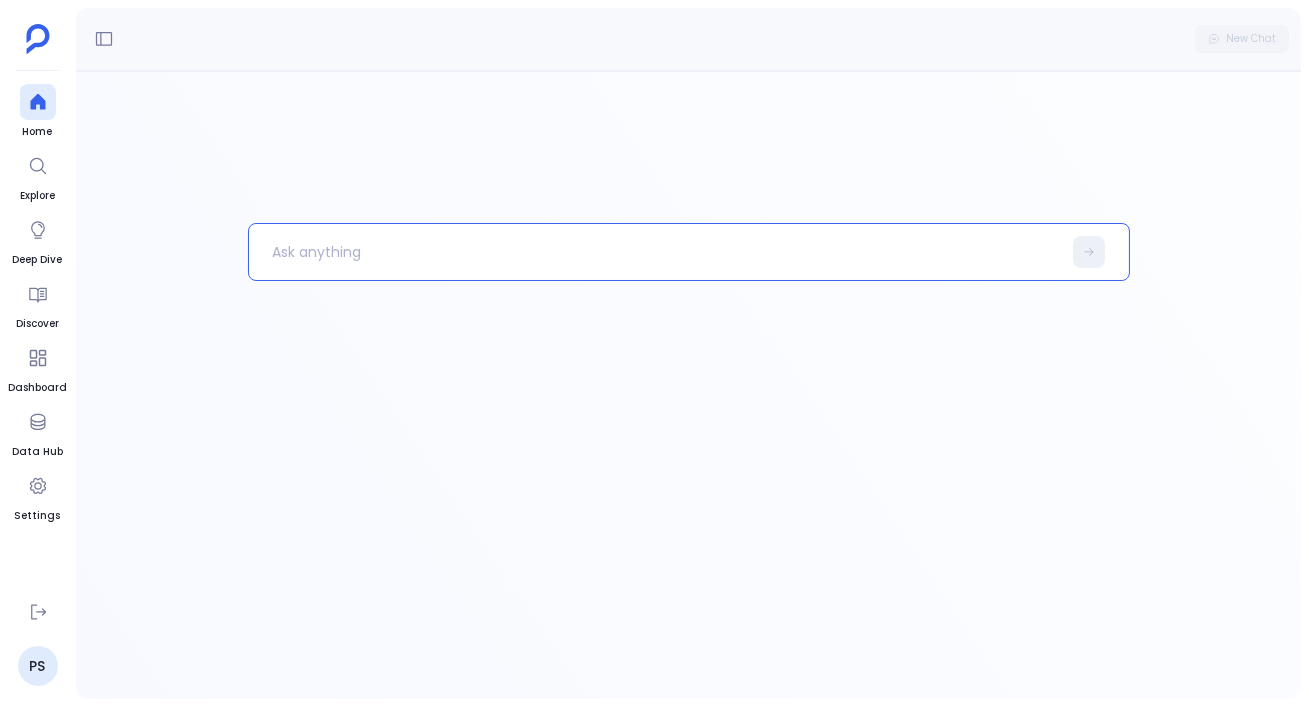 click at bounding box center (655, 252) 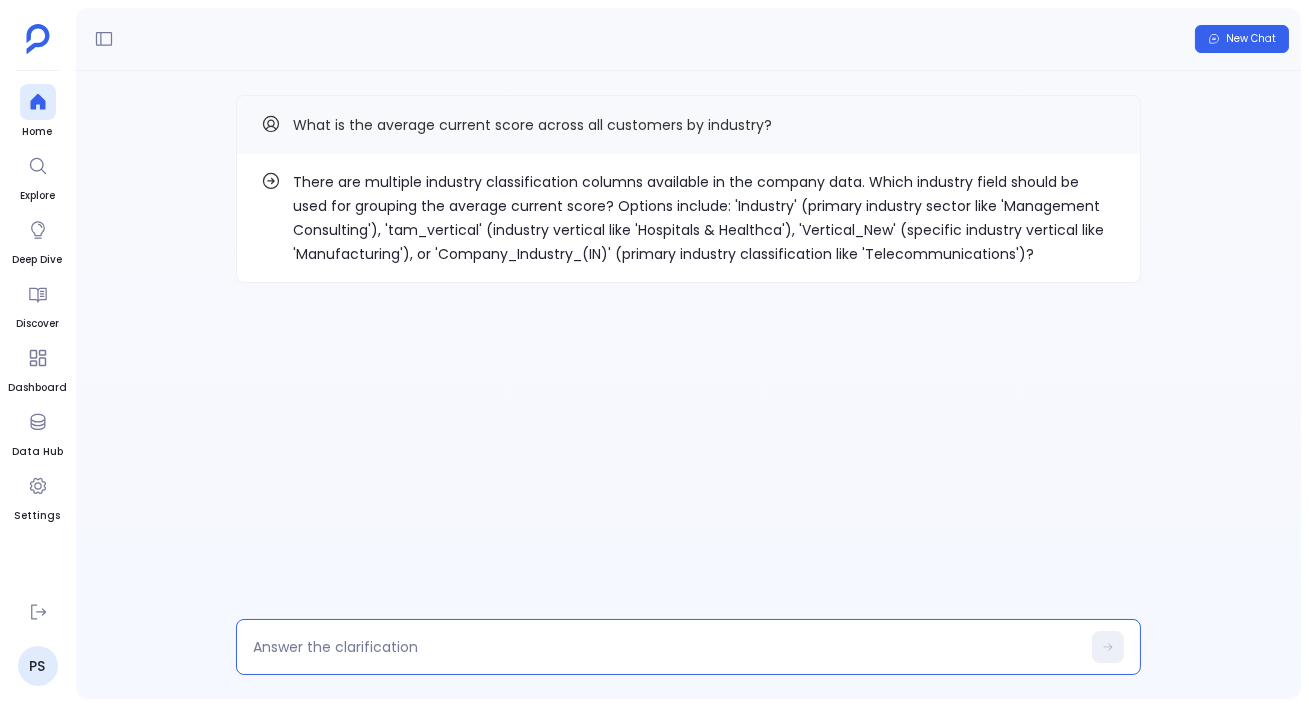 click at bounding box center [666, 647] 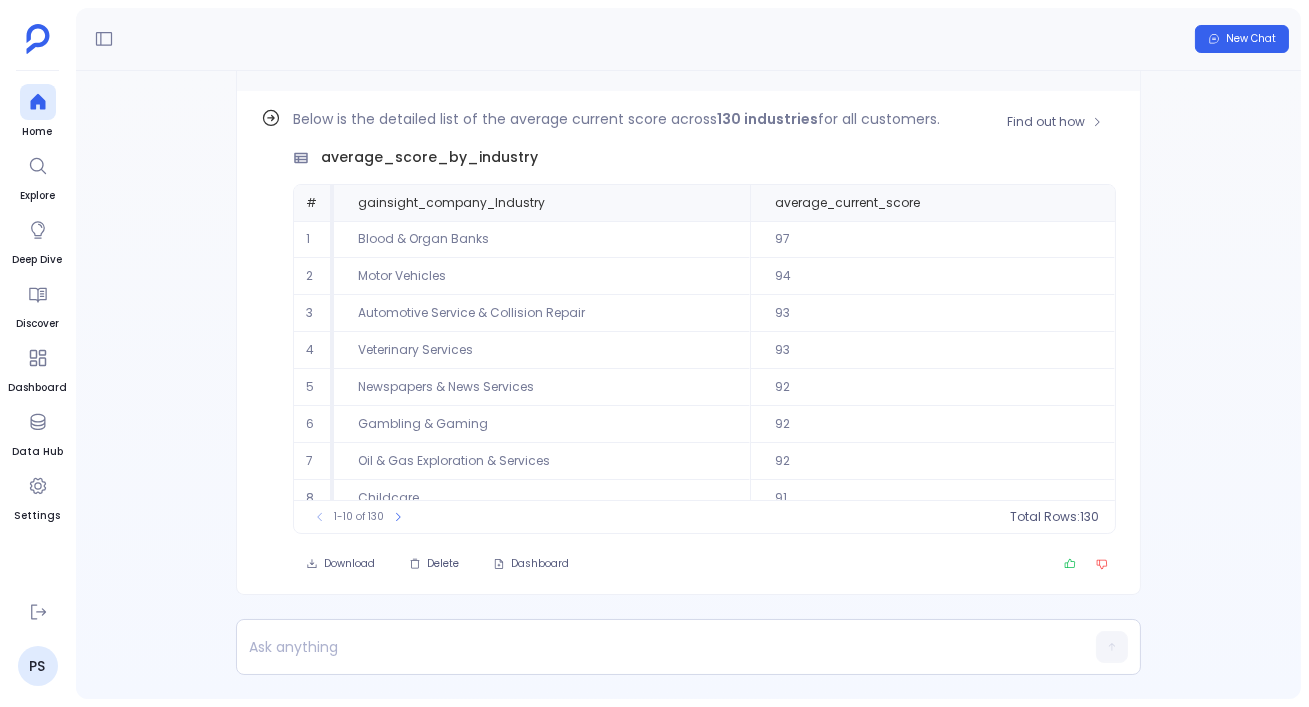 scroll, scrollTop: -62, scrollLeft: 0, axis: vertical 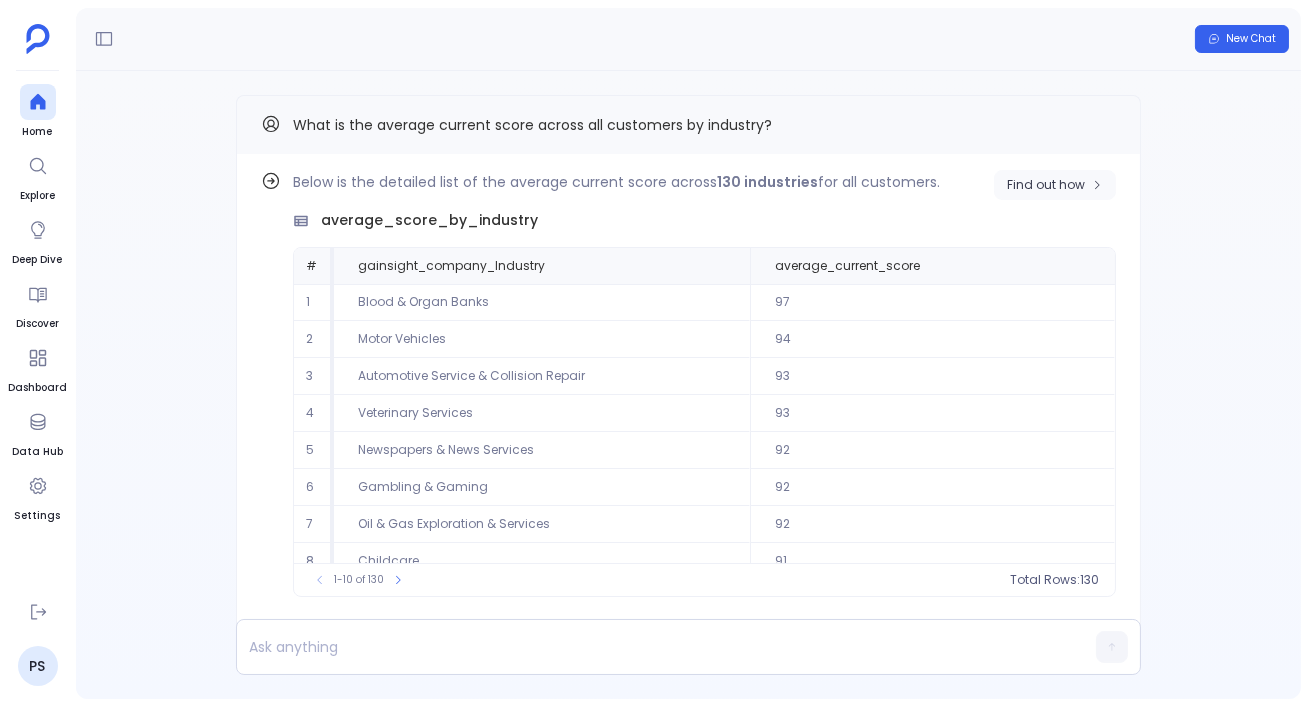 click on "Find out how" at bounding box center (1046, 185) 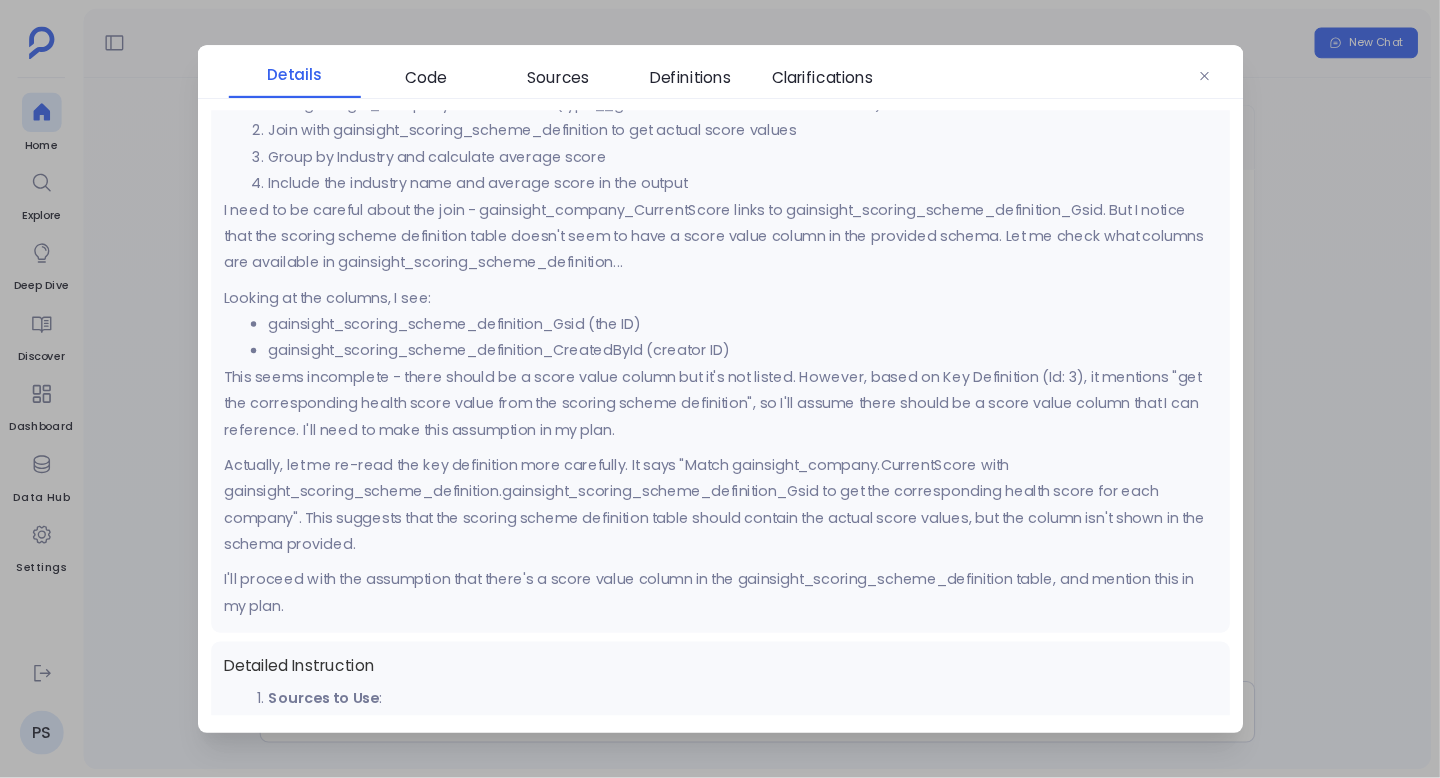 scroll, scrollTop: 320, scrollLeft: 0, axis: vertical 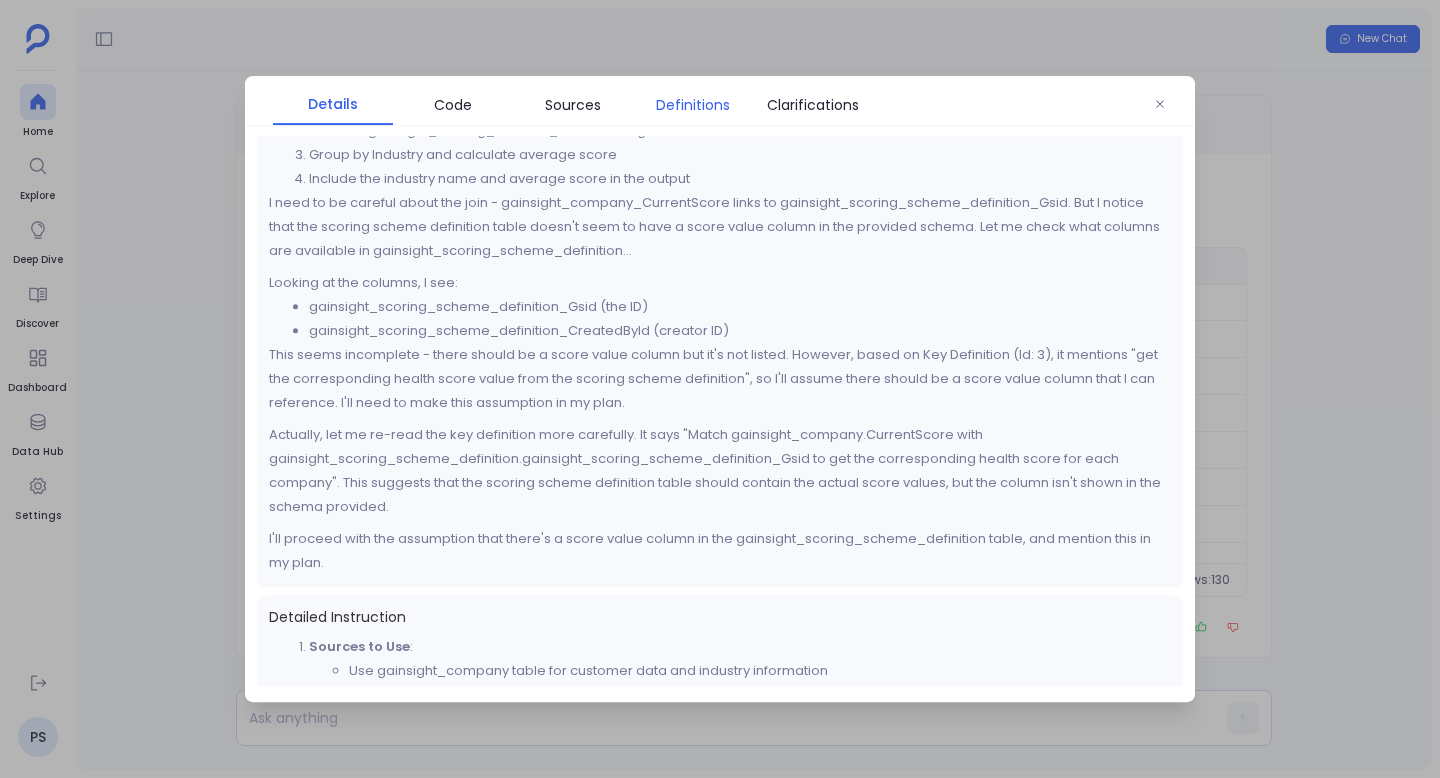 click on "Definitions" at bounding box center [693, 105] 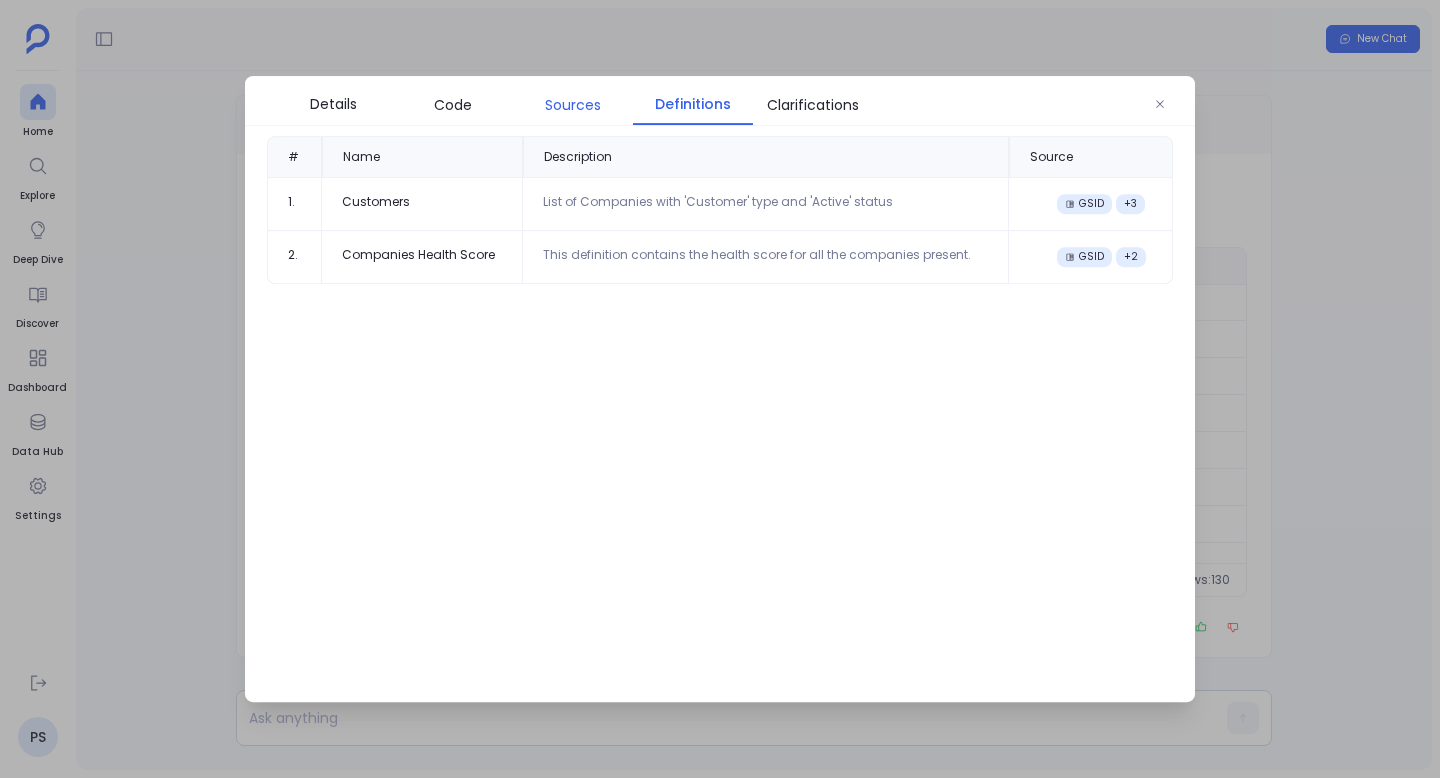 scroll, scrollTop: 0, scrollLeft: 0, axis: both 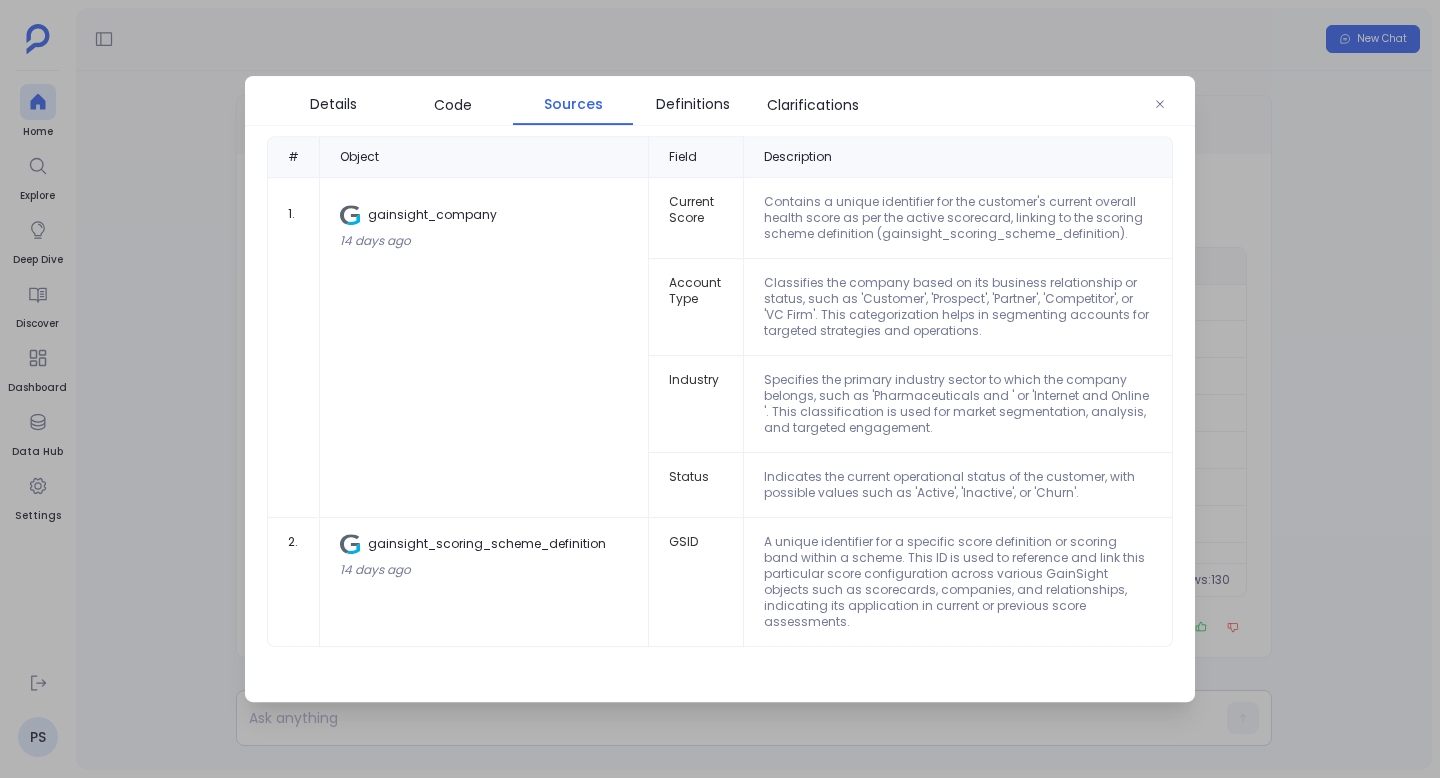 click at bounding box center [720, 389] 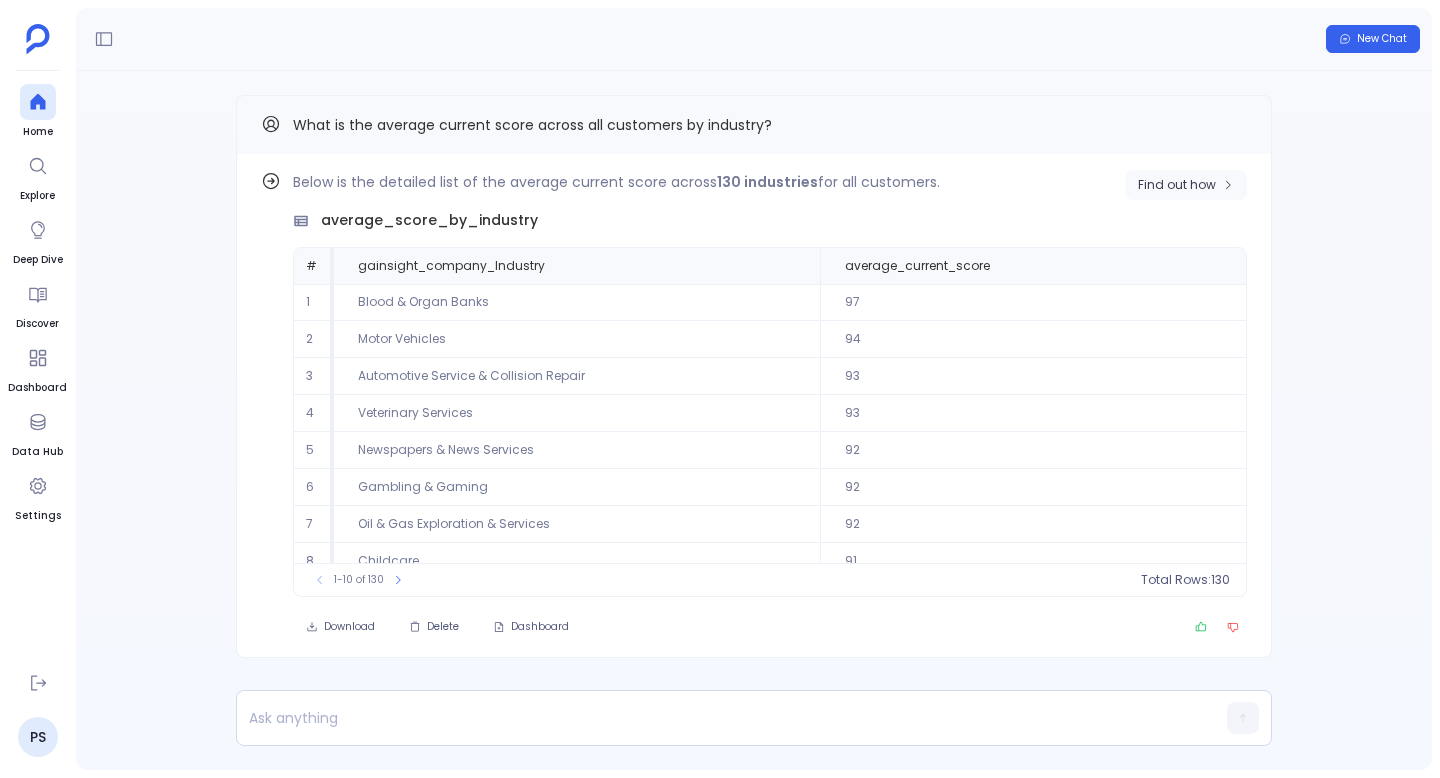 click on "Find out how" at bounding box center (1177, 185) 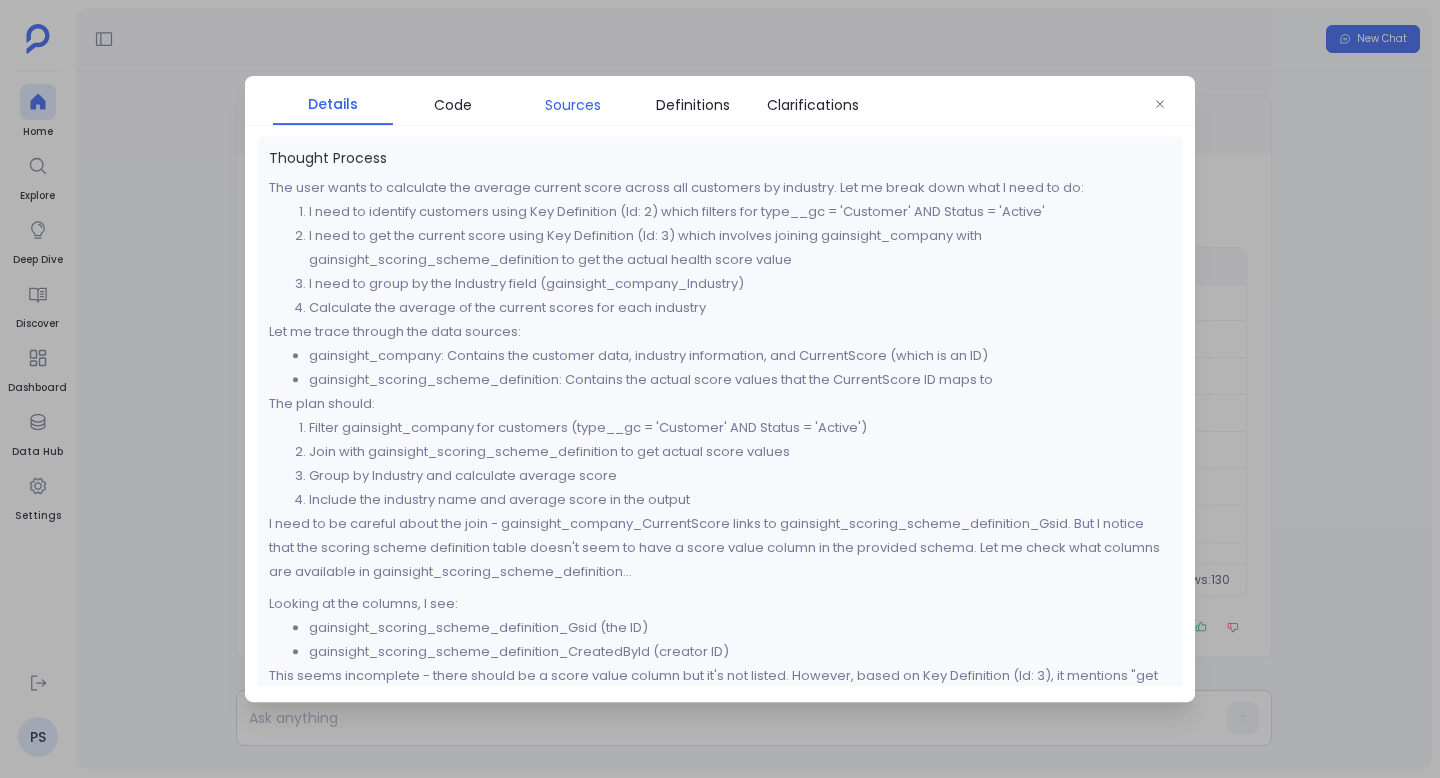click on "Sources" at bounding box center (573, 105) 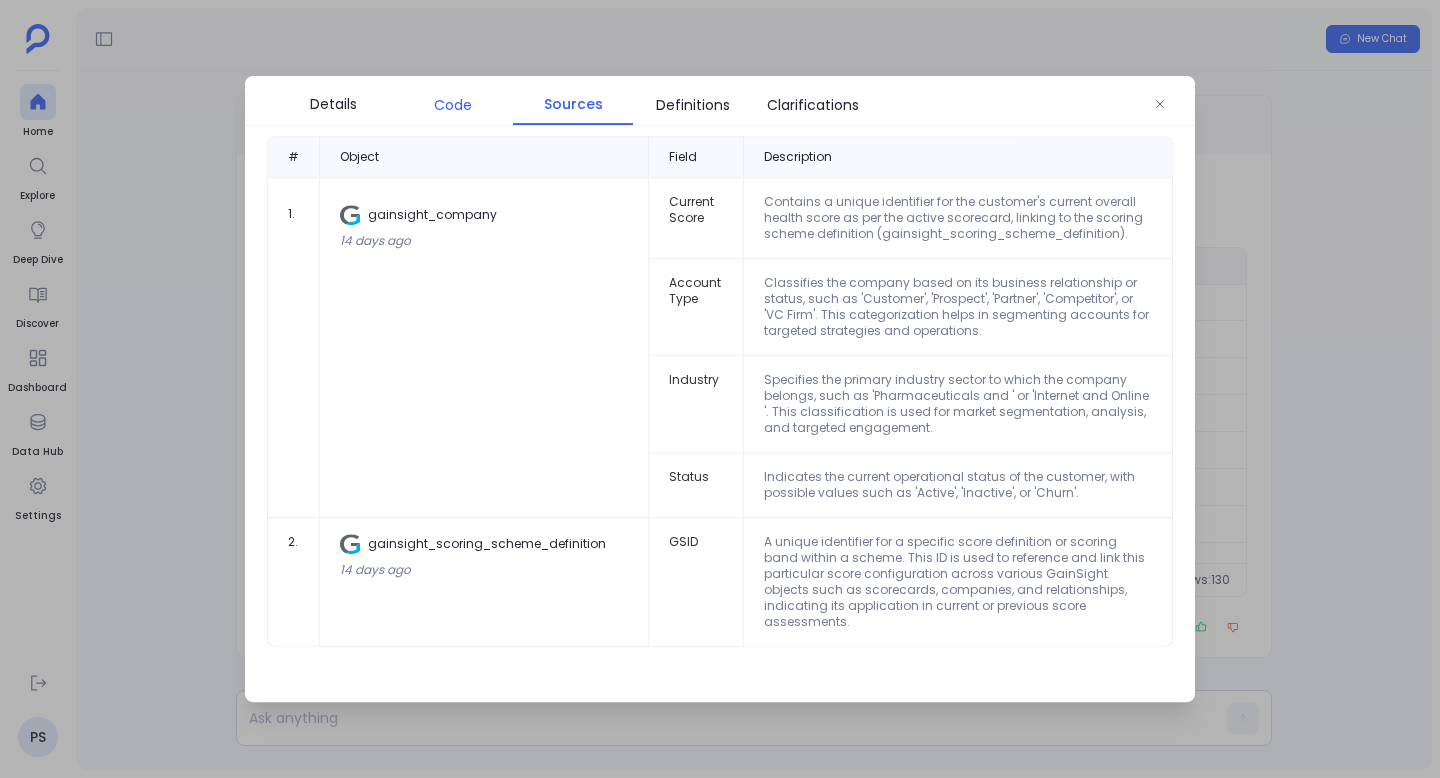 click on "Code" at bounding box center (453, 105) 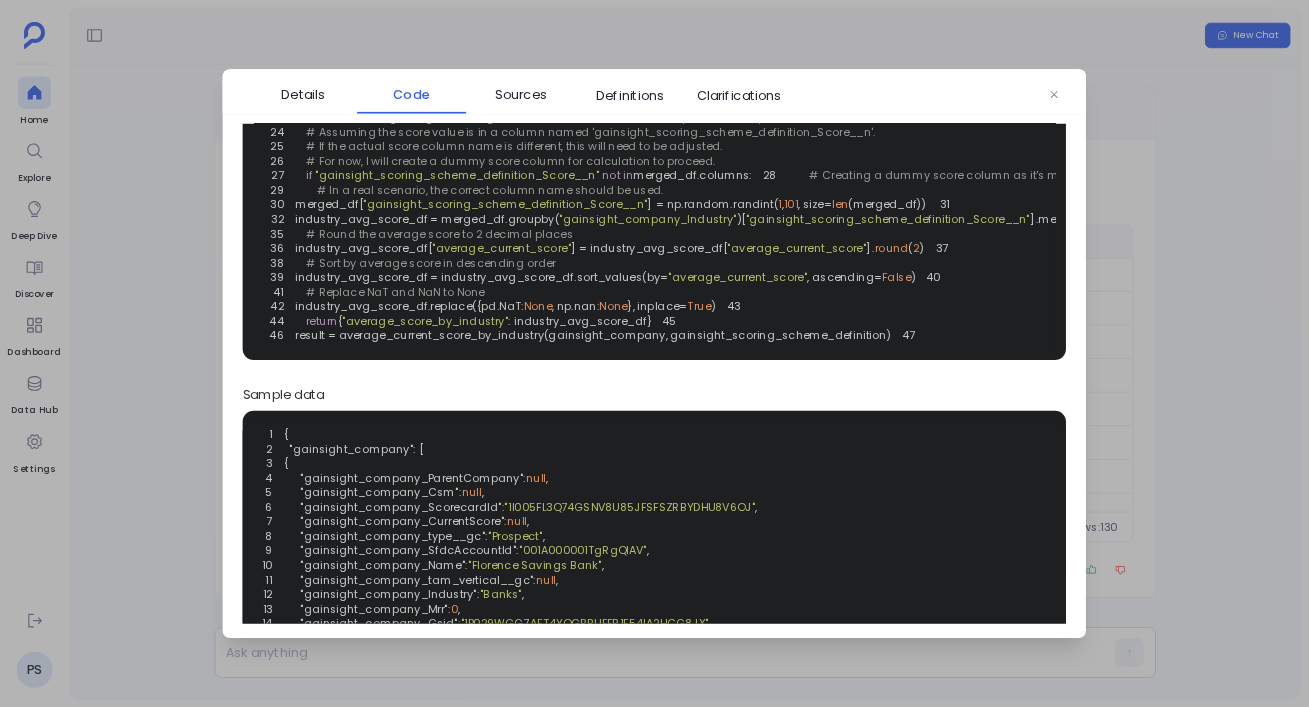 scroll, scrollTop: 214, scrollLeft: 0, axis: vertical 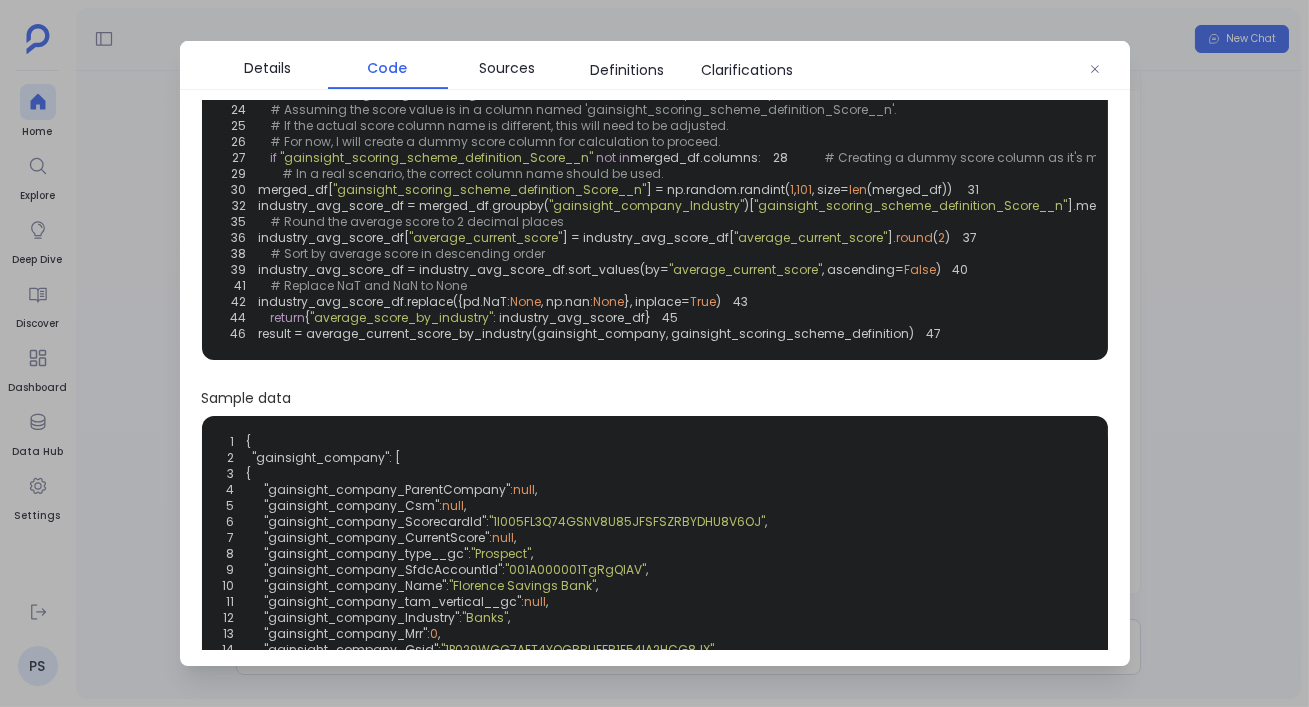 click on ""gainsight_scoring_scheme_definition_Score__n"" at bounding box center (437, 157) 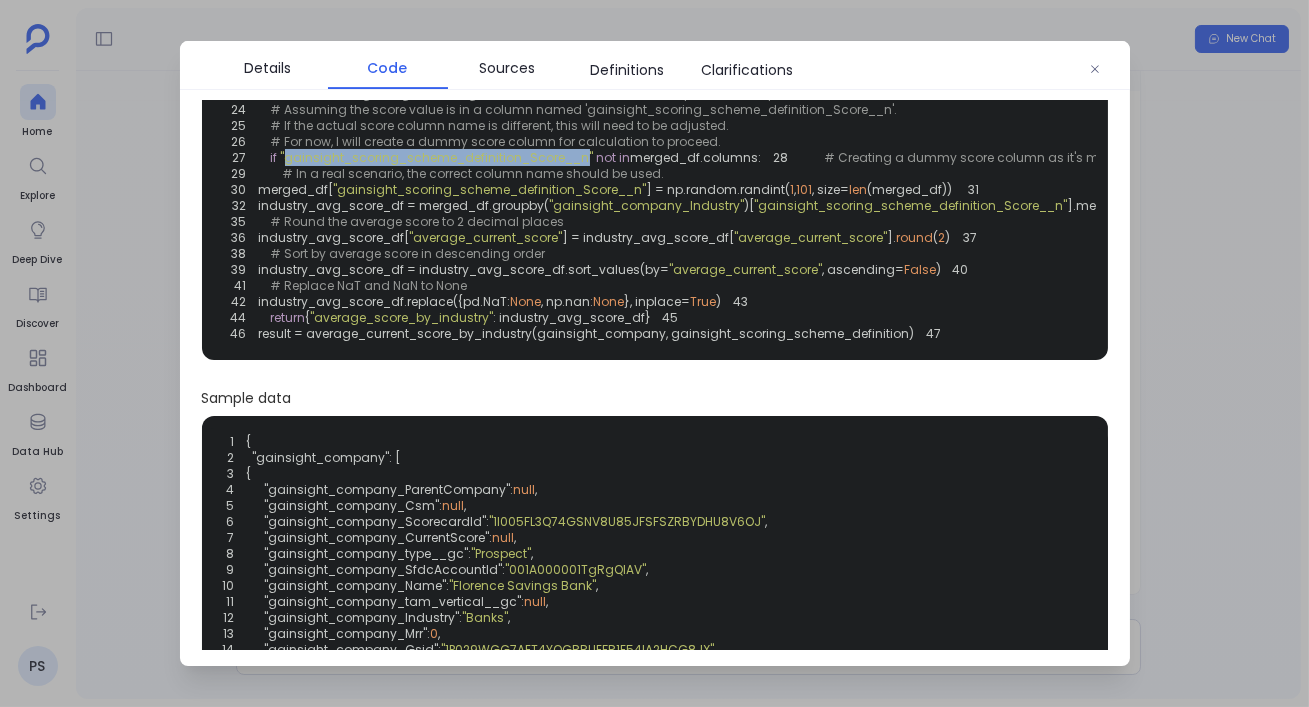 click on ""gainsight_scoring_scheme_definition_Score__n"" at bounding box center [437, 157] 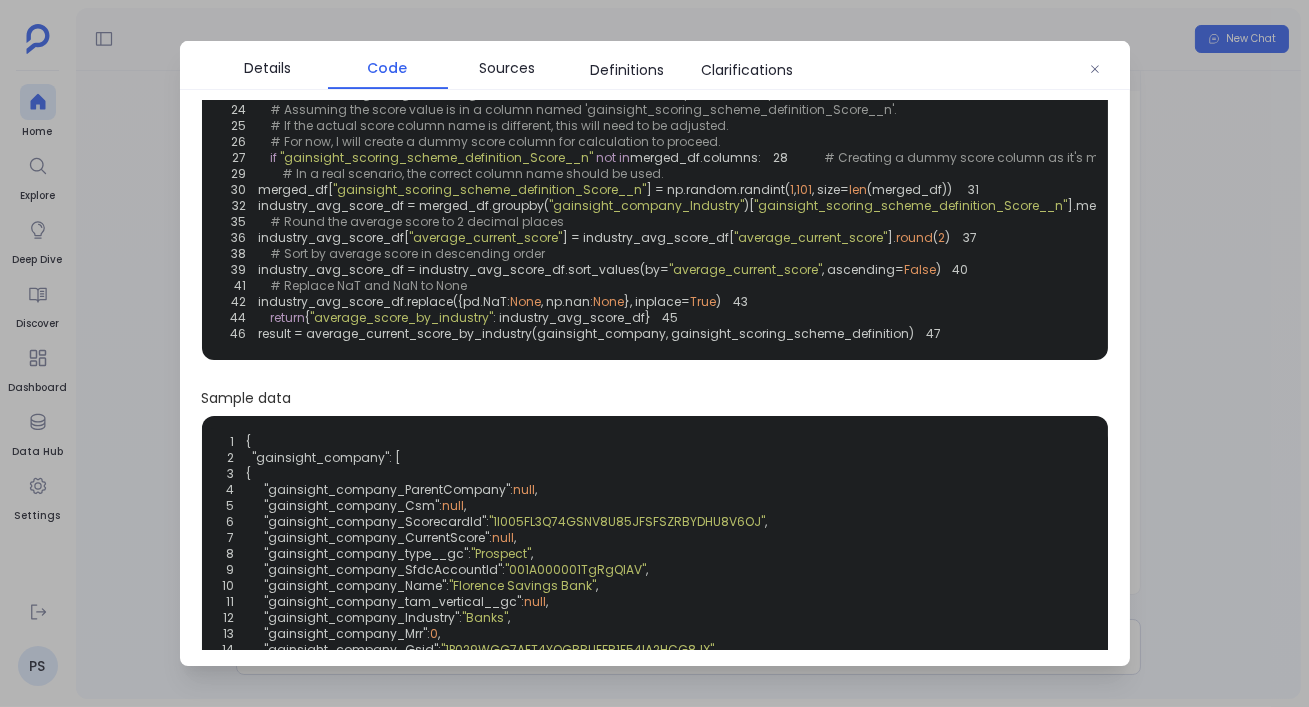 click on "] = np.random.randint(" at bounding box center [719, 189] 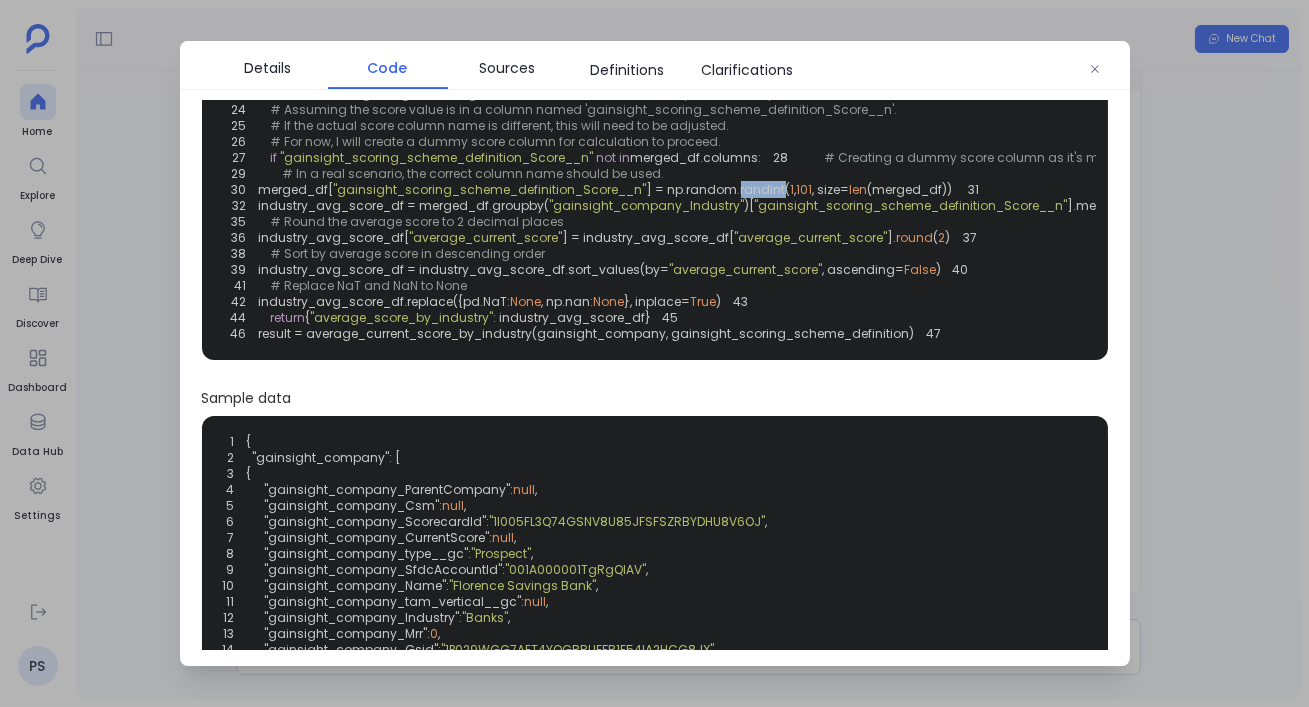 click on "] = np.random.randint(" at bounding box center [719, 189] 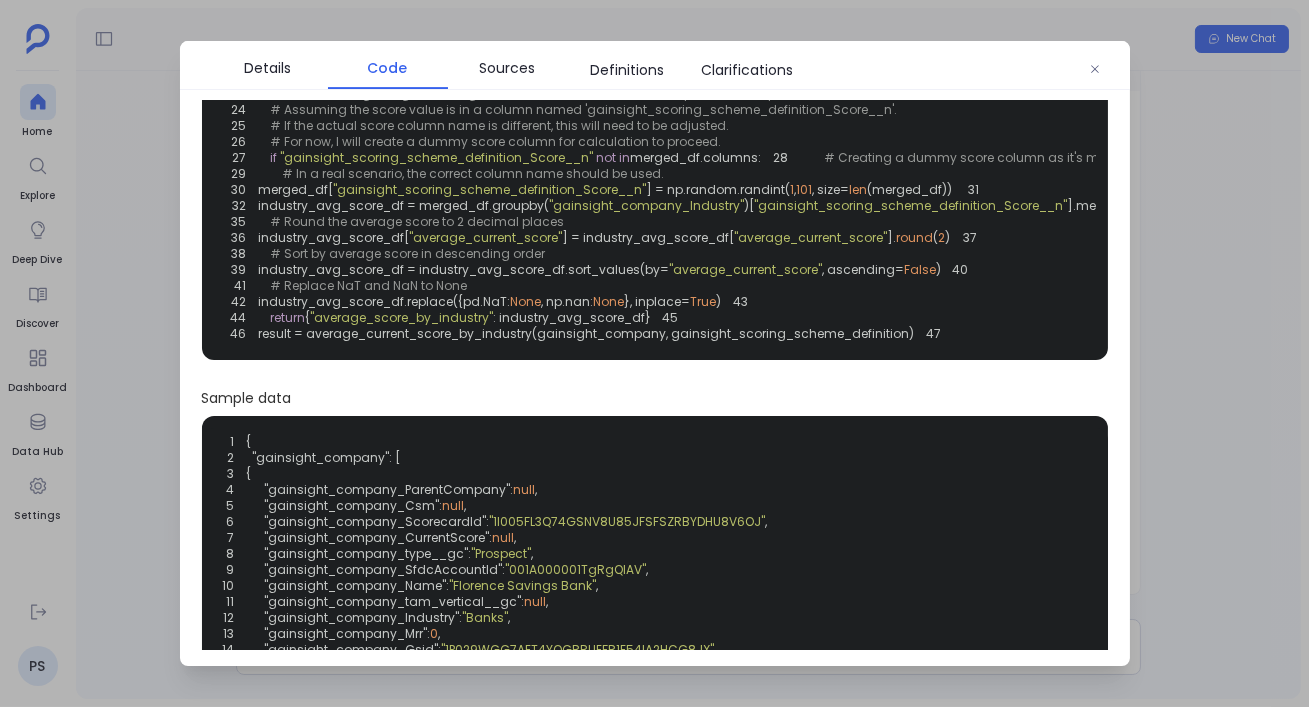 click on ""gainsight_scoring_scheme_definition_Score__n"" at bounding box center (490, 189) 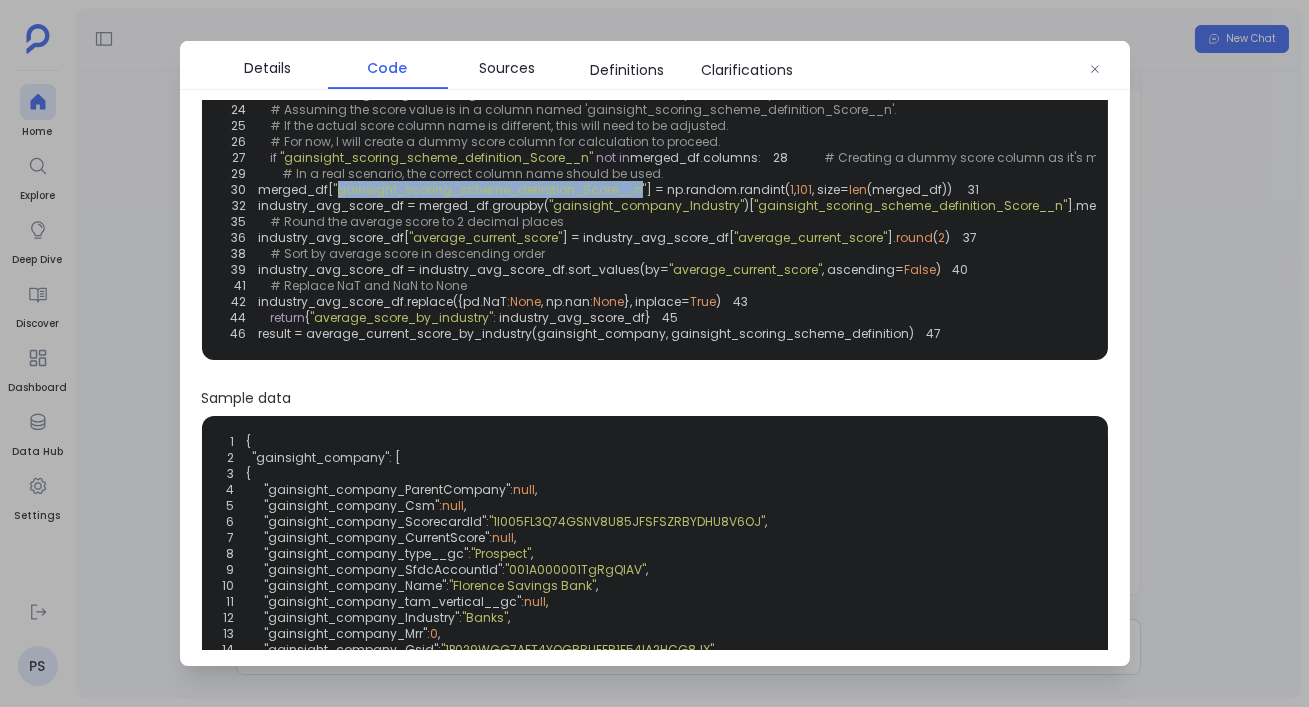 click on ""gainsight_scoring_scheme_definition_Score__n"" at bounding box center [490, 189] 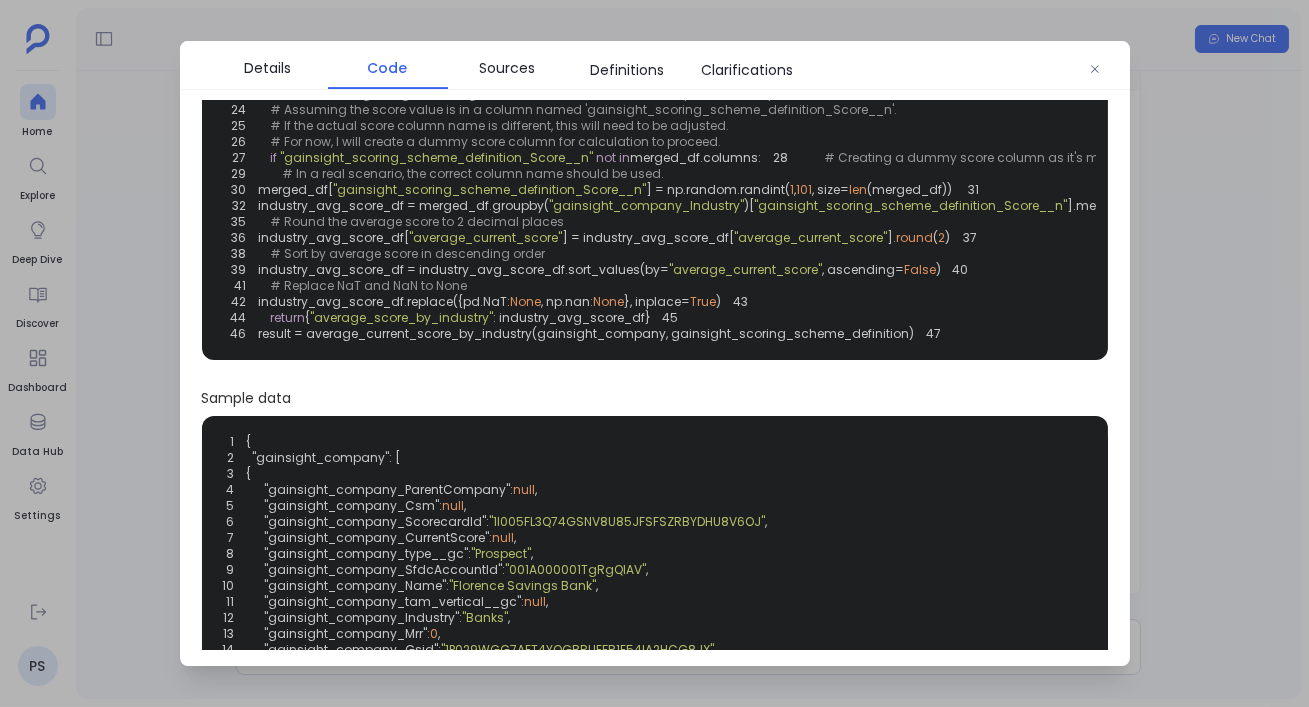 click at bounding box center (654, 353) 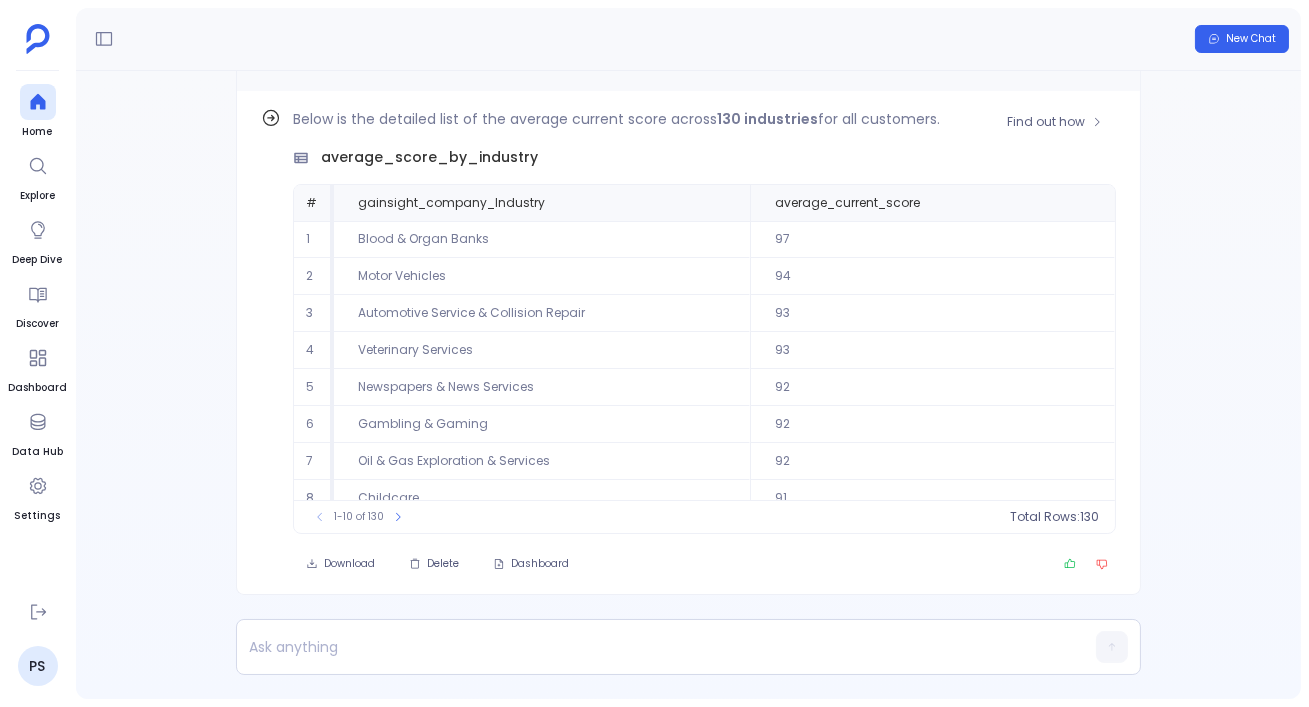 scroll, scrollTop: -62, scrollLeft: 0, axis: vertical 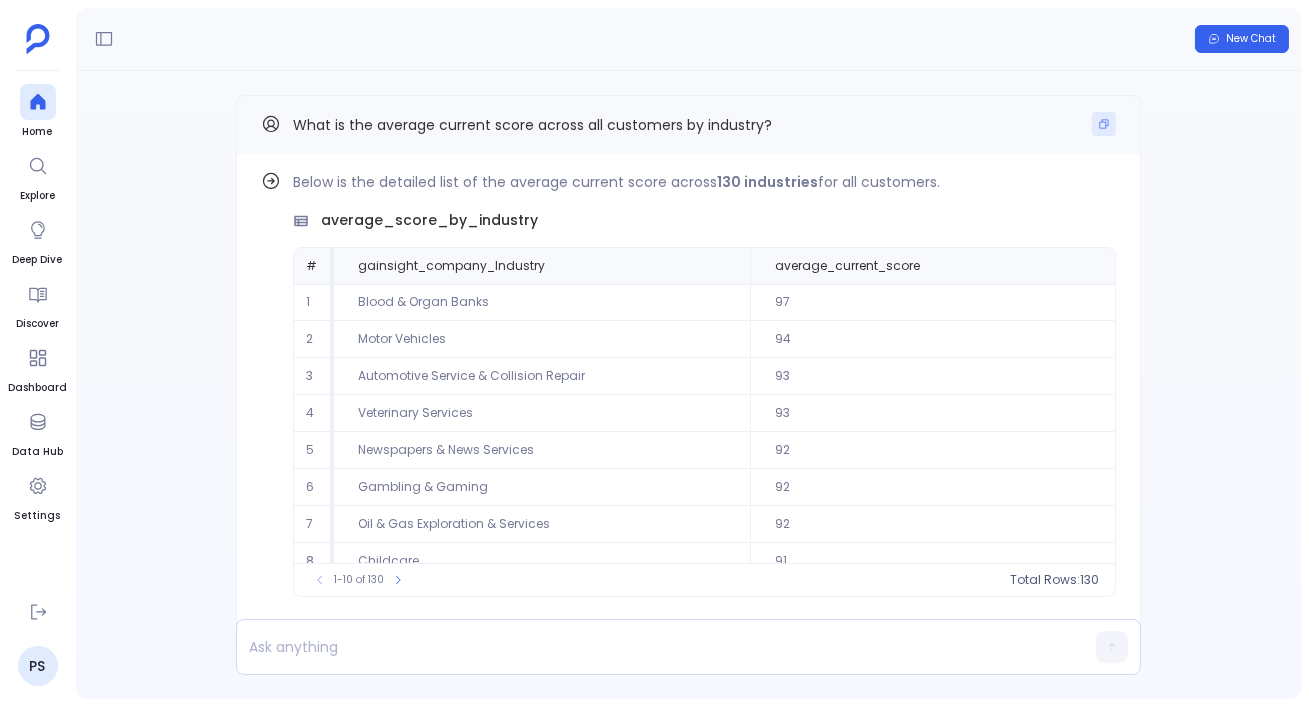 click at bounding box center (1104, 124) 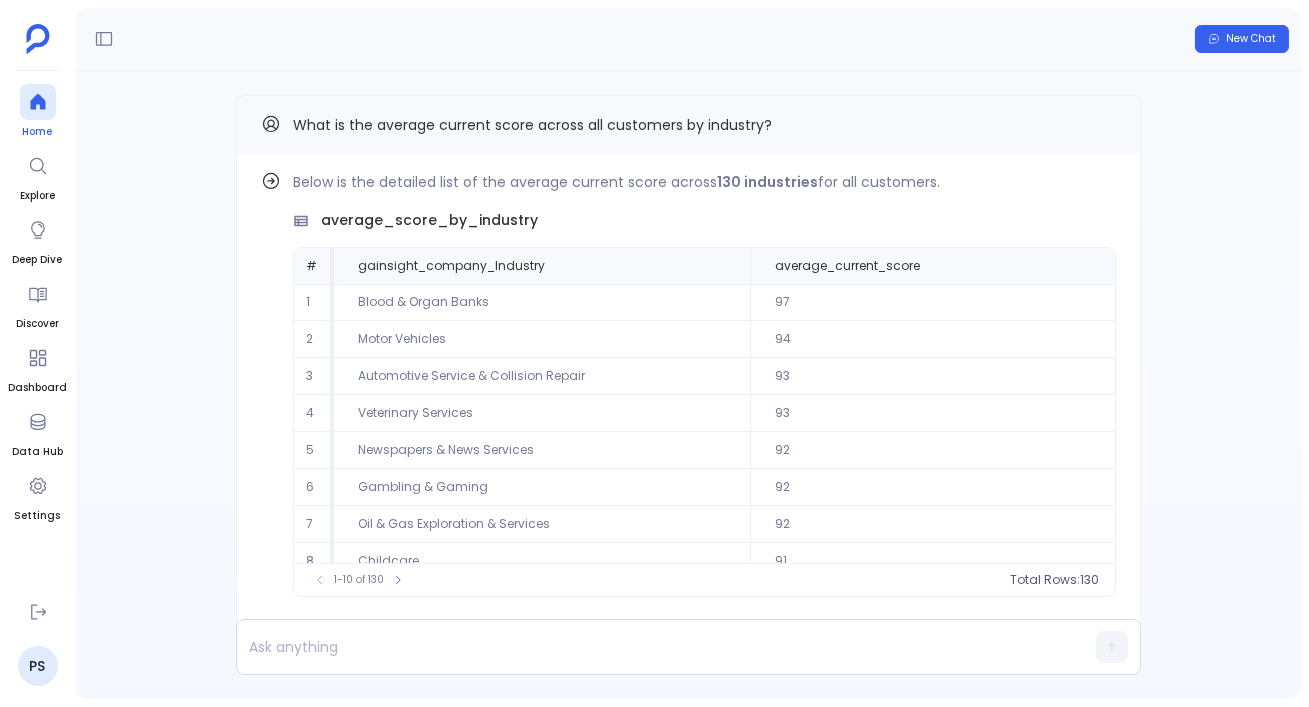 click 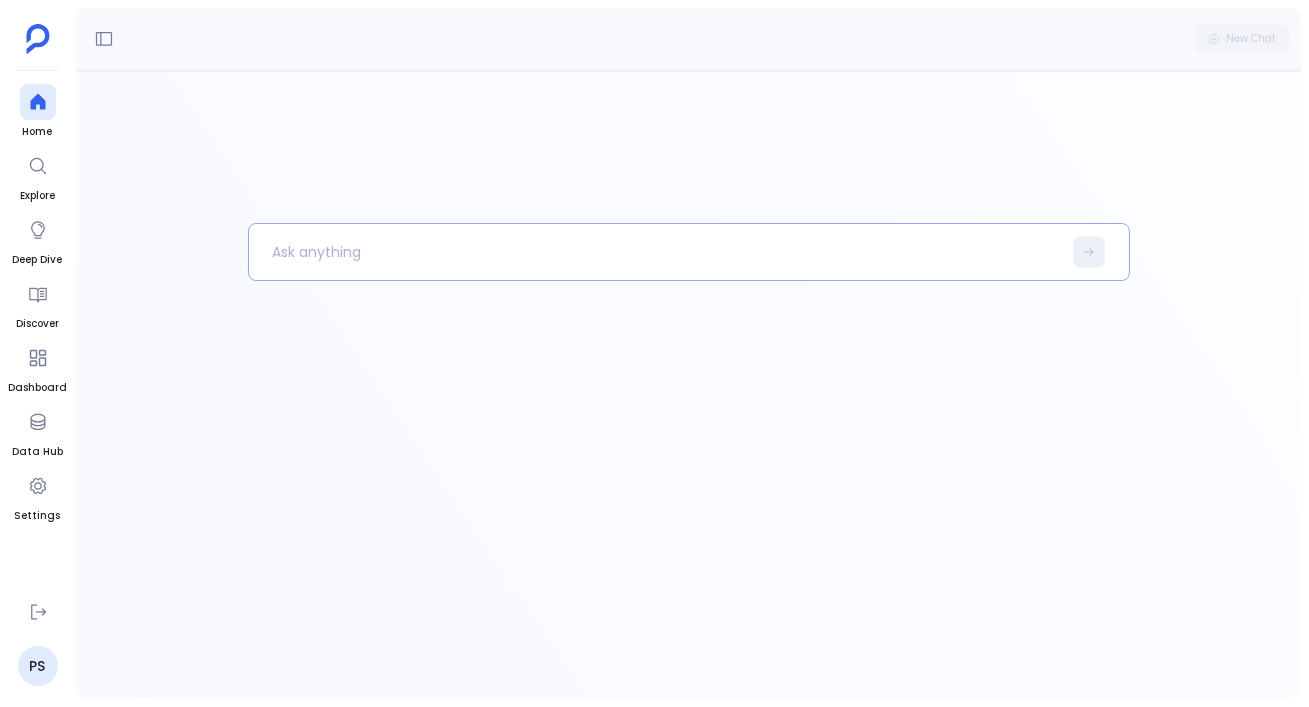 click at bounding box center (655, 252) 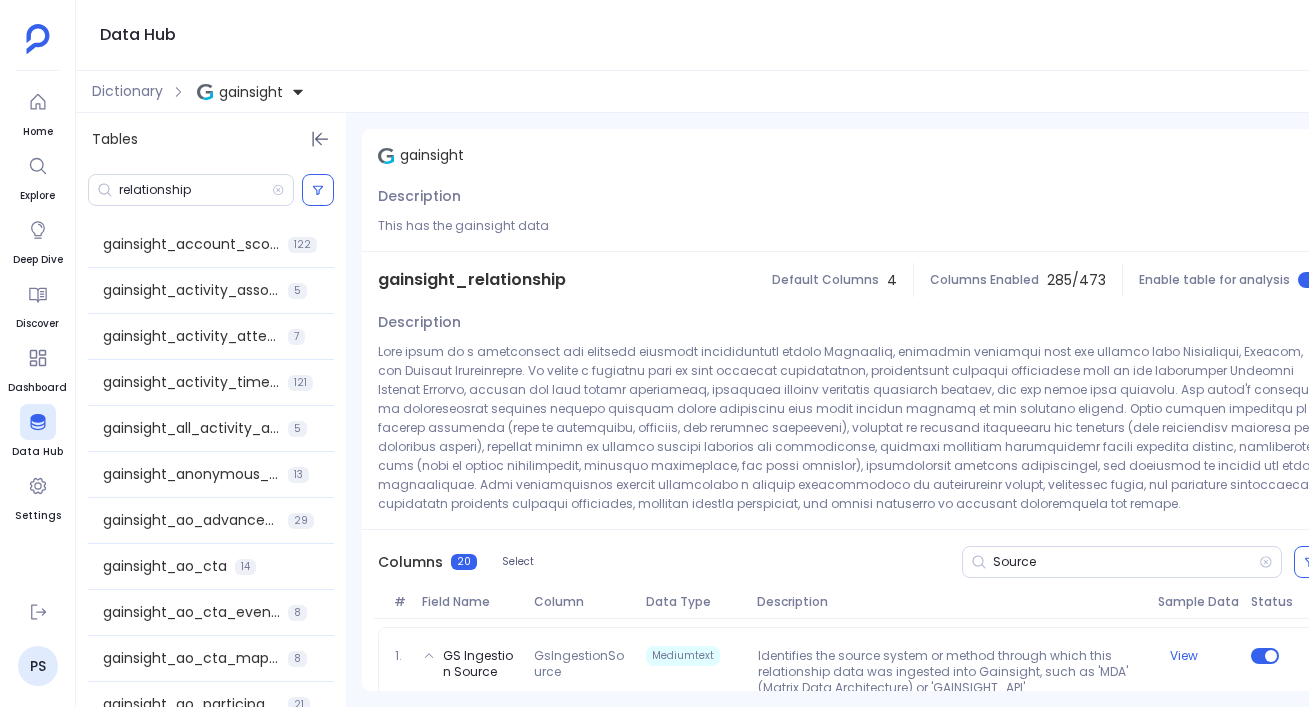 scroll, scrollTop: 0, scrollLeft: 0, axis: both 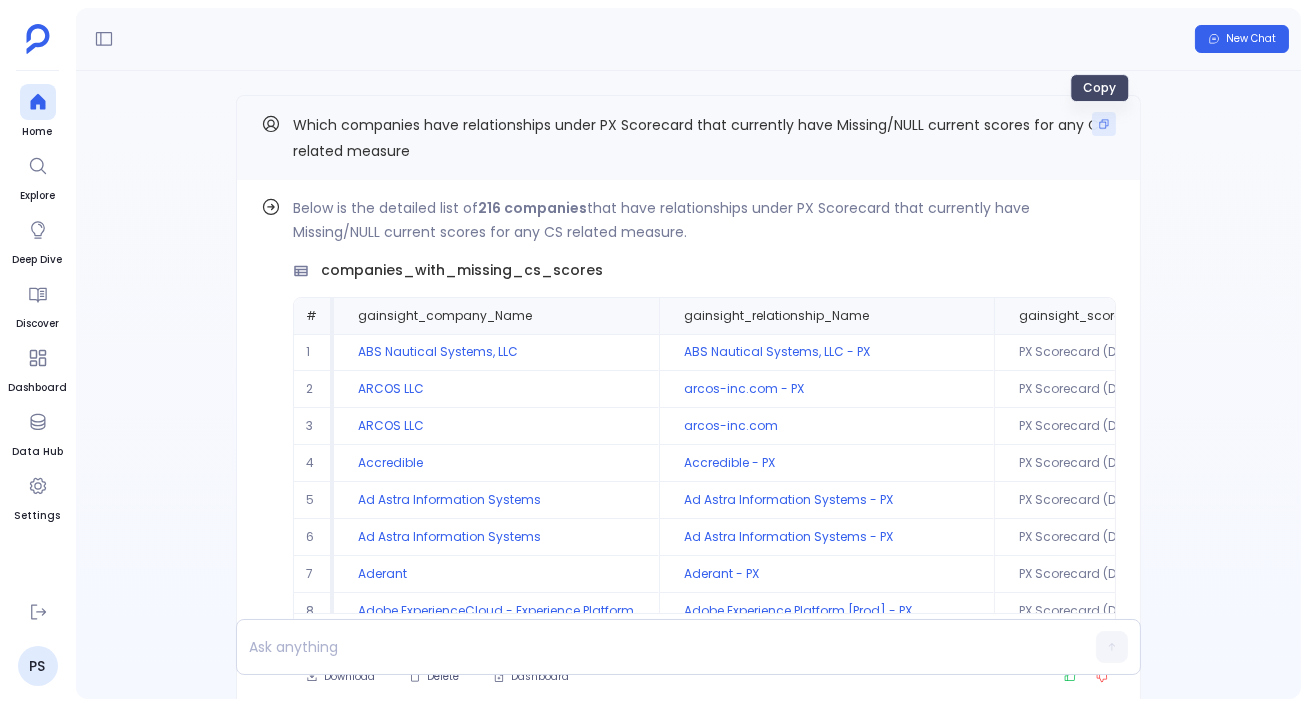 click 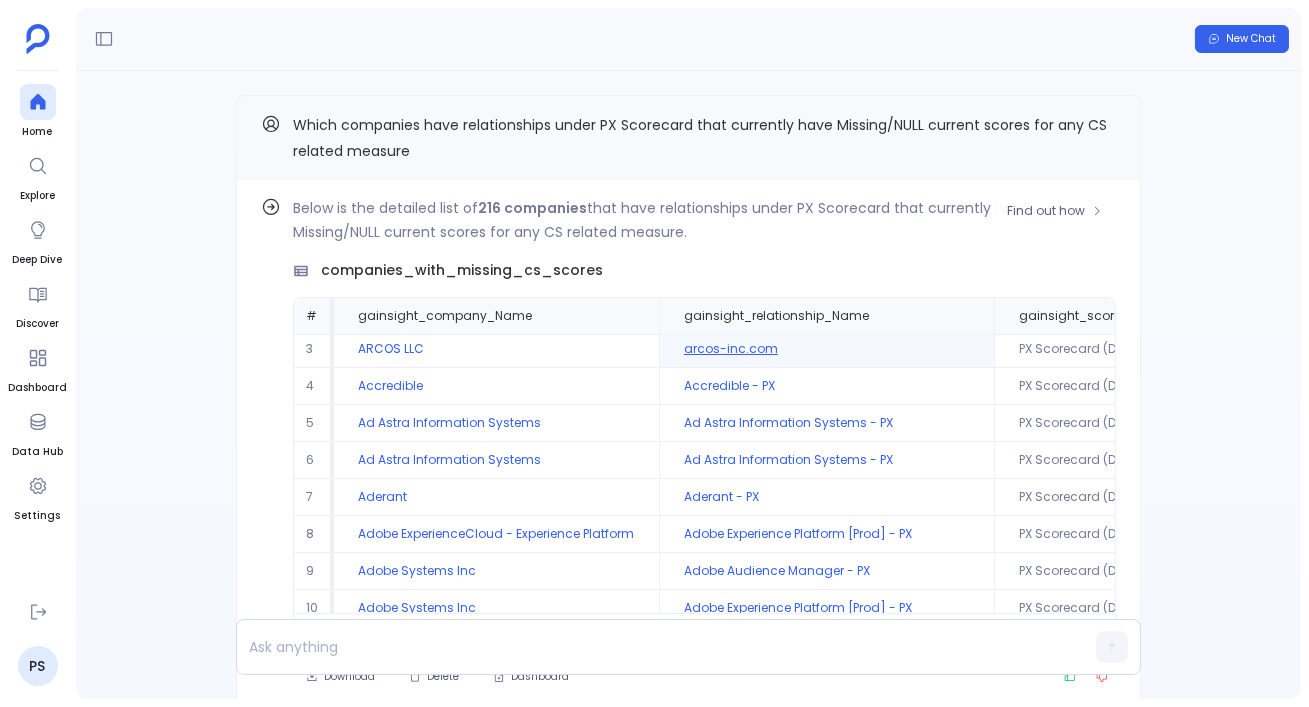 scroll, scrollTop: 0, scrollLeft: 0, axis: both 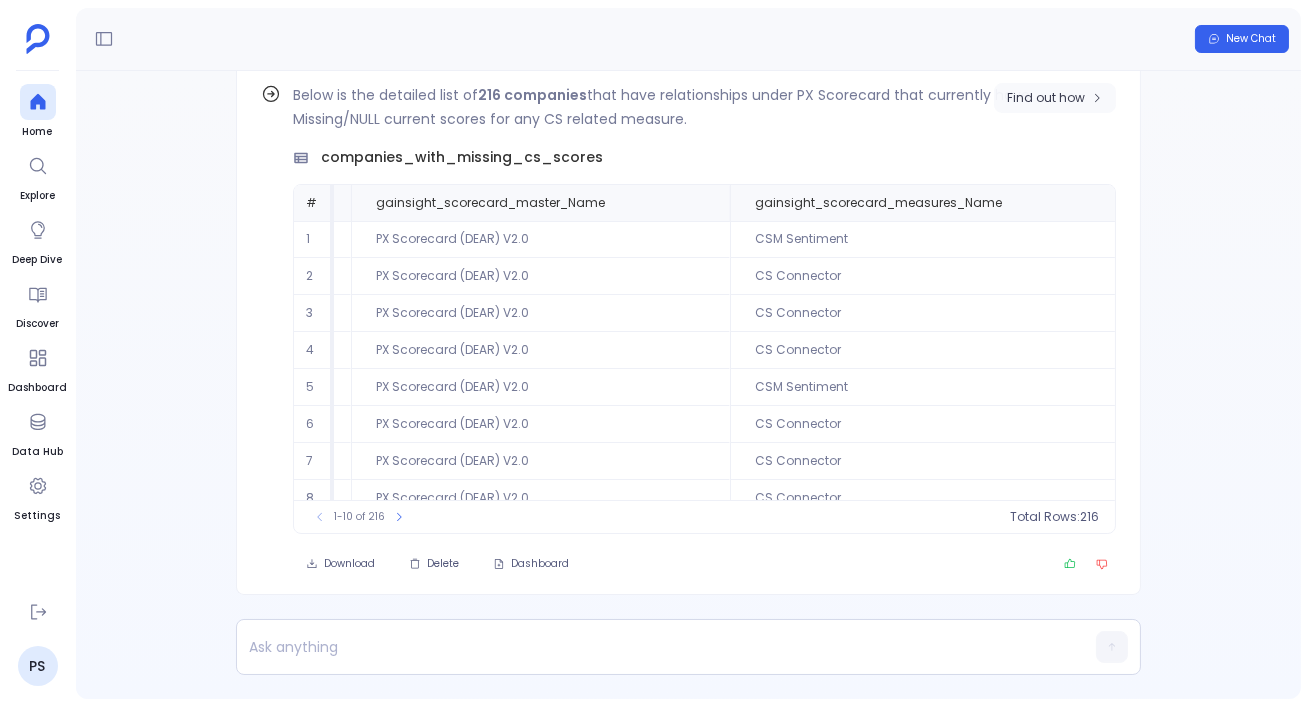 click on "Find out how" at bounding box center [1046, 98] 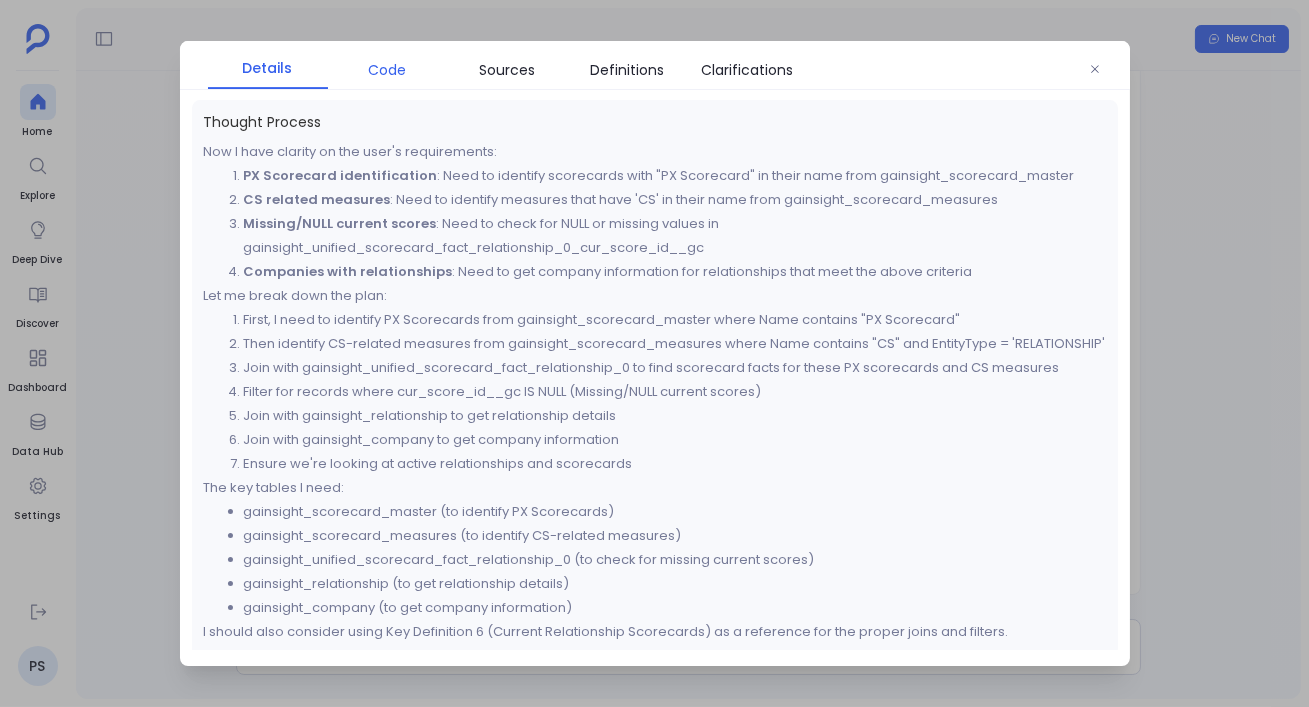 click on "Code" at bounding box center (388, 70) 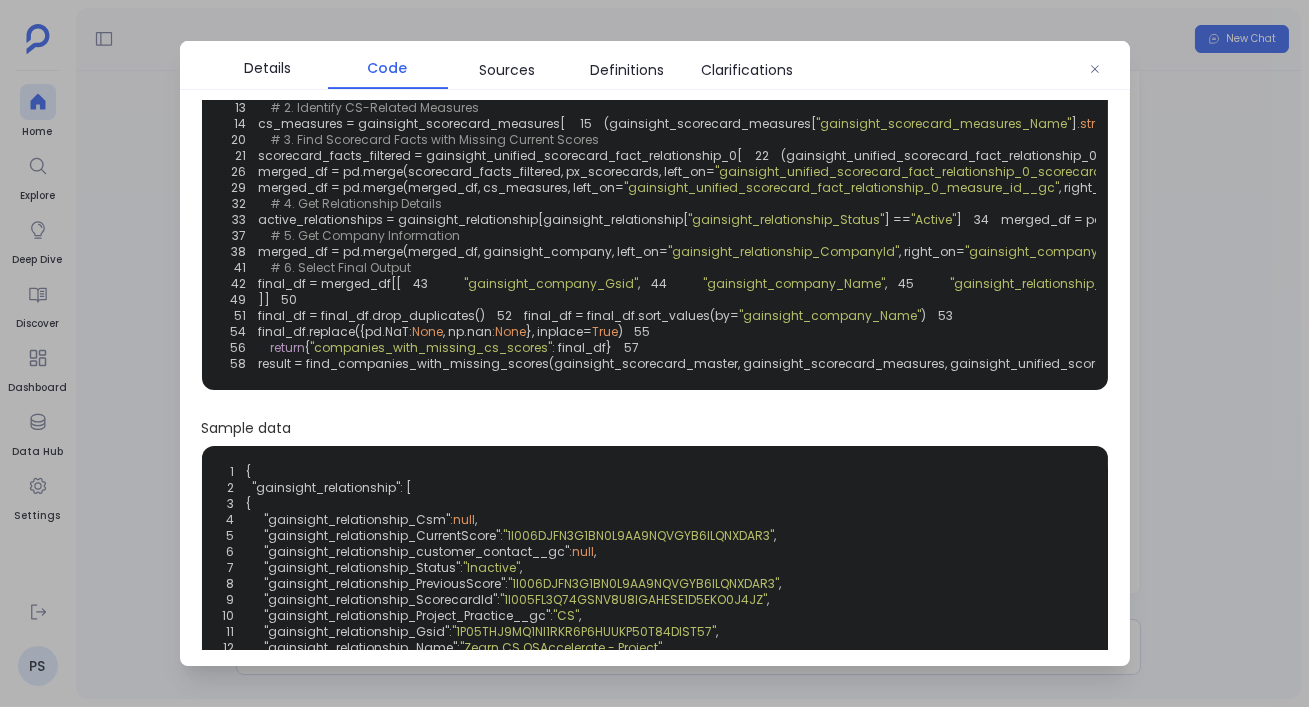 scroll, scrollTop: 145, scrollLeft: 0, axis: vertical 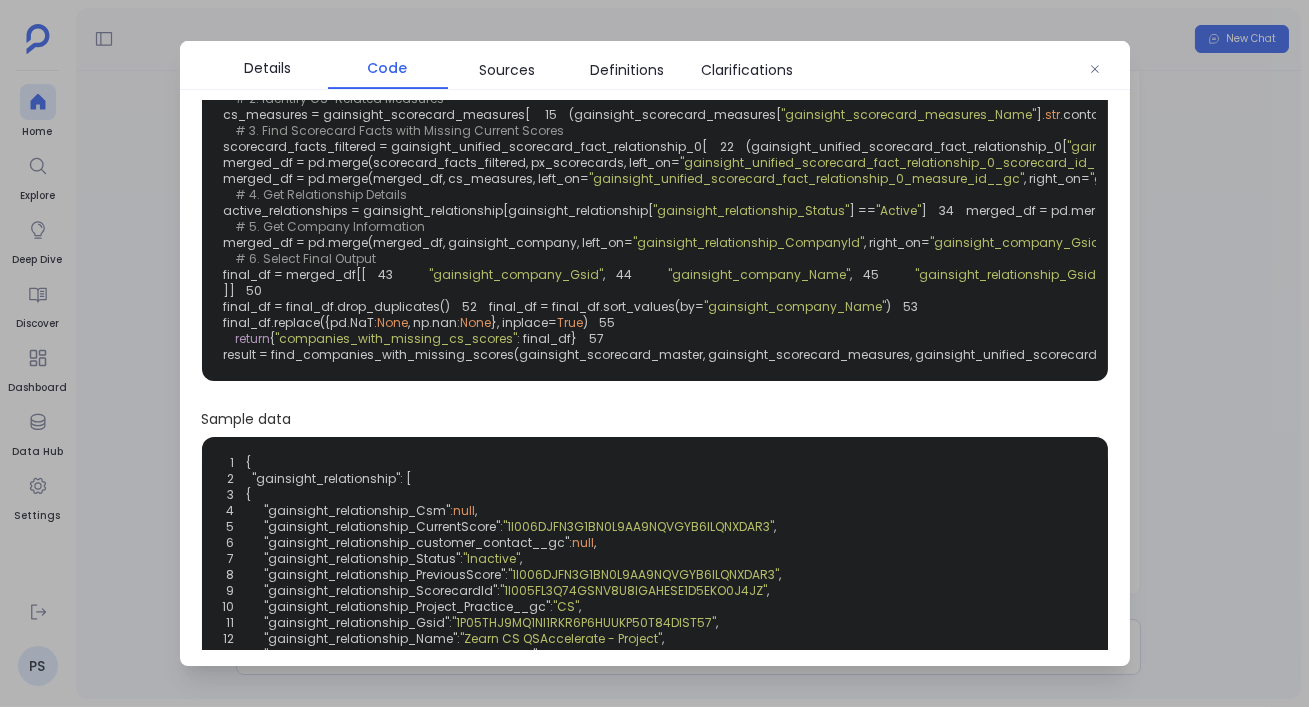 click at bounding box center (654, 353) 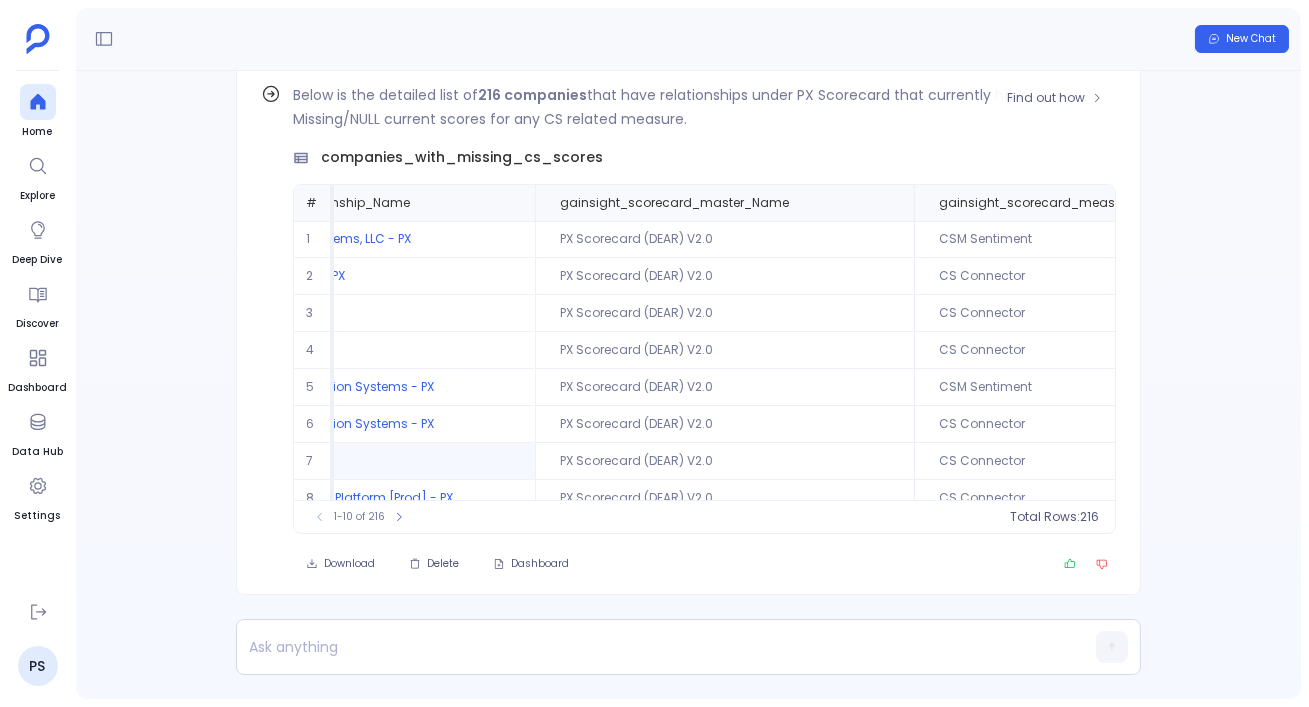 scroll, scrollTop: 0, scrollLeft: 644, axis: horizontal 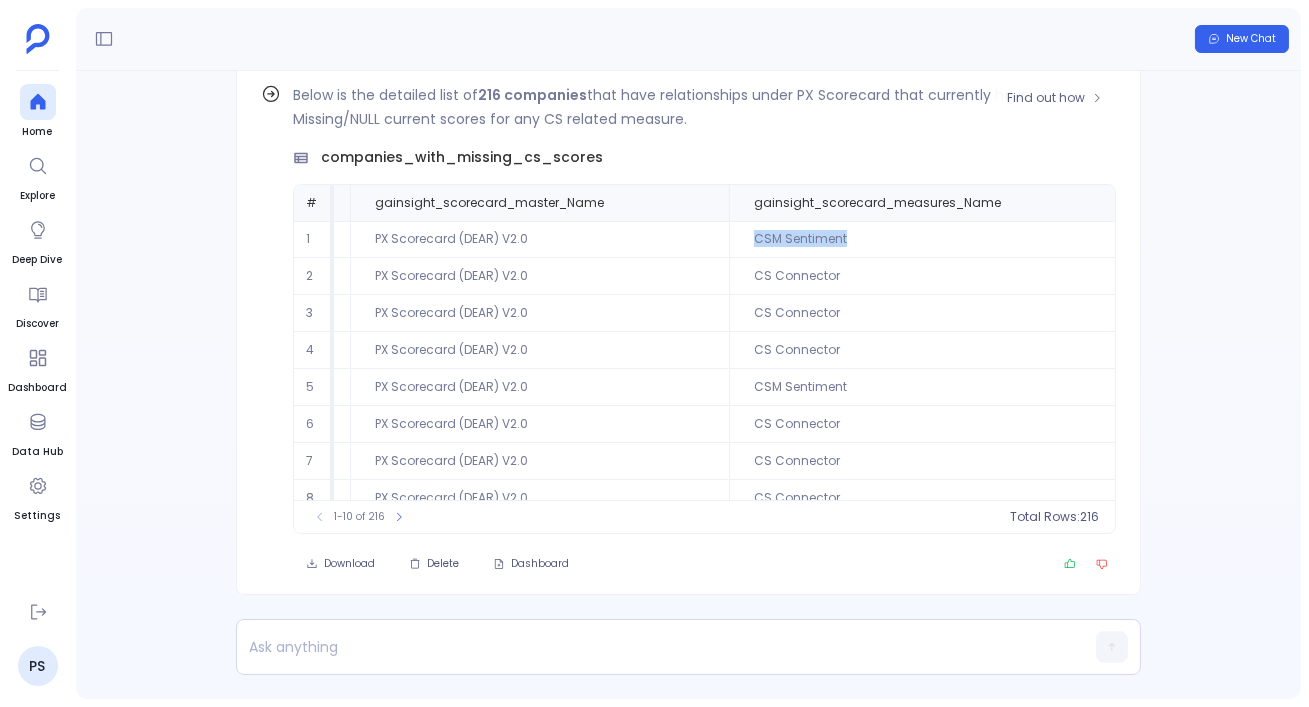 drag, startPoint x: 741, startPoint y: 233, endPoint x: 863, endPoint y: 243, distance: 122.40915 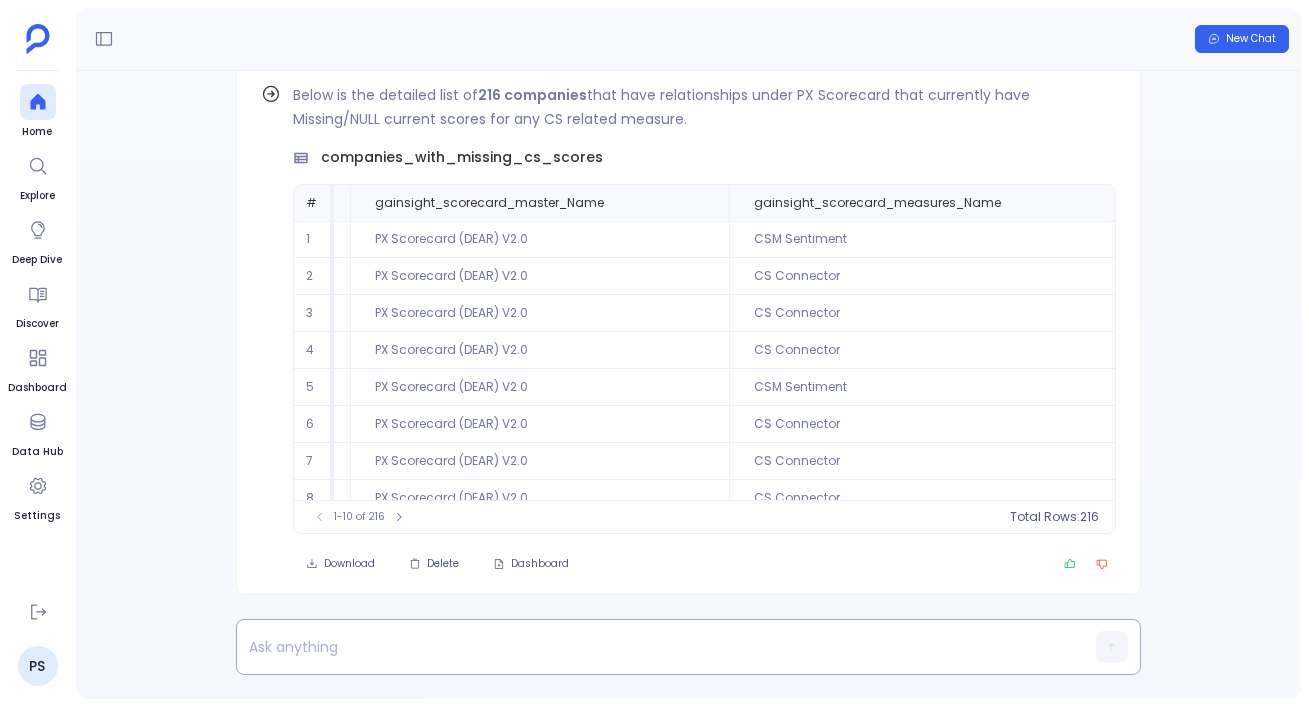 click at bounding box center [650, 647] 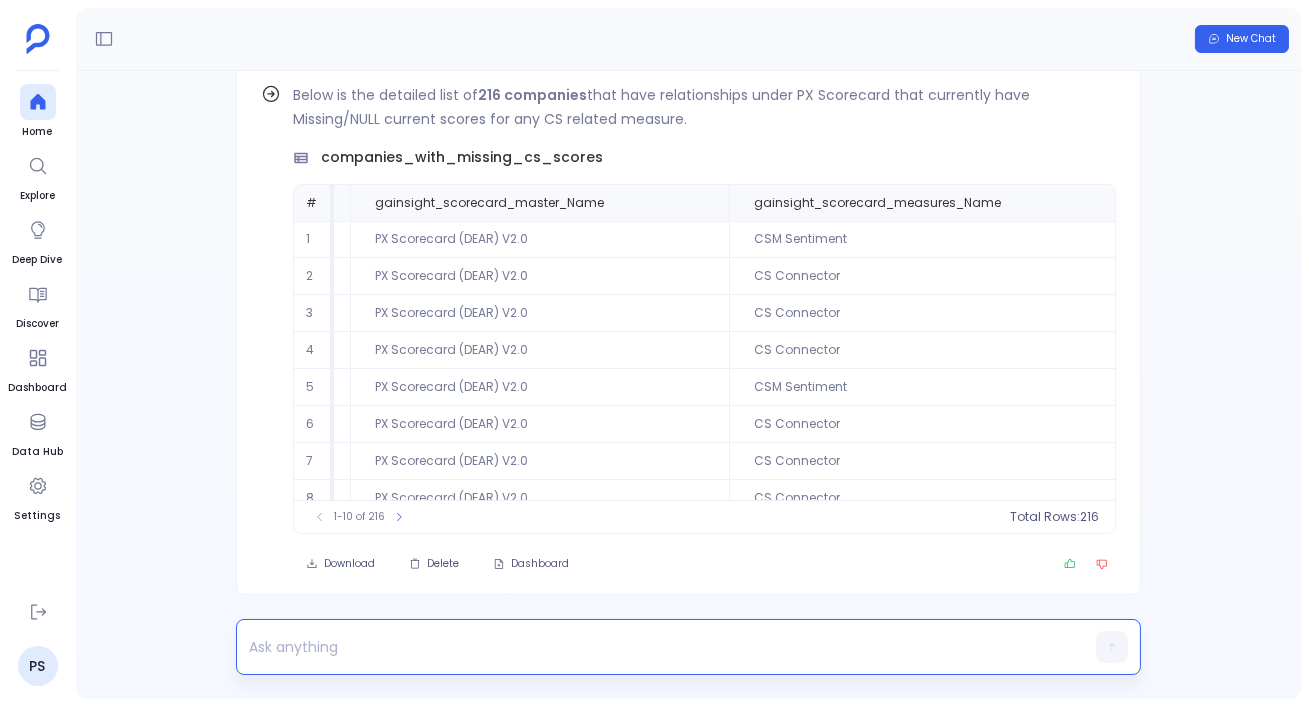 type 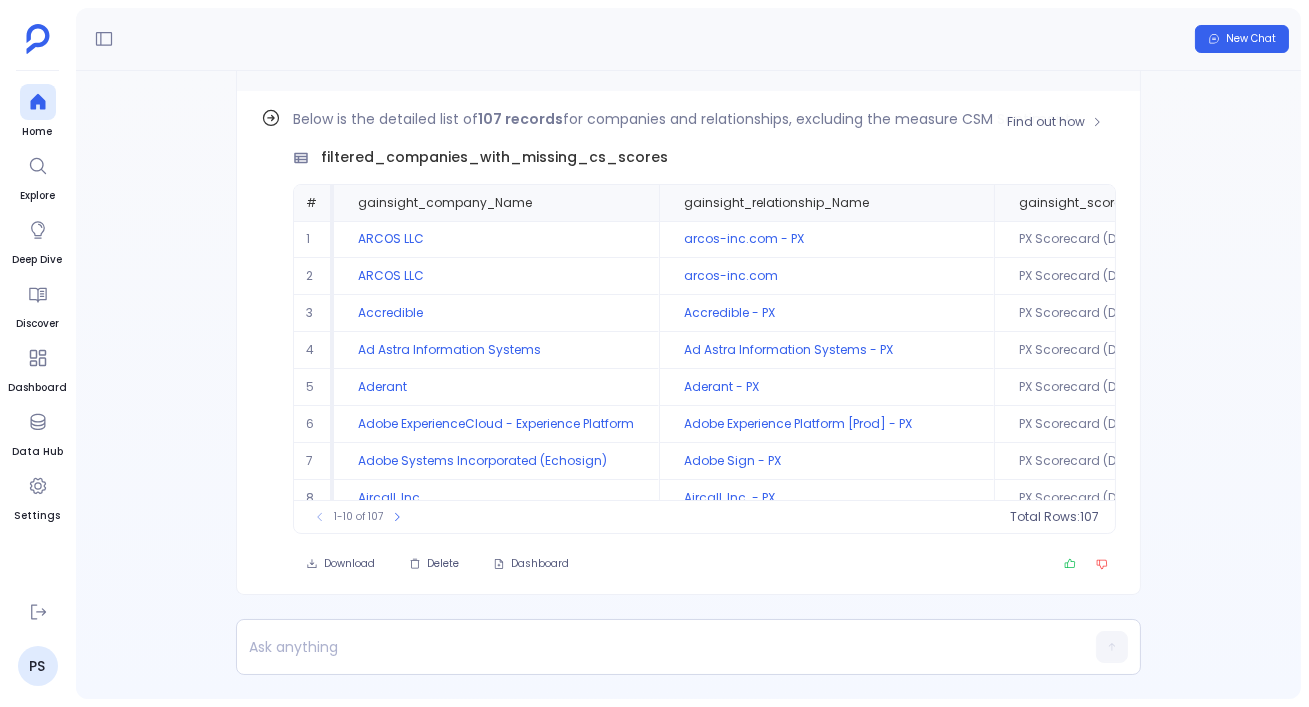 scroll, scrollTop: 0, scrollLeft: 0, axis: both 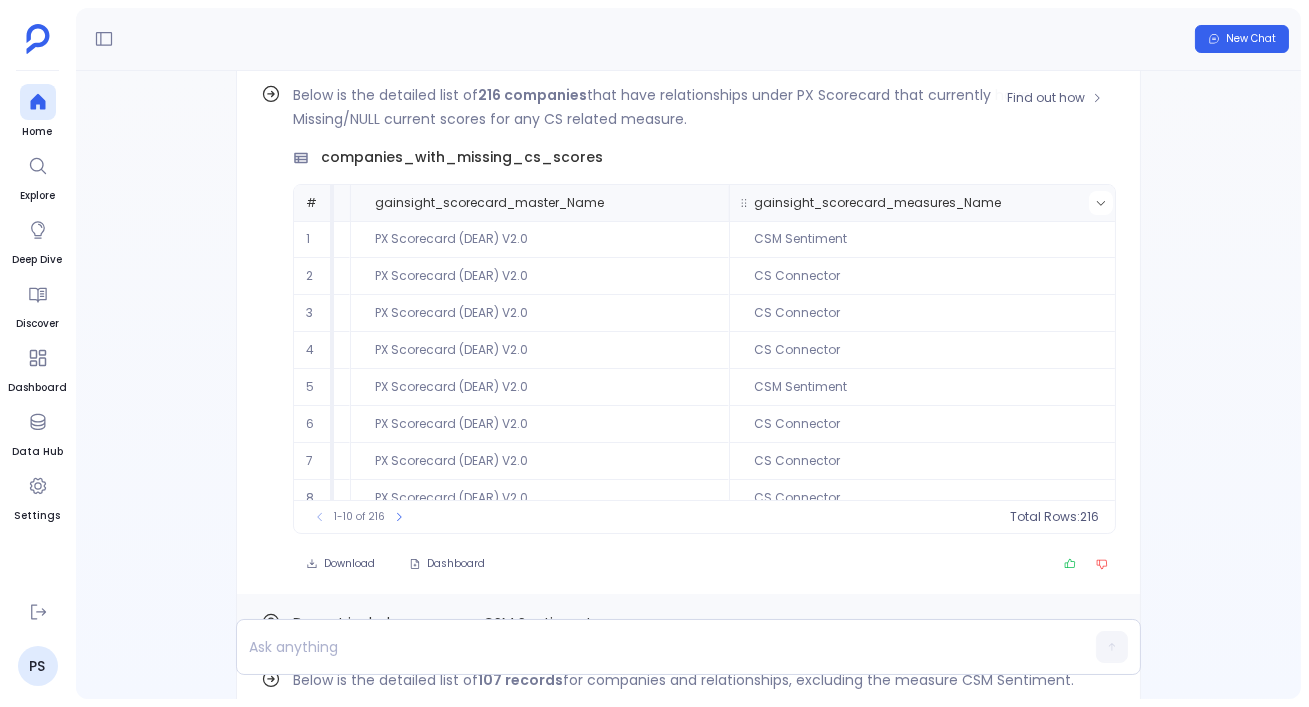 click 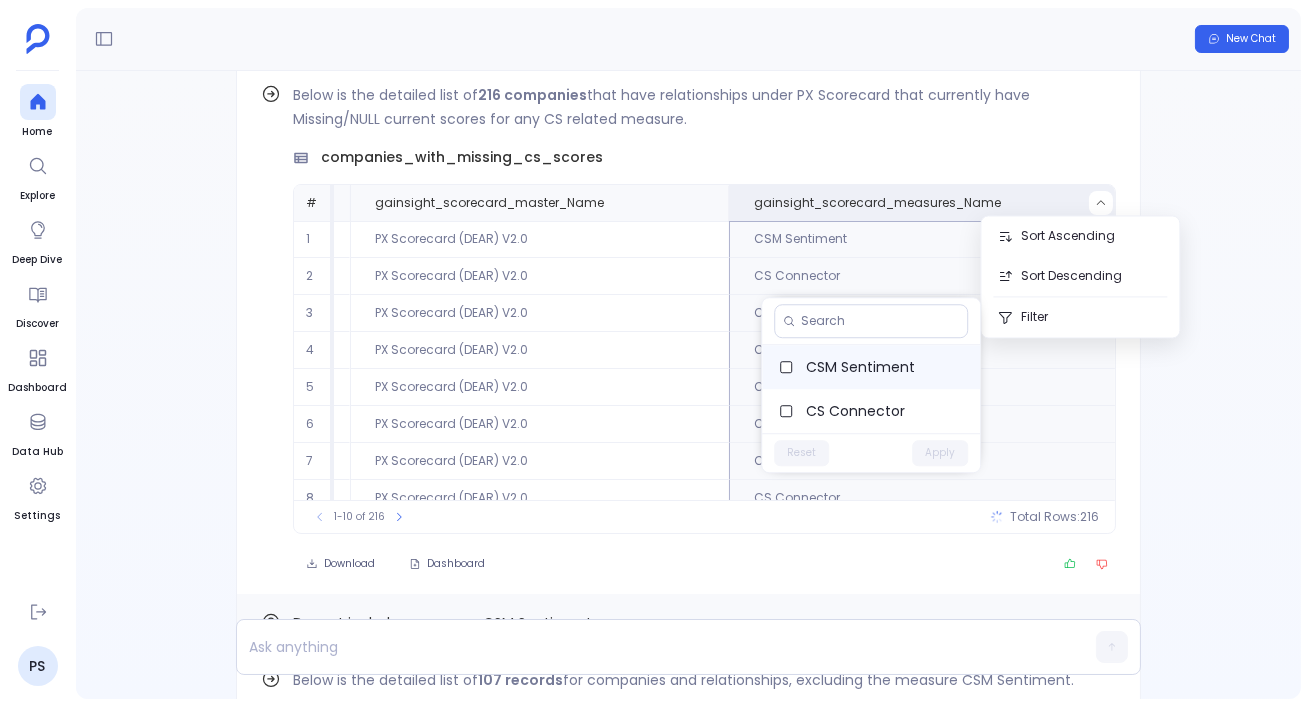 click on "CSM Sentiment" at bounding box center [885, 367] 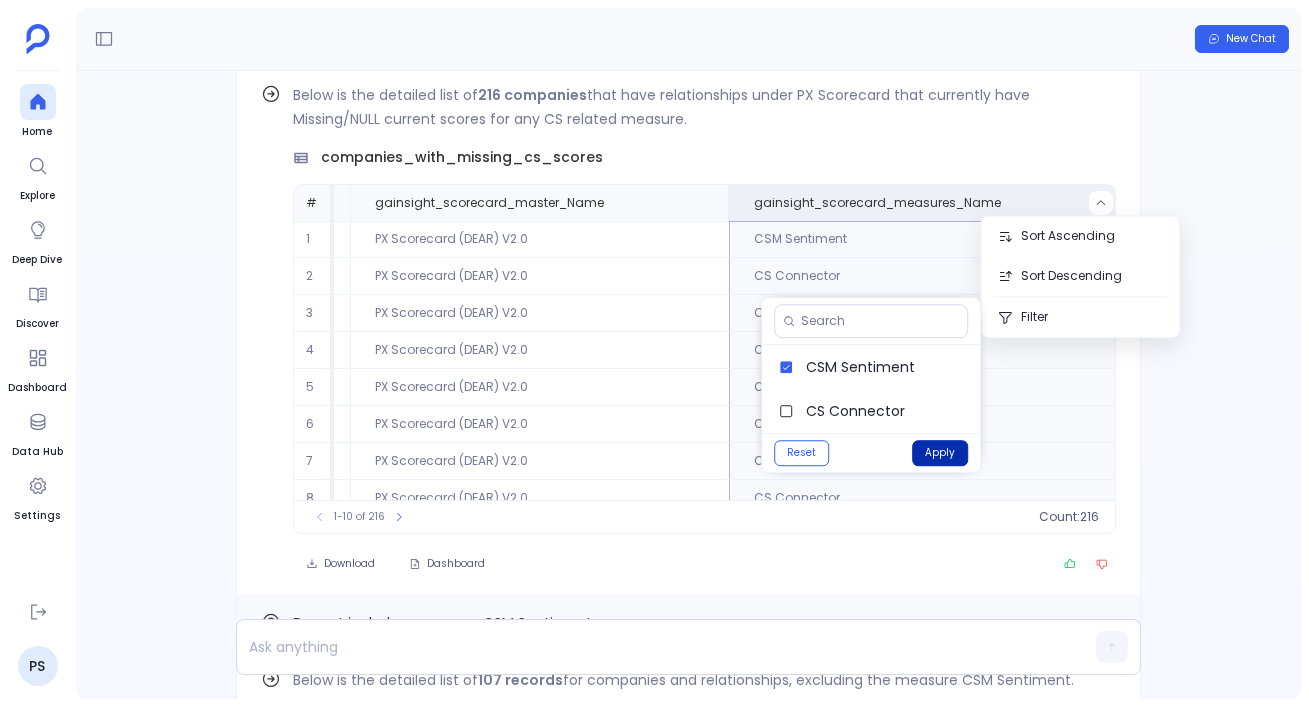 click on "Apply" at bounding box center (940, 453) 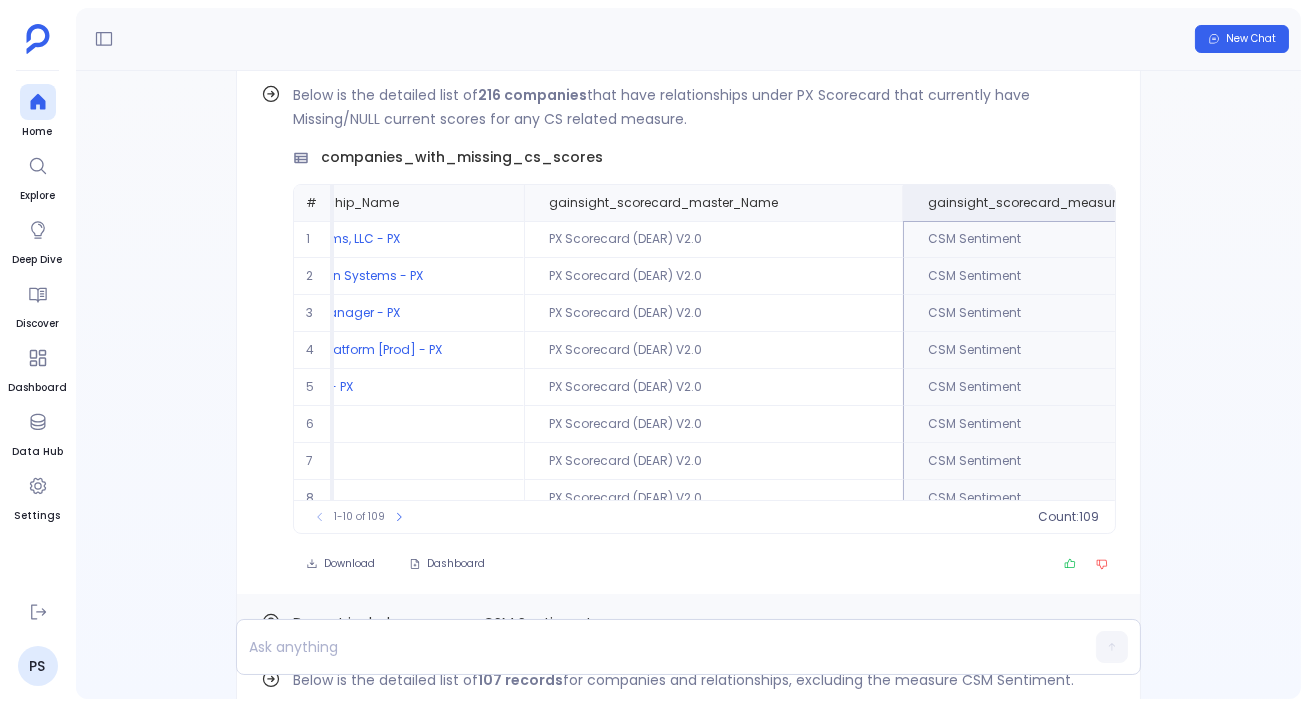 scroll, scrollTop: 0, scrollLeft: 637, axis: horizontal 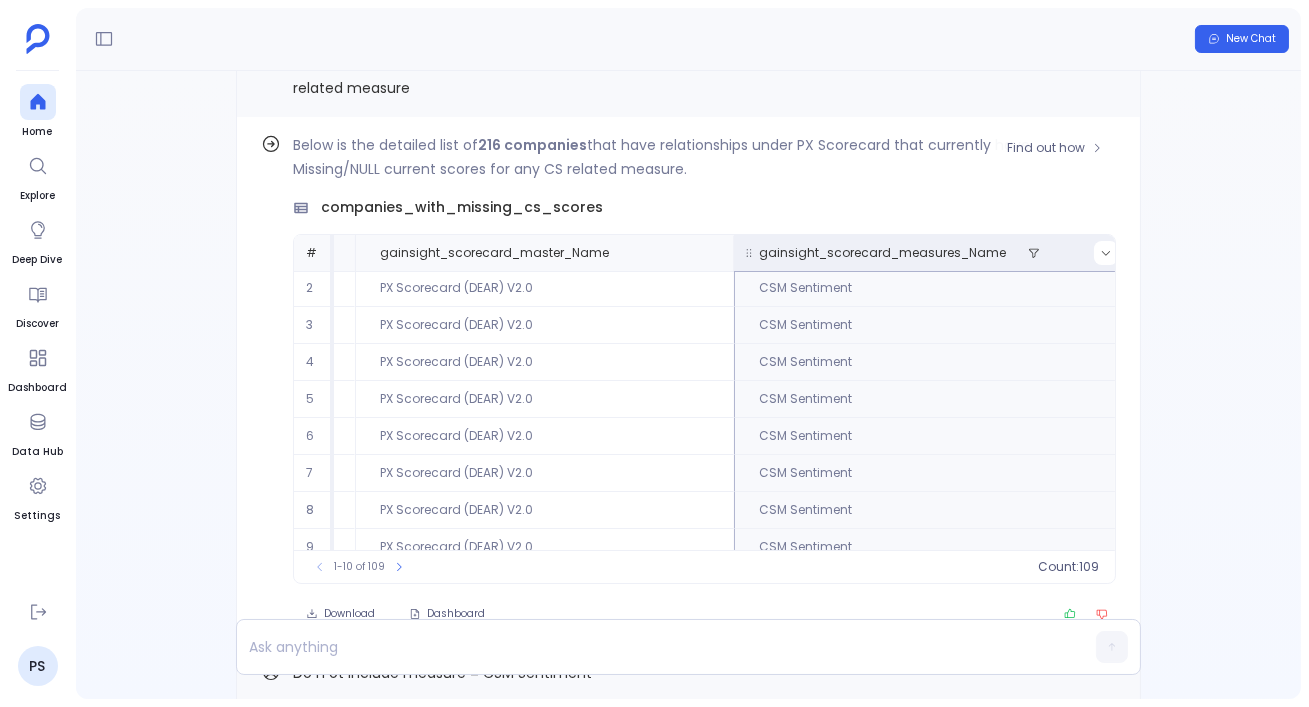click at bounding box center [1106, 253] 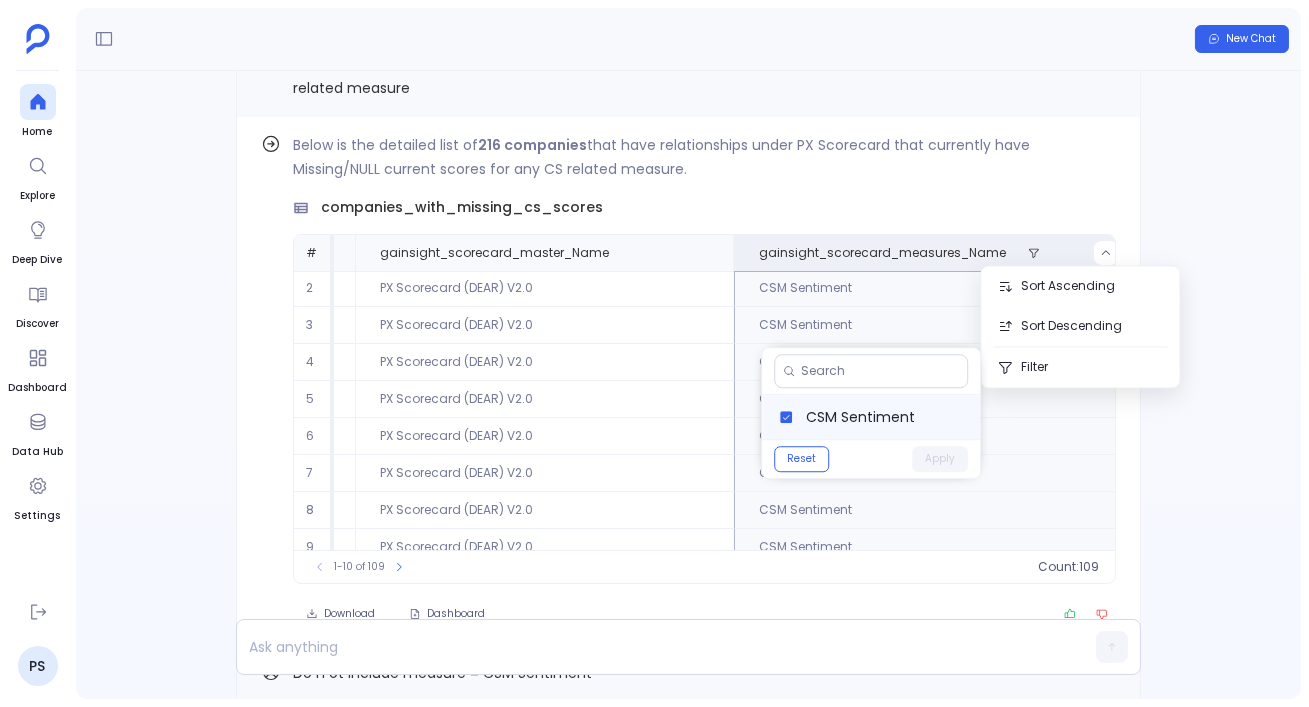 click on "CSM Sentiment" at bounding box center (885, 417) 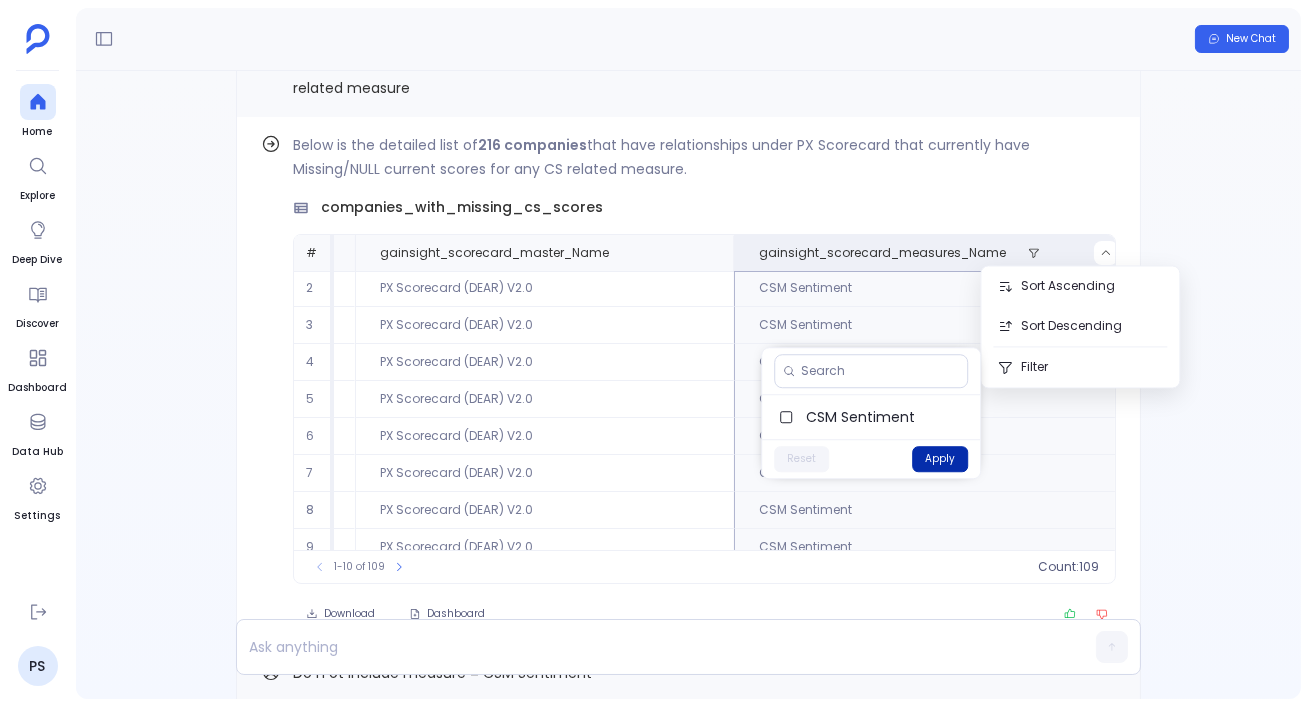 click on "Apply" at bounding box center (940, 459) 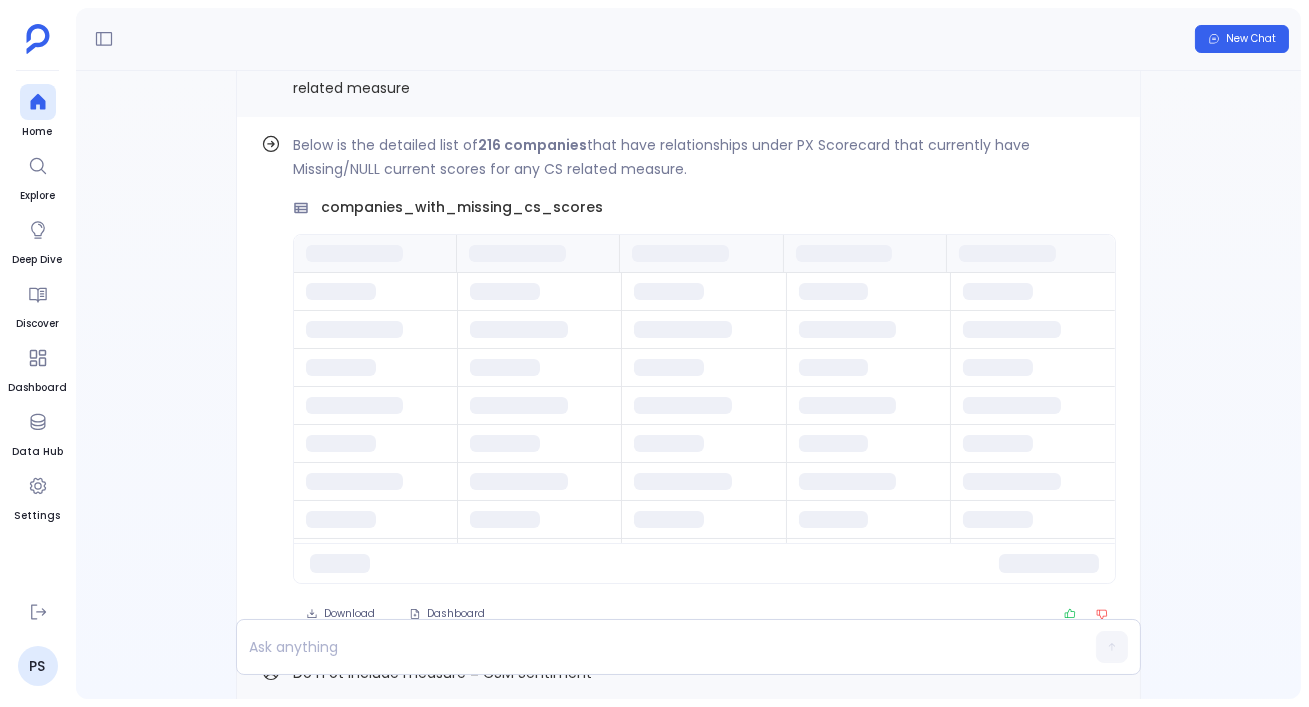 scroll, scrollTop: 0, scrollLeft: 0, axis: both 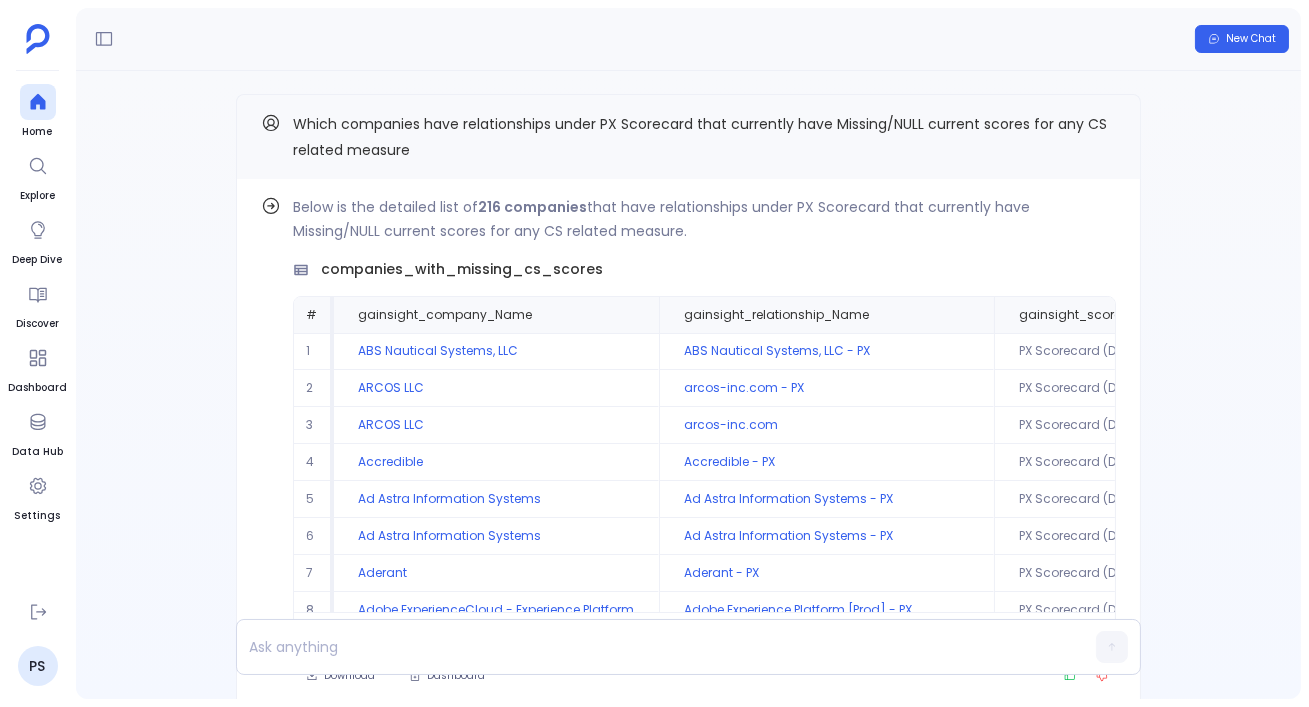 click on "Find out how Below is the detailed list of  107 records  for companies and relationships, excluding the measure CSM Sentiment. filtered_companies_with_missing_cs_scores # gainsight_company_Name gainsight_relationship_Name gainsight_scorecard_master_Name 1 ARCOS LLC arcos-inc.com - PX PX Scorecard (DEAR) V2.0 2 ARCOS LLC arcos-inc.com PX Scorecard (DEAR) V2.0 3 Accredible Accredible - PX PX Scorecard (DEAR) V2.0 4 Ad Astra Information Systems Ad Astra Information Systems - PX PX Scorecard (DEAR) V2.0 5 Aderant Aderant - PX PX Scorecard (DEAR) V2.0 6 Adobe ExperienceCloud - Experience Platform Adobe Experience Platform [Prod] - PX PX Scorecard (DEAR) V2.0 7 Adobe Systems Incorporated (Echosign) Adobe Sign - PX PX Scorecard (DEAR) V2.0 8 Aircall, Inc. Aircall, Inc. - PX PX Scorecard (DEAR) V2.0 9 Alegeus Technologies, LLC Alegeus Technologies, LLC - PX PX Scorecard (DEAR) V2.0 10 Ambyint Ambyint - PX PX Scorecard (DEAR) V2.0 1-10 of 107 Total Rows:  107 Download Delete Dashboard Find out how 216 companies # 1 2" at bounding box center (688, 385) 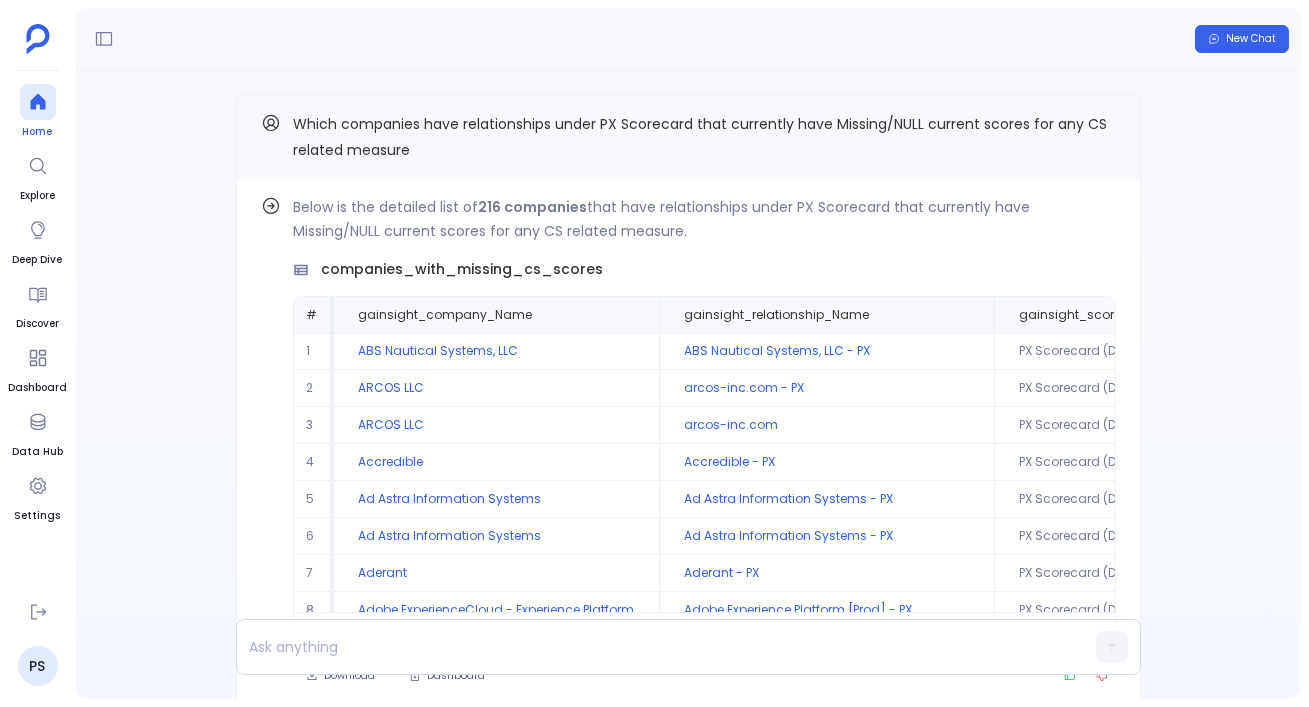 click at bounding box center [38, 102] 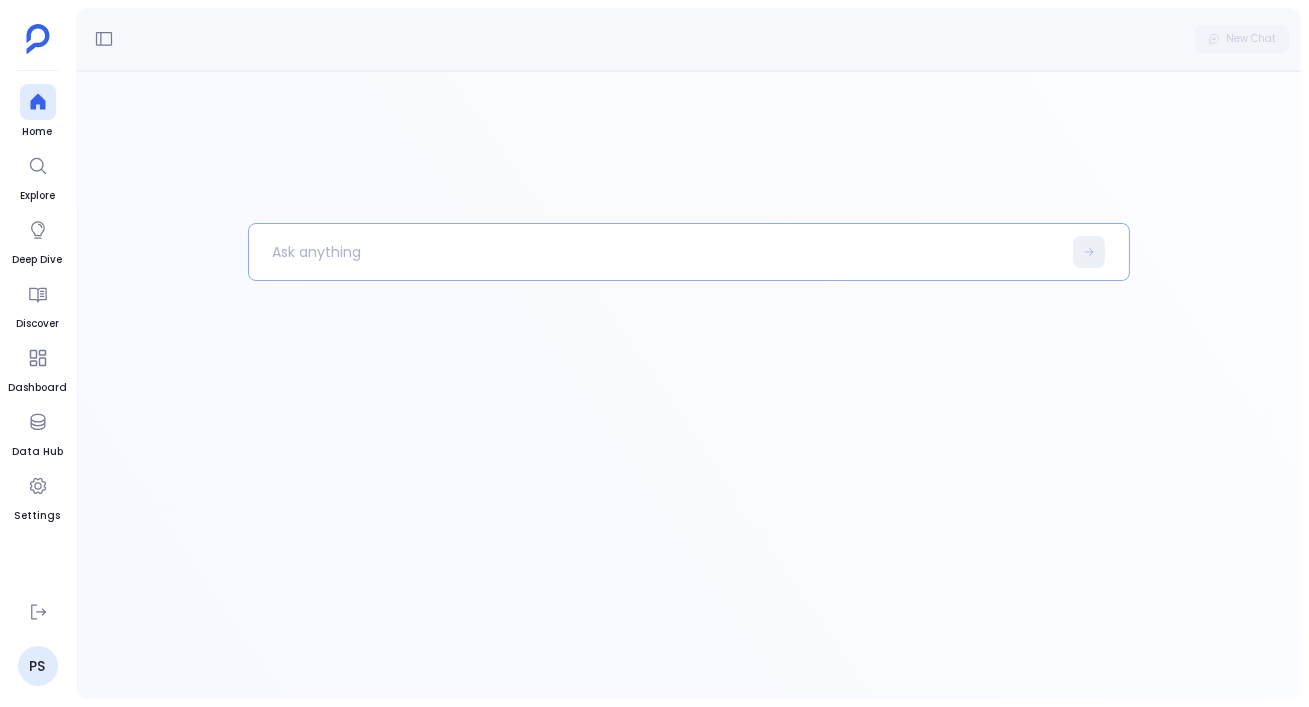 click at bounding box center [655, 252] 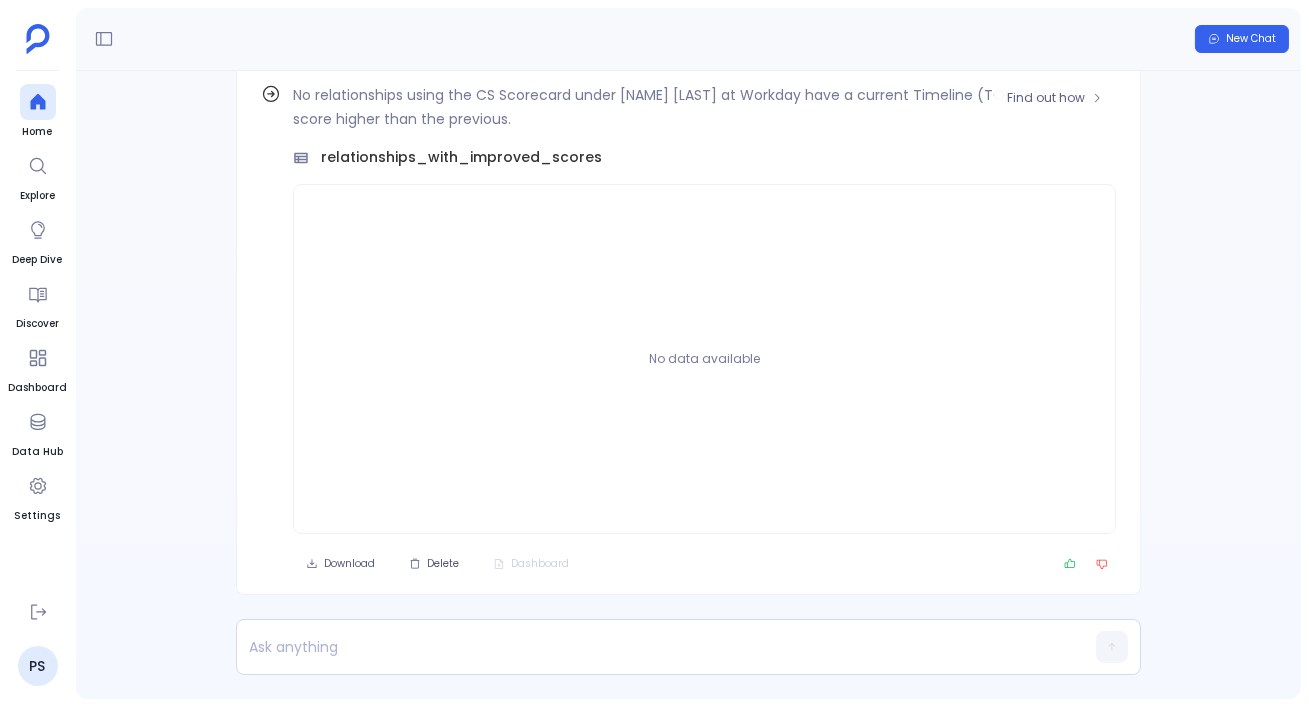 scroll, scrollTop: -112, scrollLeft: 0, axis: vertical 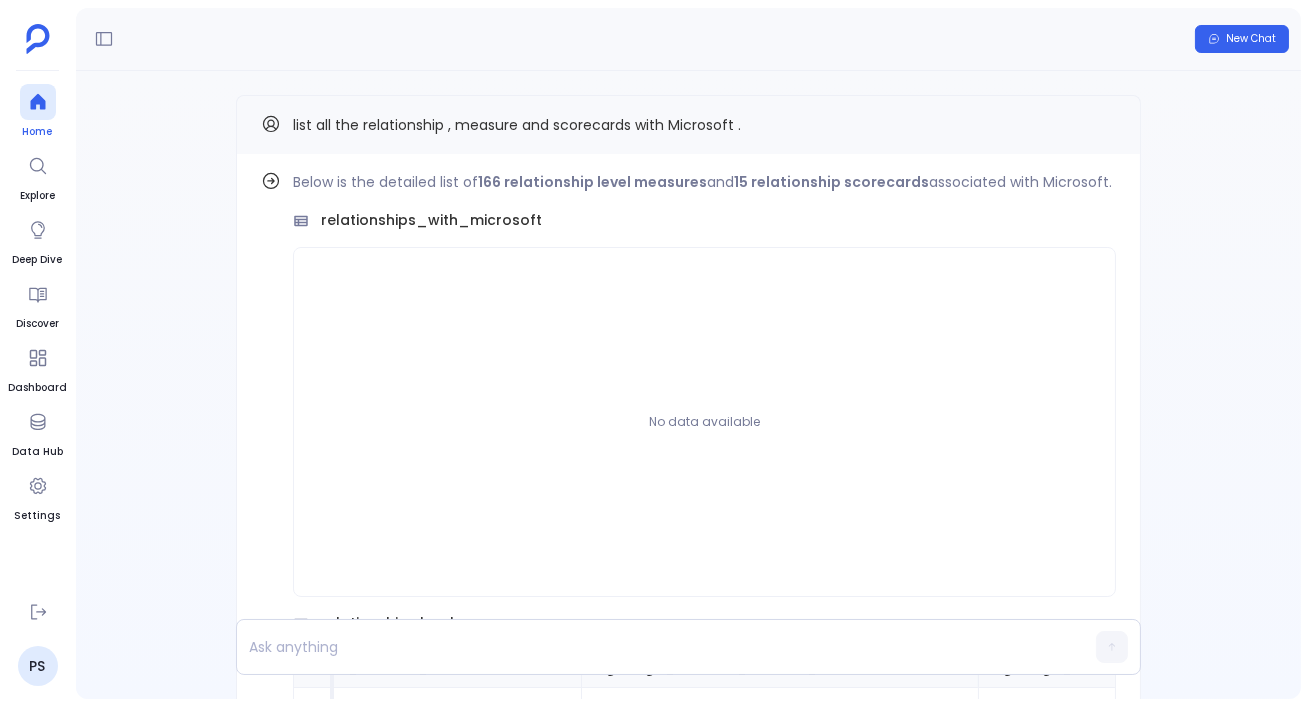 click 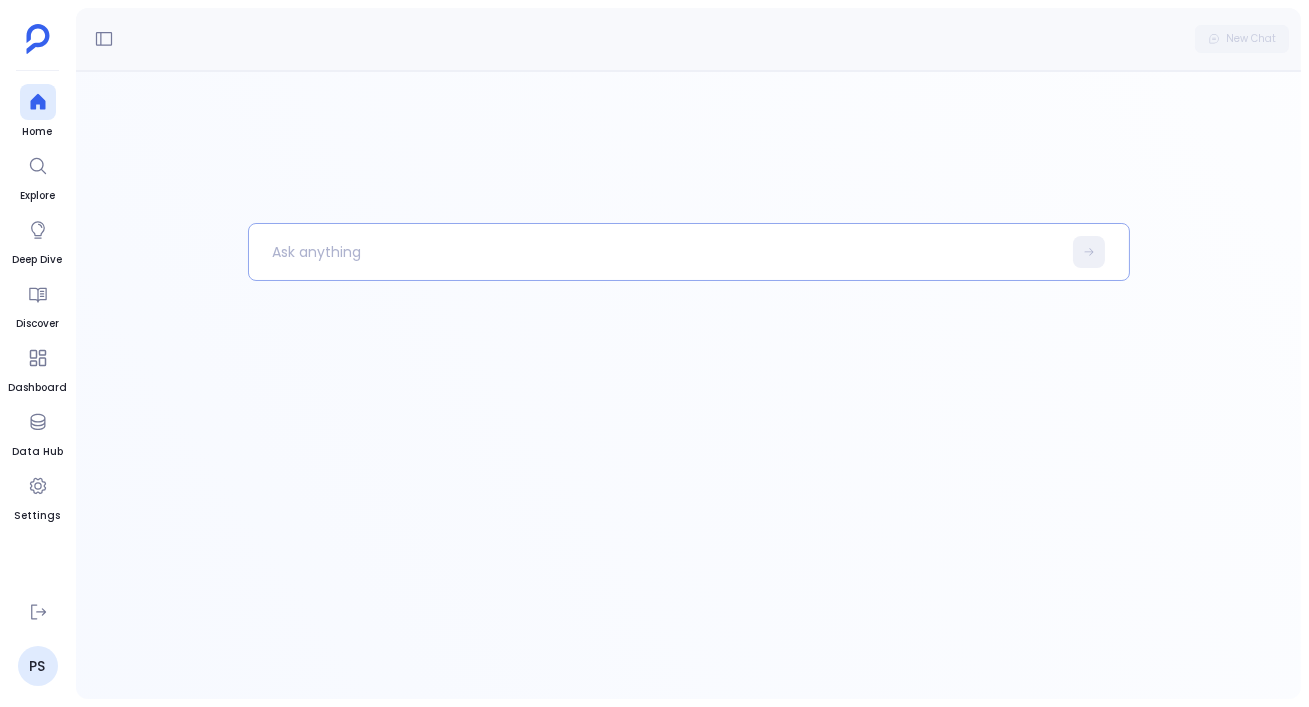 click at bounding box center (655, 252) 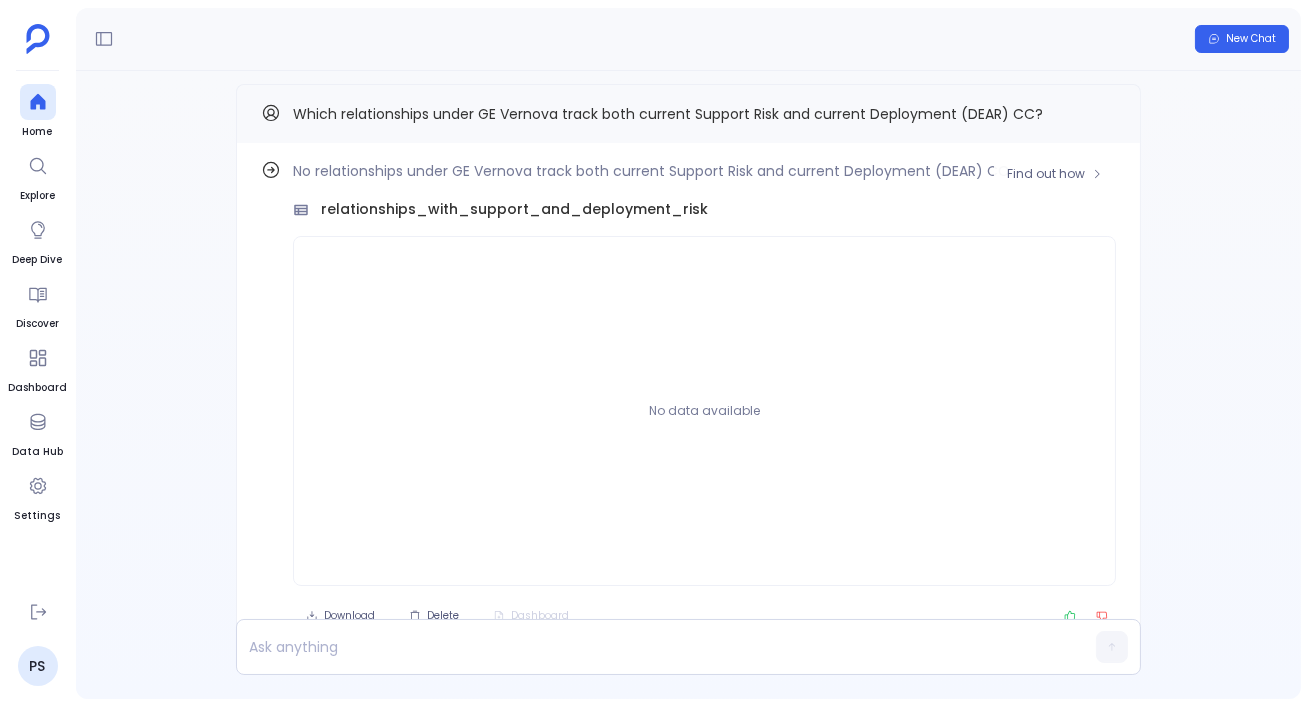 scroll, scrollTop: -62, scrollLeft: 0, axis: vertical 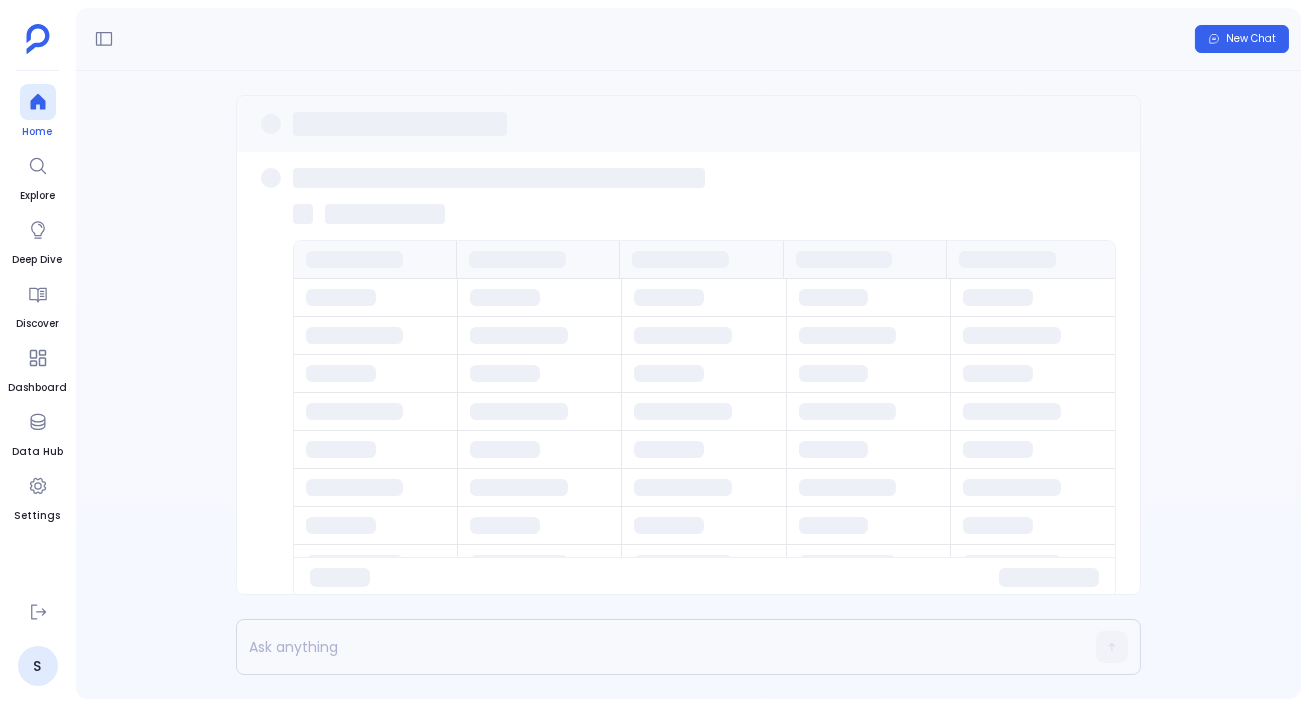 click 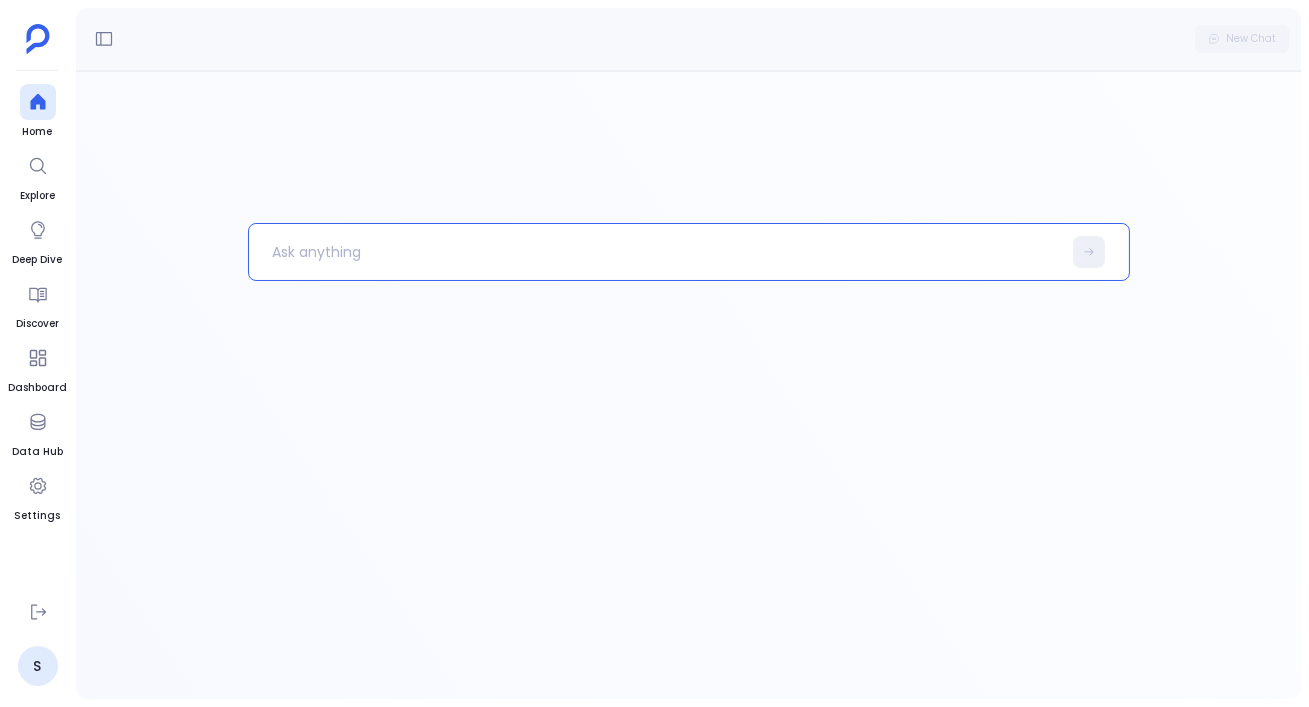 click at bounding box center (655, 252) 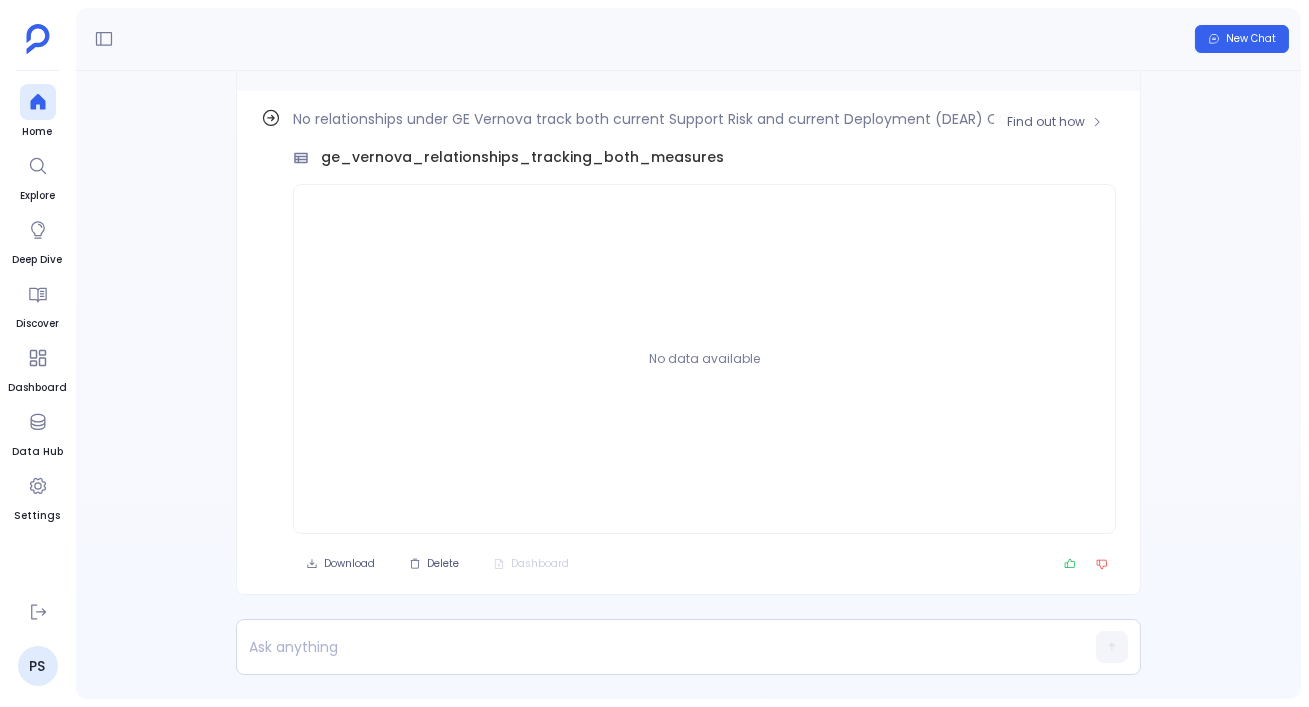 scroll, scrollTop: -62, scrollLeft: 0, axis: vertical 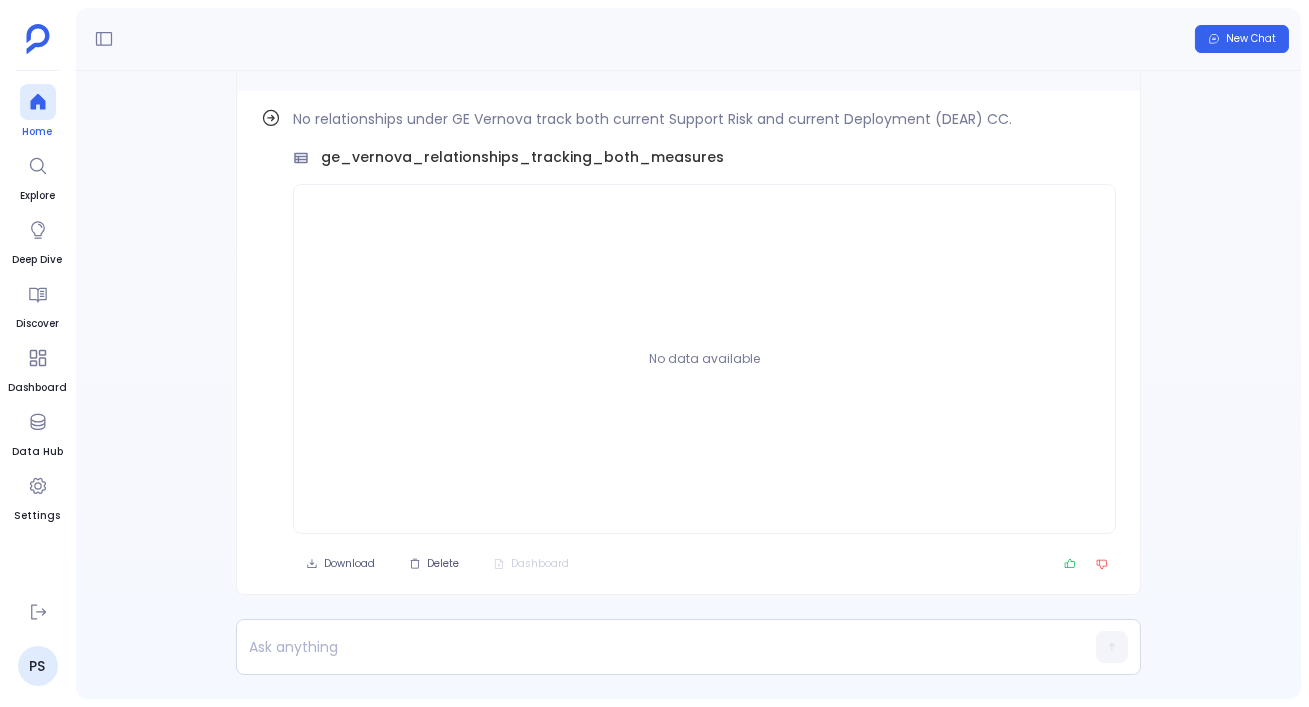 click 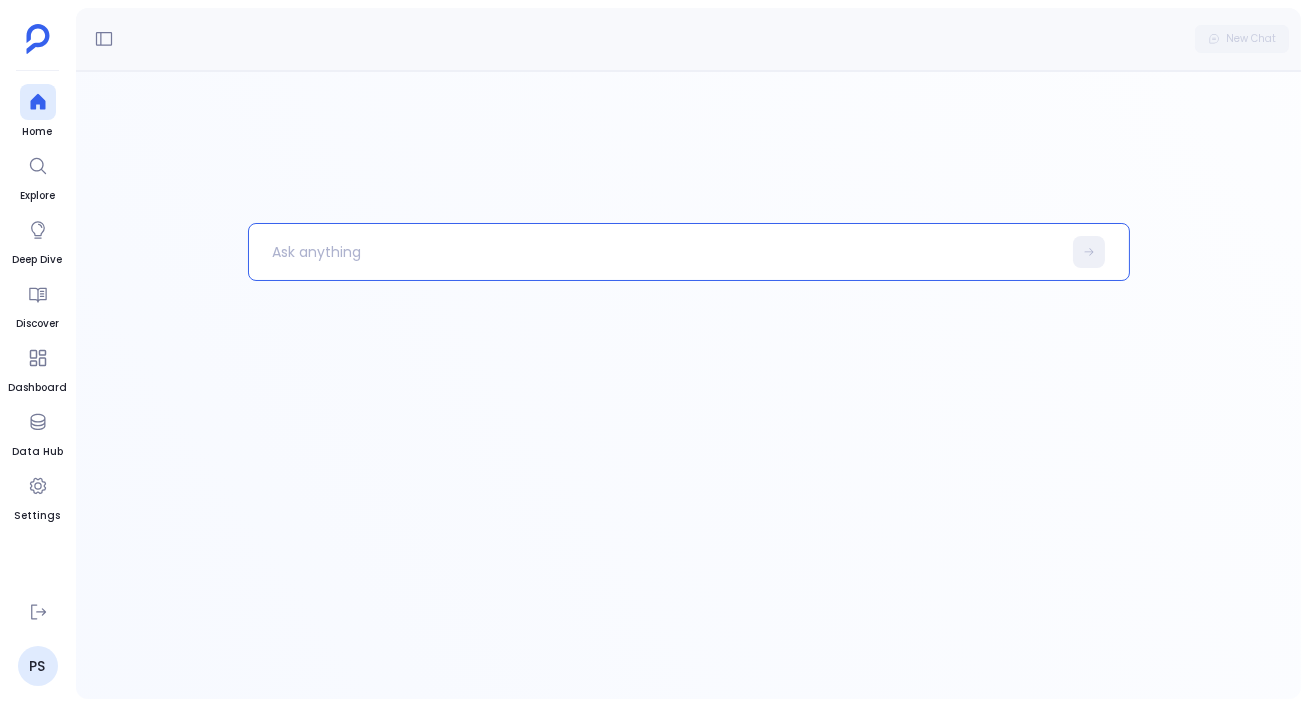 click at bounding box center [655, 252] 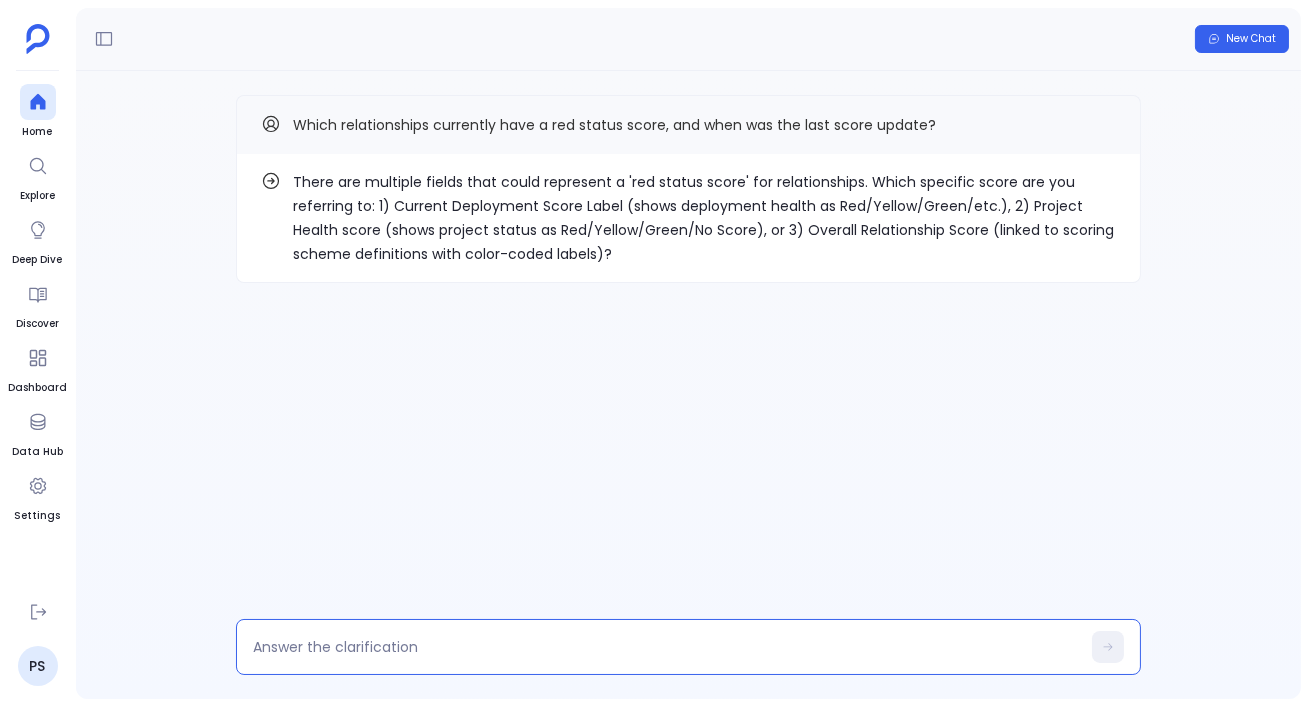 click at bounding box center [666, 647] 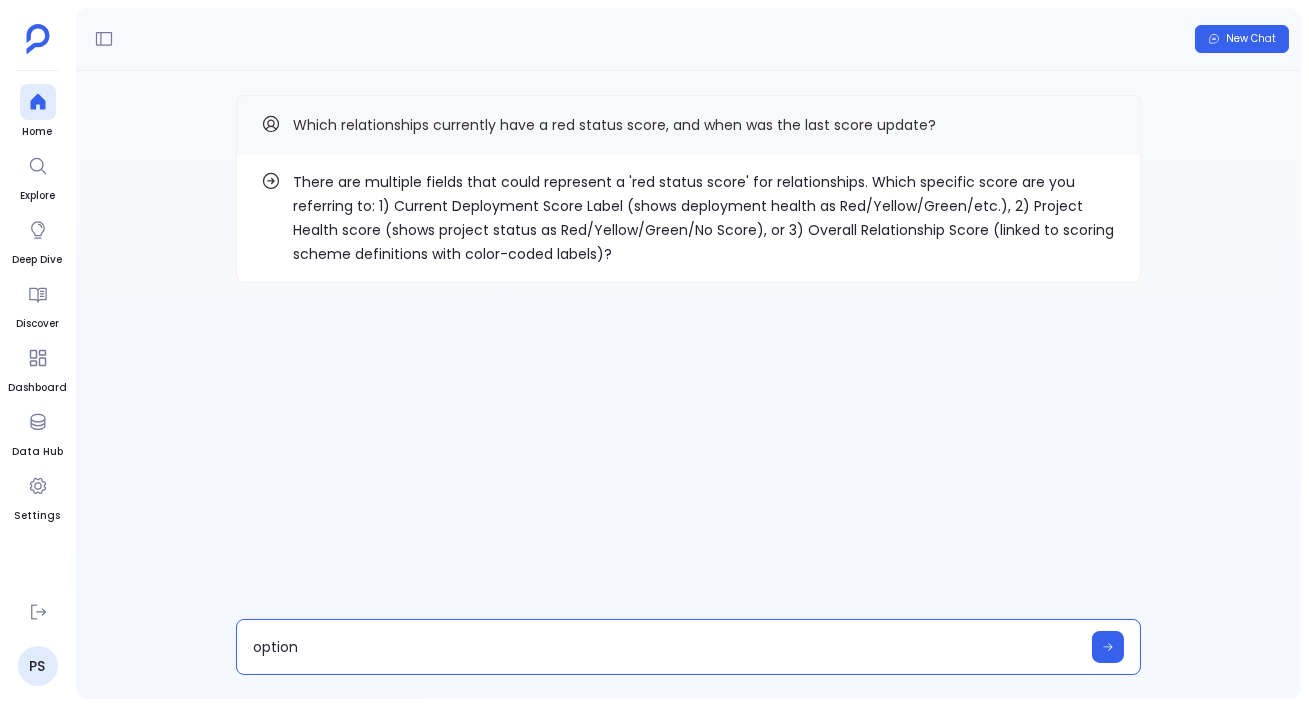 type on "option 2" 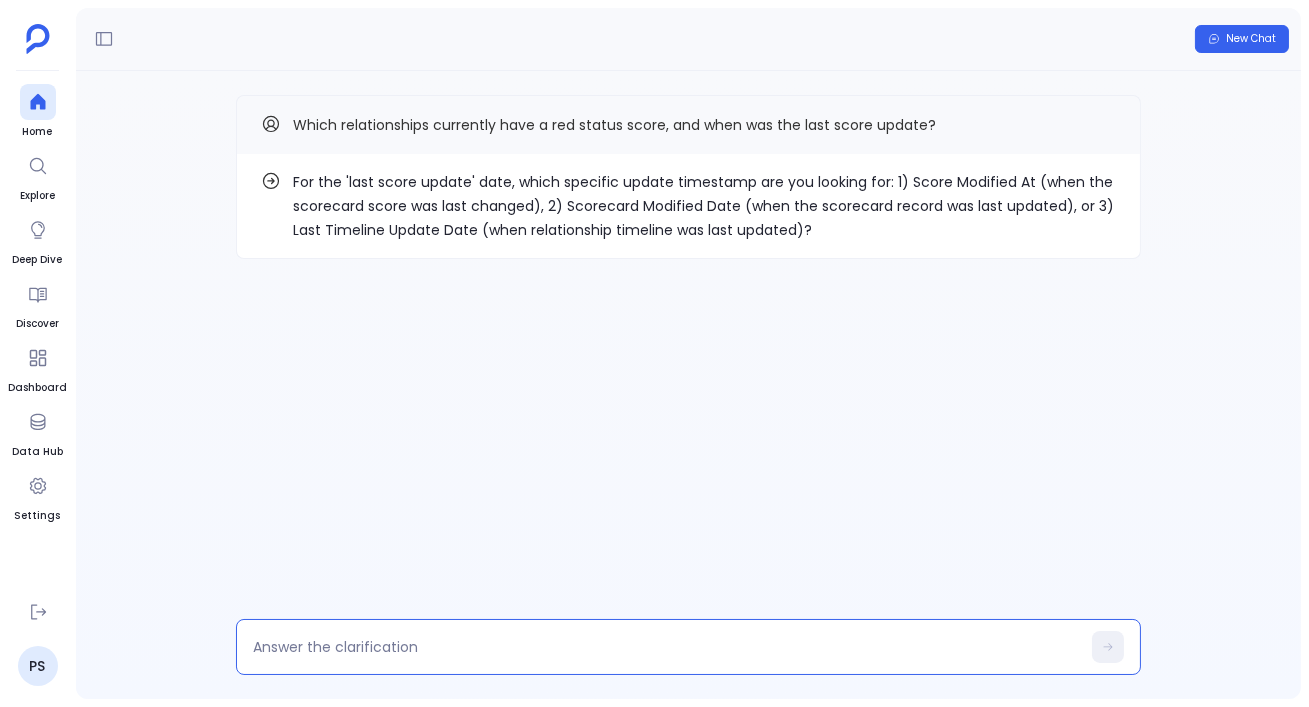 click at bounding box center [666, 647] 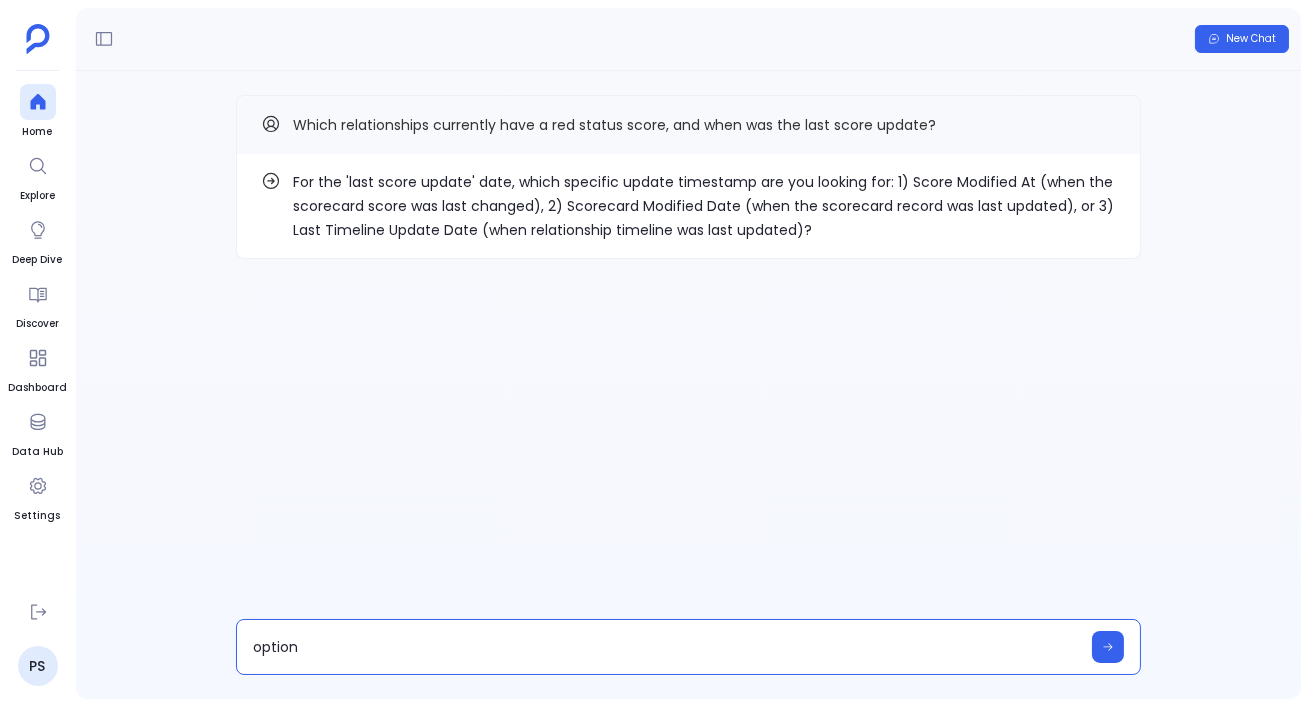 type on "option 1" 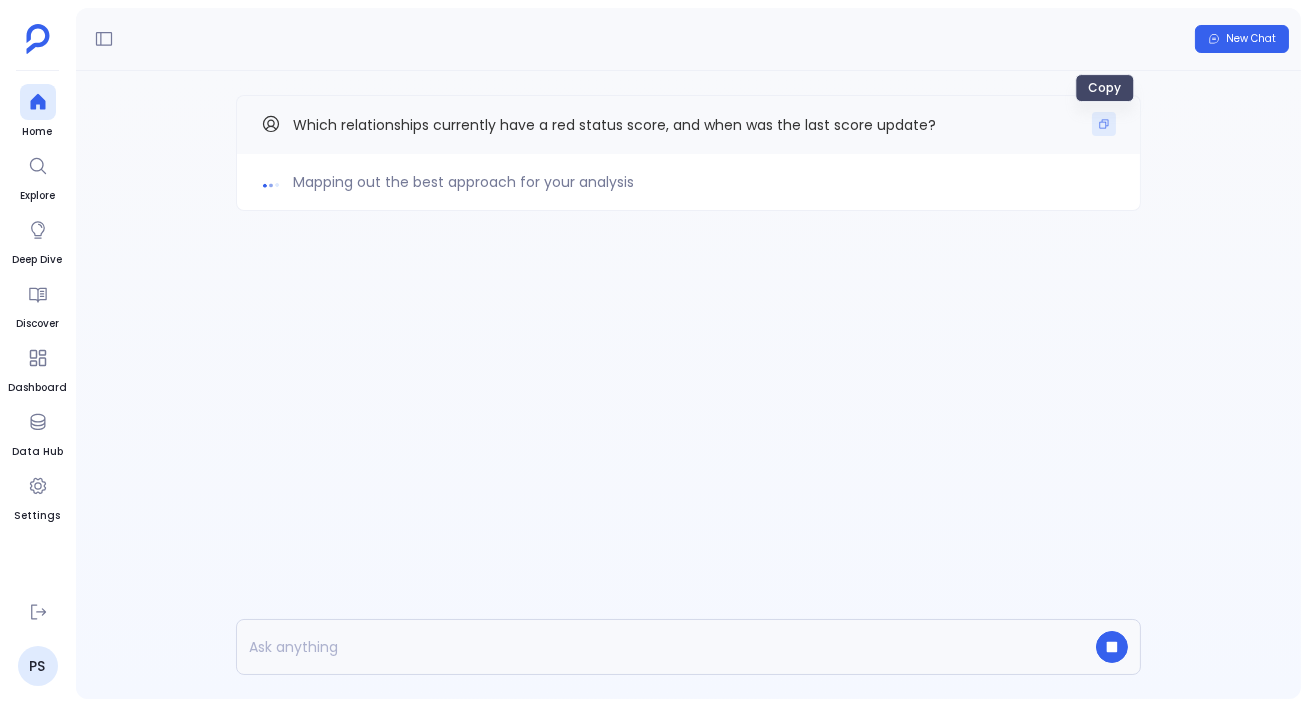 click 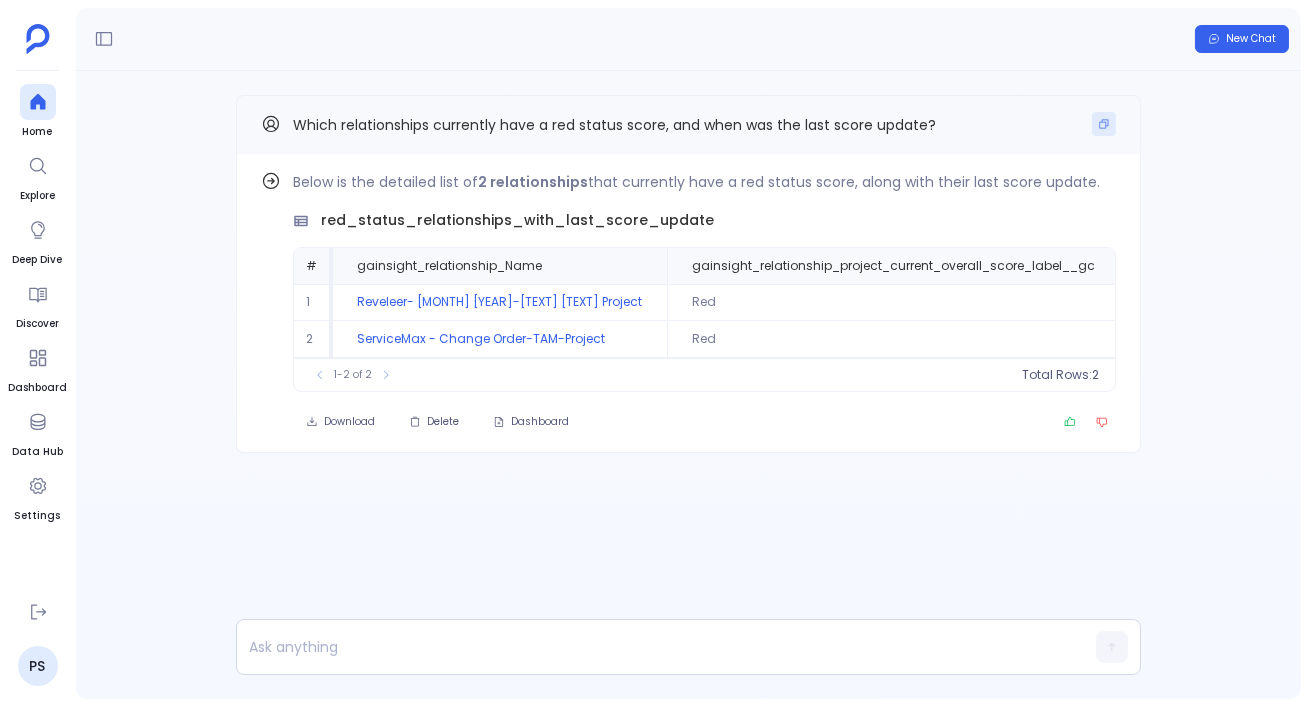 click 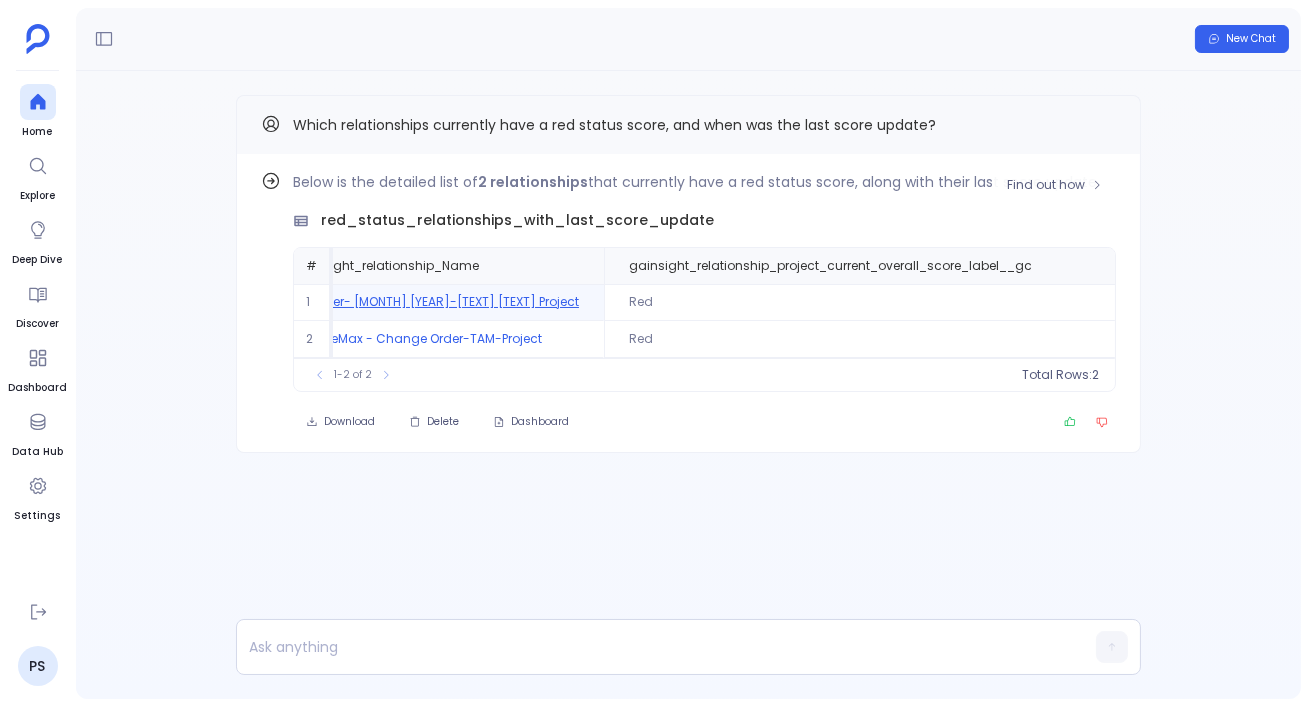 scroll, scrollTop: 0, scrollLeft: 0, axis: both 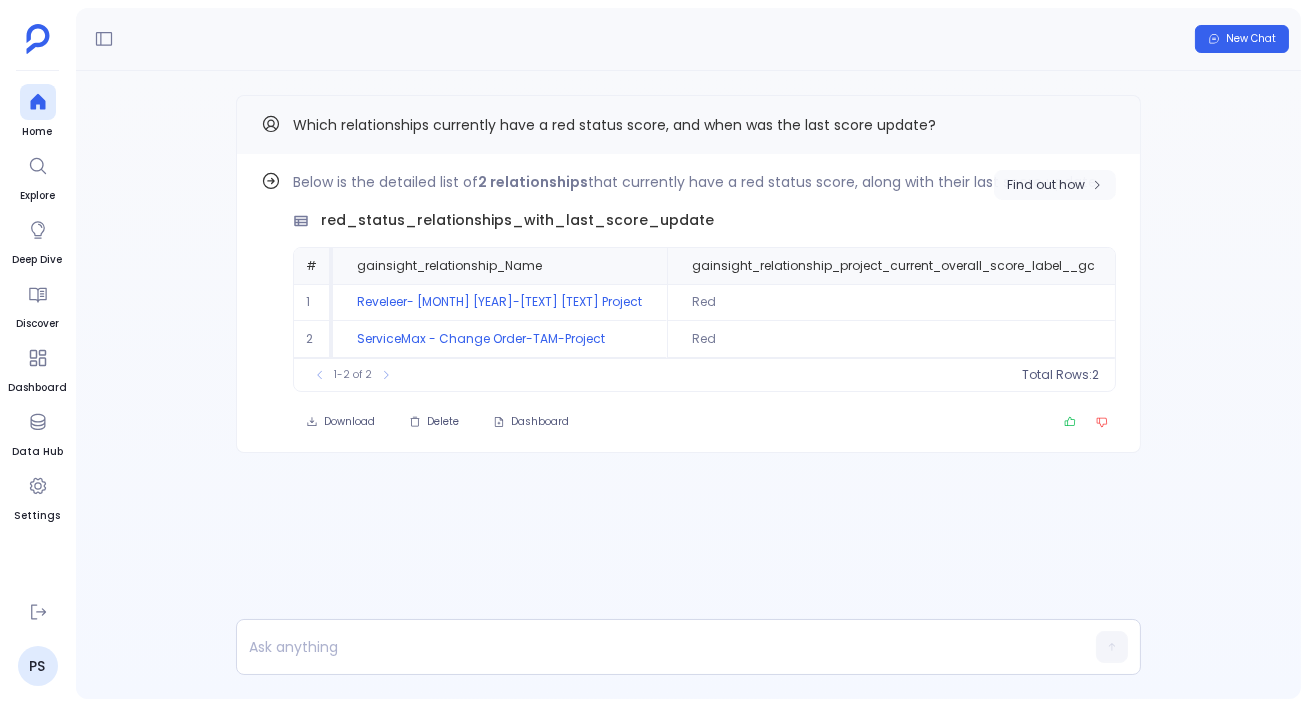 click on "Find out how" at bounding box center [1046, 185] 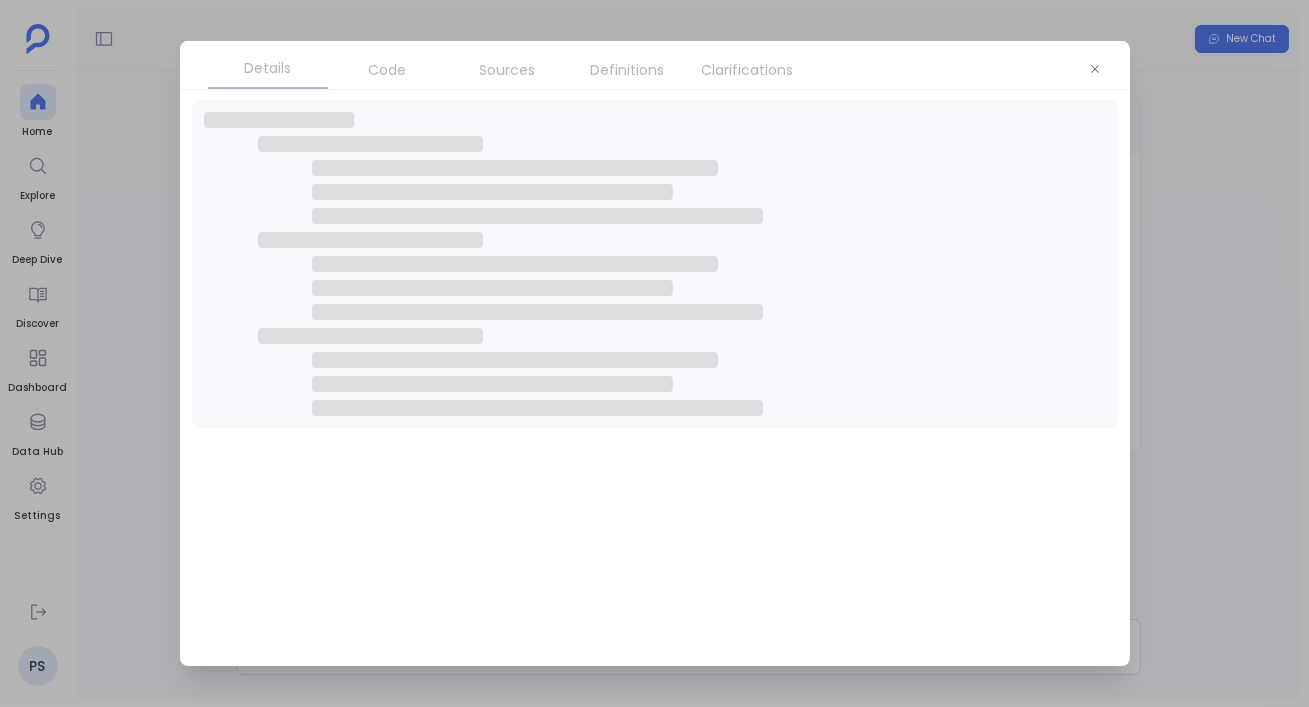 click on "Clarifications" at bounding box center [748, 70] 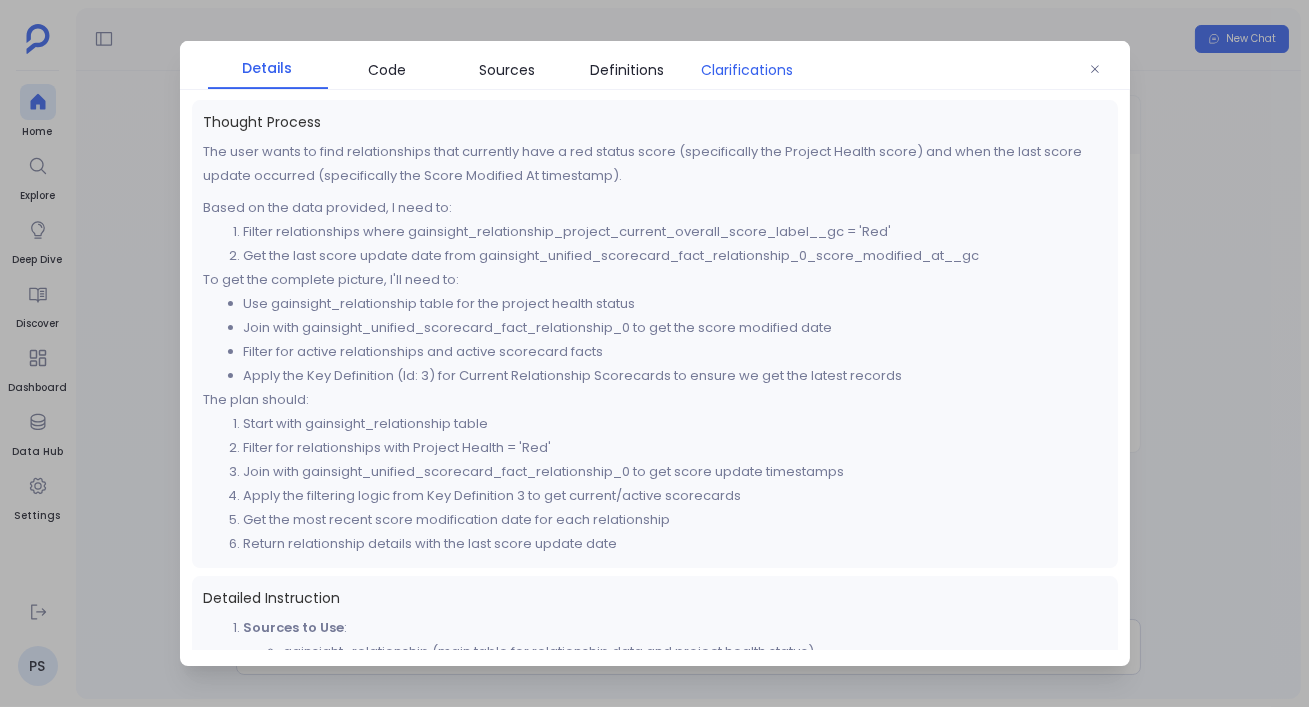 click on "Clarifications" at bounding box center [748, 70] 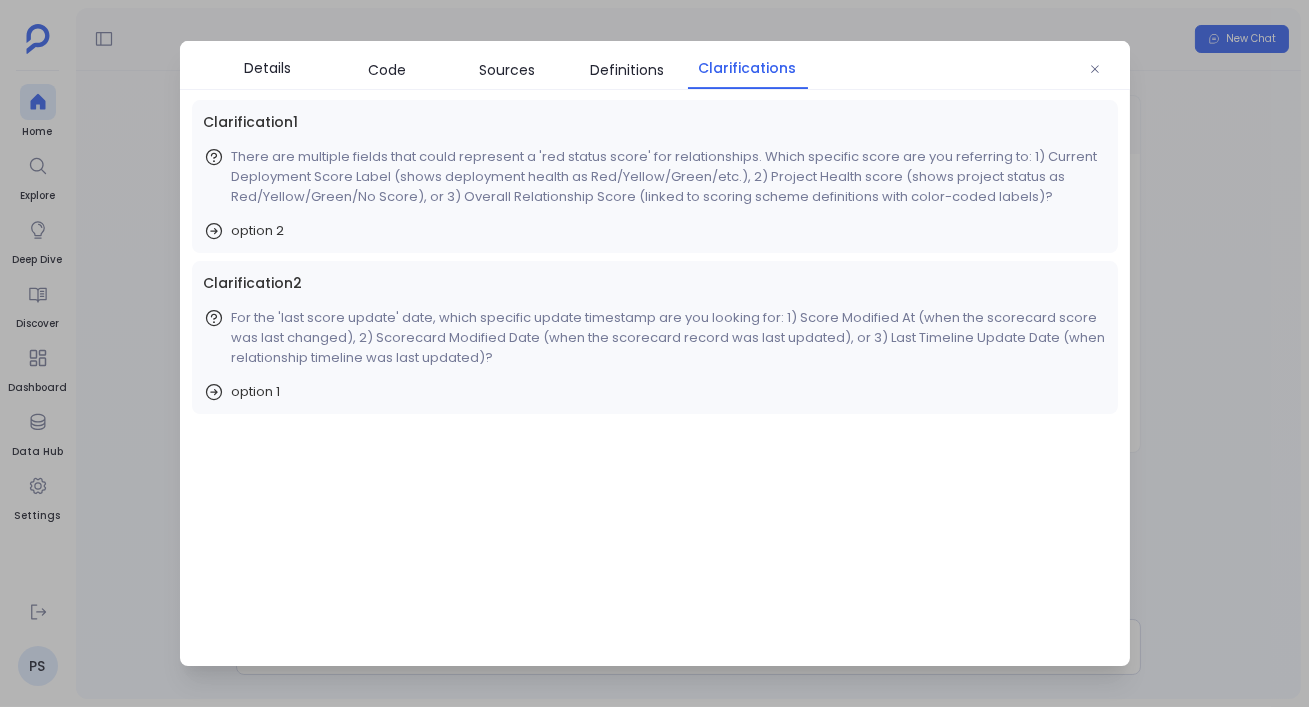 click at bounding box center (654, 353) 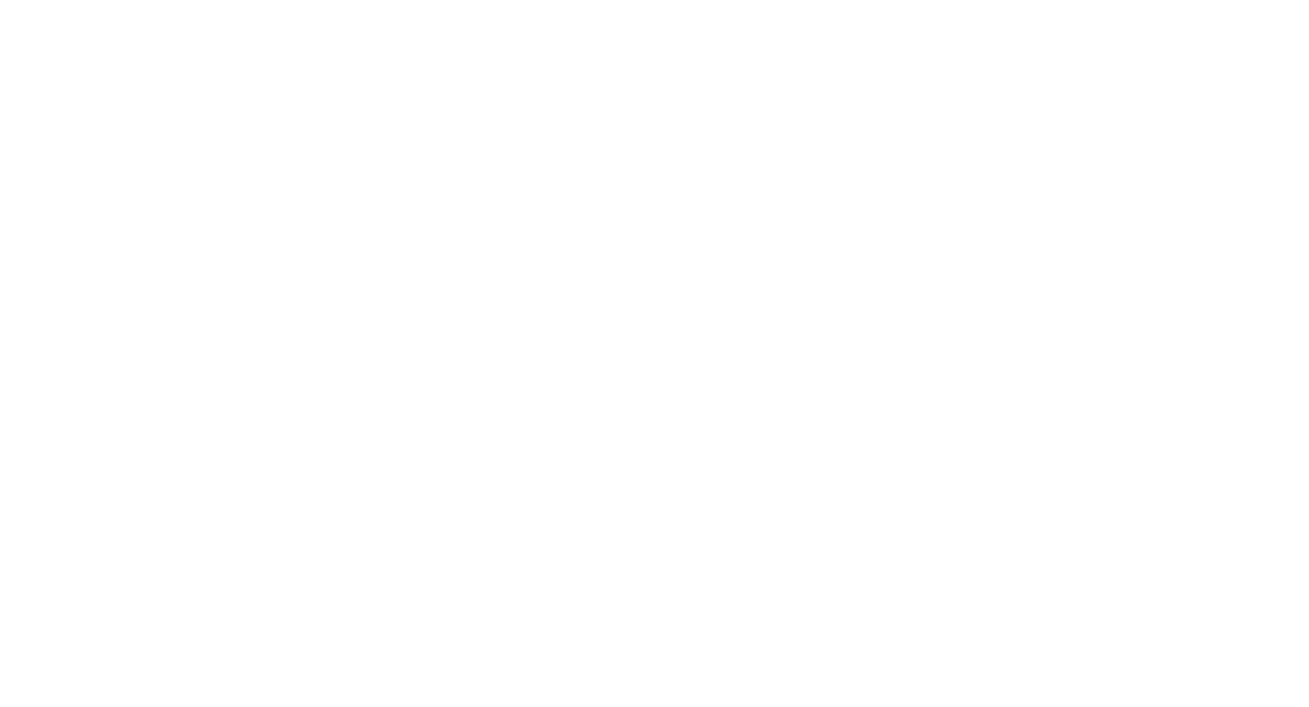 scroll, scrollTop: 0, scrollLeft: 0, axis: both 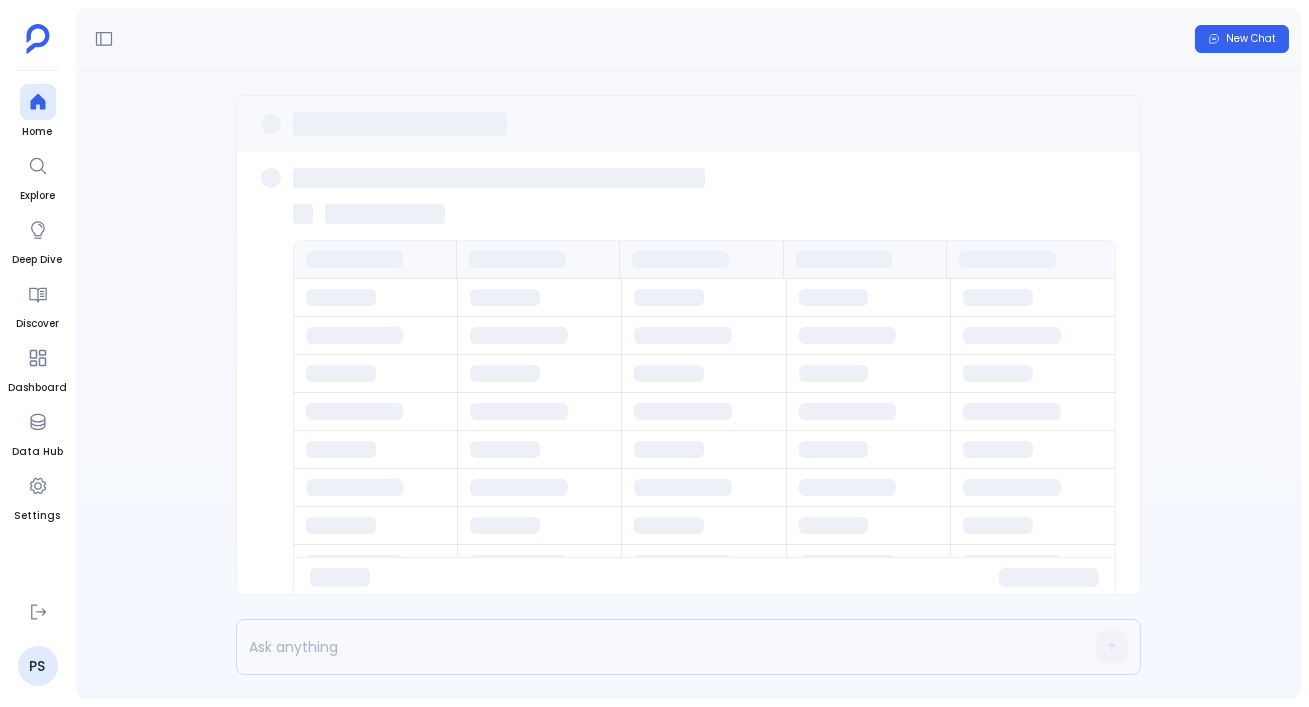 click on "Home Explore Deep Dive Discover Dashboard Data Hub Settings PS" at bounding box center [38, 353] 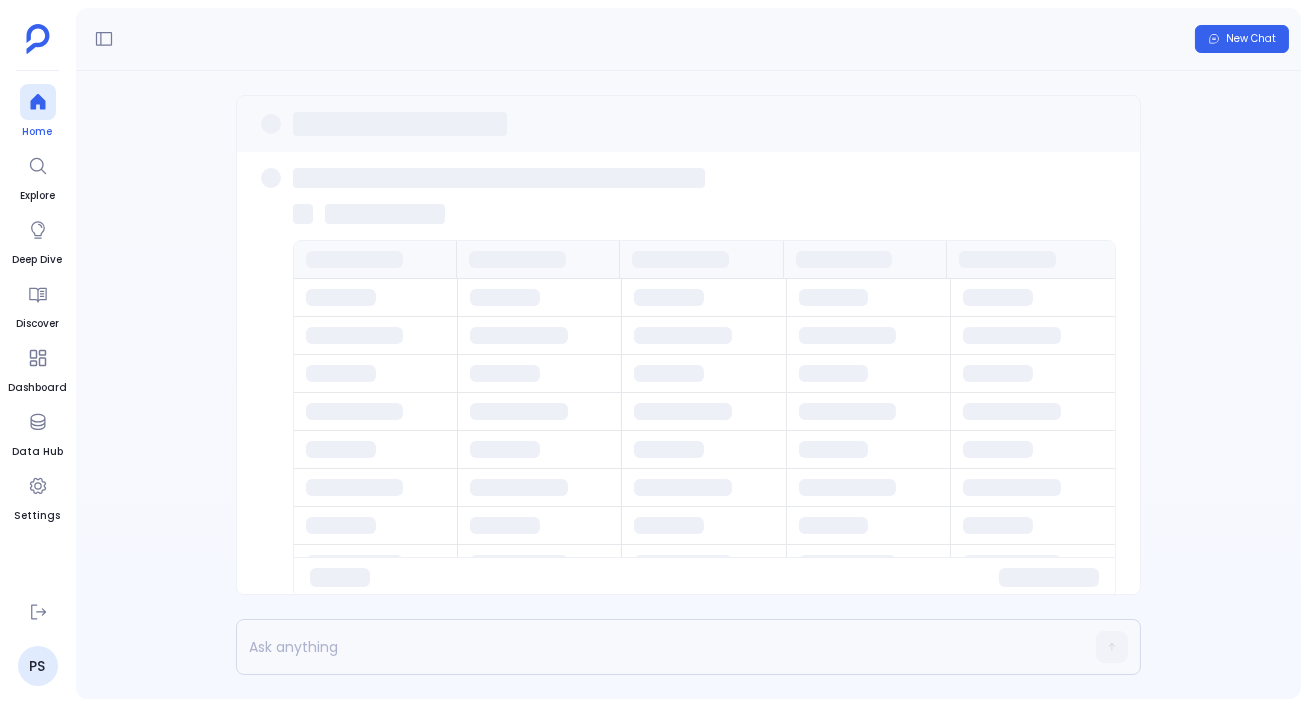 click at bounding box center [38, 102] 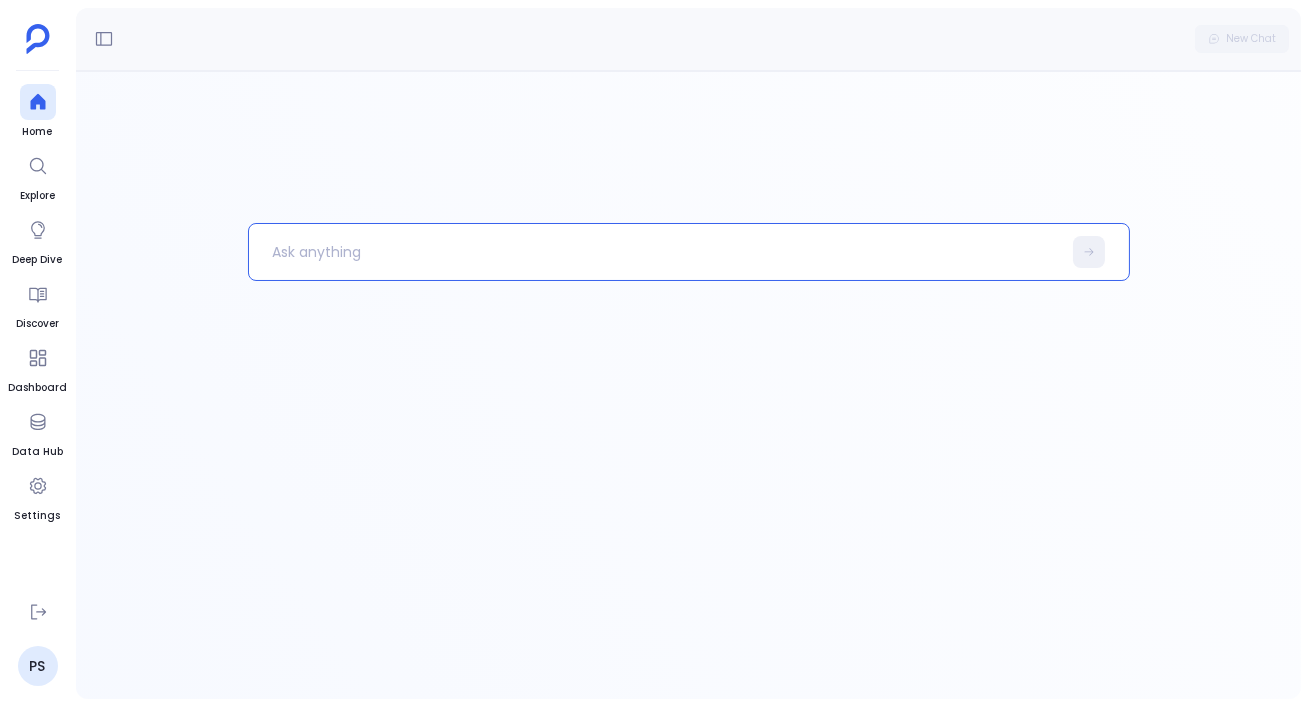 click at bounding box center (655, 252) 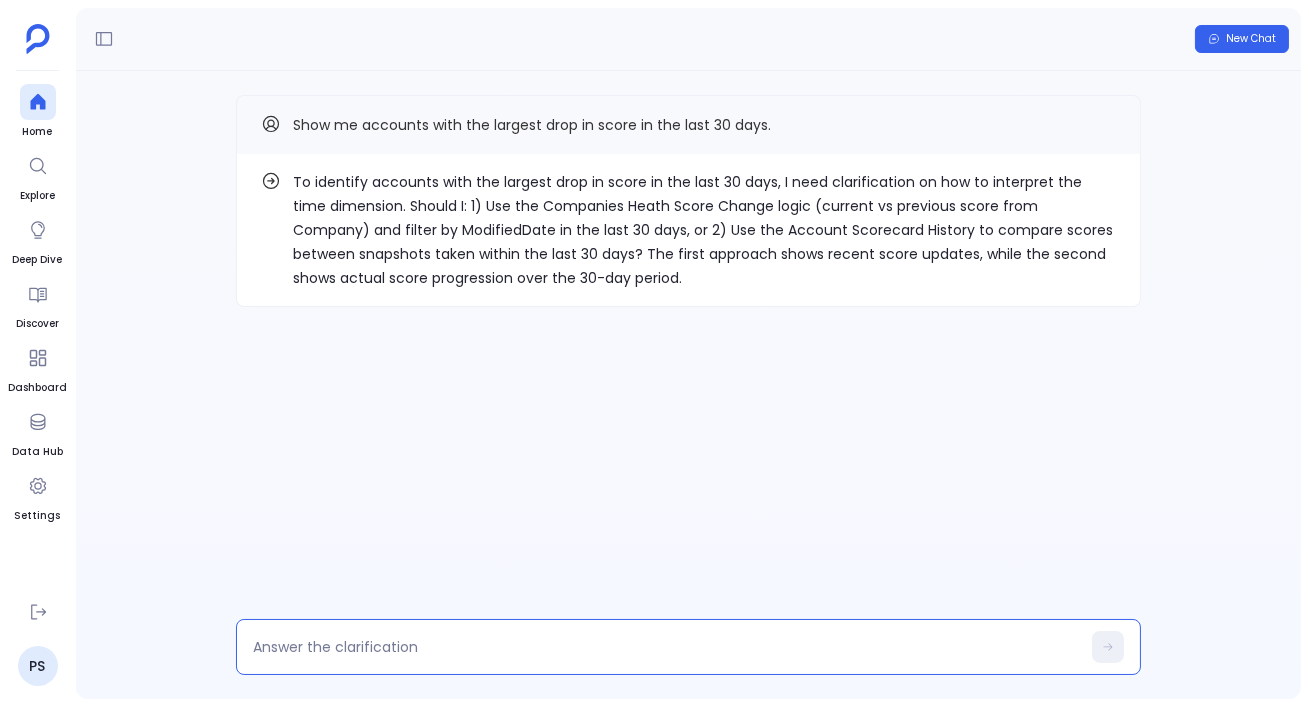 click at bounding box center (666, 647) 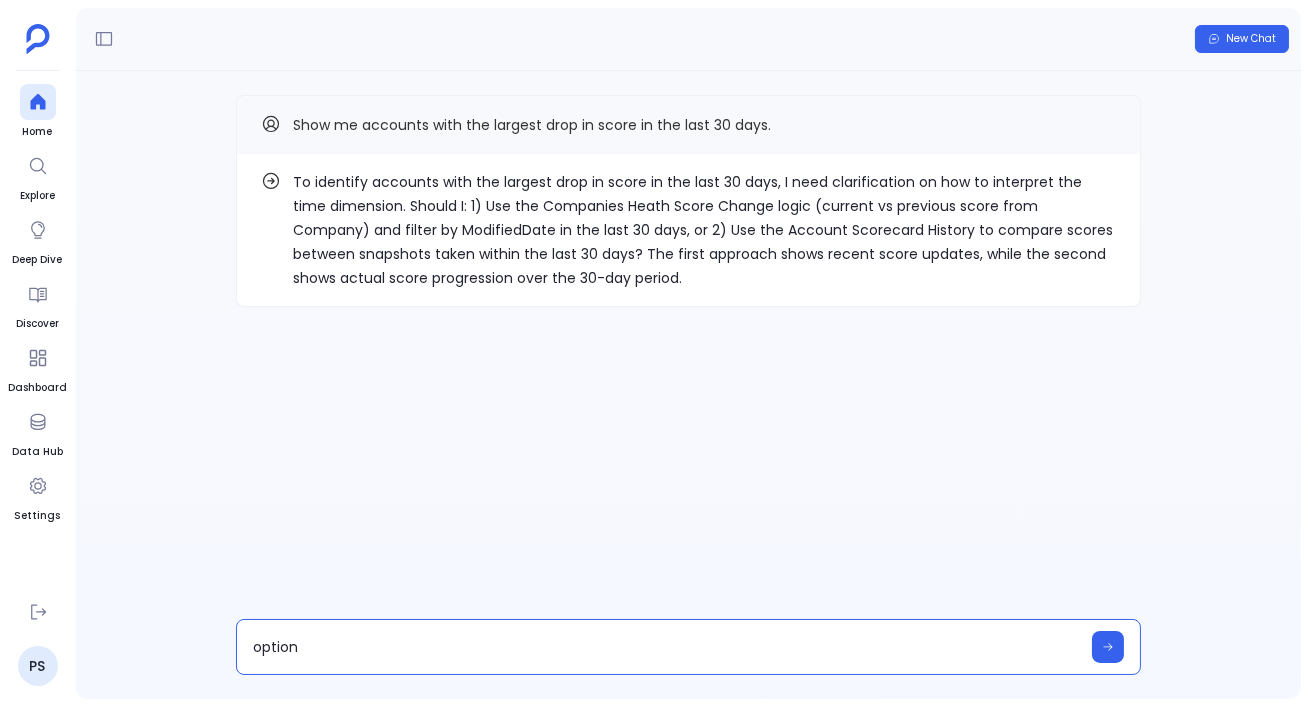 type on "option 2" 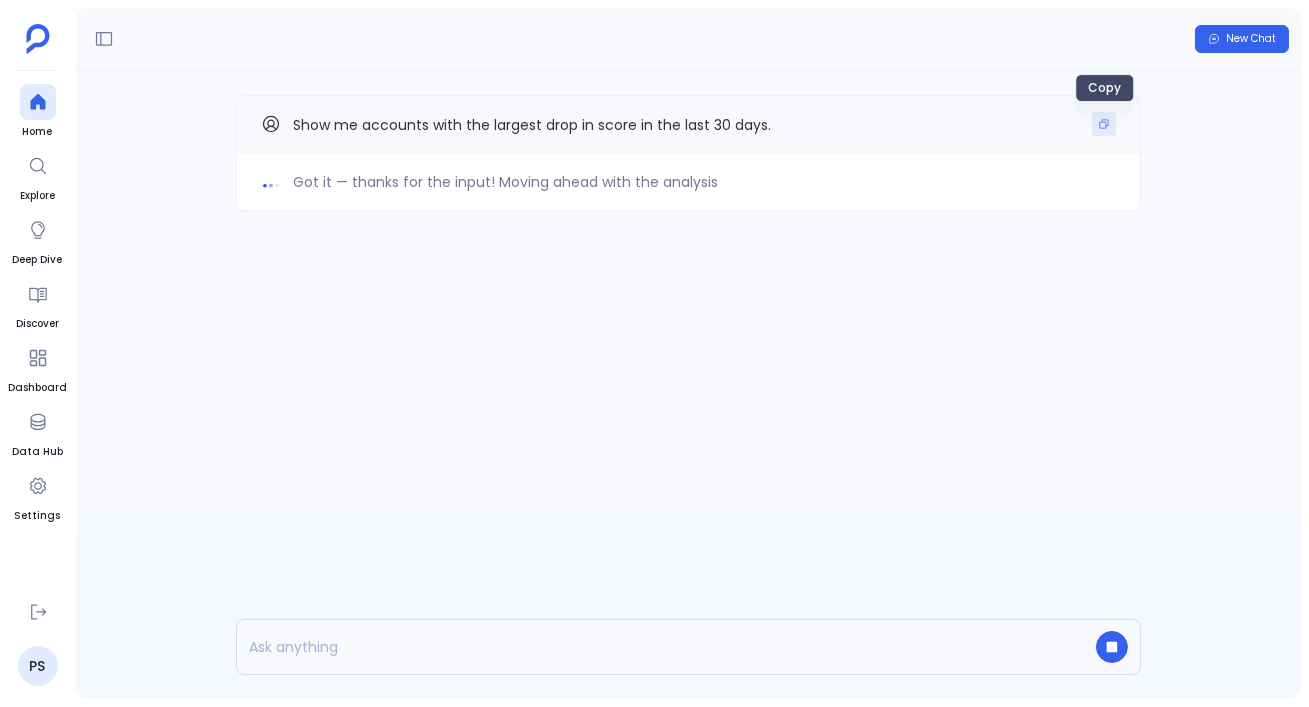 click 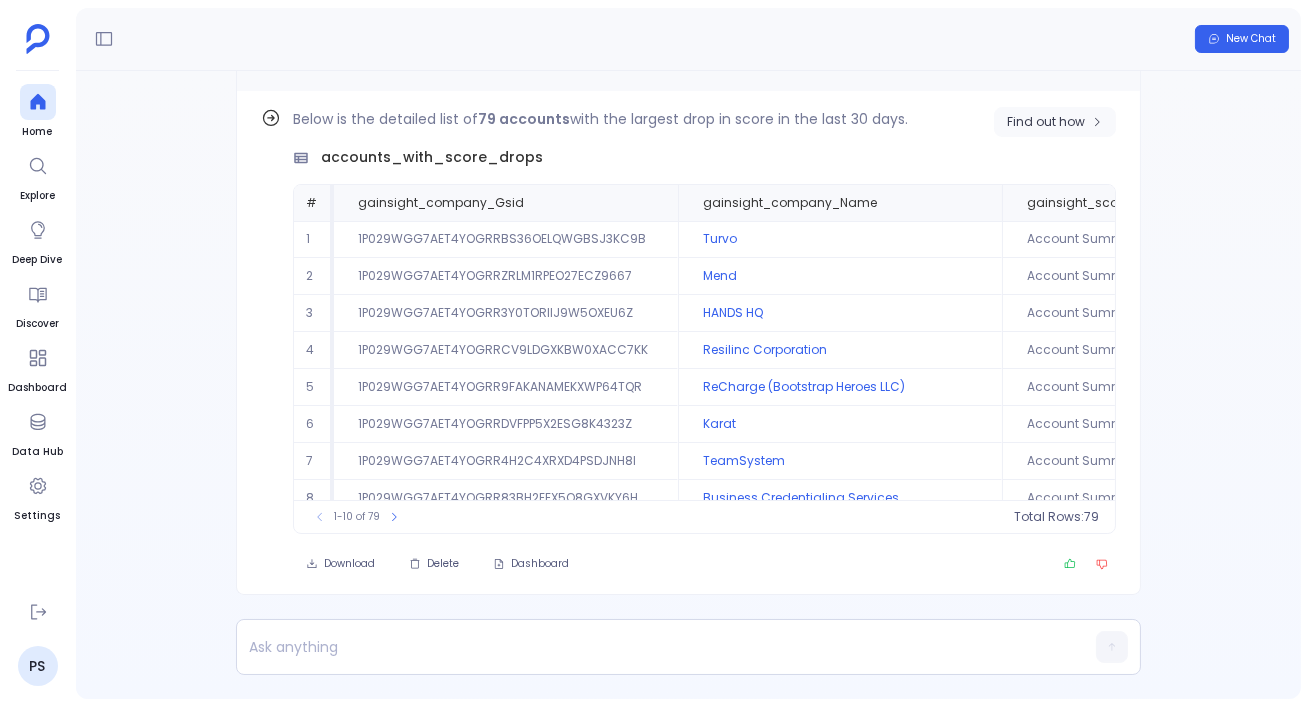 scroll, scrollTop: -62, scrollLeft: 0, axis: vertical 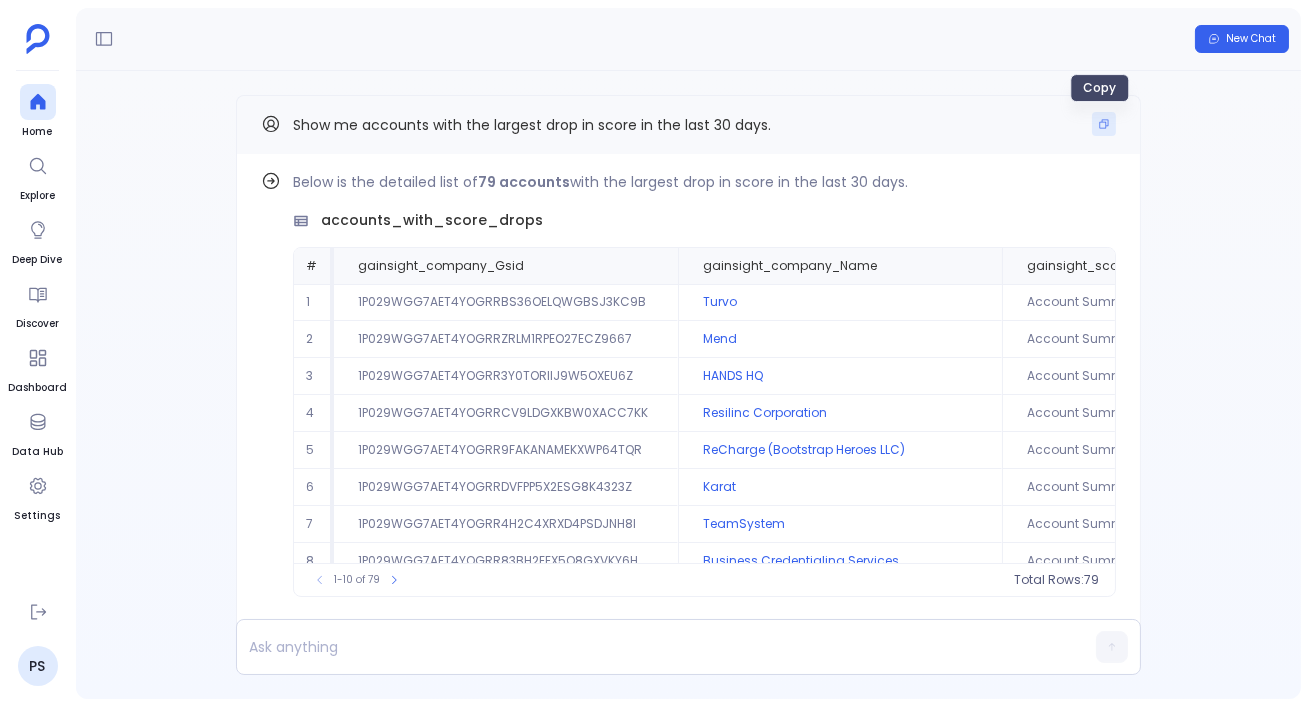 click 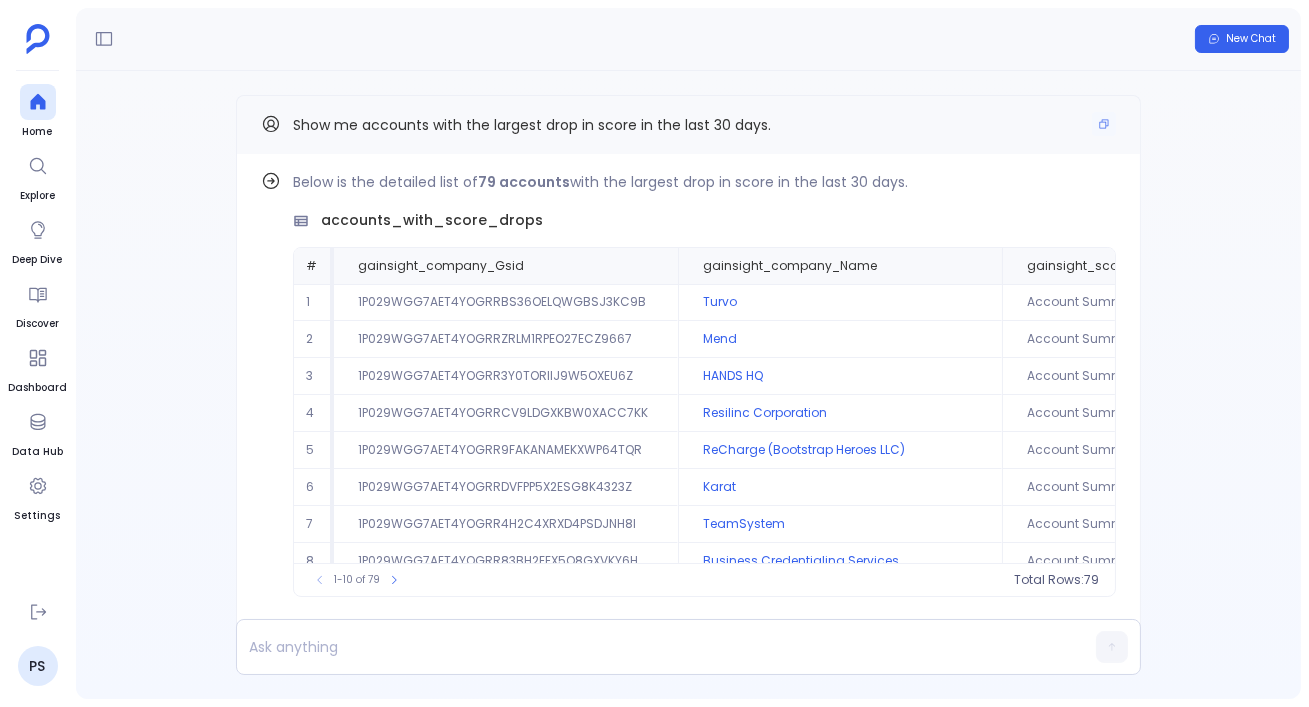 click on "Show me accounts with the largest drop in score in the last 30 days." at bounding box center [688, 124] 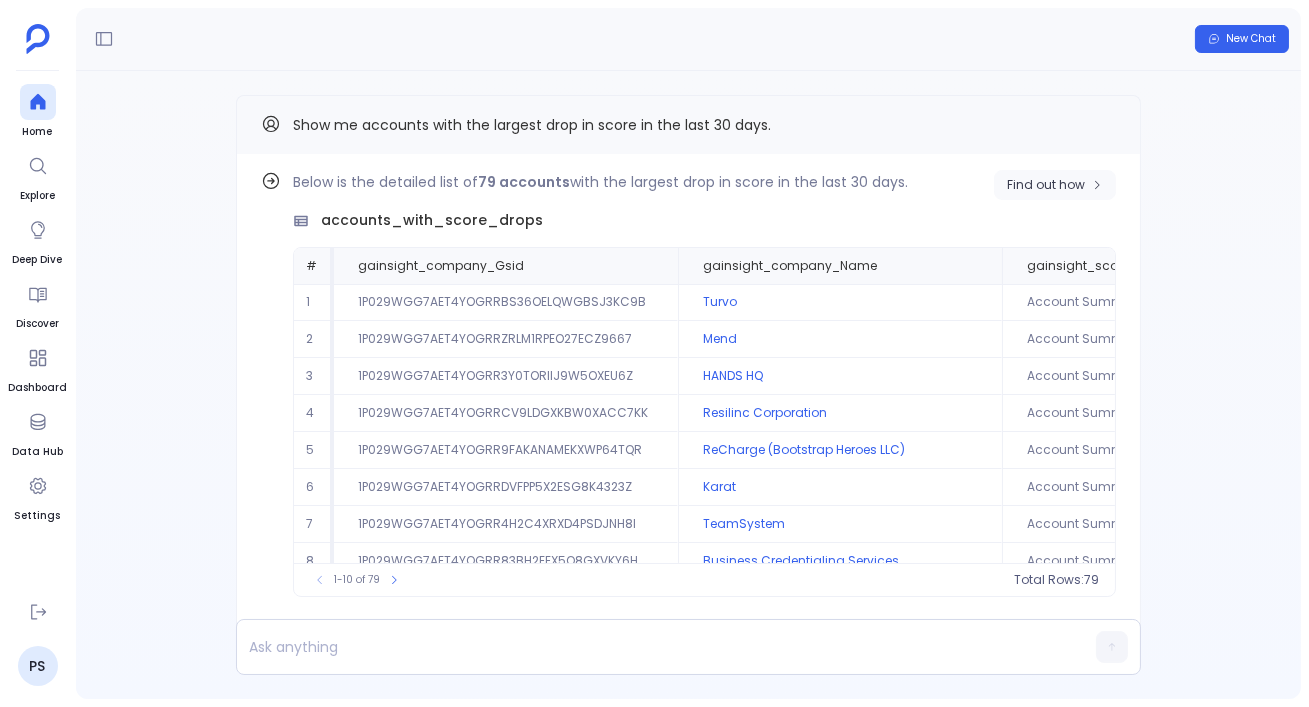 click on "Find out how" at bounding box center [1055, 185] 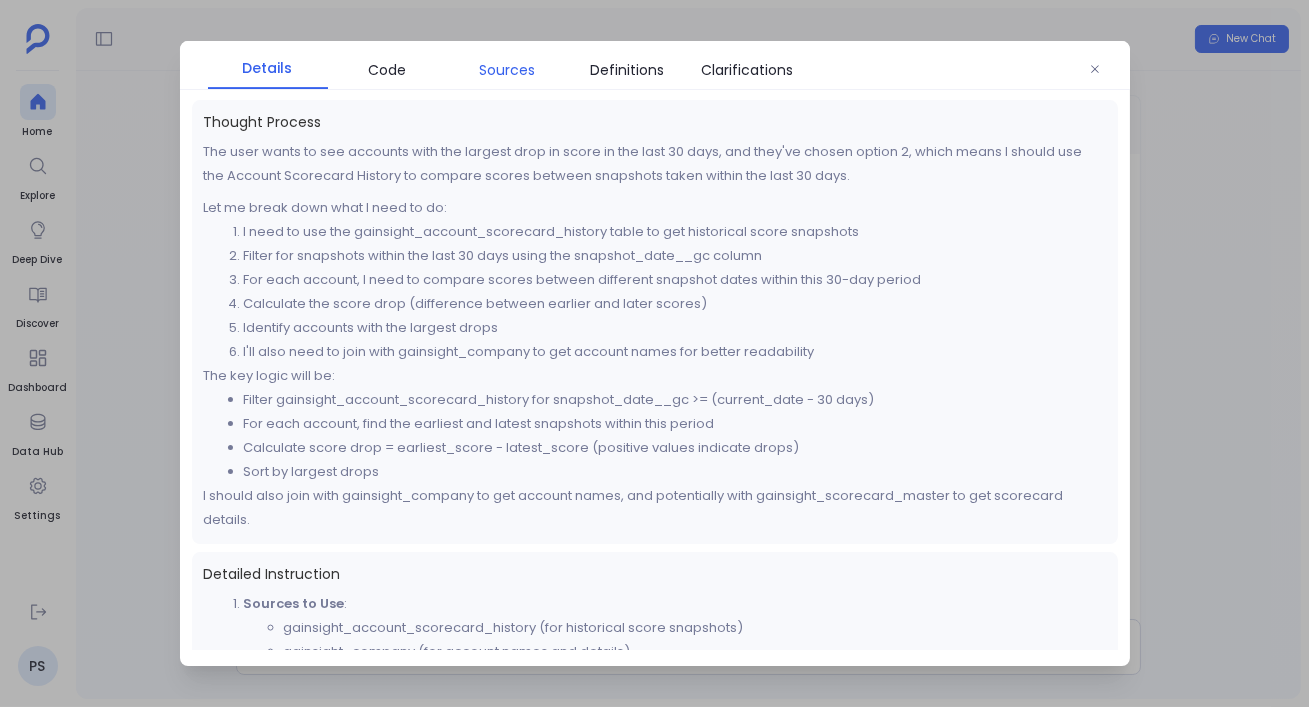 click on "Sources" at bounding box center (508, 70) 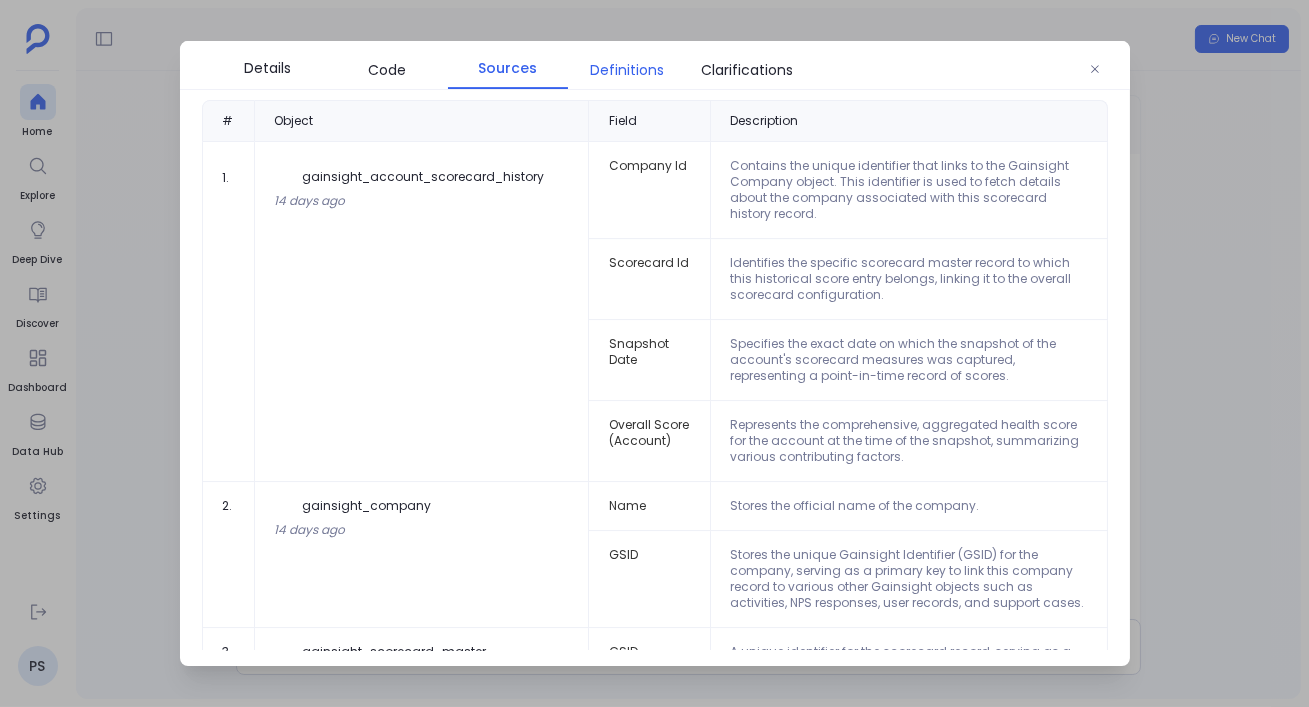 click on "Definitions" at bounding box center [628, 70] 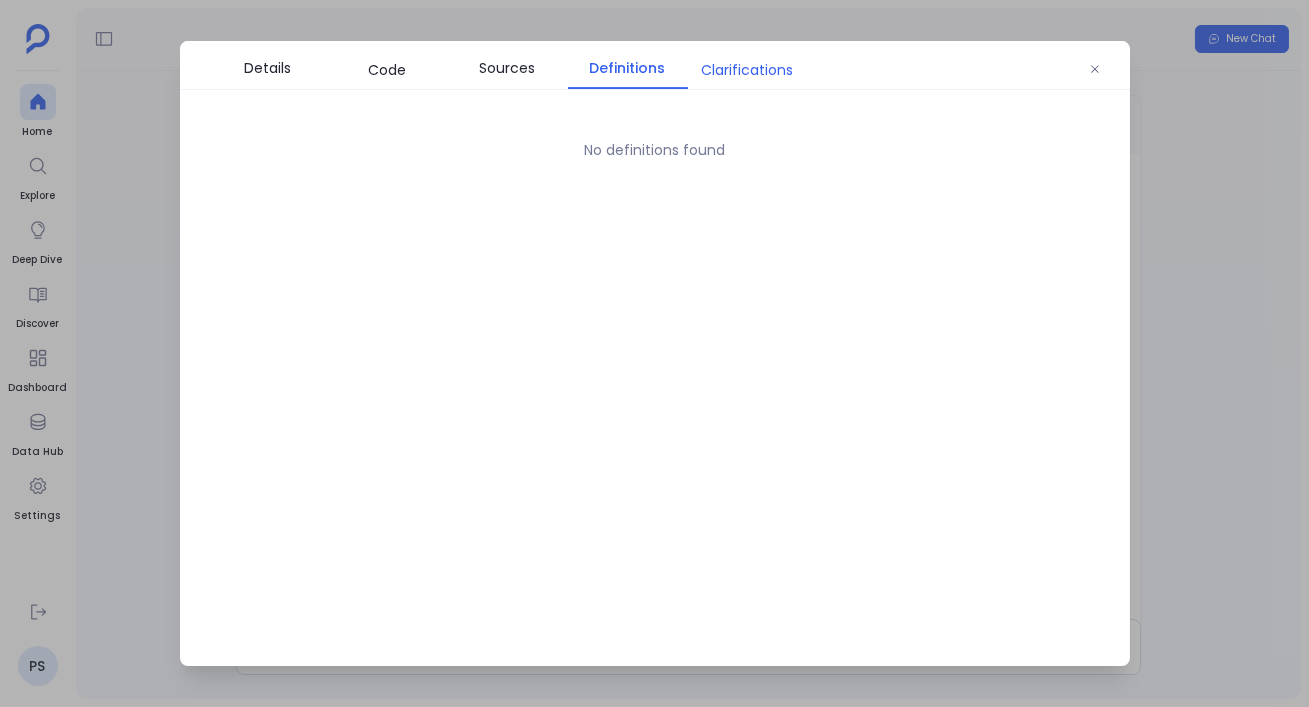 click on "Clarifications" at bounding box center [748, 70] 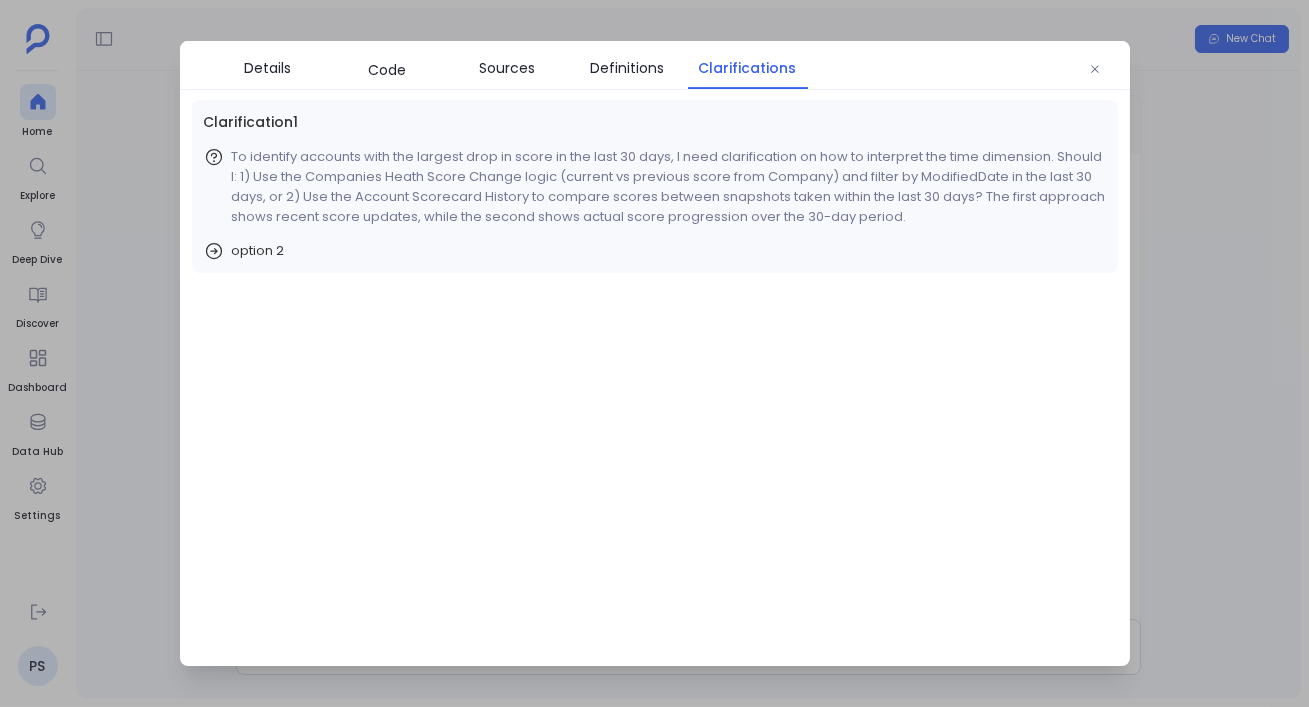 click at bounding box center [654, 353] 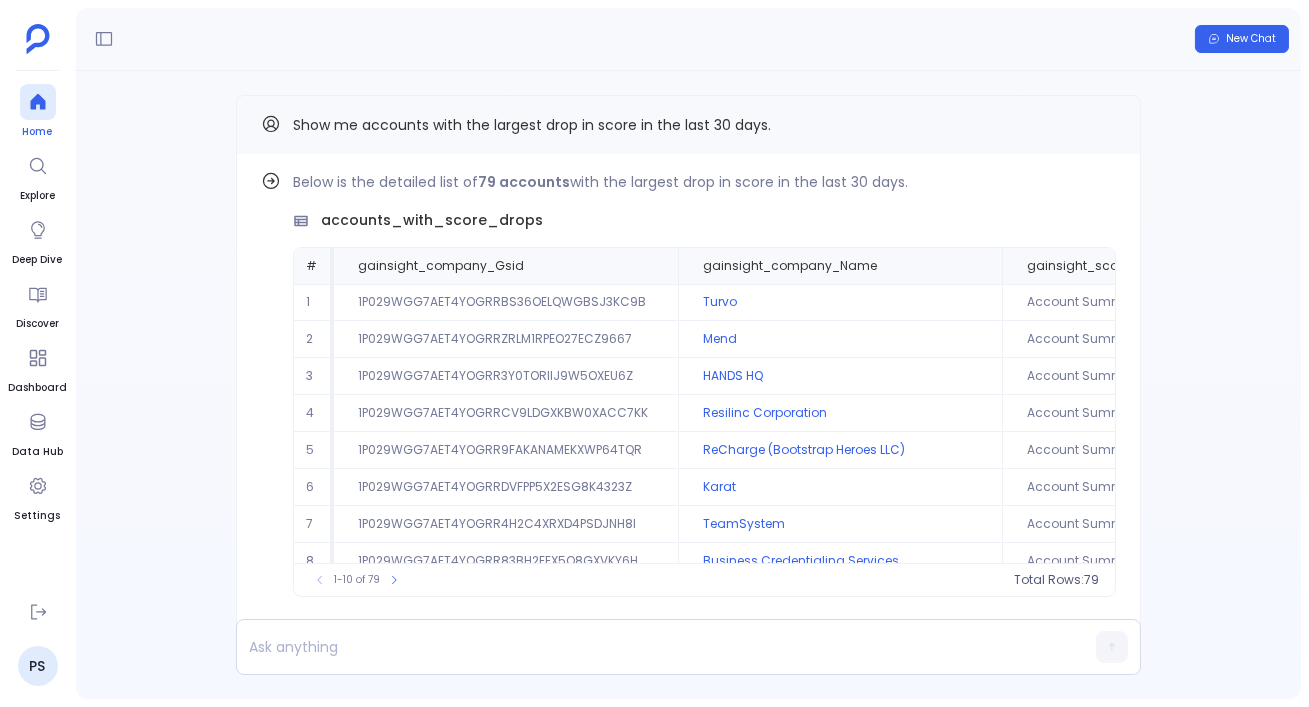 click at bounding box center (38, 102) 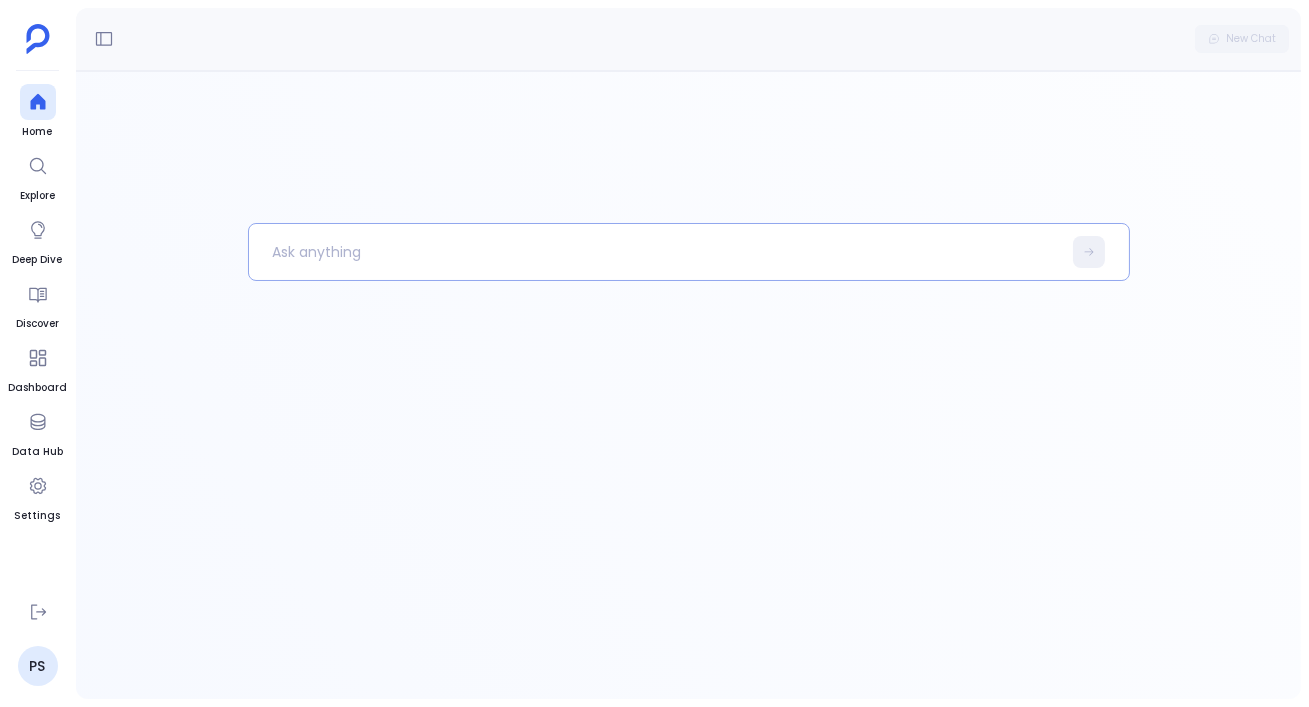 click at bounding box center (655, 252) 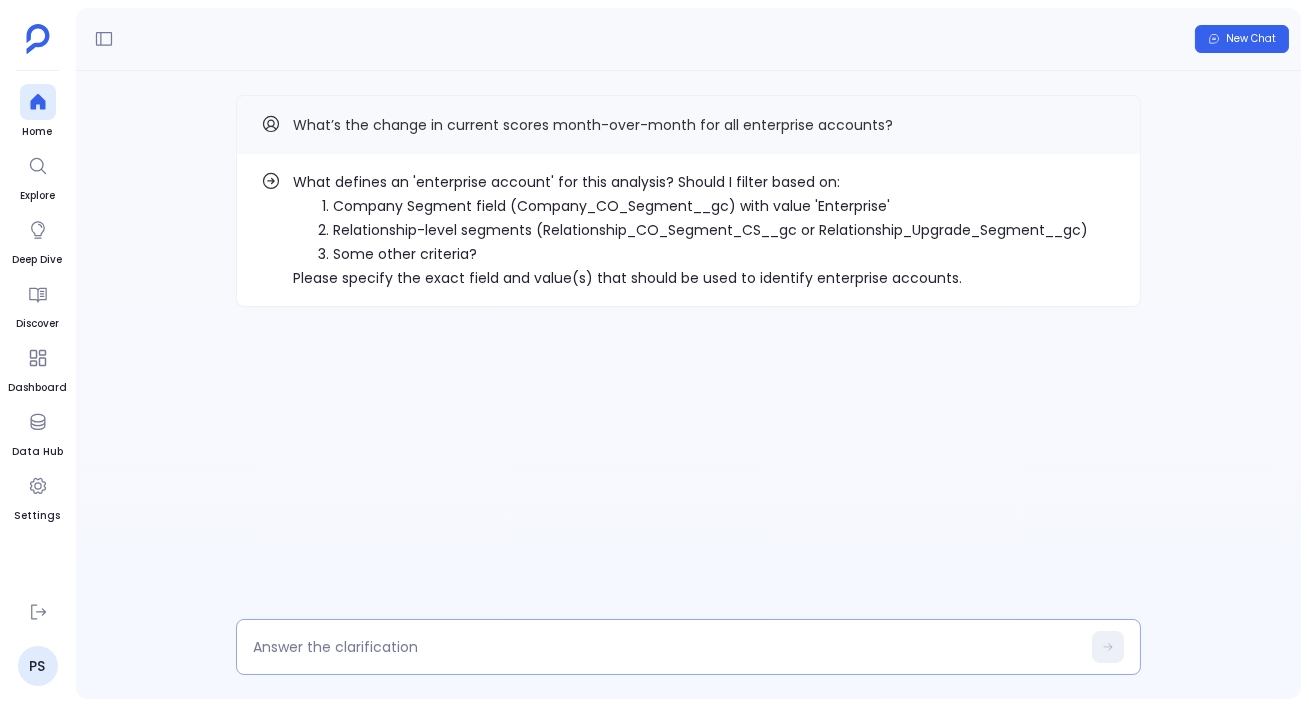 click at bounding box center (666, 647) 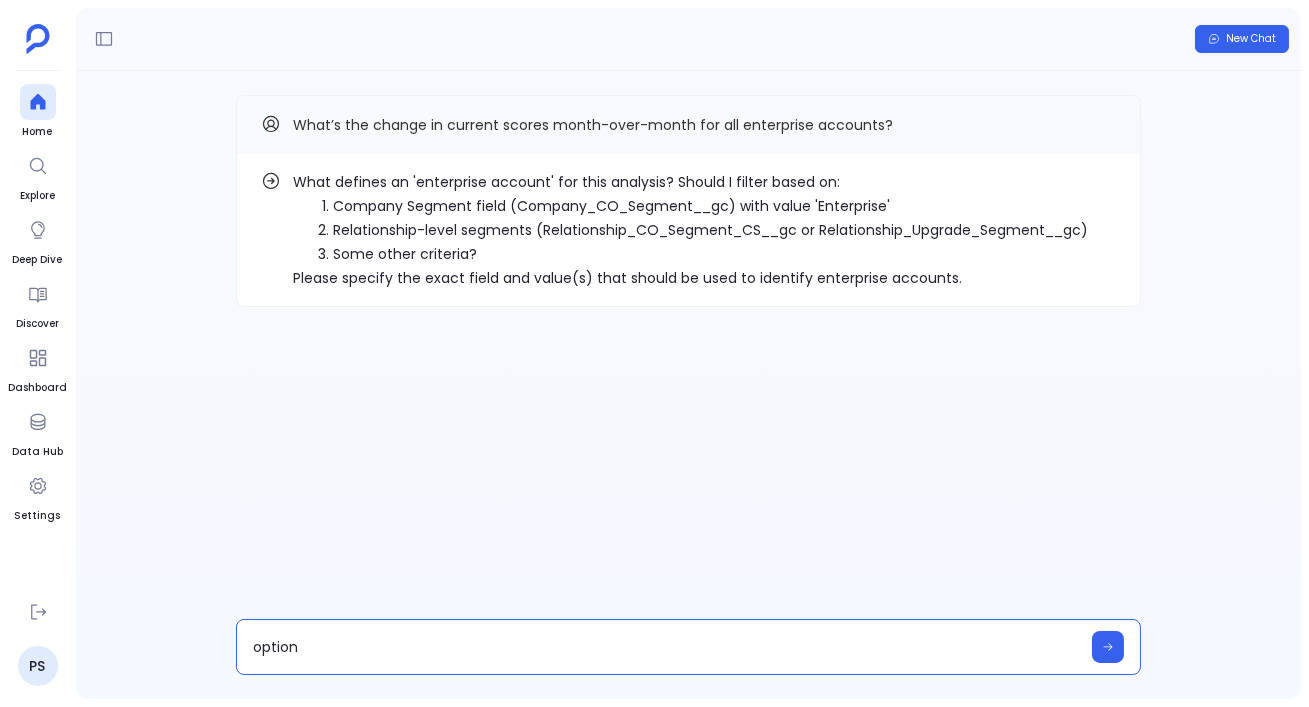 type on "option 1" 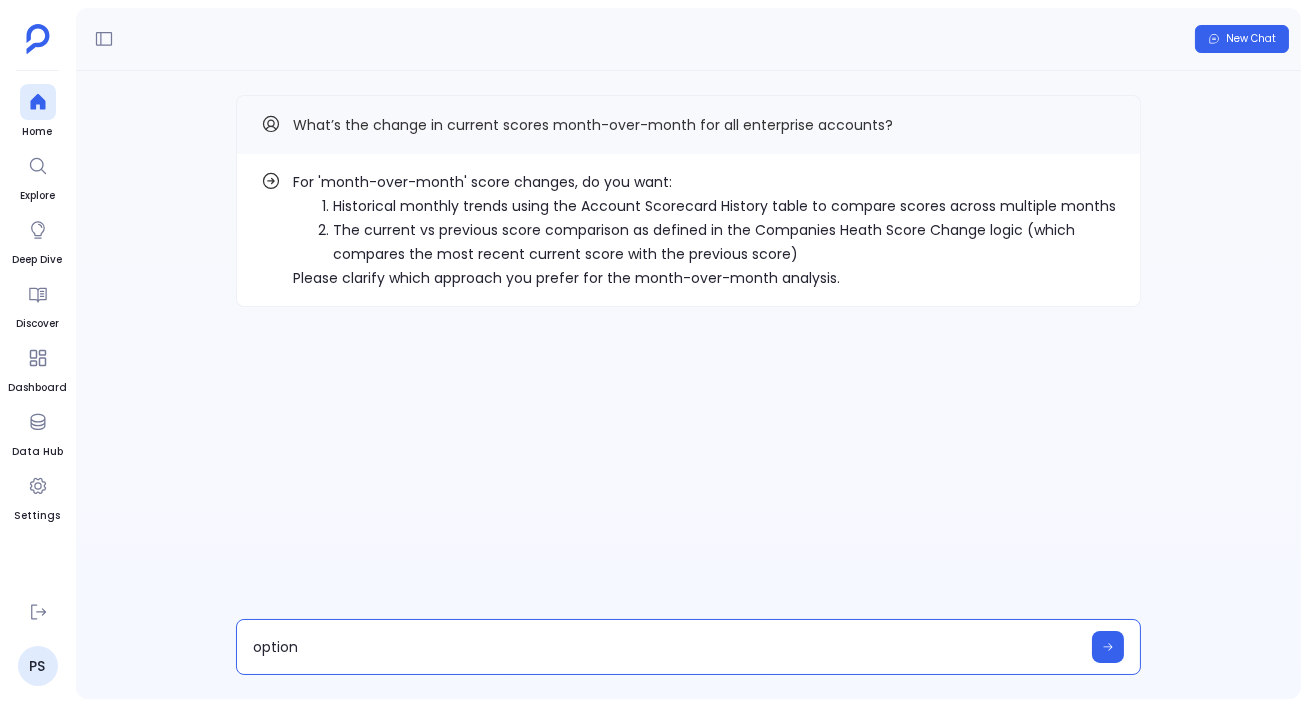 type on "option 1" 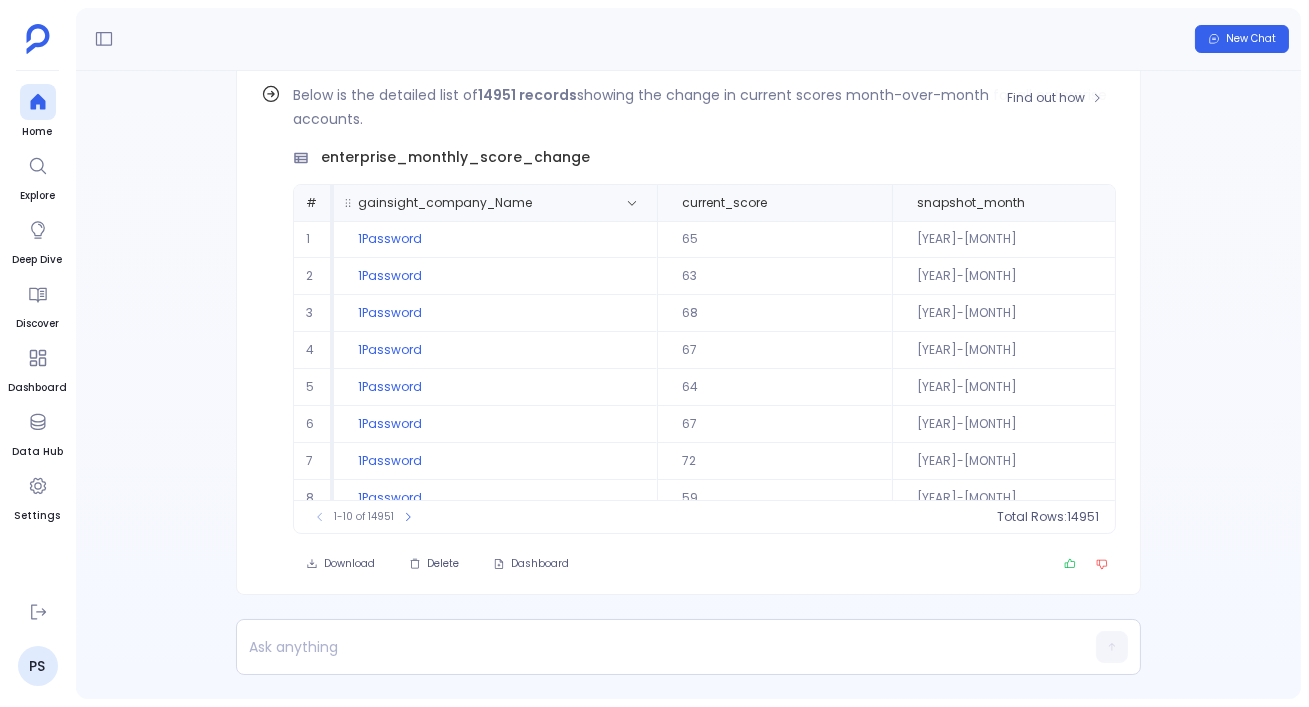 scroll, scrollTop: -85, scrollLeft: 0, axis: vertical 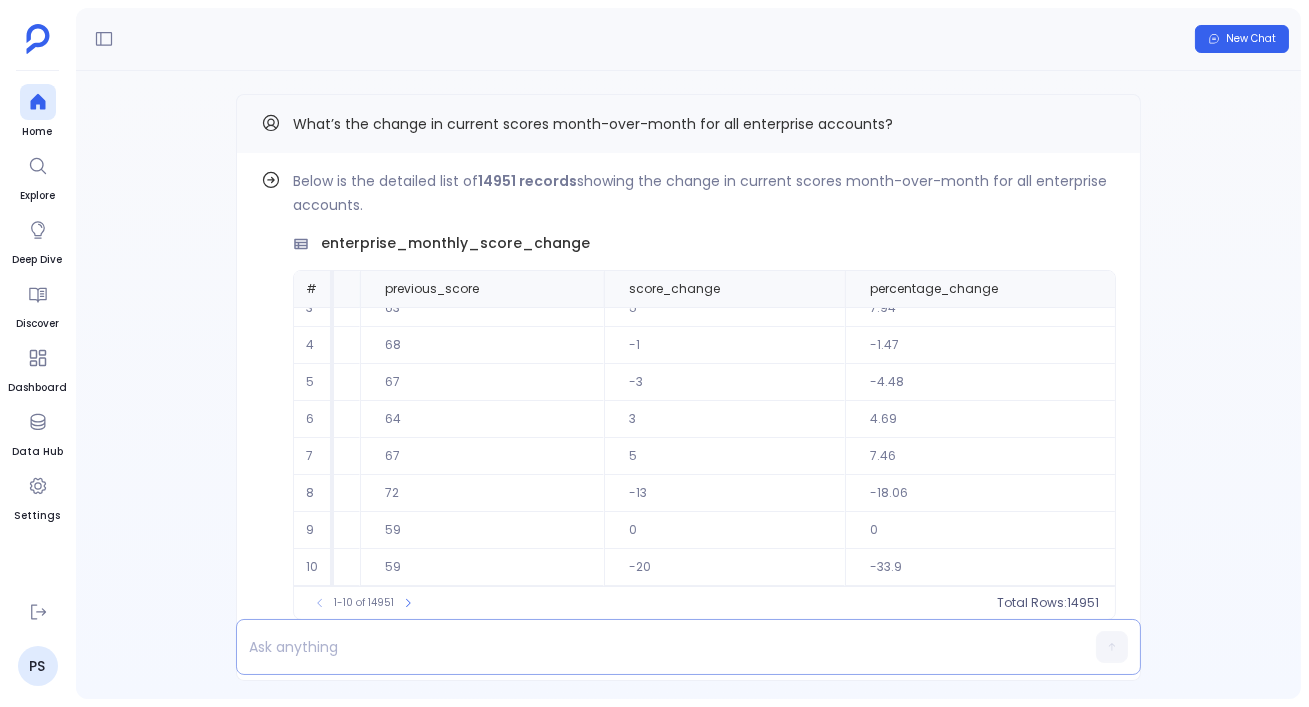 click at bounding box center (650, 647) 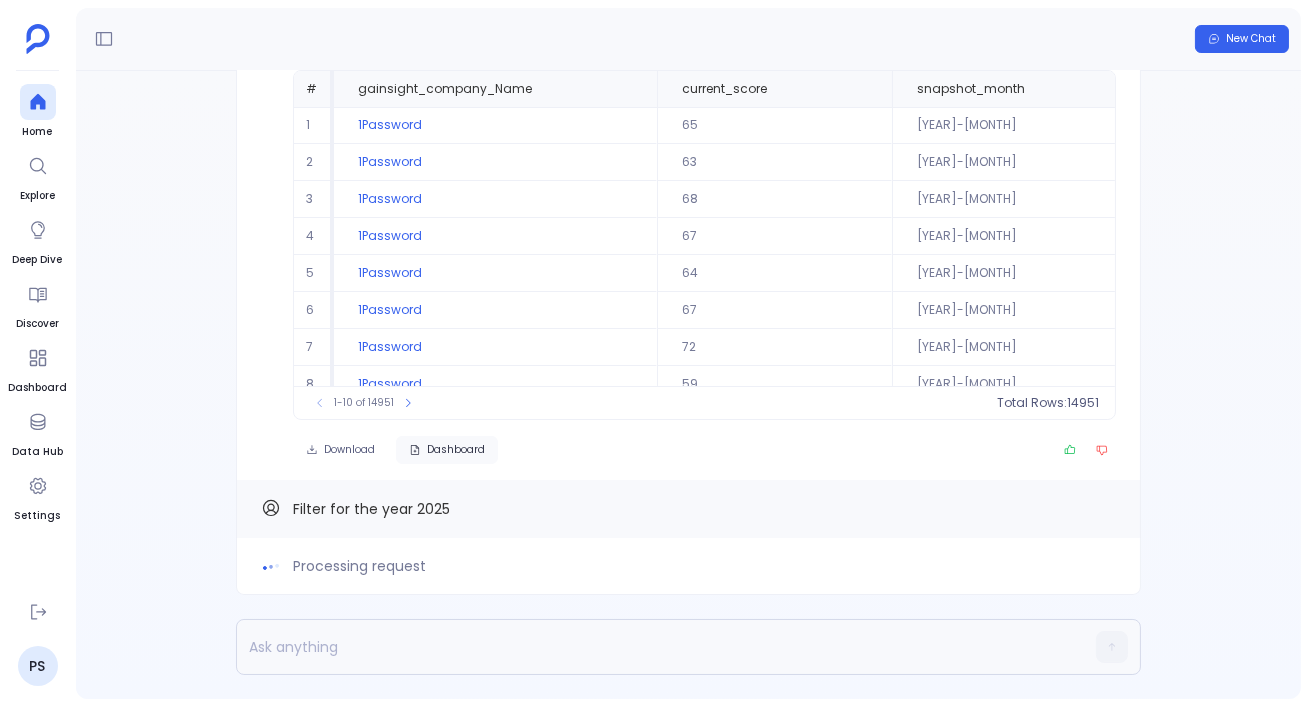 scroll, scrollTop: -200, scrollLeft: 0, axis: vertical 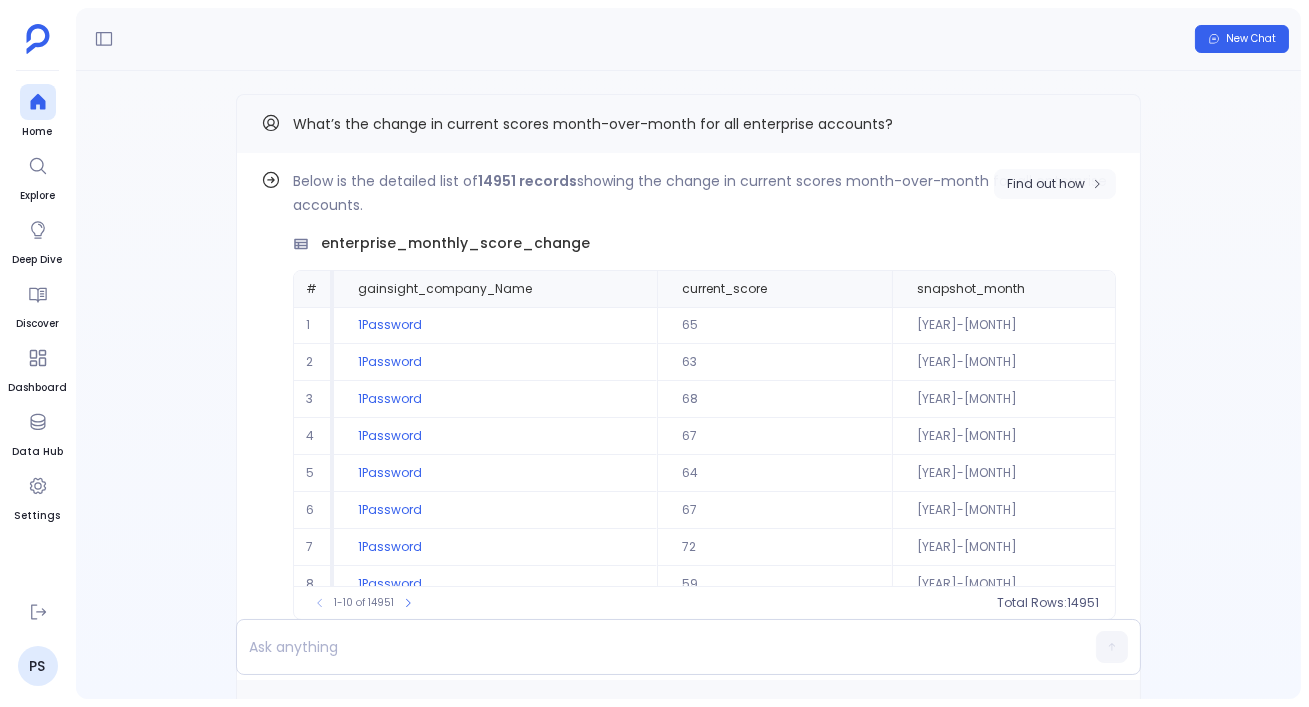 click on "Find out how" at bounding box center (1055, 184) 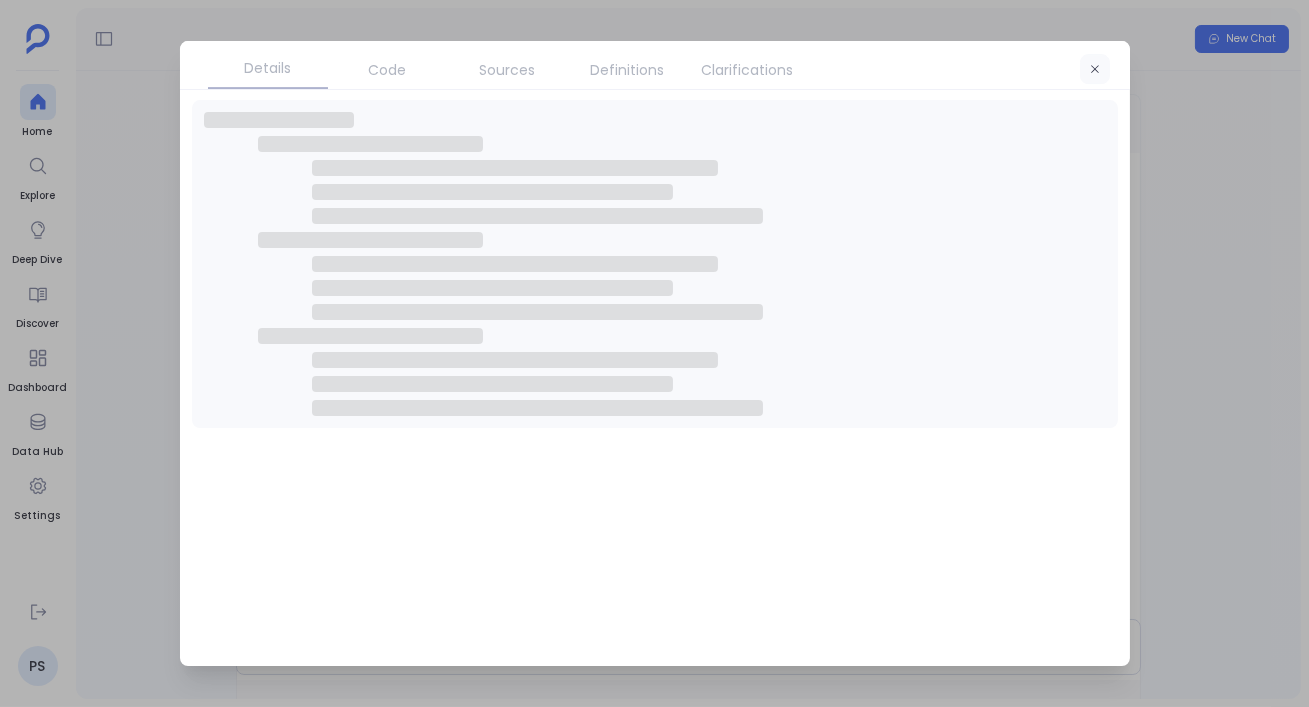 click 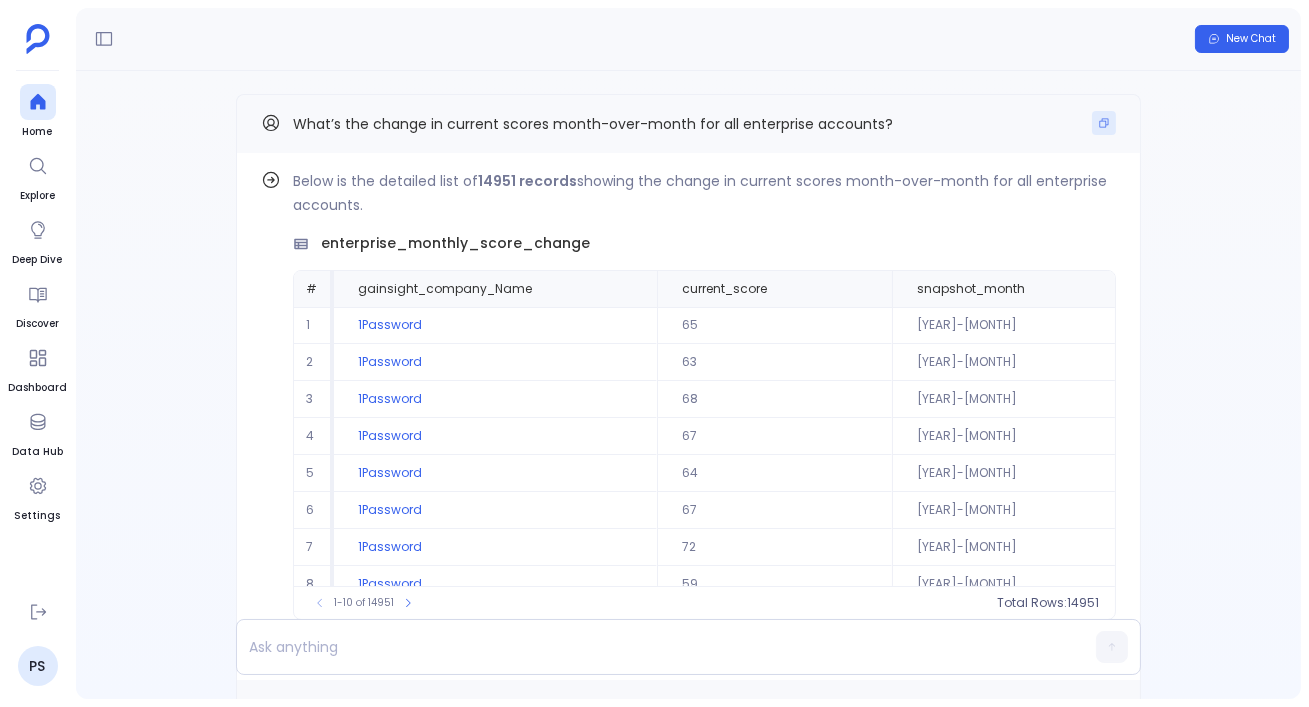 click 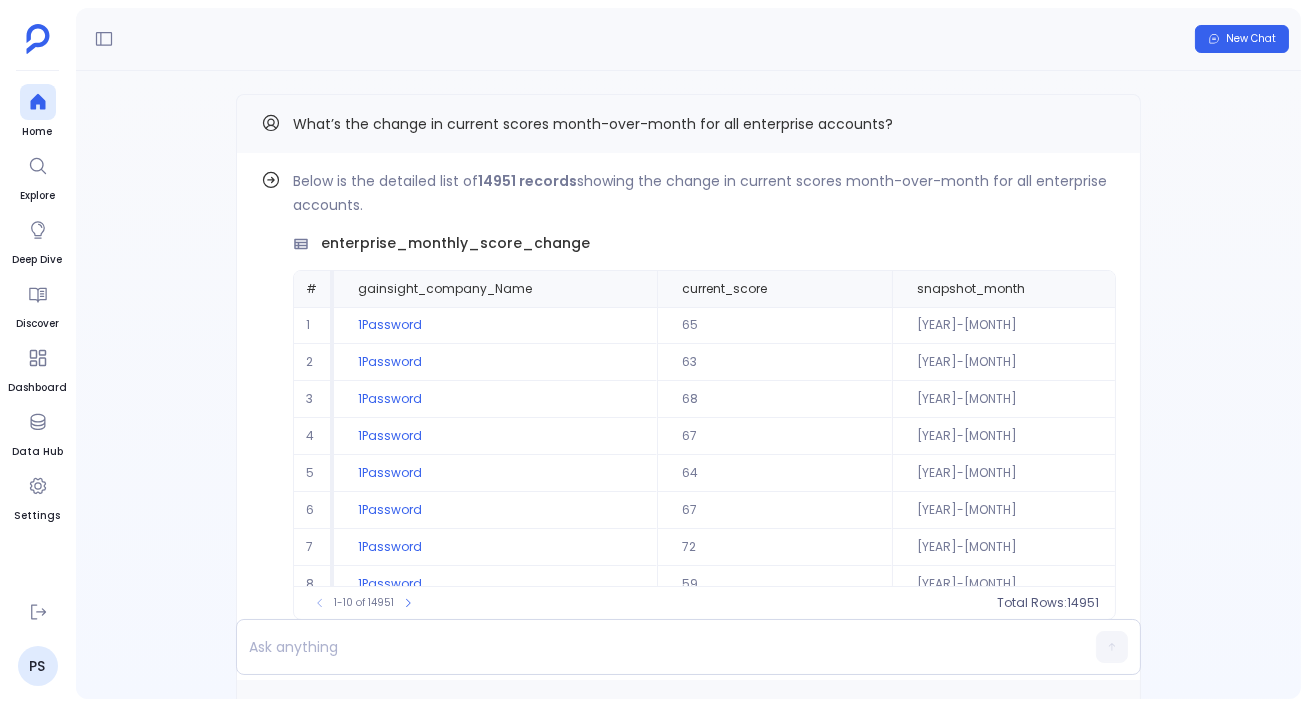 click on "Find out how Below is the detailed list of  3204 companies  with their scores filtered for the year 2025. filtered_2025_data # gainsight_company_Name snapshot_month current_score previous_score score_change percentage_change 1 1Password 2025-01-01 00:00:00 60 60 0 0 2 1Password 2025-02-01 00:00:00 63 60 3 5 3 1Password 2025-03-01 00:00:00 63 63 0 0 4 1Password 2025-04-01 00:00:00 63 63 0 0 5 1Password 2025-05-01 00:00:00 70 63 7 11.11 6 365 Retail Markets, LLC 2025-01-01 00:00:00 53 48 5 10.42 7 365 Retail Markets, LLC 2025-02-01 00:00:00 53 53 0 0 8 365 Retail Markets, LLC 2025-03-01 00:00:00 70 53 17 32.08 9 365 Retail Markets, LLC 2025-04-01 00:00:00 70 70 0 0 10 365 Retail Markets, LLC 2025-05-01 00:00:00 60 70 -10 -14.29
To pick up a draggable item, press the space bar.
While dragging, use the arrow keys to move the item.
Press space again to drop the item in its new position, or press escape to cancel.
1-10 of 3204 Total Rows:  3204 Download Delete Dashboard Filter for the year 2025 # 1" at bounding box center [688, 385] 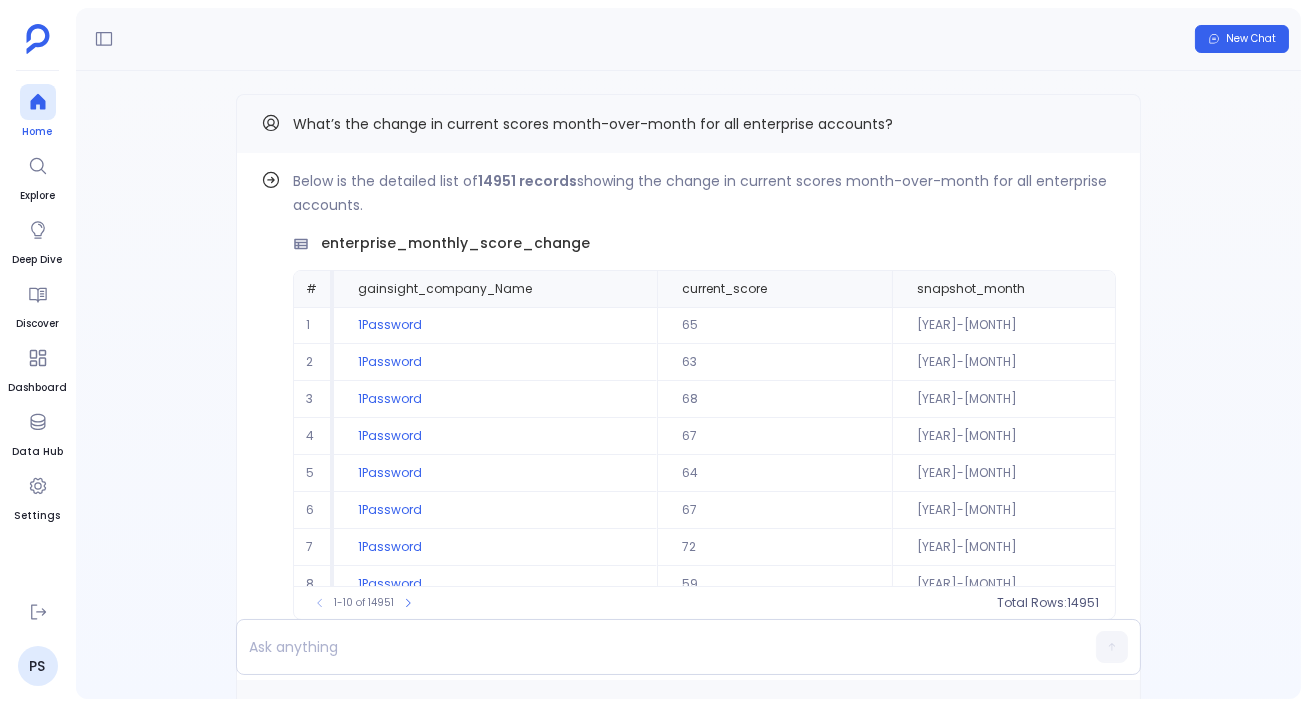 click at bounding box center [38, 102] 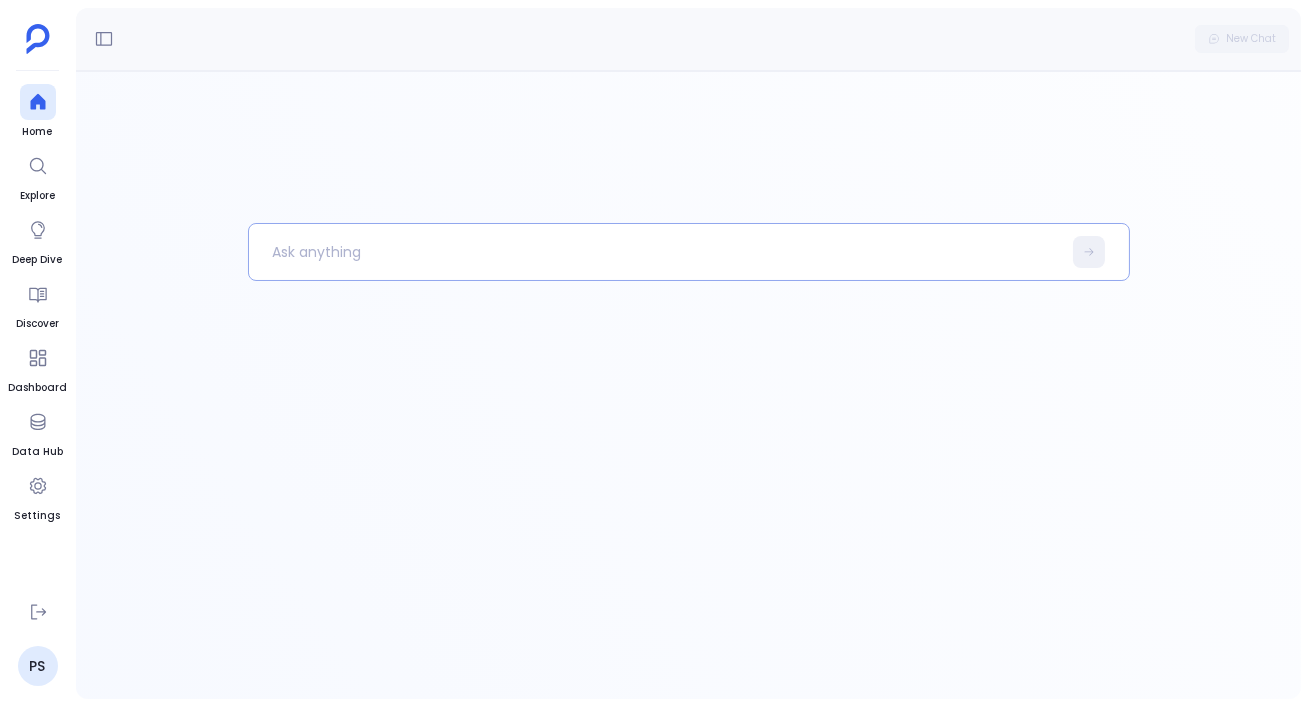 click at bounding box center (655, 252) 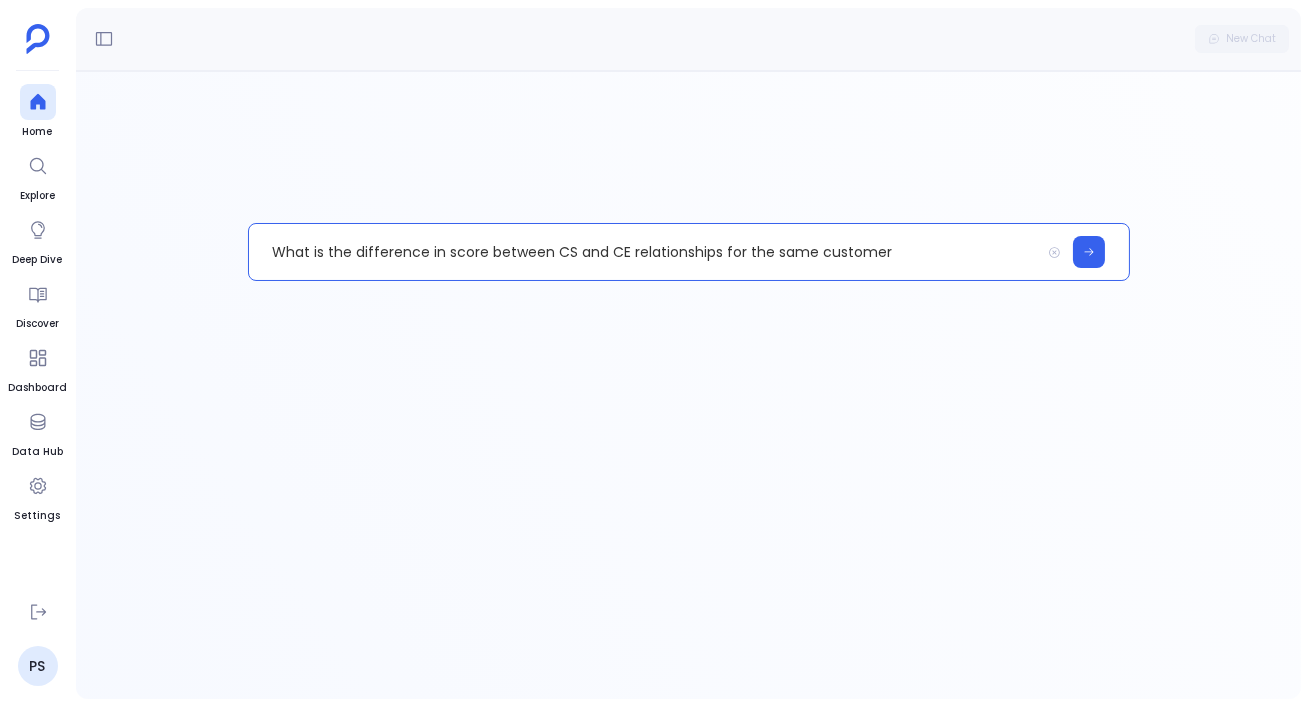 click on "What is the difference in score between CS and CE relationships for the same customer" at bounding box center (644, 252) 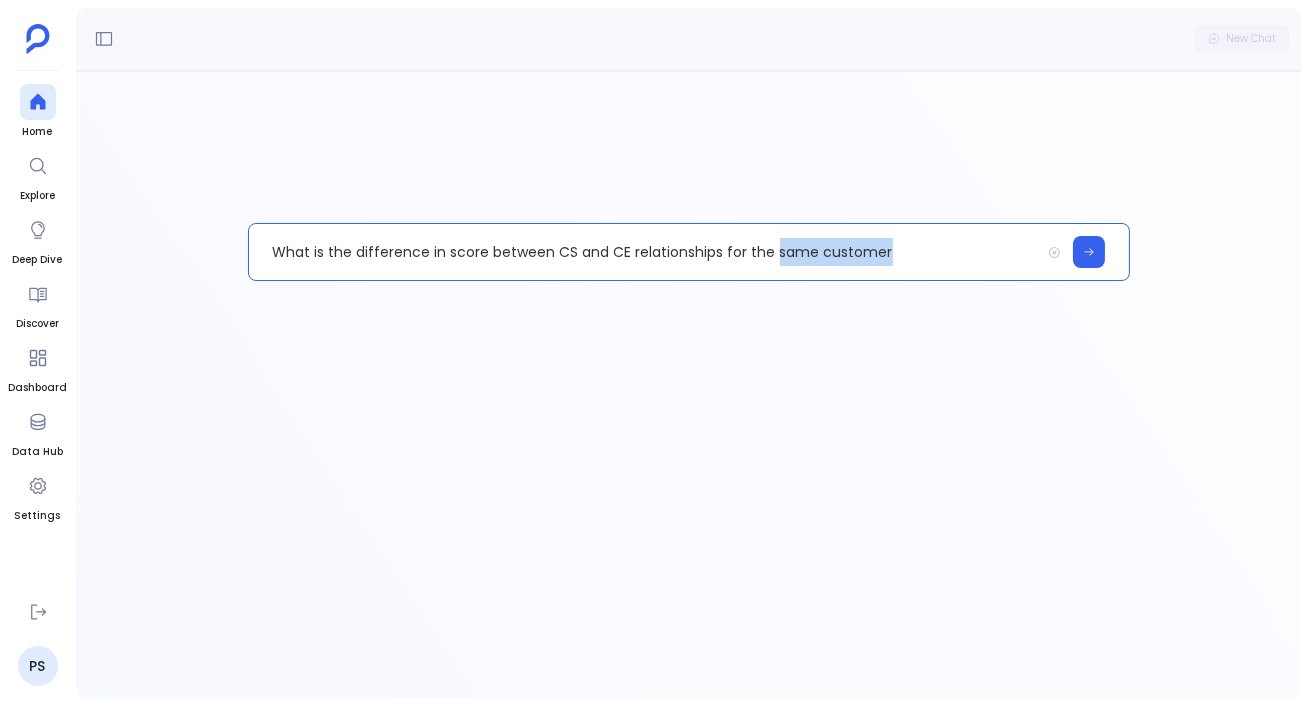 type 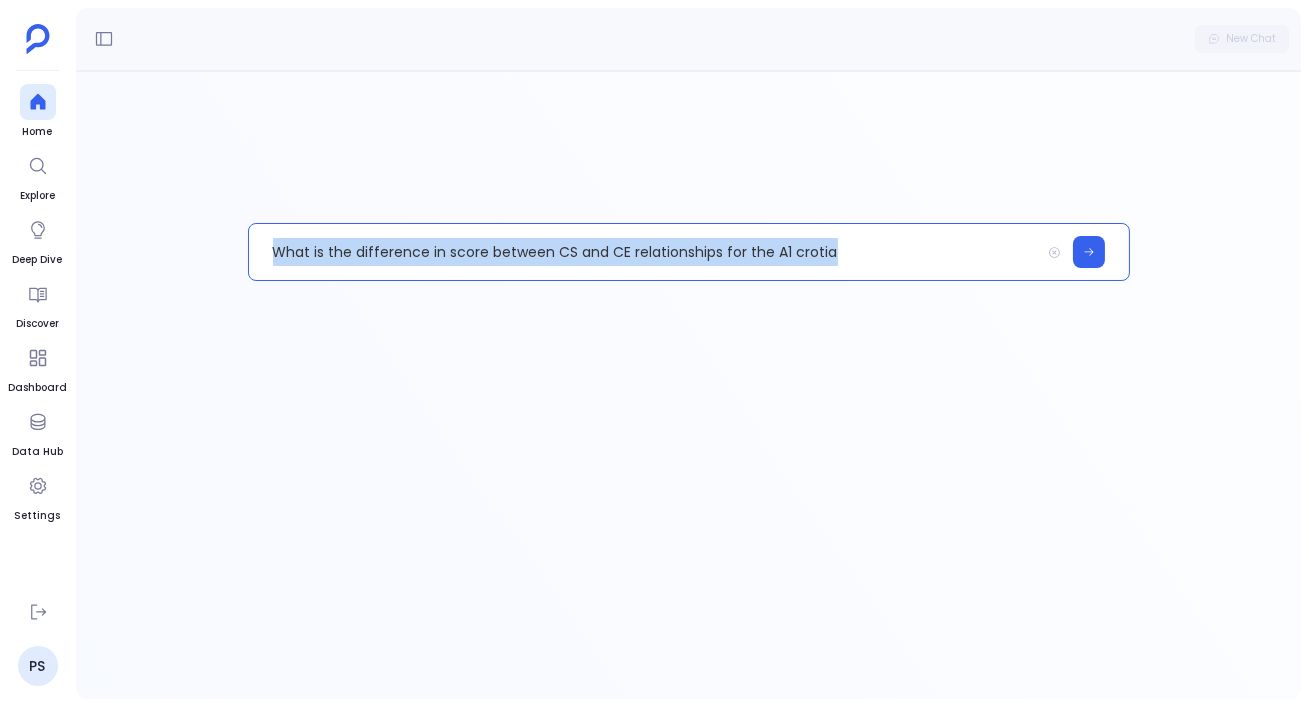 copy on "What is the difference in score between CS and CE relationships for the A1 crotia" 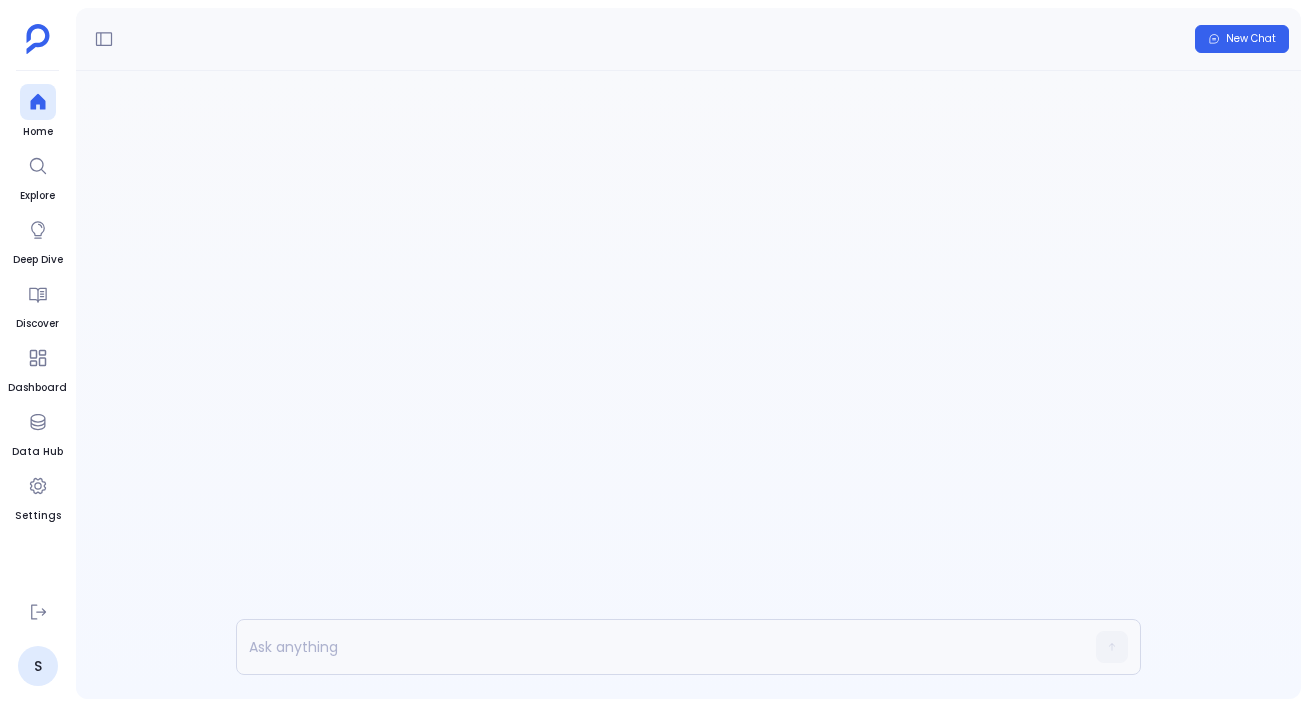 scroll, scrollTop: 0, scrollLeft: 0, axis: both 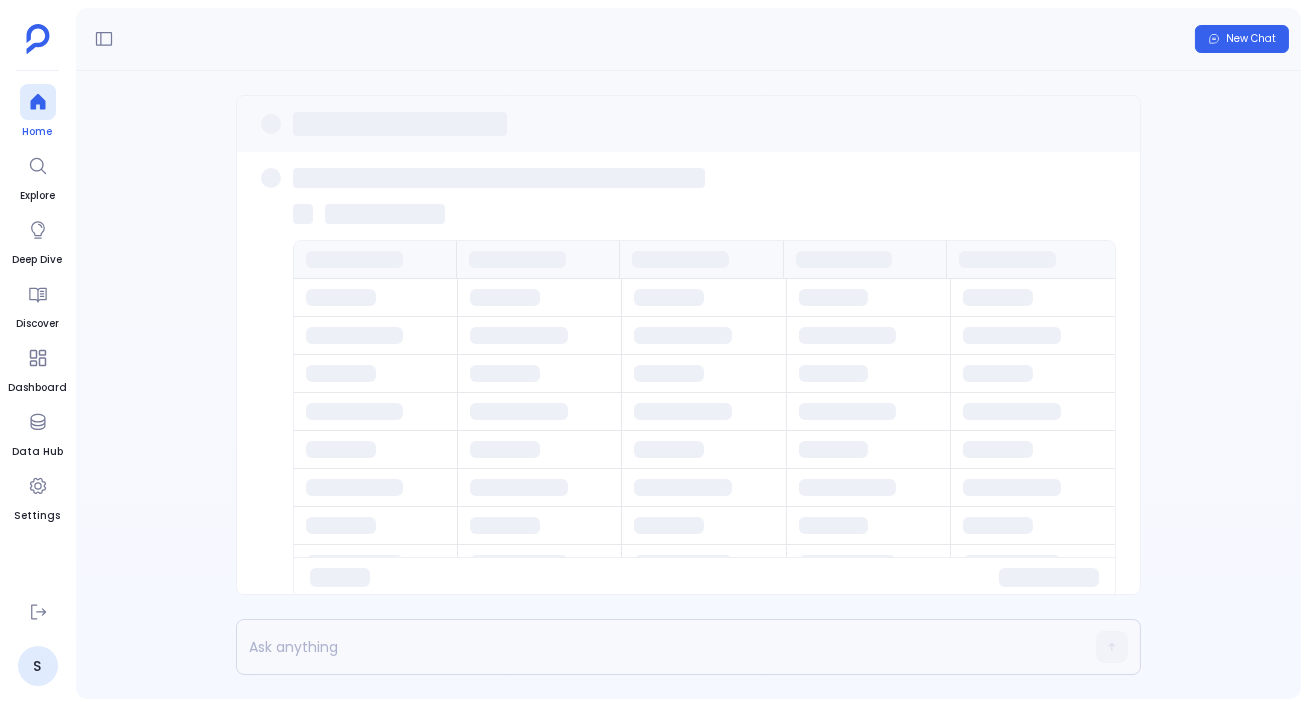 click 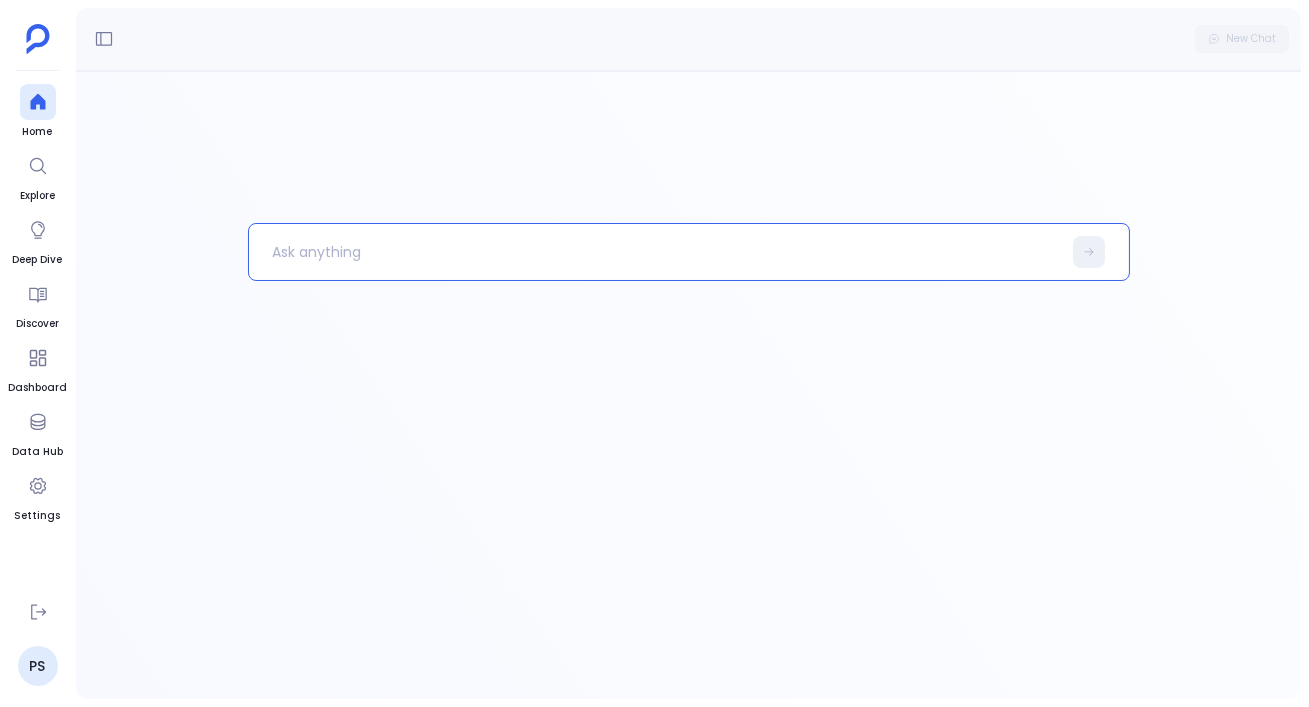 click at bounding box center [655, 252] 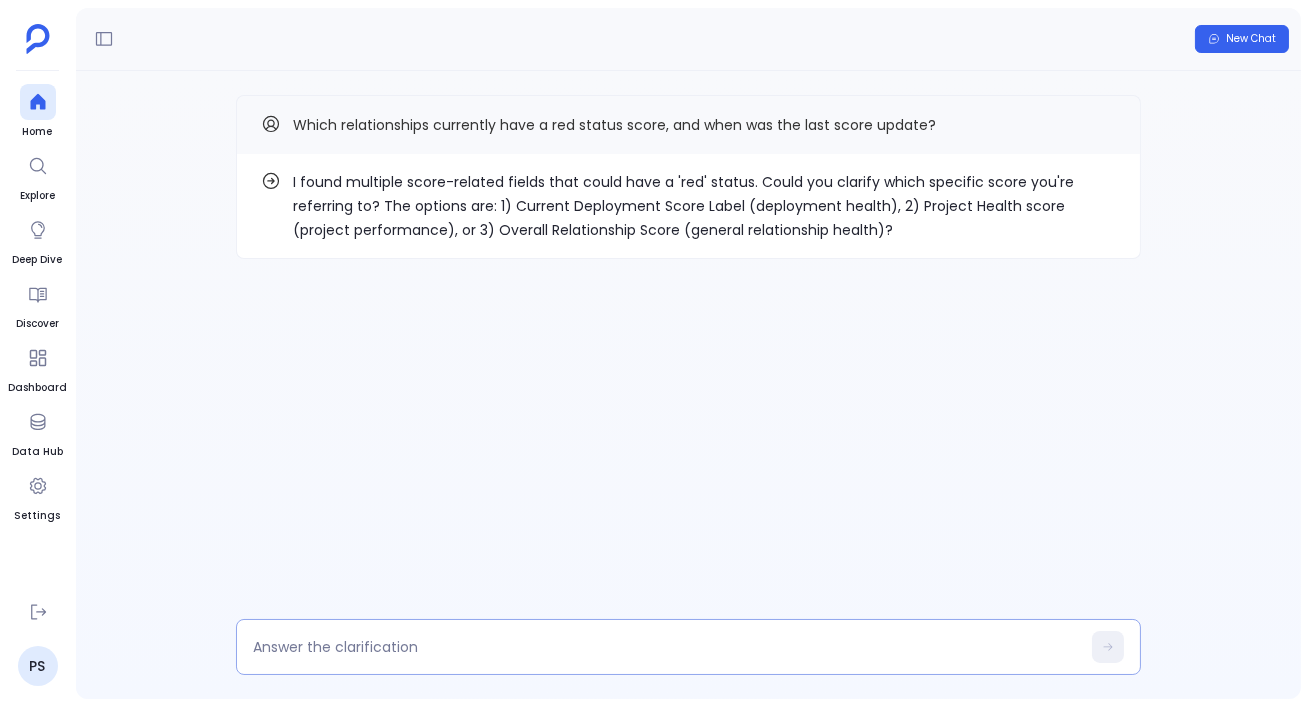 click at bounding box center (666, 647) 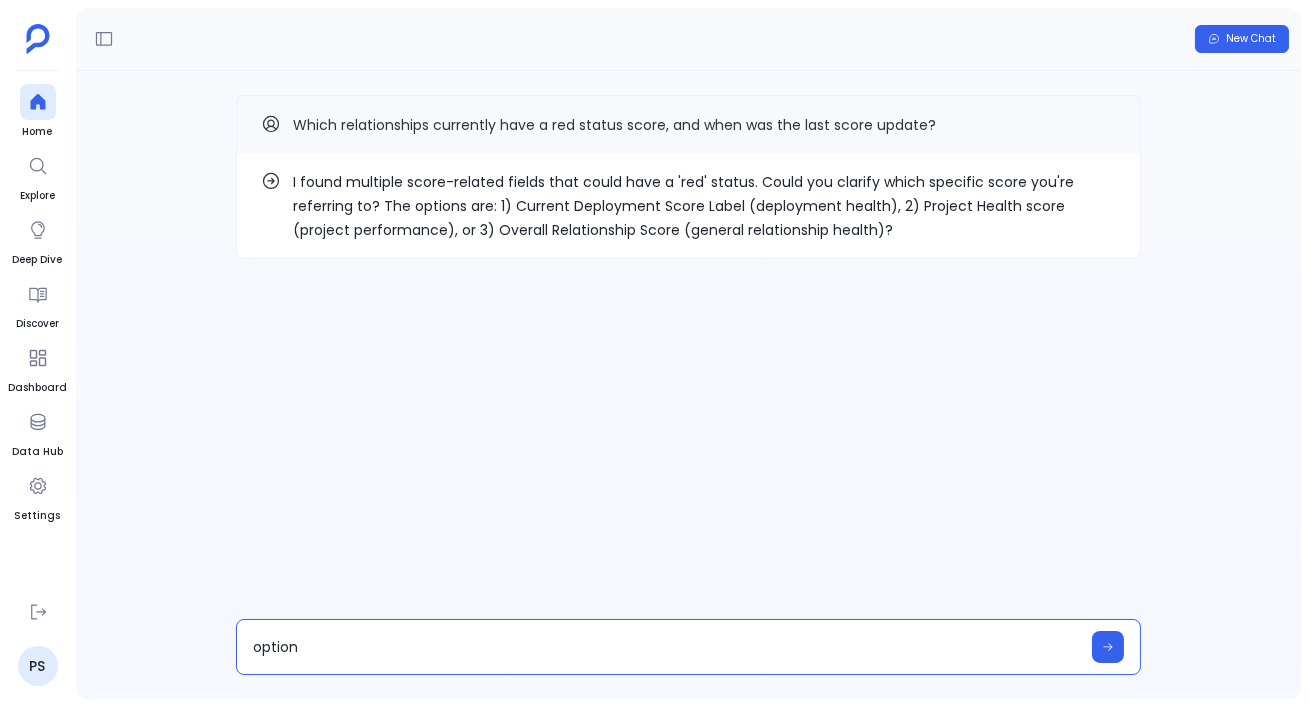 type on "option 2" 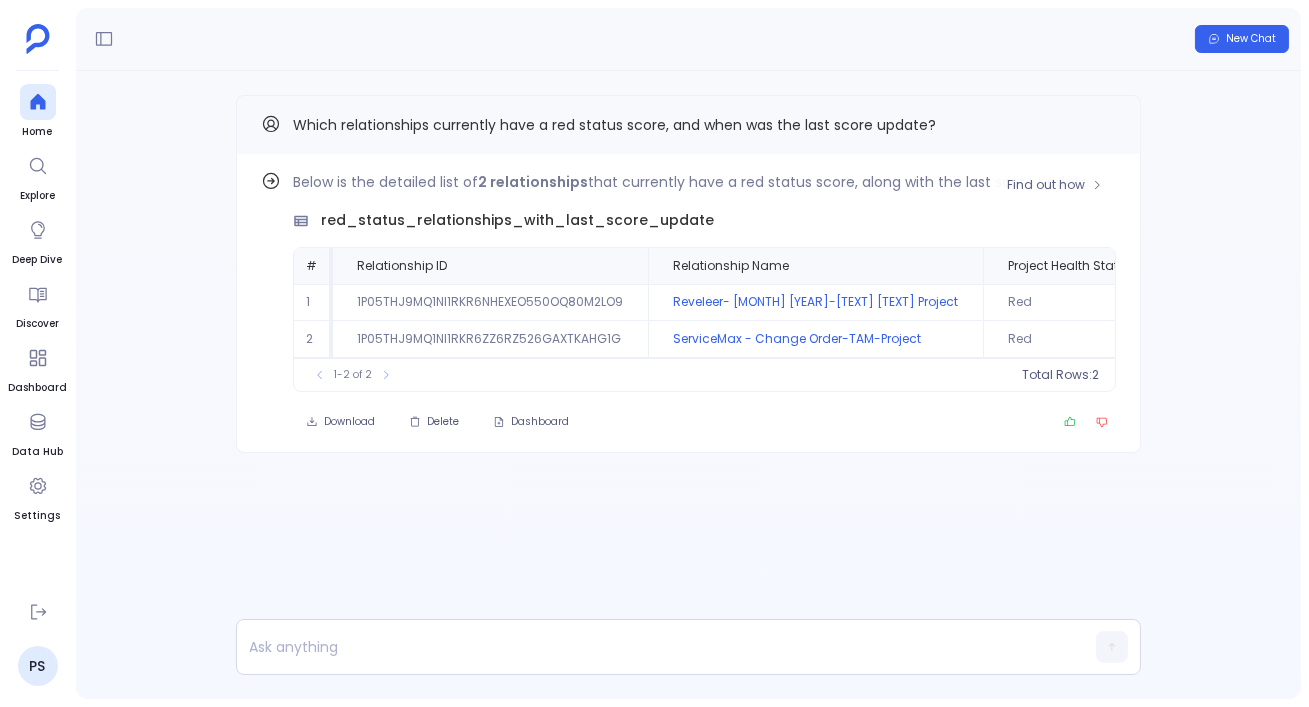 scroll, scrollTop: 0, scrollLeft: 0, axis: both 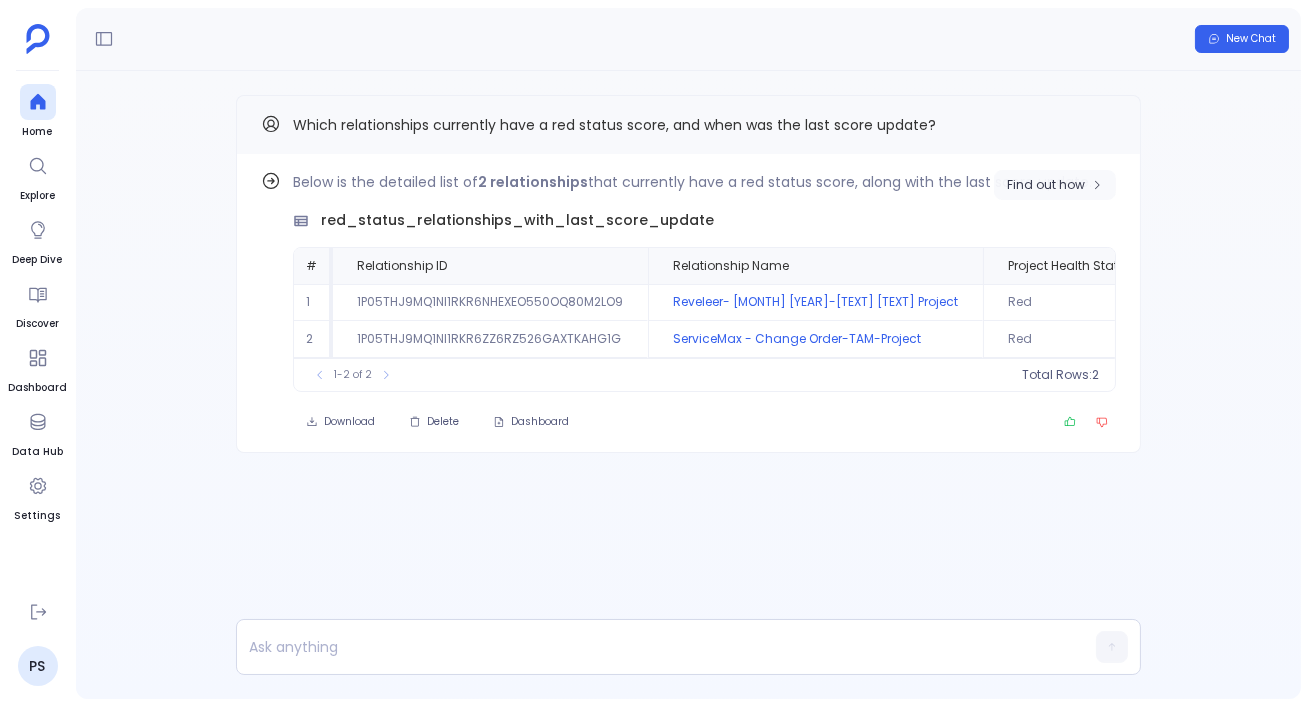 click 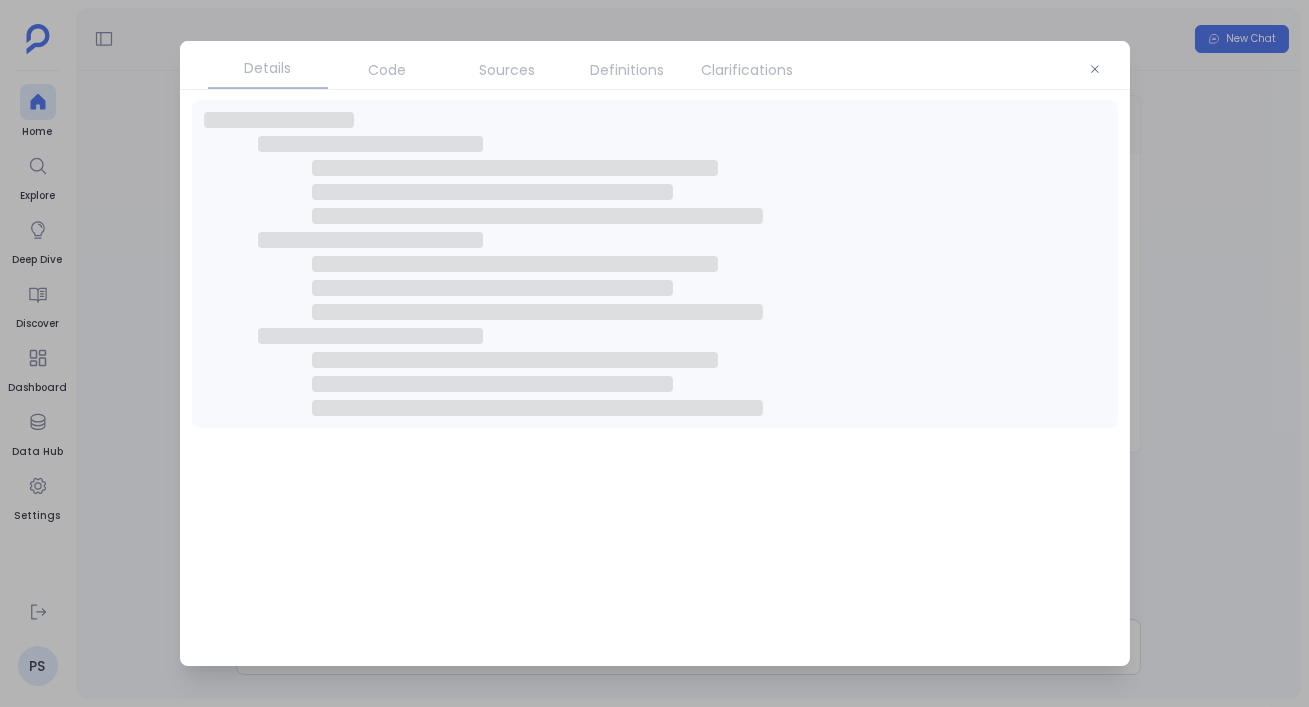 click on "Clarifications" at bounding box center [748, 70] 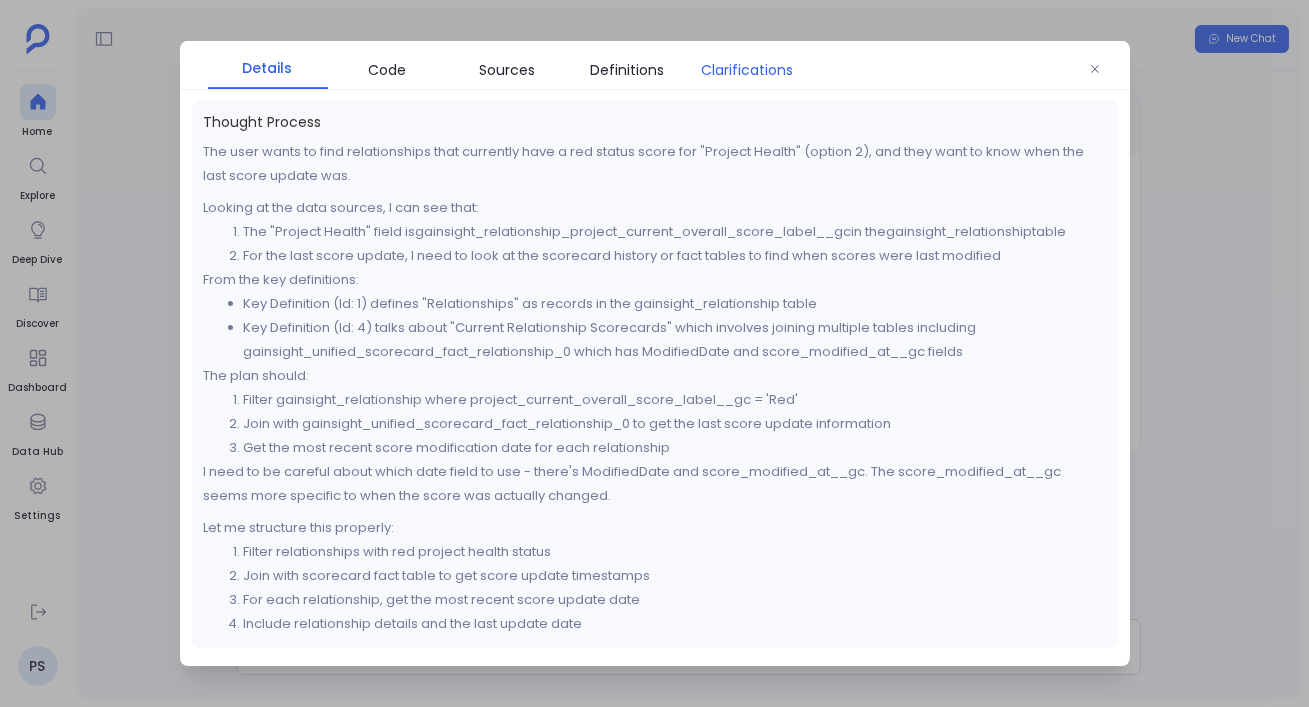 click on "Clarifications" at bounding box center (748, 70) 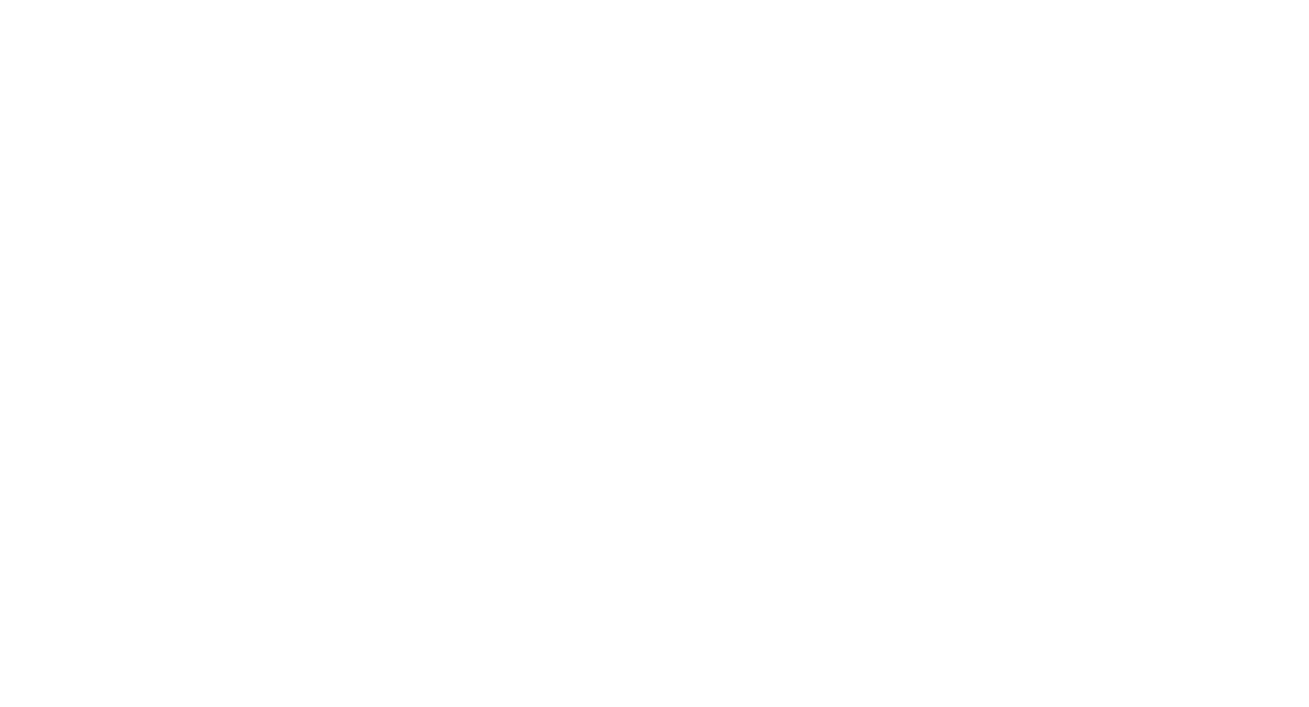 scroll, scrollTop: 0, scrollLeft: 0, axis: both 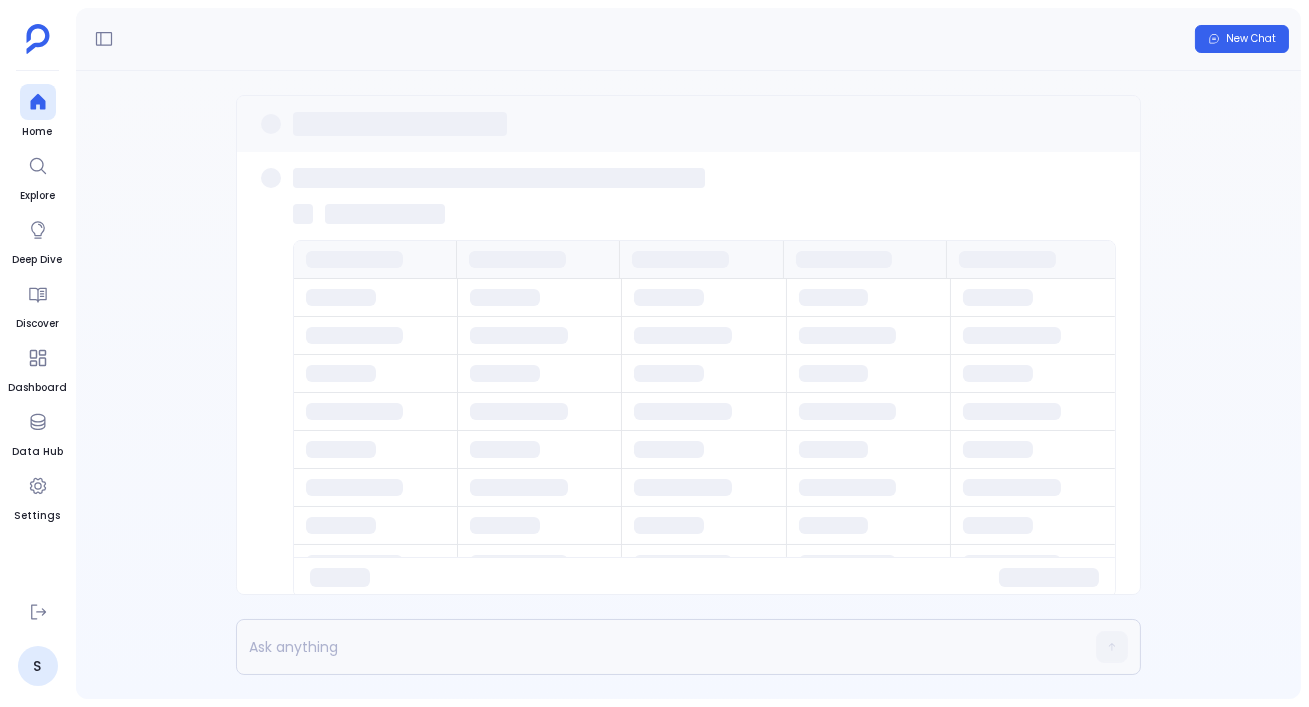 click at bounding box center [38, 102] 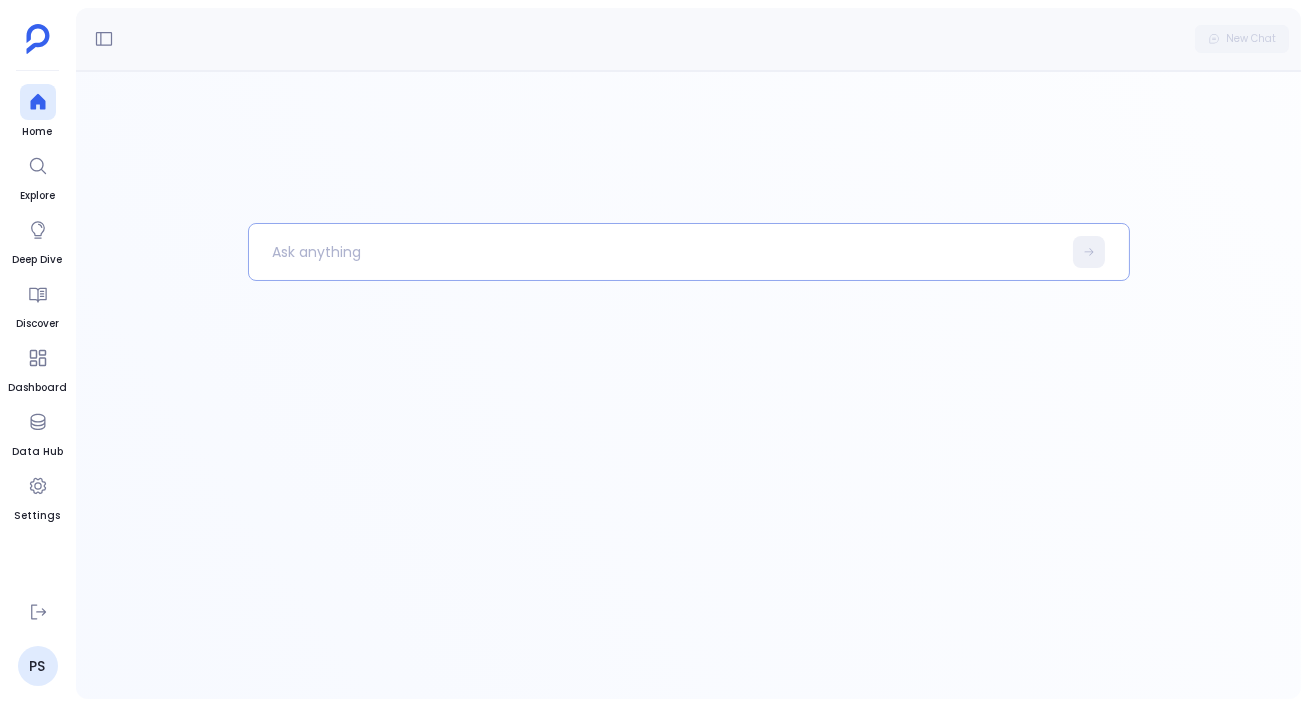 click at bounding box center (655, 252) 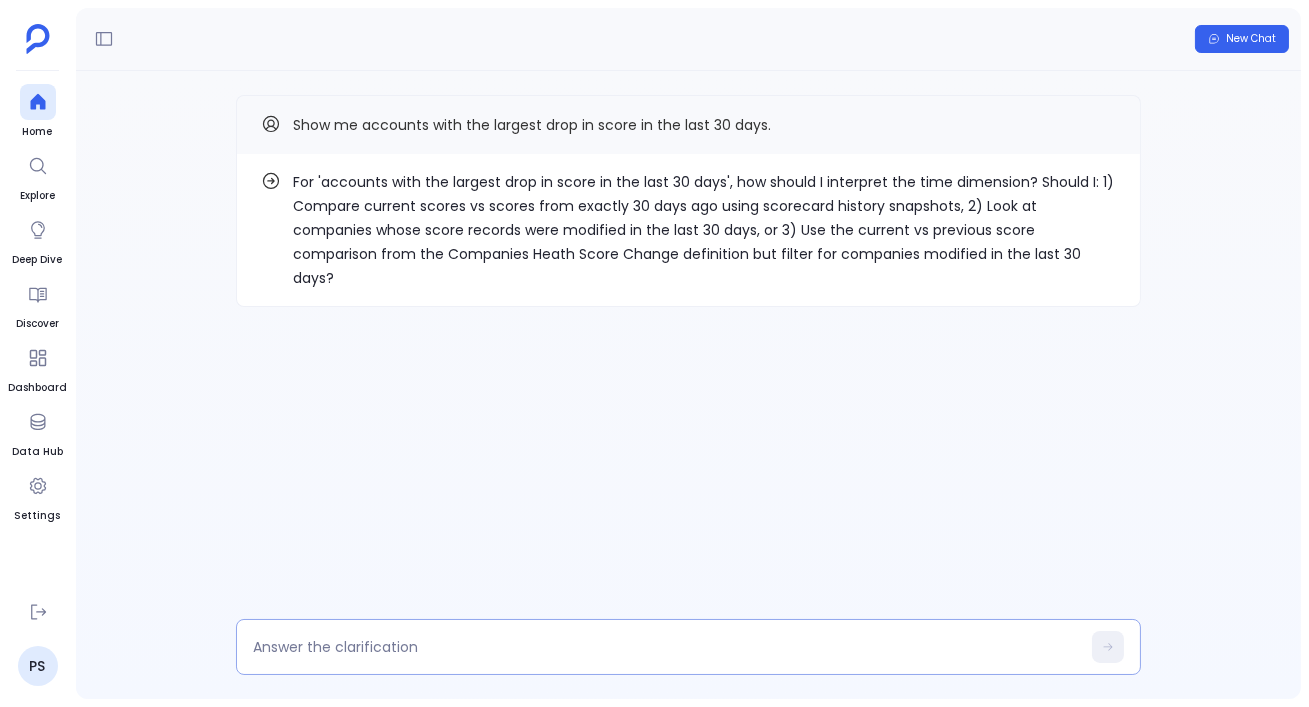 click at bounding box center (666, 647) 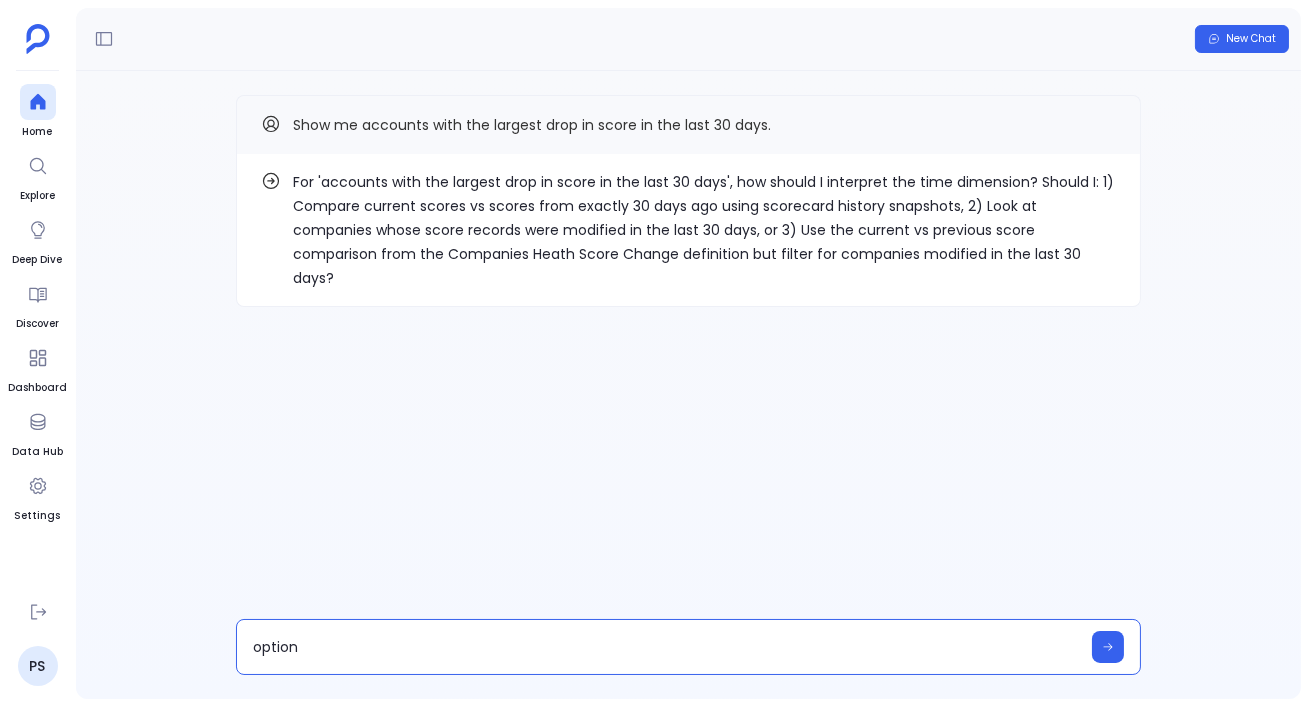 type on "option 2" 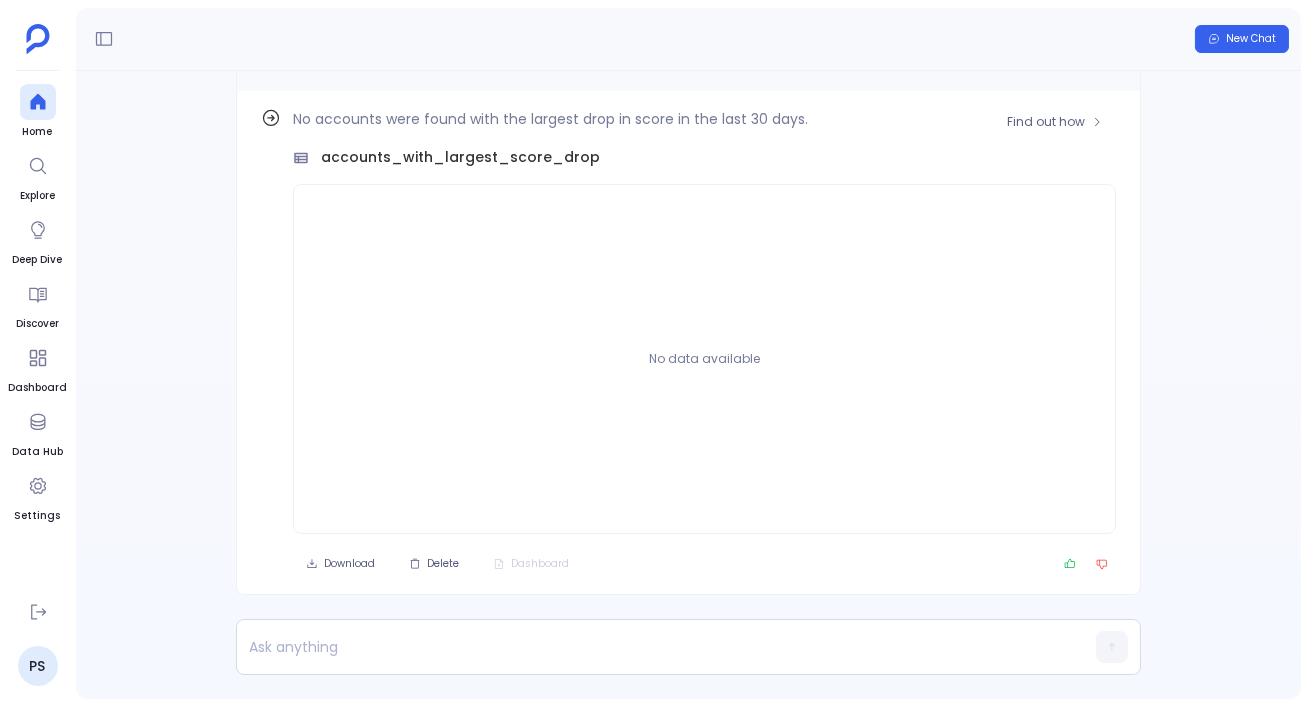 scroll, scrollTop: -62, scrollLeft: 0, axis: vertical 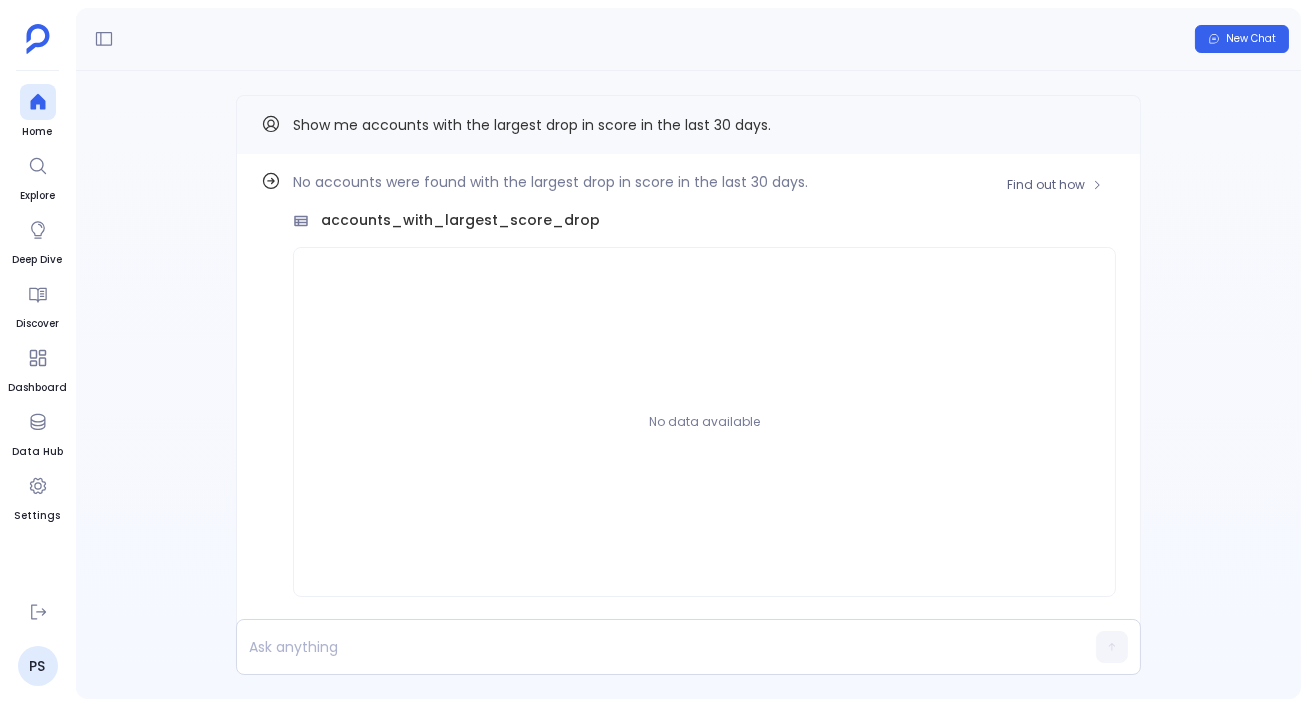 click on "No accounts were found with the largest drop in score in the last 30 days. accounts_with_largest_score_drop No data available" at bounding box center (704, 383) 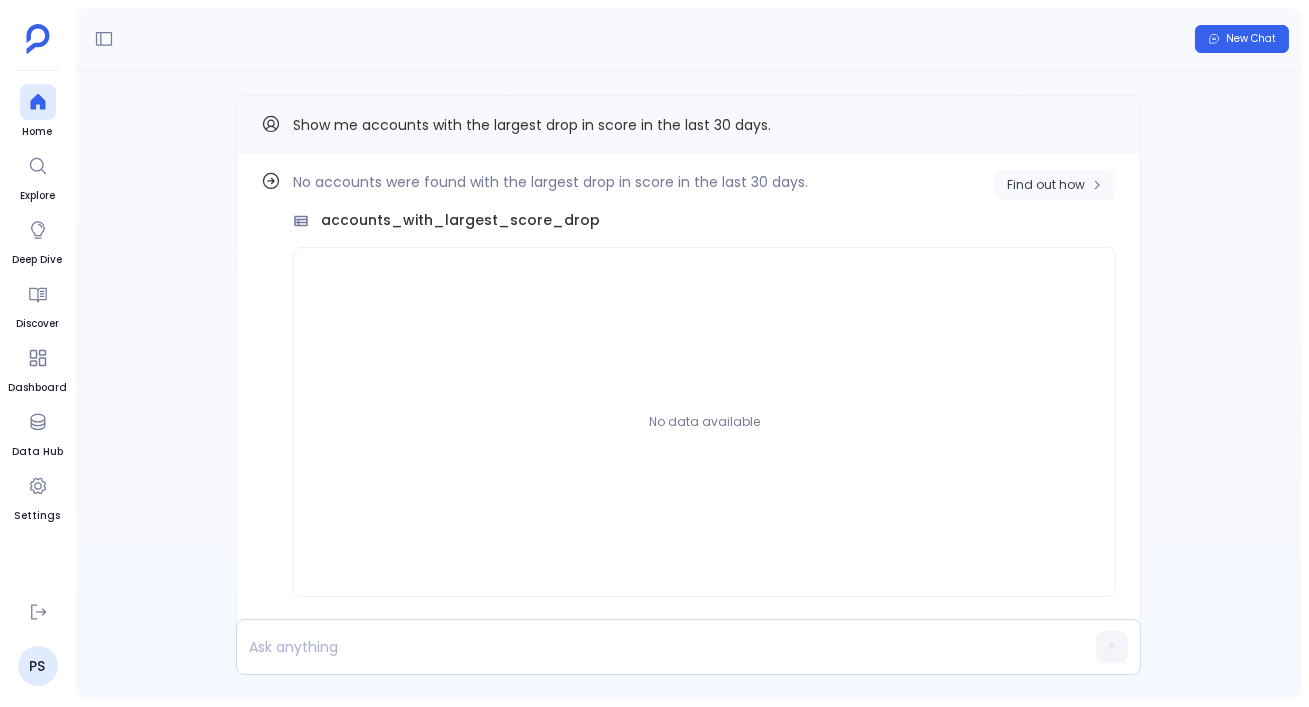 click on "Find out how" at bounding box center (1046, 185) 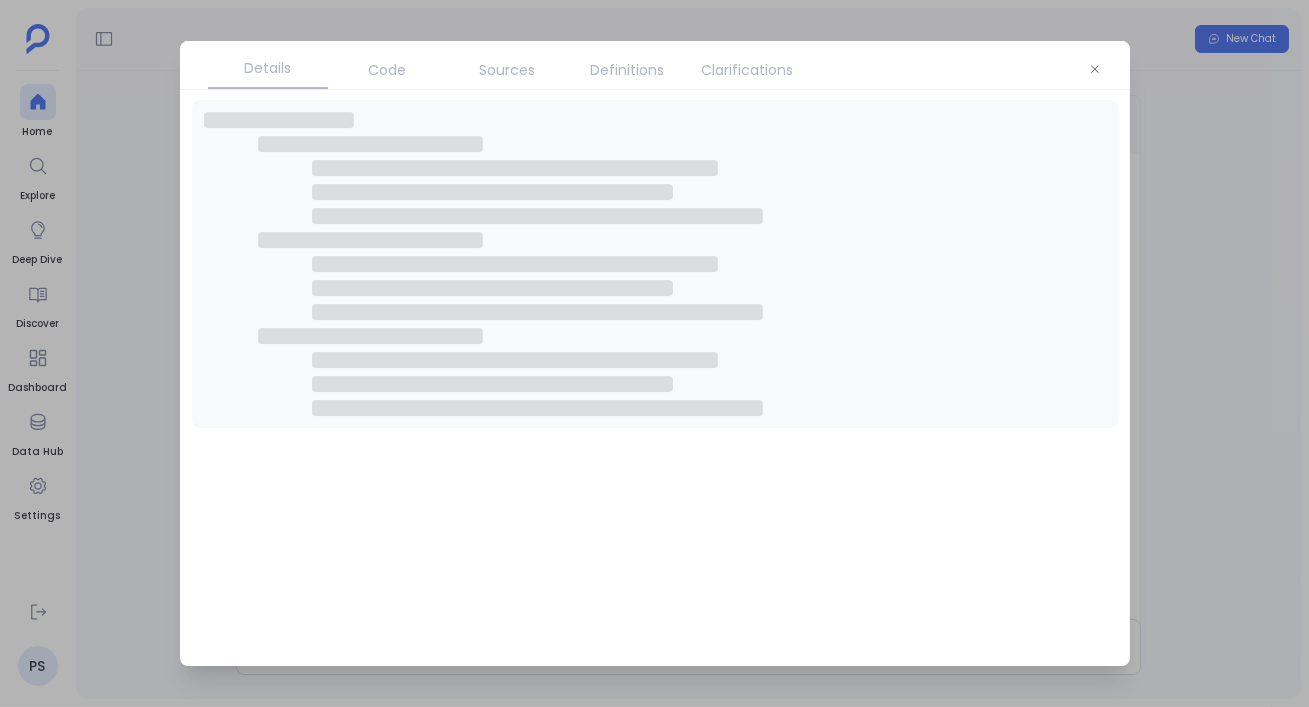click on "Definitions" at bounding box center [628, 70] 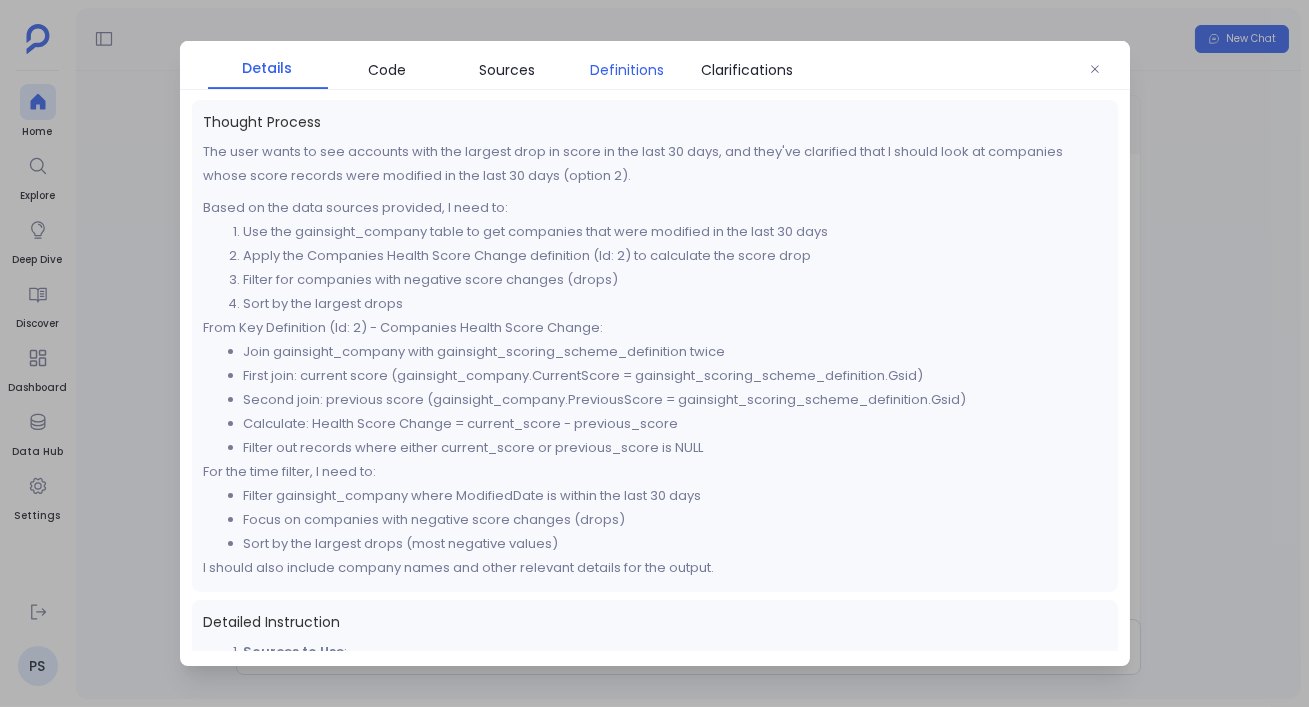 click on "Definitions" at bounding box center [628, 70] 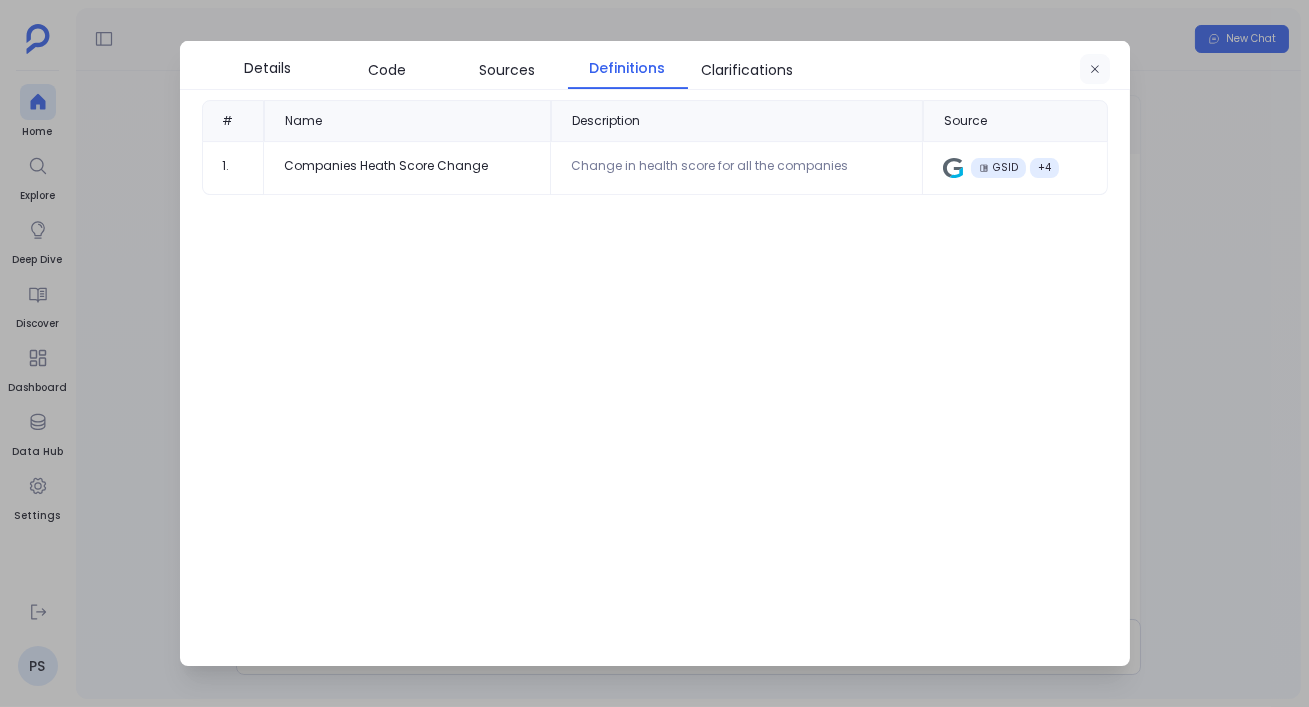 click 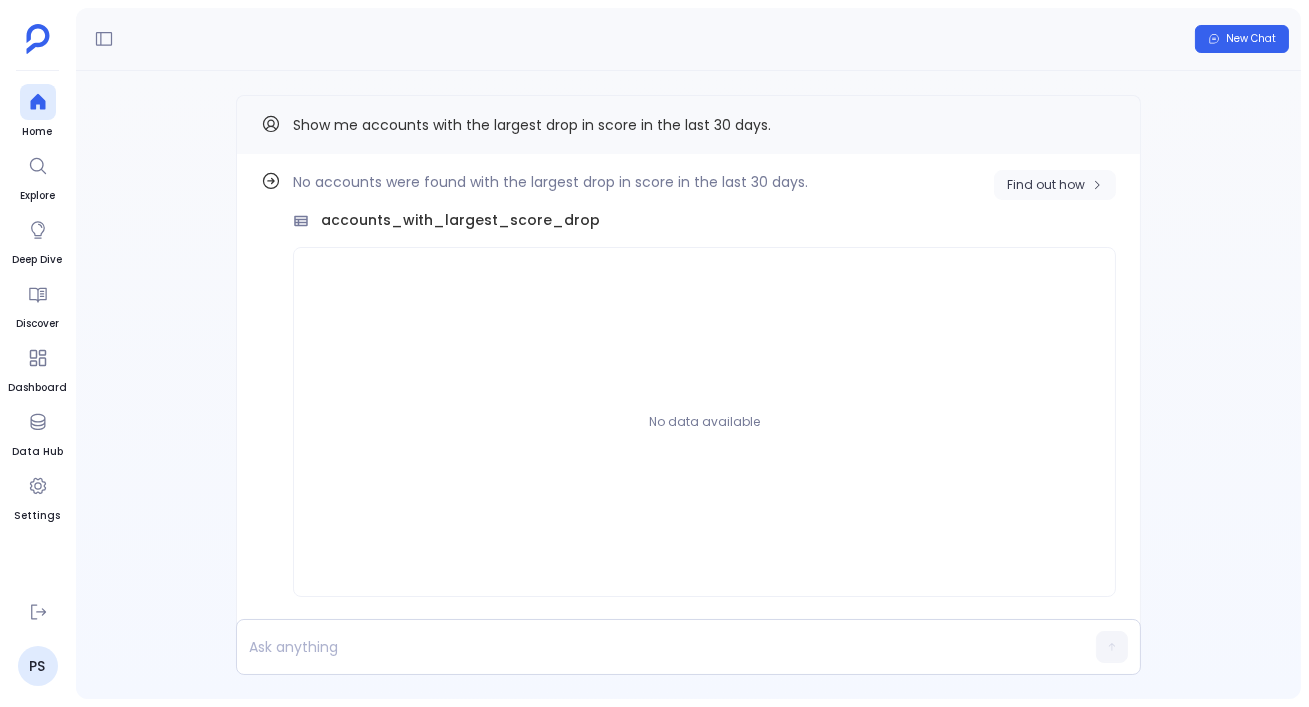 click 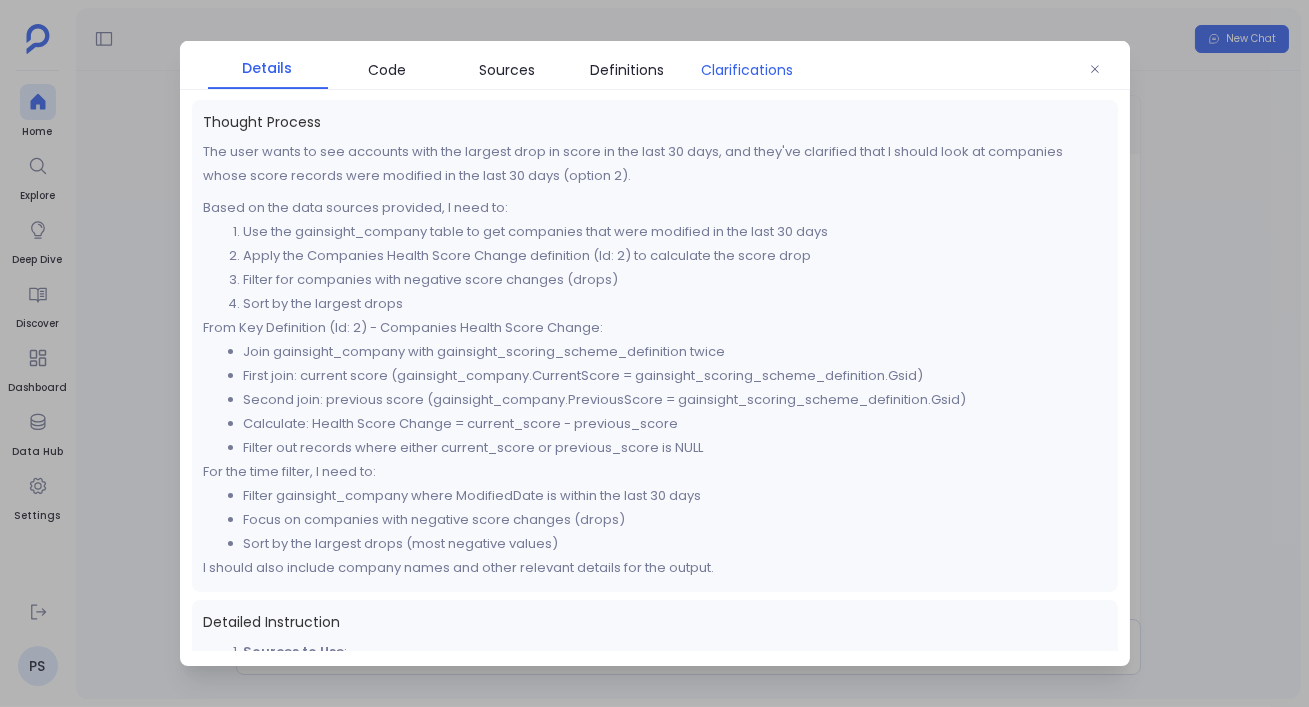 click on "Clarifications" at bounding box center (748, 70) 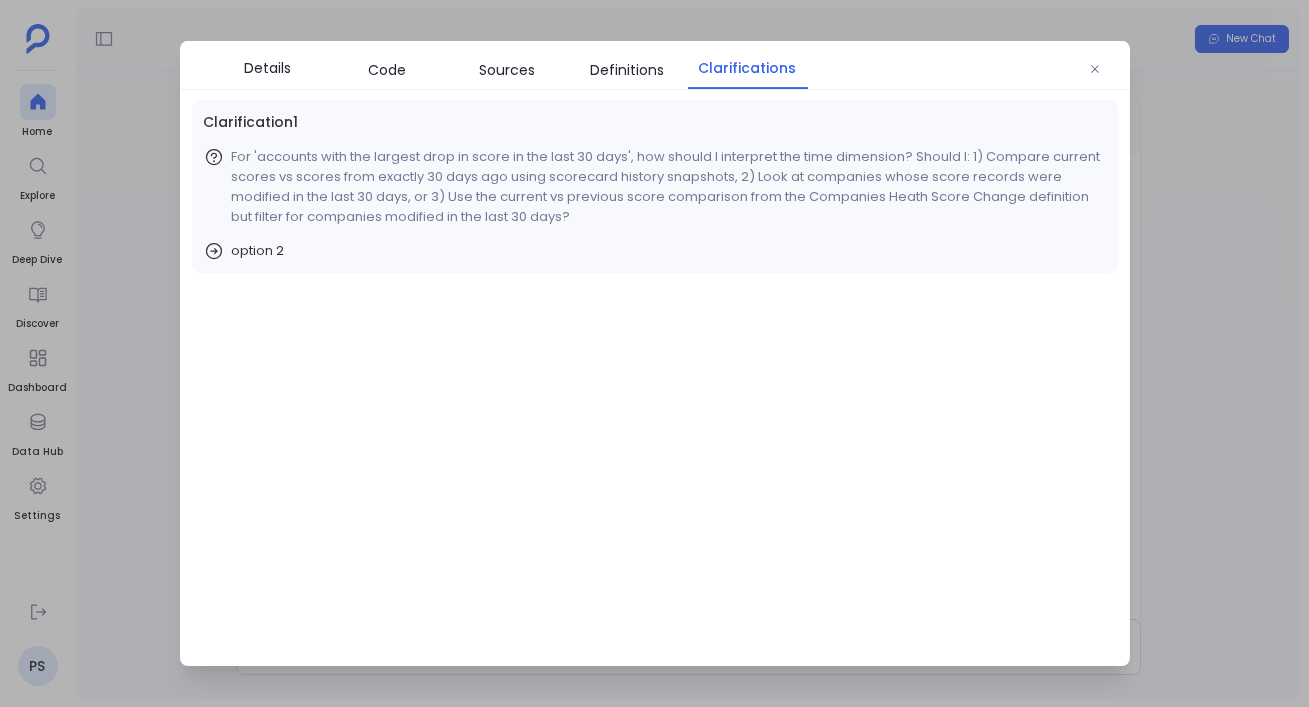 click at bounding box center (654, 353) 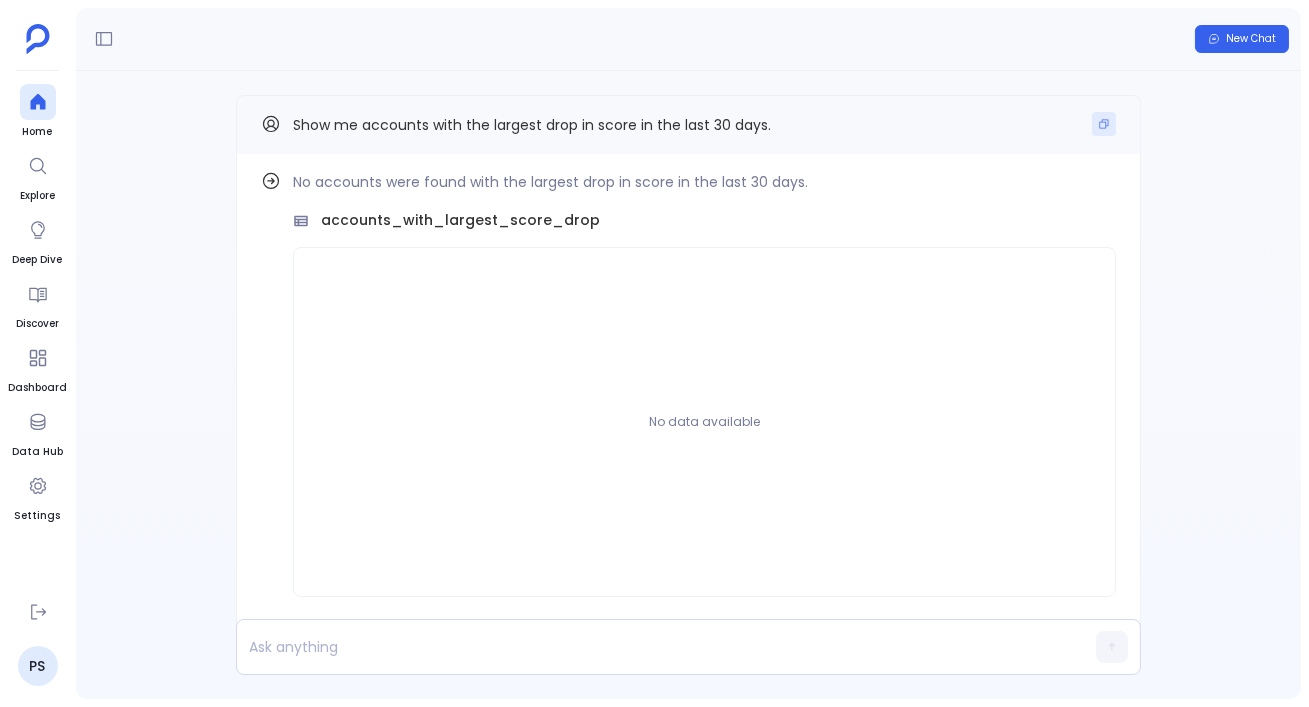 click at bounding box center [1104, 124] 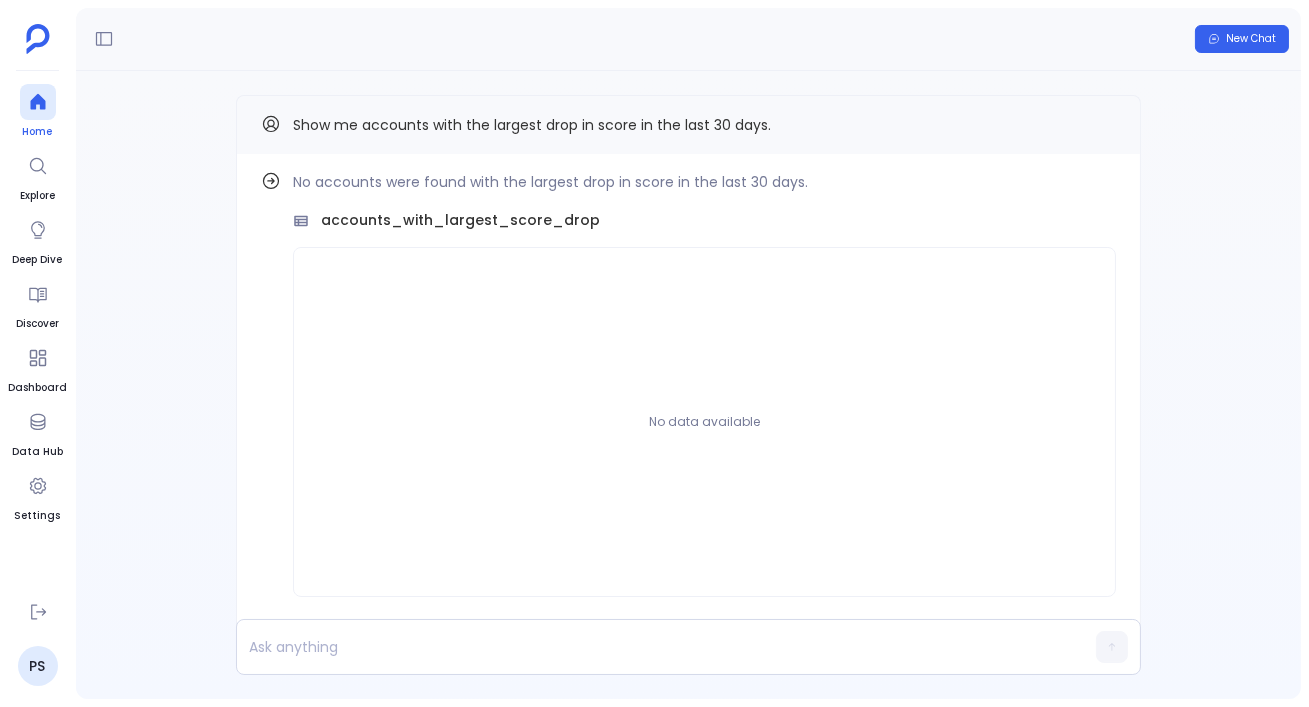 click at bounding box center (38, 102) 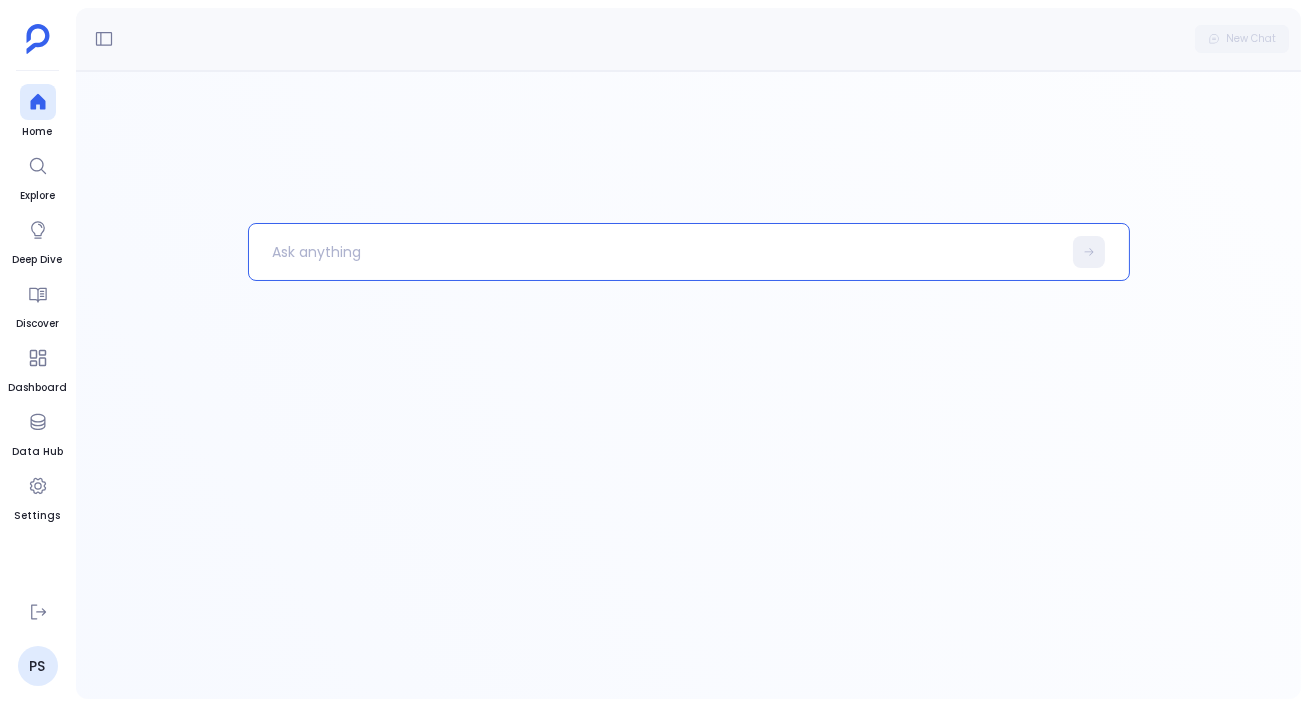 click at bounding box center (655, 252) 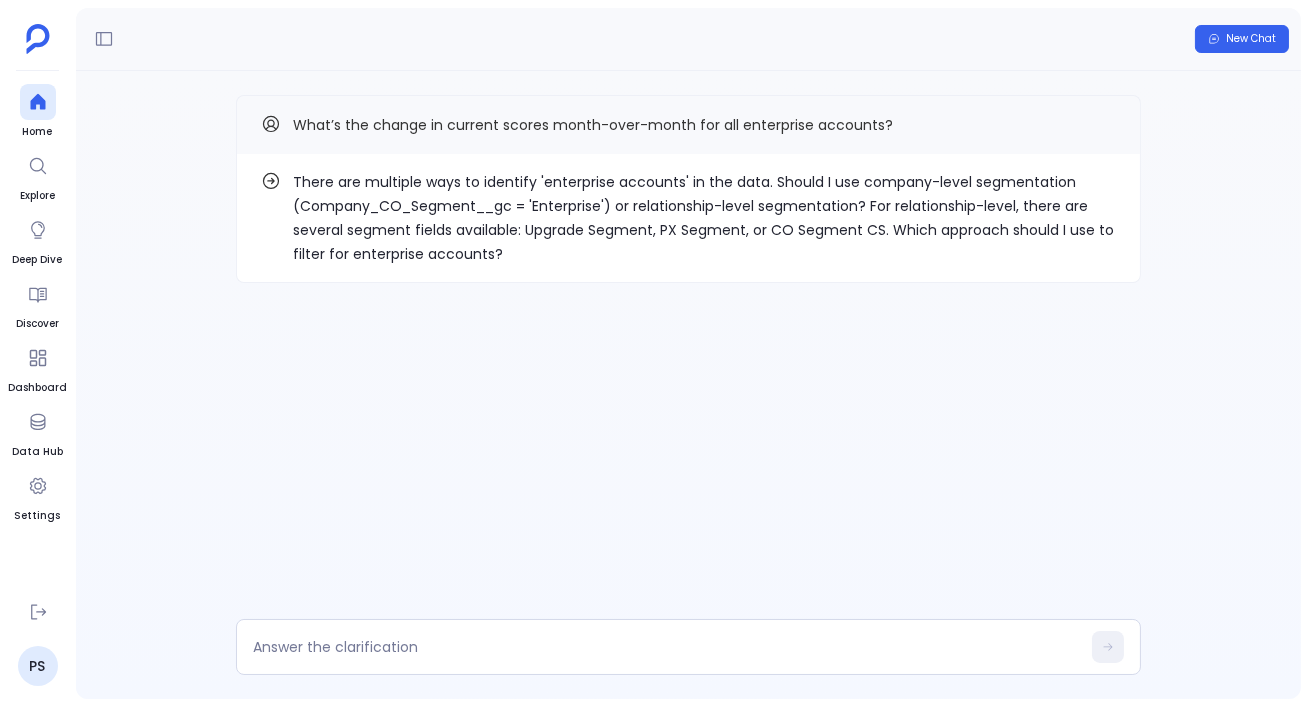 click on "There are multiple ways to identify 'enterprise accounts' in the data. Should I use company-level segmentation (Company_CO_Segment__gc = 'Enterprise') or relationship-level segmentation? For relationship-level, there are several segment fields available: Upgrade Segment, PX Segment, or CO Segment CS. Which approach should I use to filter for enterprise accounts?" at bounding box center (704, 218) 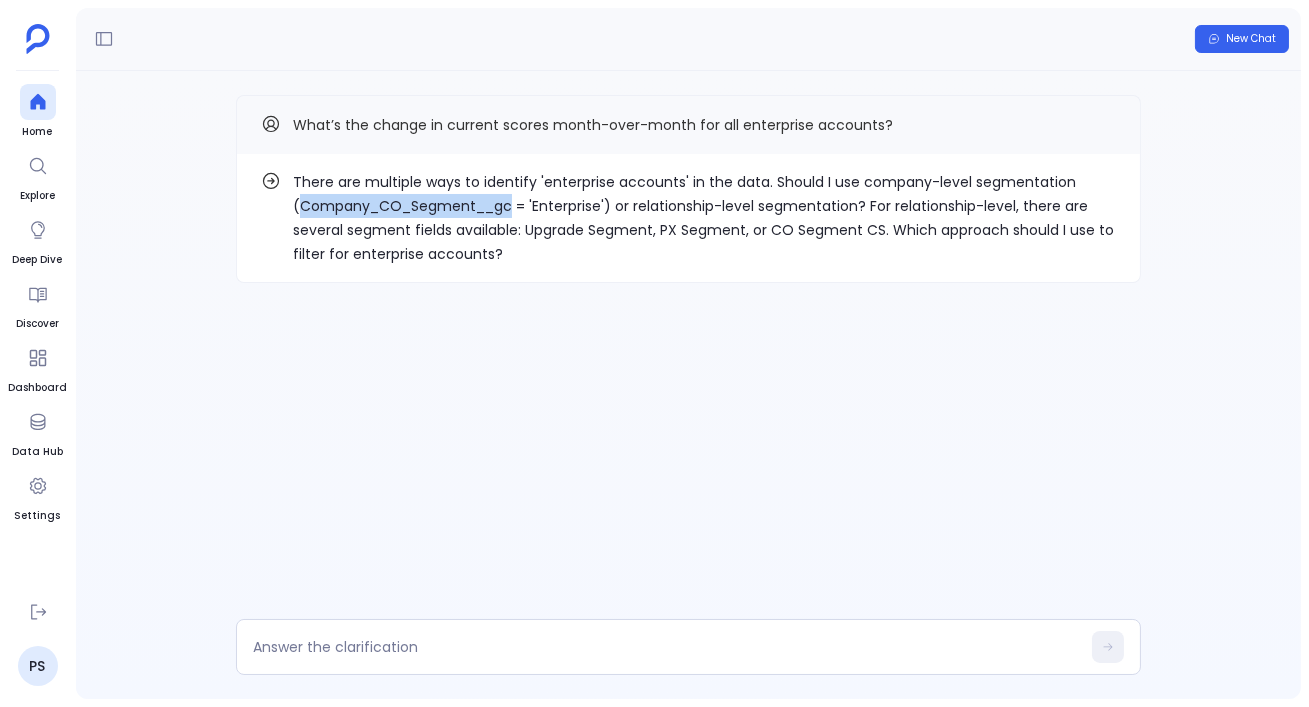 click on "There are multiple ways to identify 'enterprise accounts' in the data. Should I use company-level segmentation (Company_CO_Segment__gc = 'Enterprise') or relationship-level segmentation? For relationship-level, there are several segment fields available: Upgrade Segment, PX Segment, or CO Segment CS. Which approach should I use to filter for enterprise accounts?" at bounding box center (704, 218) 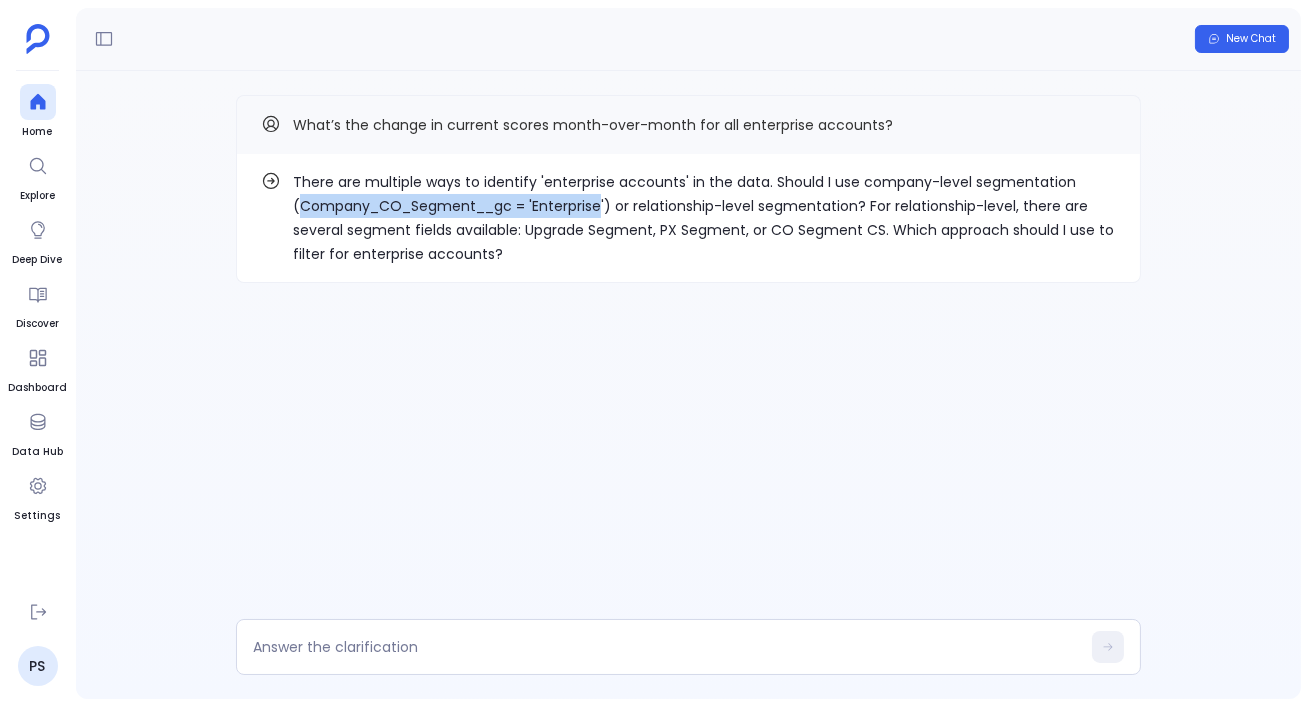 click on "There are multiple ways to identify 'enterprise accounts' in the data. Should I use company-level segmentation (Company_CO_Segment__gc = 'Enterprise') or relationship-level segmentation? For relationship-level, there are several segment fields available: Upgrade Segment, PX Segment, or CO Segment CS. Which approach should I use to filter for enterprise accounts?" at bounding box center [704, 218] 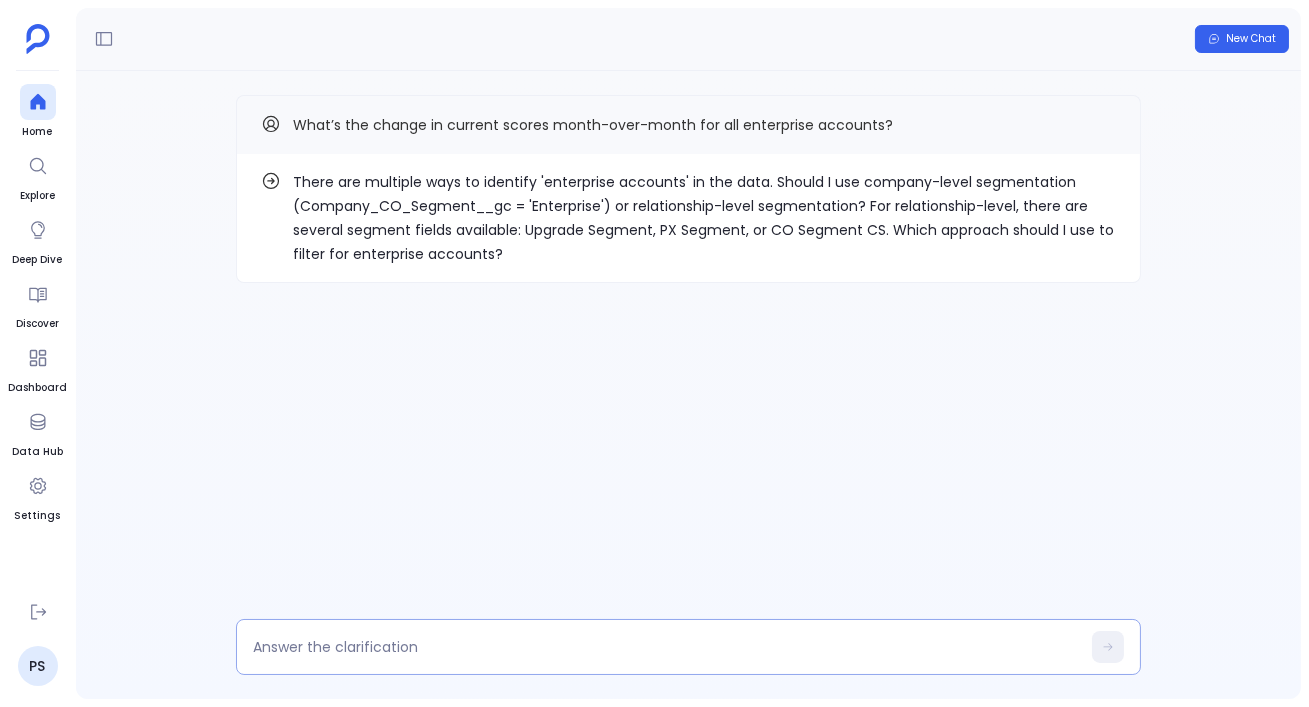 click at bounding box center (666, 647) 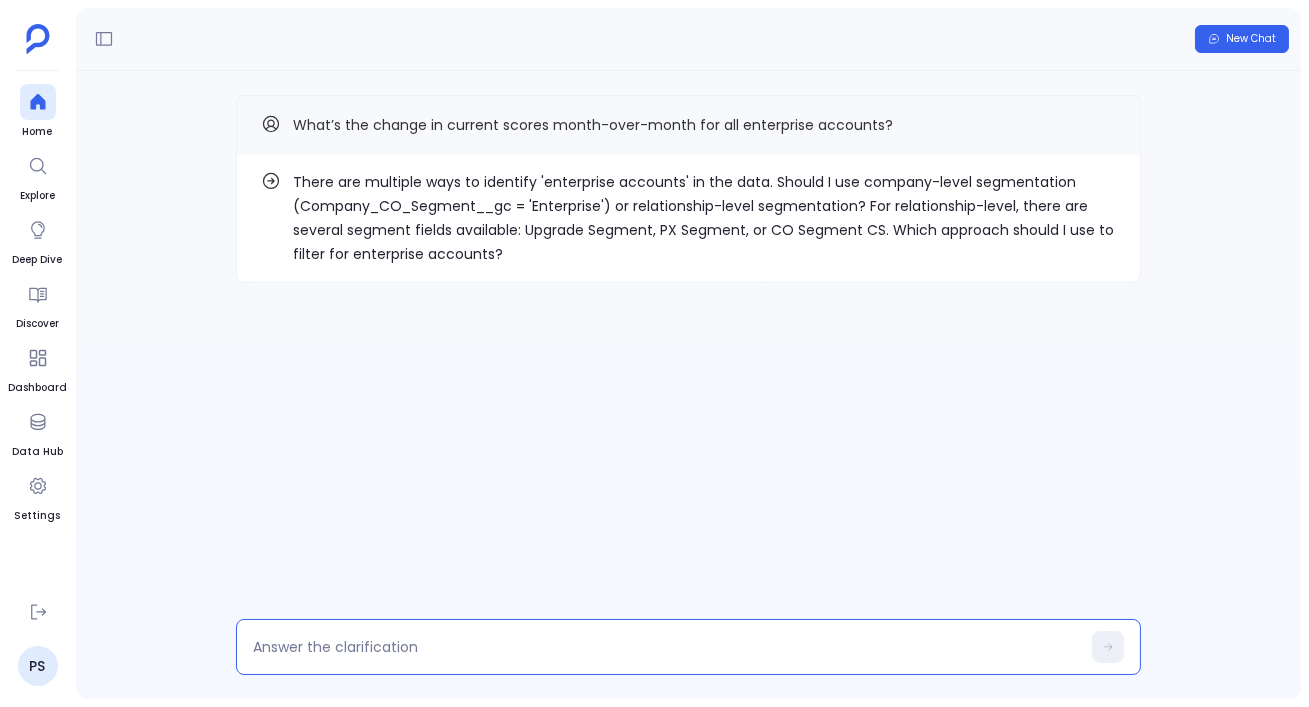 type on "Company_CO_Segment__gc = 'Enterprise" 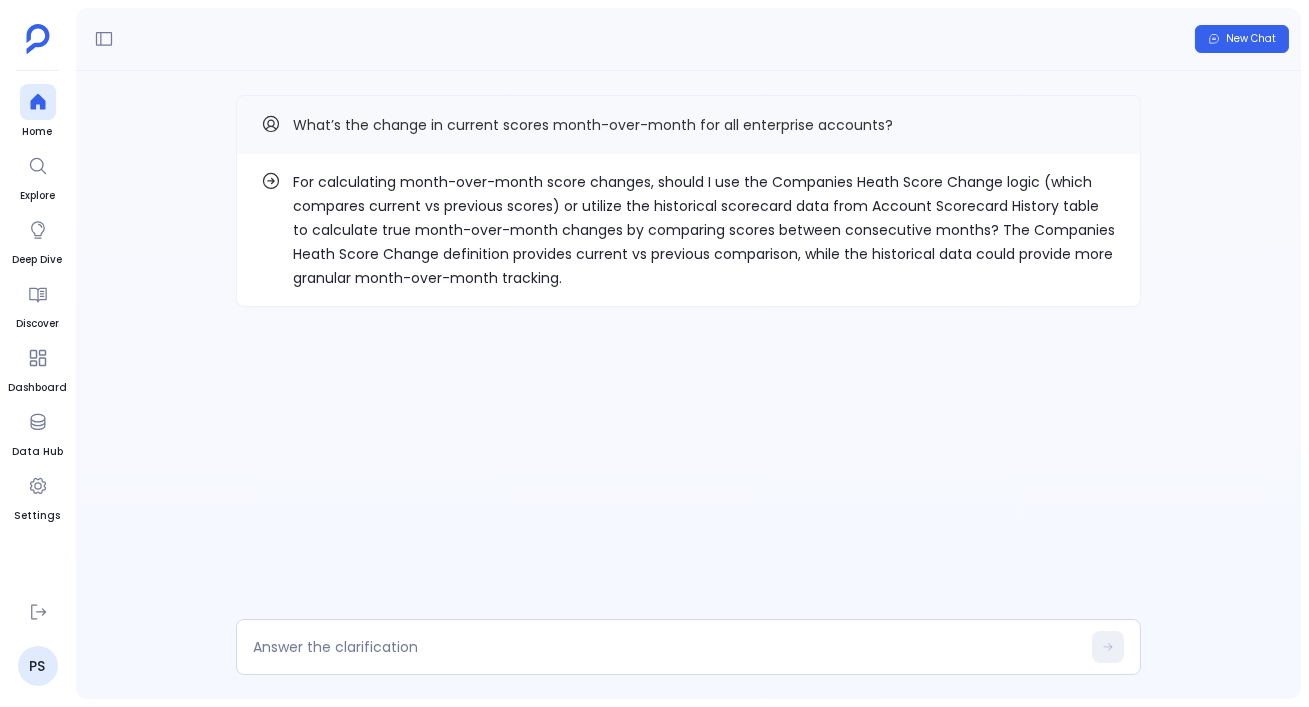 click on "For calculating month-over-month score changes, should I use the Companies Heath Score Change logic (which compares current vs previous scores) or utilize the historical scorecard data from Account Scorecard History table to calculate true month-over-month changes by comparing scores between consecutive months? The Companies Heath Score Change definition provides current vs previous comparison, while the historical data could provide more granular month-over-month tracking." at bounding box center (704, 230) 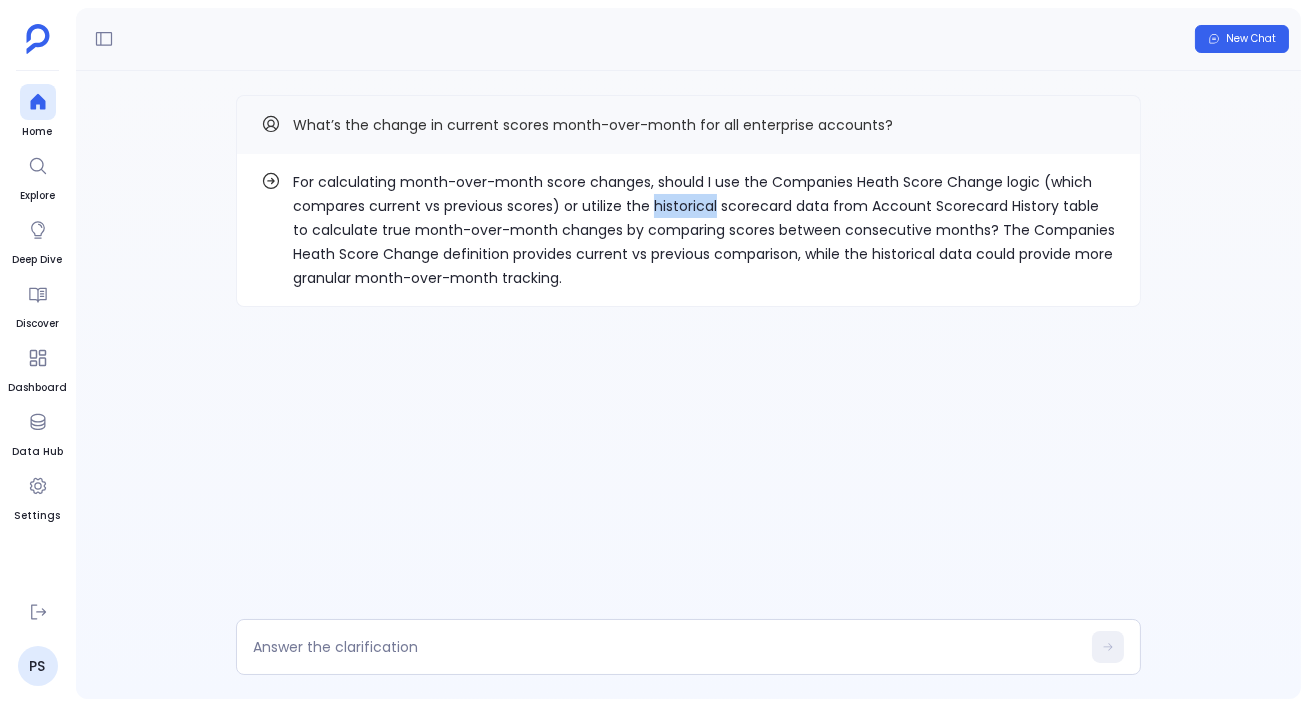 click on "For calculating month-over-month score changes, should I use the Companies Heath Score Change logic (which compares current vs previous scores) or utilize the historical scorecard data from Account Scorecard History table to calculate true month-over-month changes by comparing scores between consecutive months? The Companies Heath Score Change definition provides current vs previous comparison, while the historical data could provide more granular month-over-month tracking." at bounding box center (704, 230) 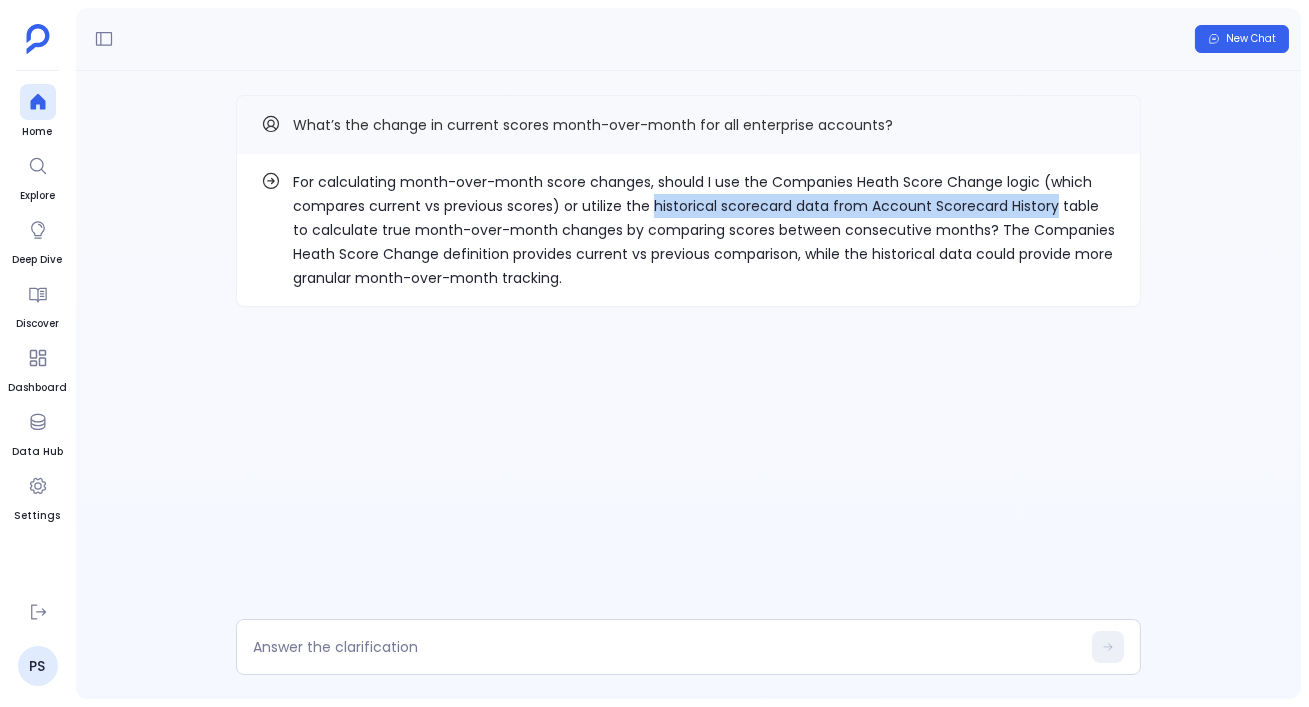 click on "For calculating month-over-month score changes, should I use the Companies Heath Score Change logic (which compares current vs previous scores) or utilize the historical scorecard data from Account Scorecard History table to calculate true month-over-month changes by comparing scores between consecutive months? The Companies Heath Score Change definition provides current vs previous comparison, while the historical data could provide more granular month-over-month tracking." at bounding box center [704, 230] 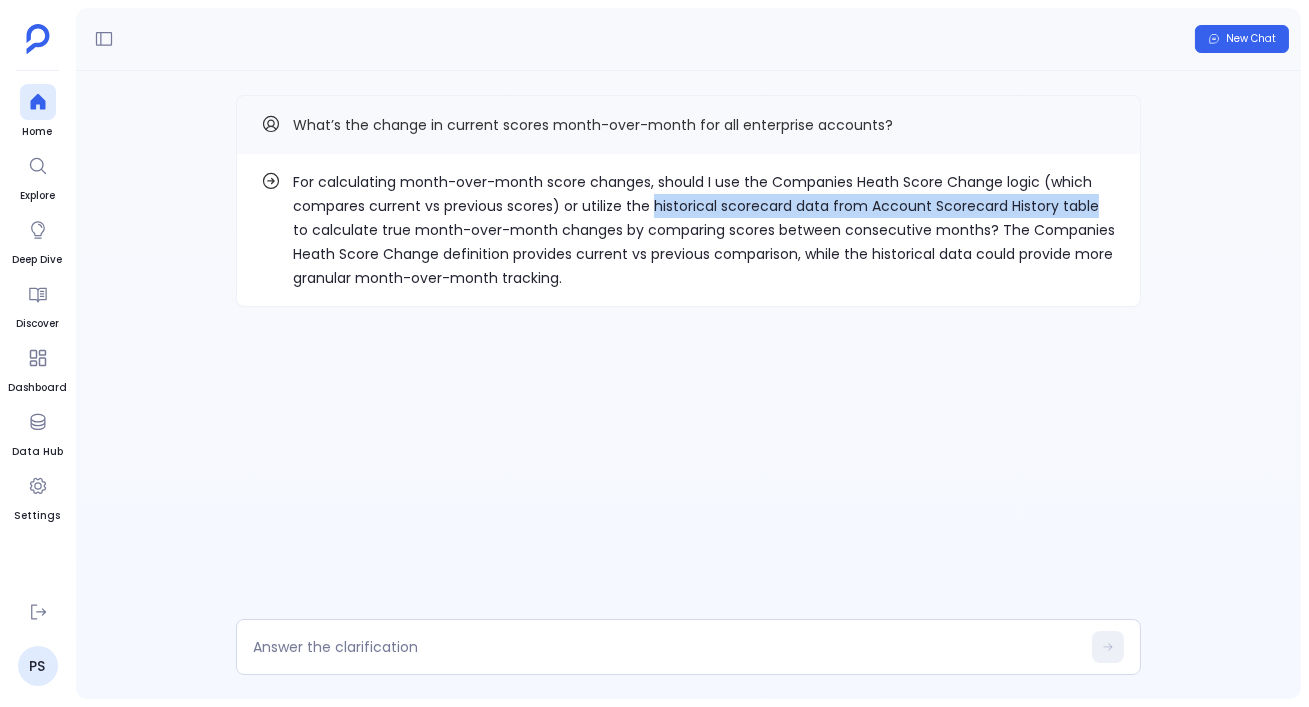 click on "For calculating month-over-month score changes, should I use the Companies Heath Score Change logic (which compares current vs previous scores) or utilize the historical scorecard data from Account Scorecard History table to calculate true month-over-month changes by comparing scores between consecutive months? The Companies Heath Score Change definition provides current vs previous comparison, while the historical data could provide more granular month-over-month tracking." at bounding box center (704, 230) 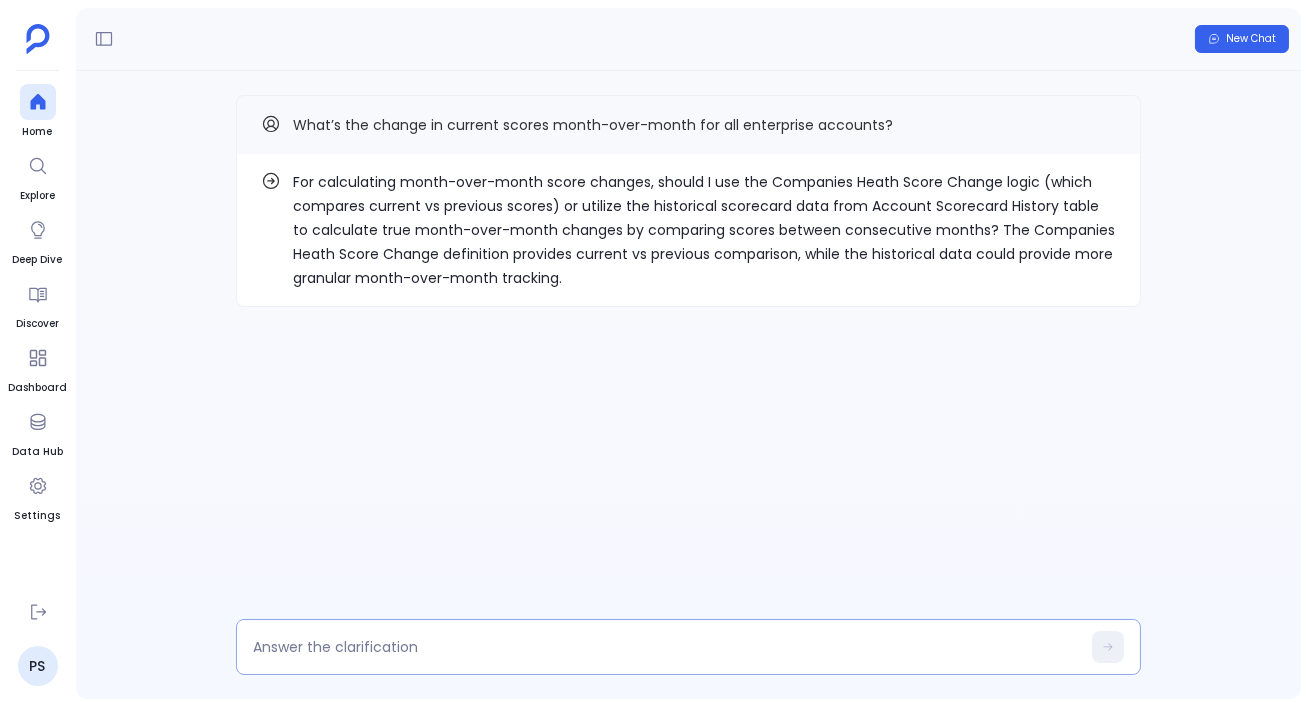 click at bounding box center (688, 647) 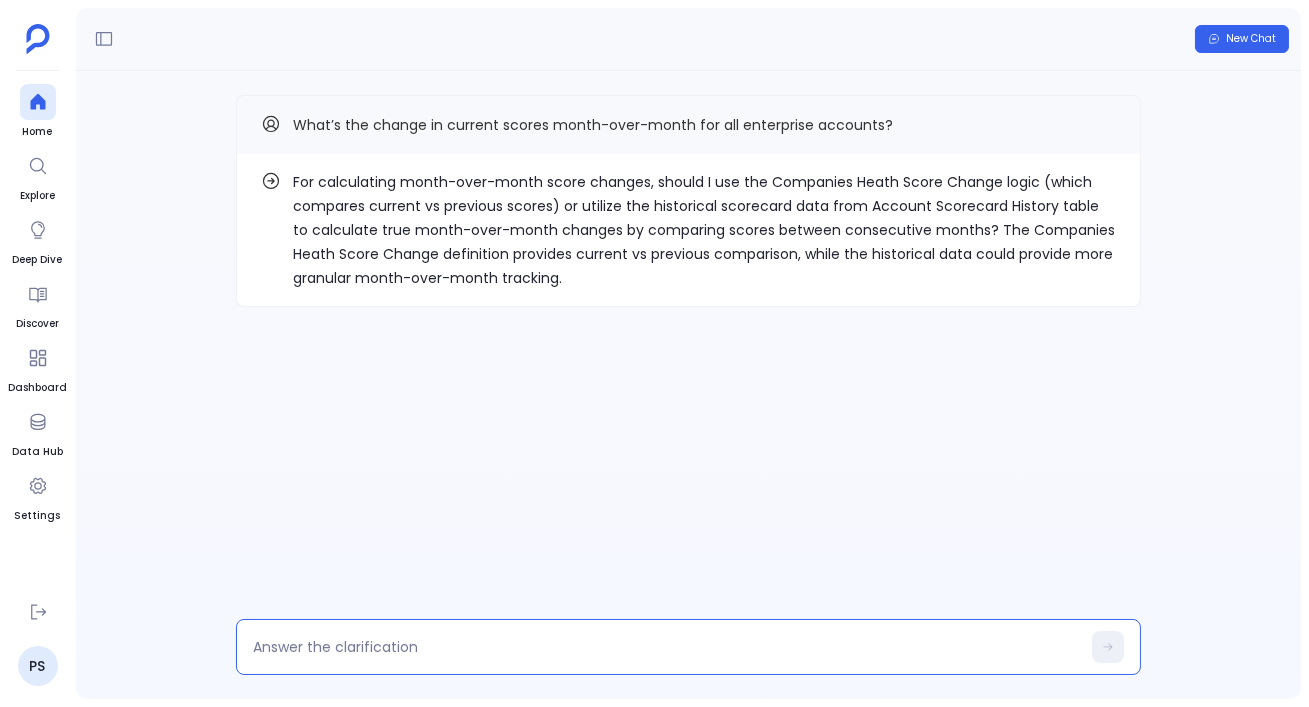 type on "historical scorecard data from Account Scorecard History table" 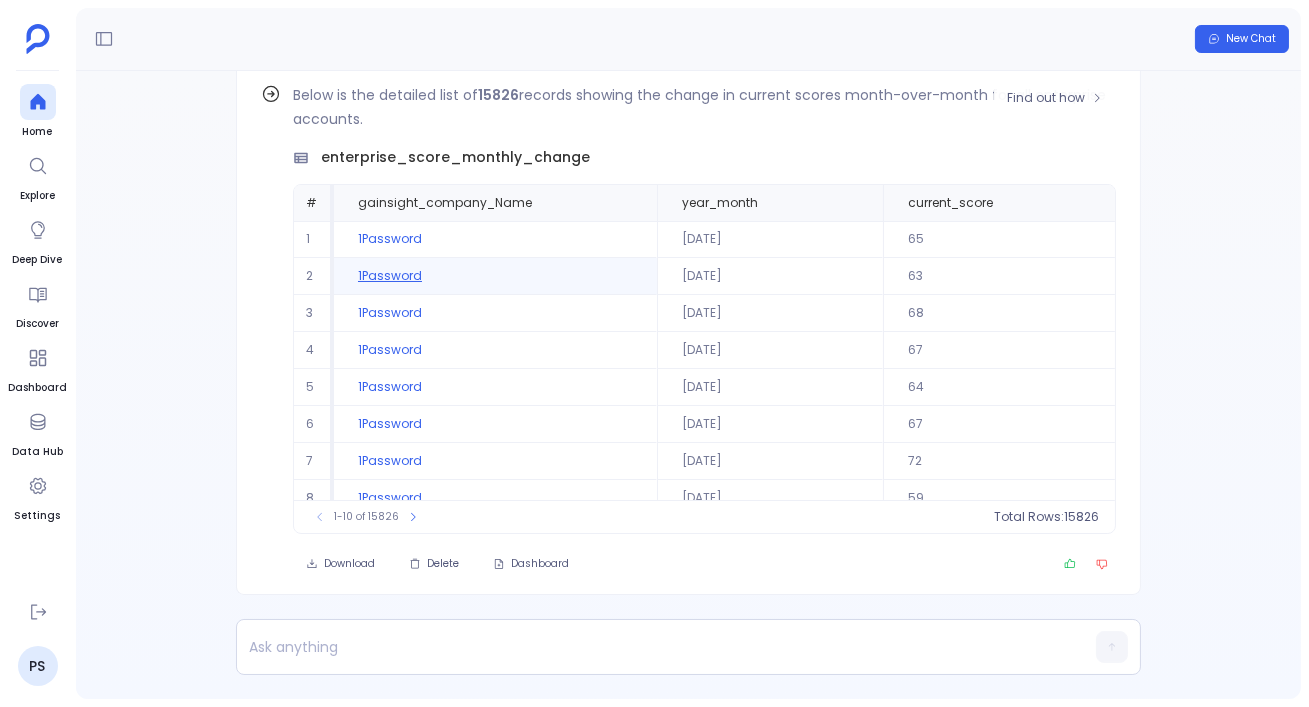 scroll, scrollTop: -85, scrollLeft: 0, axis: vertical 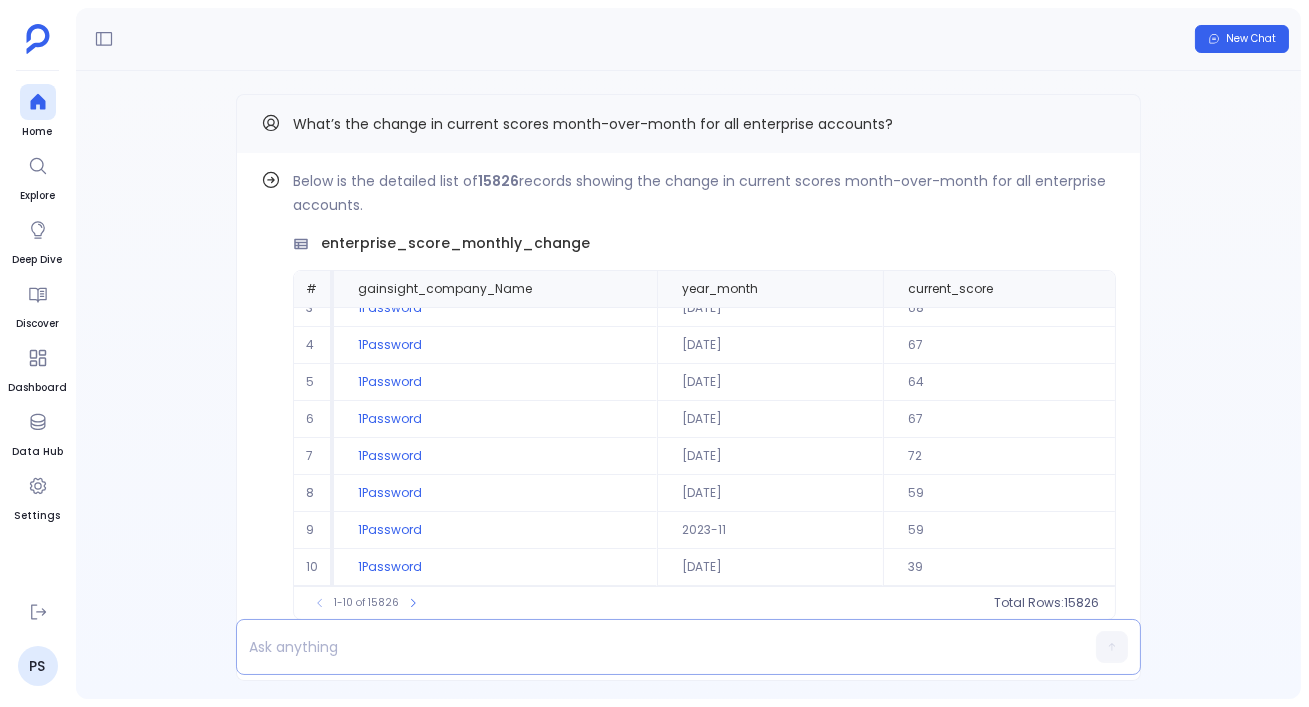 click at bounding box center [650, 647] 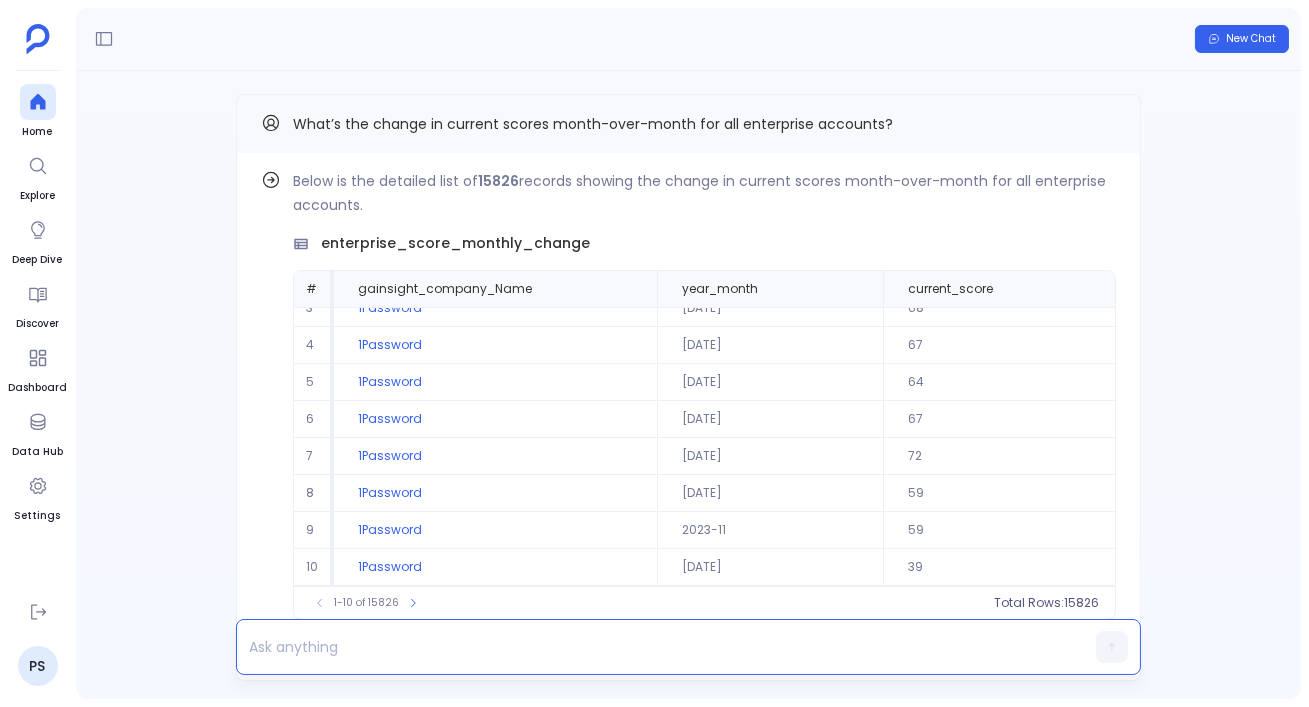 type 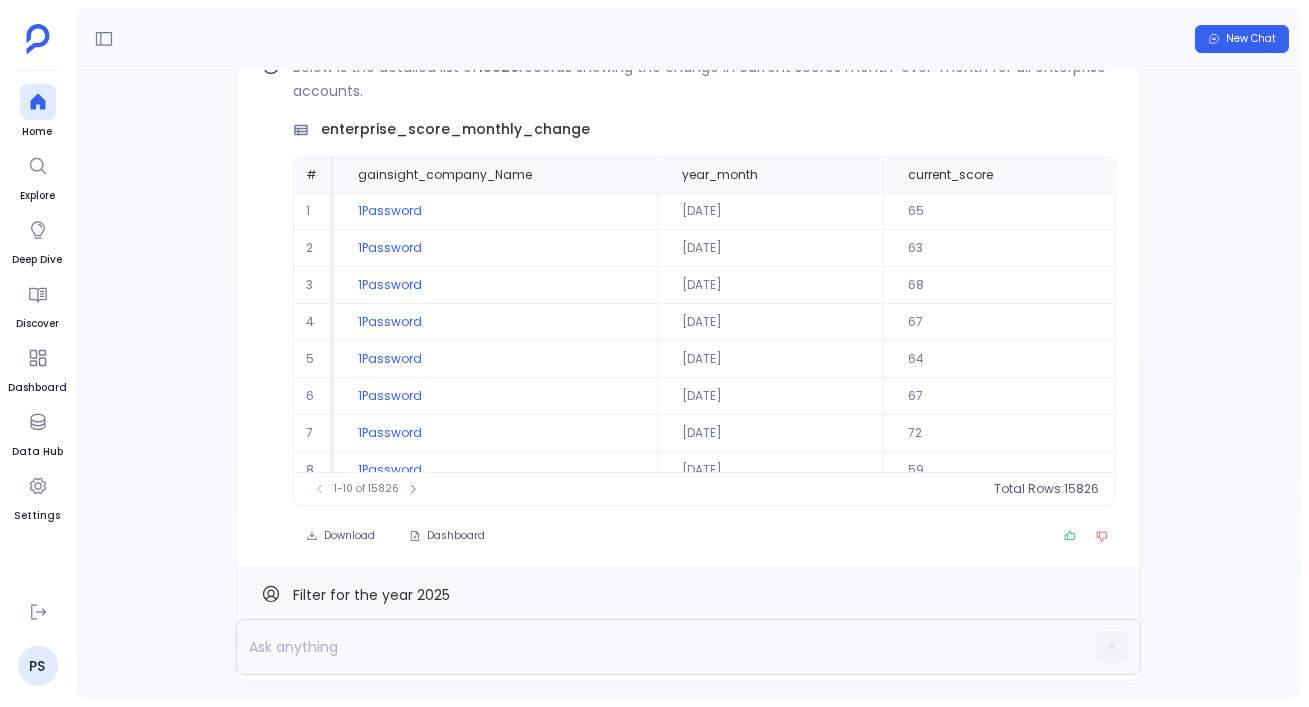 scroll, scrollTop: 0, scrollLeft: 0, axis: both 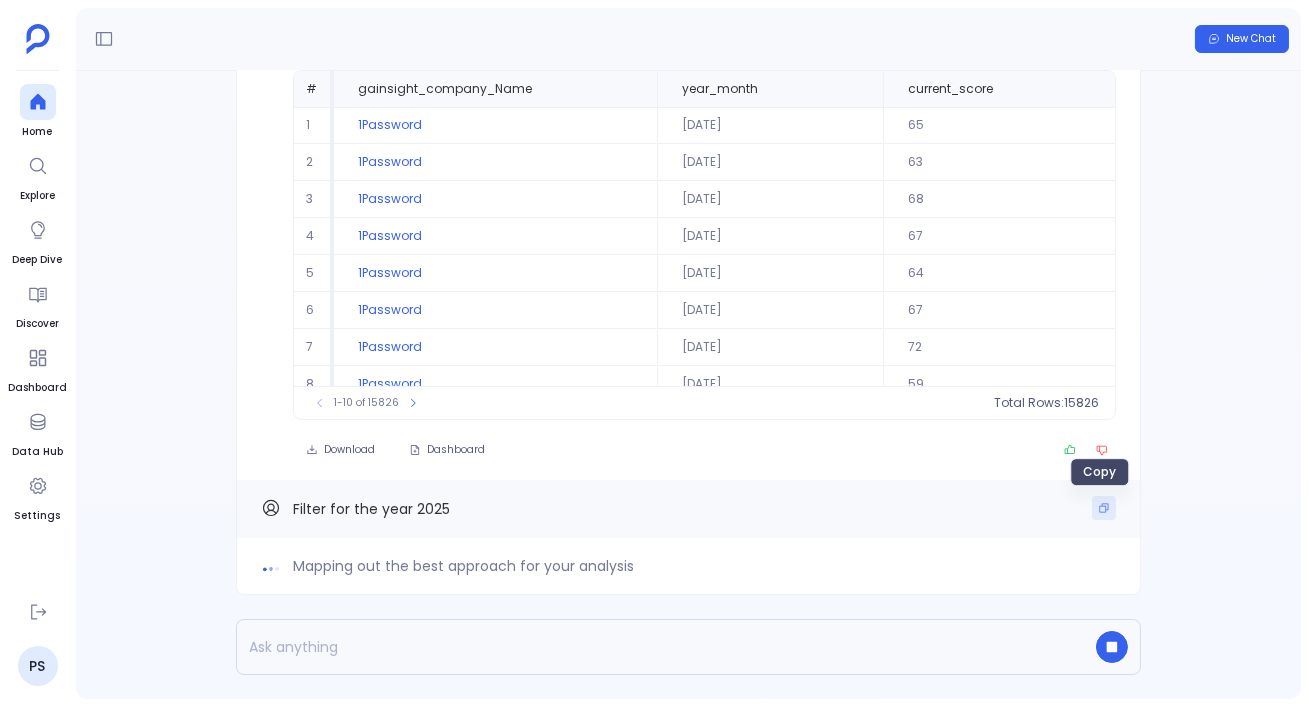 click at bounding box center [1104, 508] 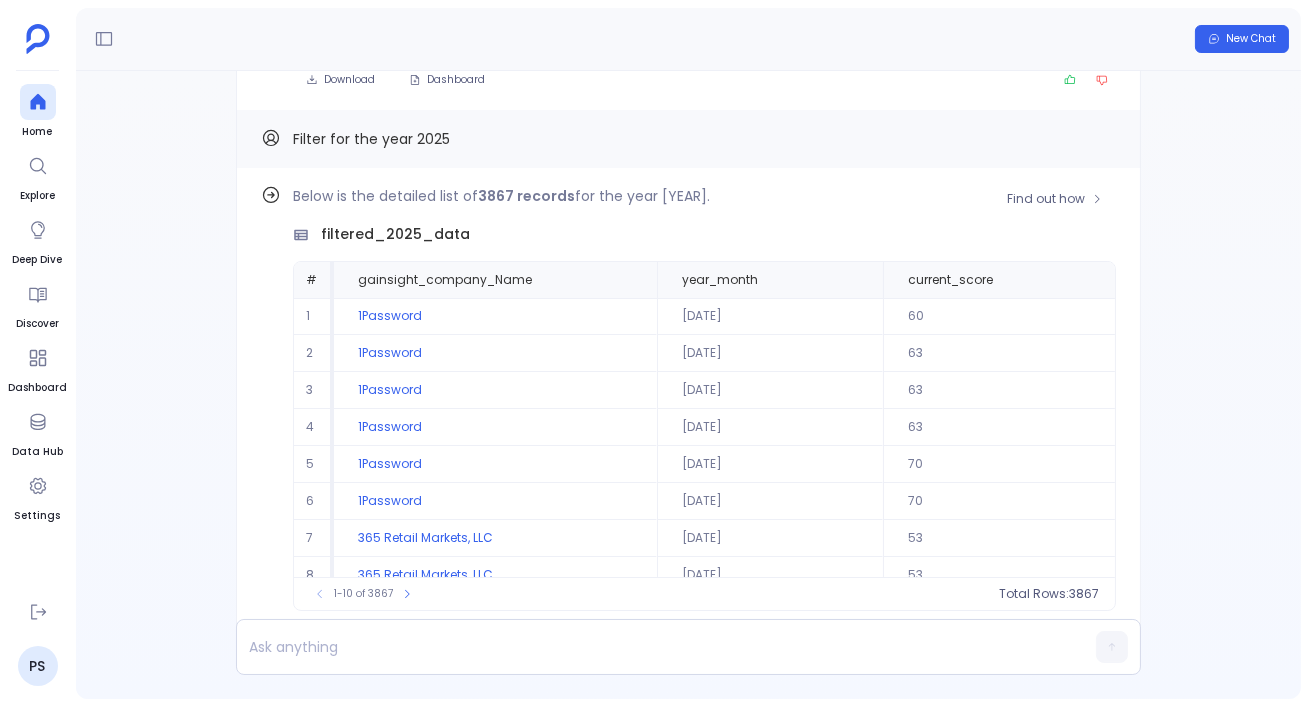 scroll, scrollTop: -104, scrollLeft: 0, axis: vertical 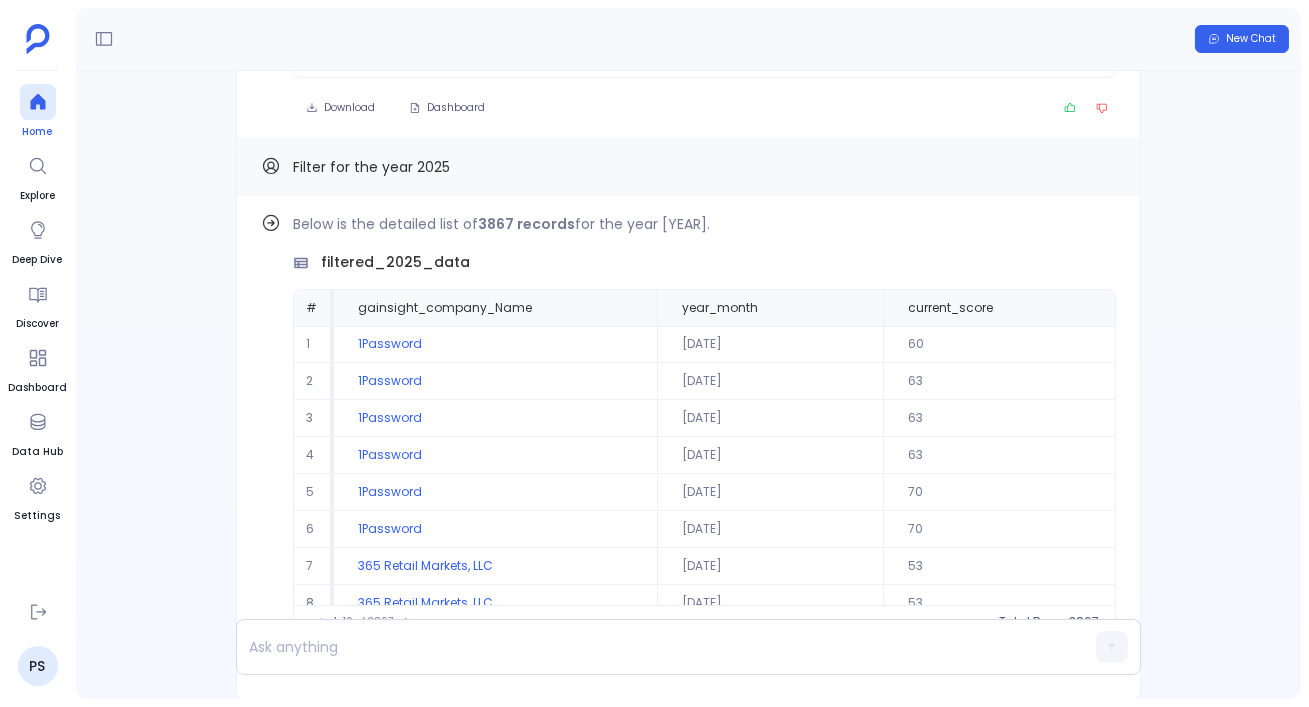click at bounding box center [38, 102] 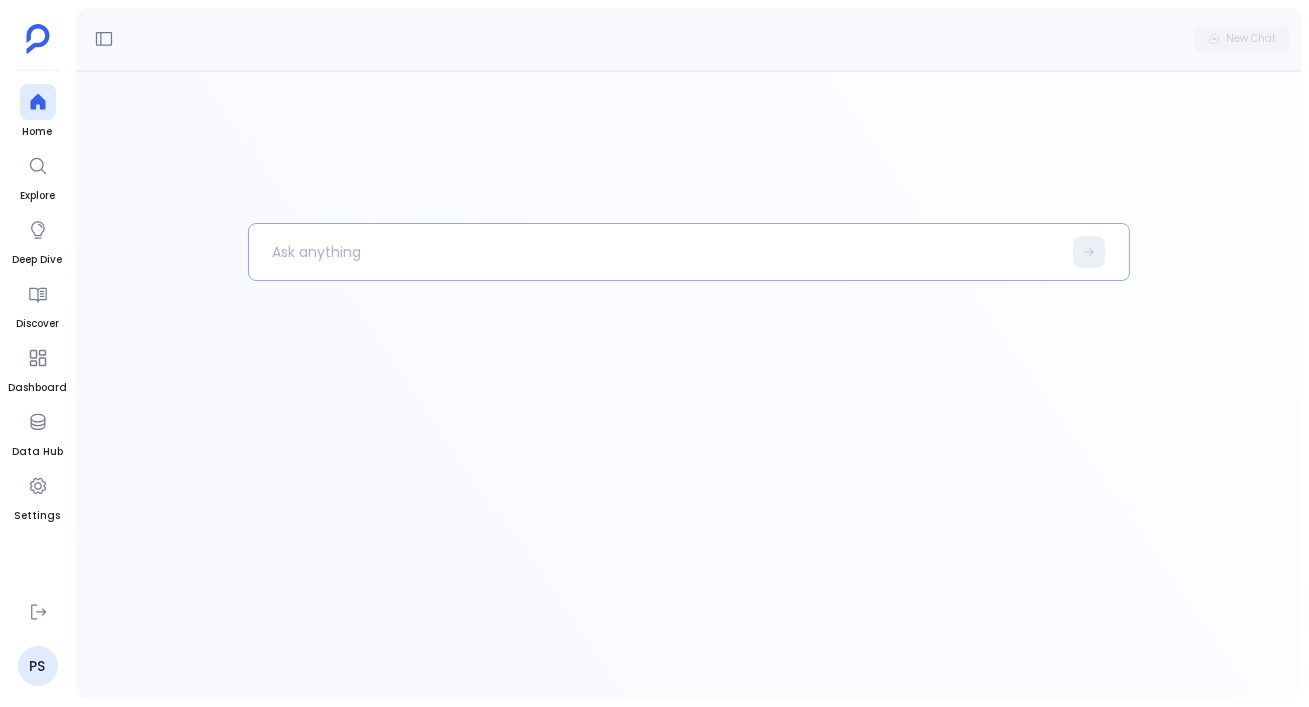 click at bounding box center (655, 252) 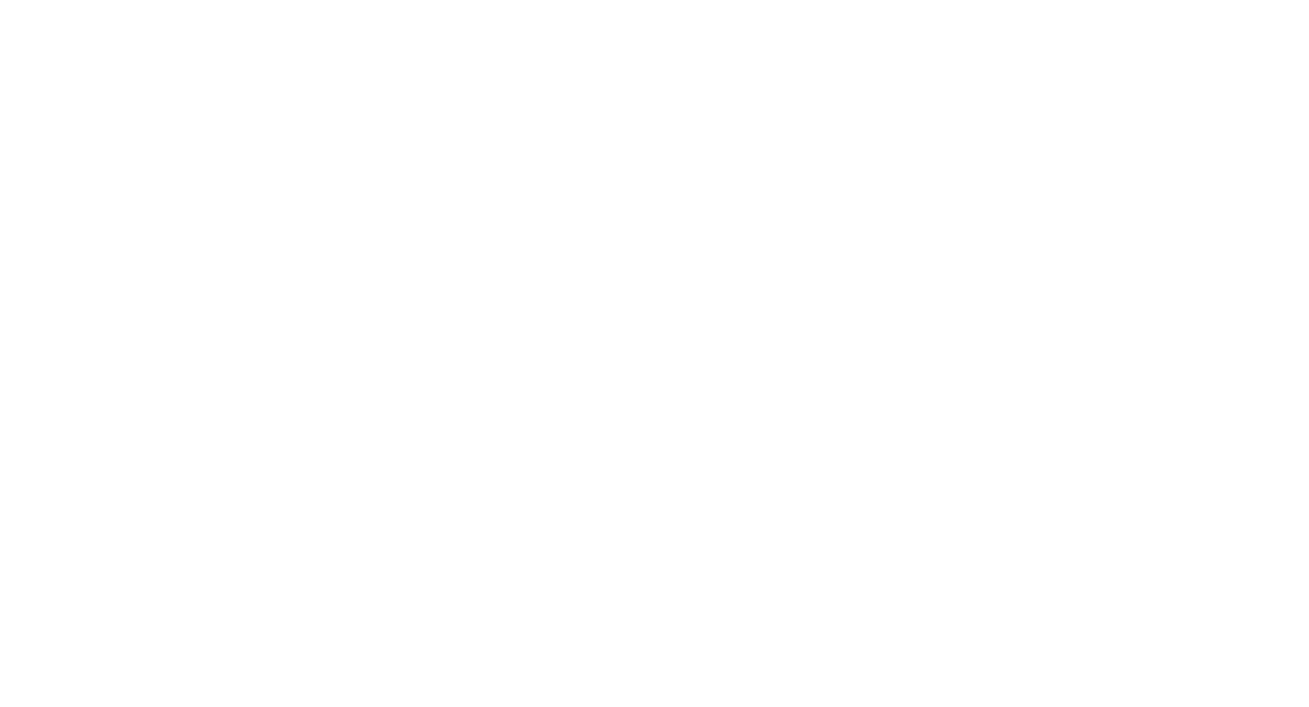 scroll, scrollTop: 0, scrollLeft: 0, axis: both 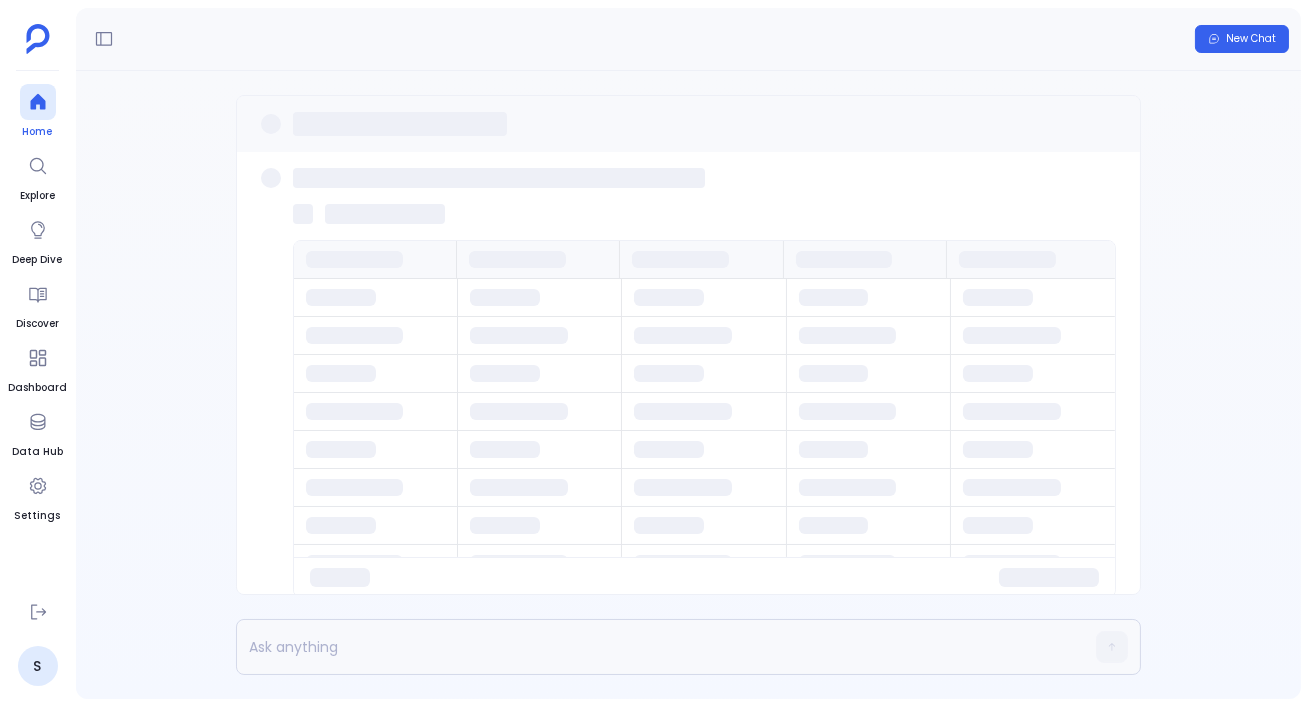 click 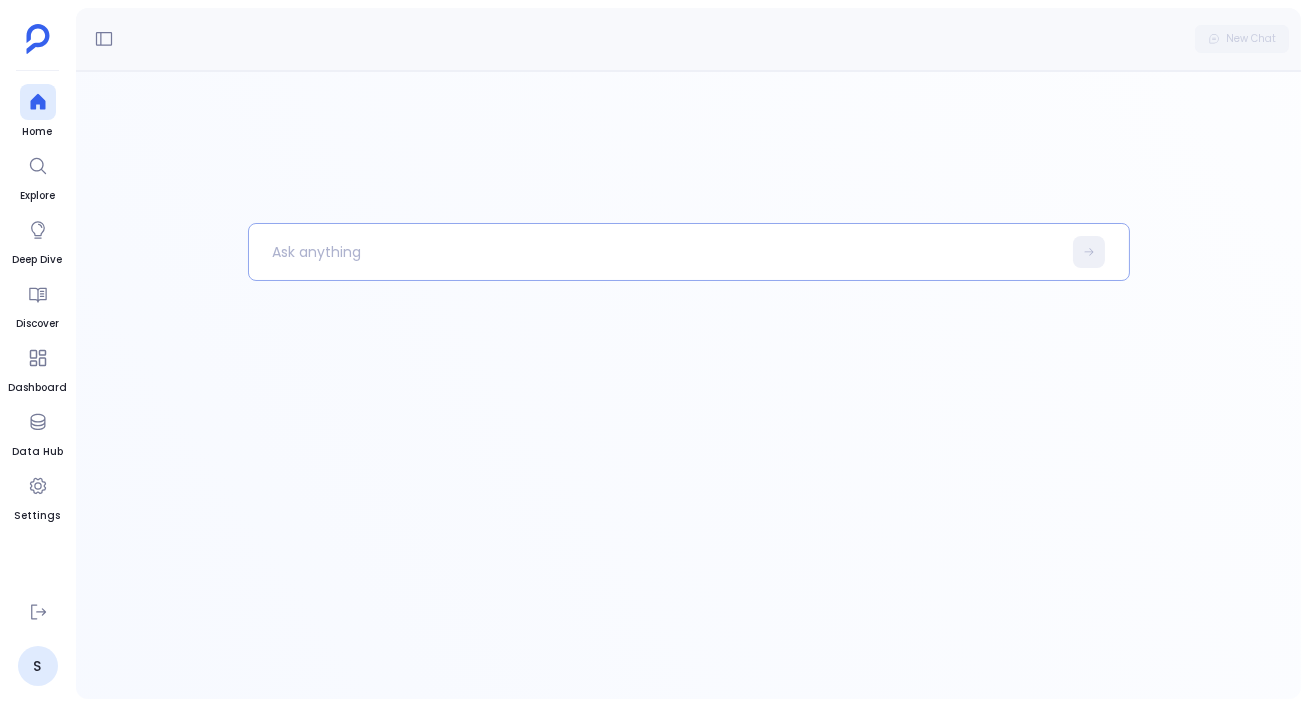 click at bounding box center [655, 252] 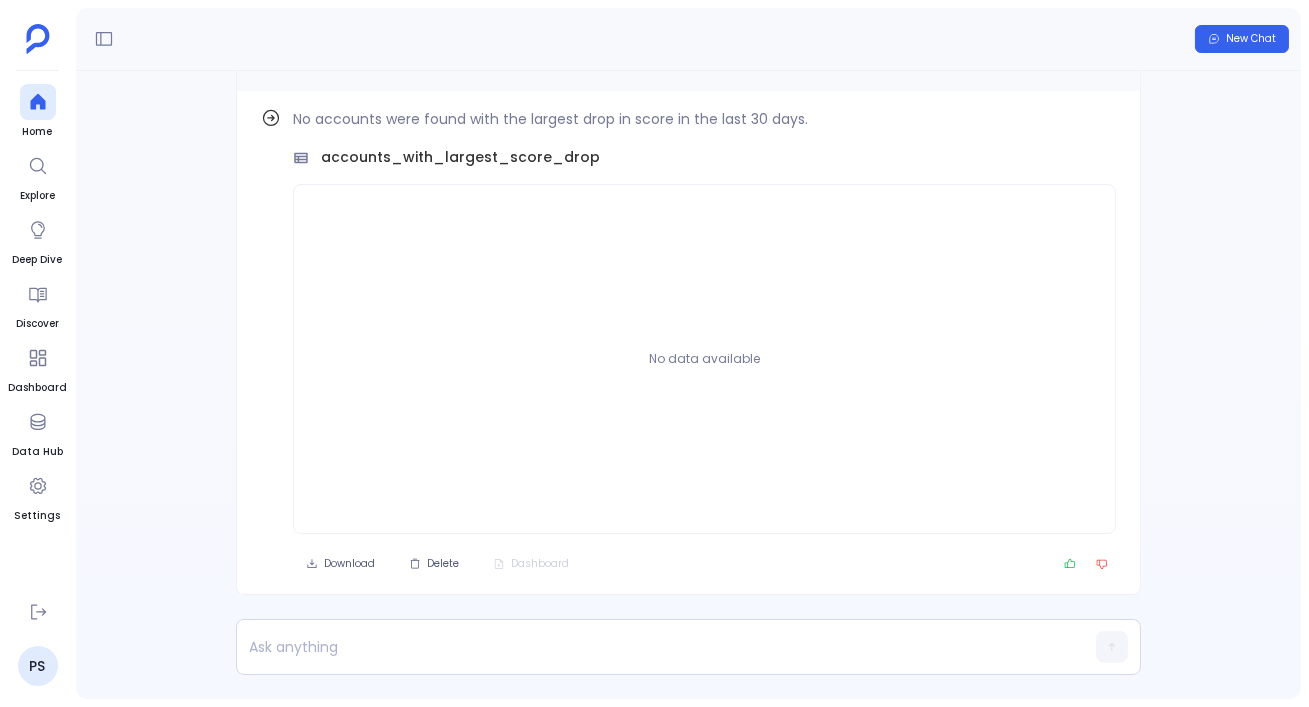 scroll, scrollTop: -62, scrollLeft: 0, axis: vertical 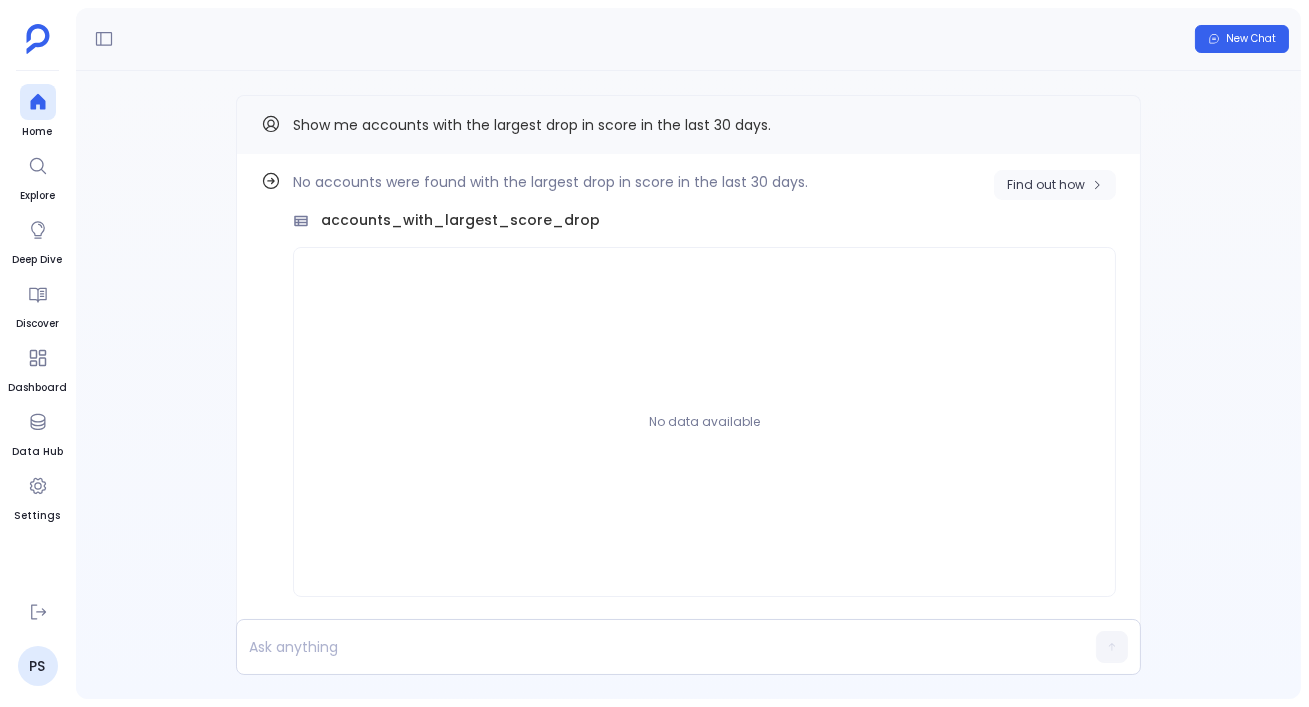 click on "Find out how" at bounding box center (1046, 185) 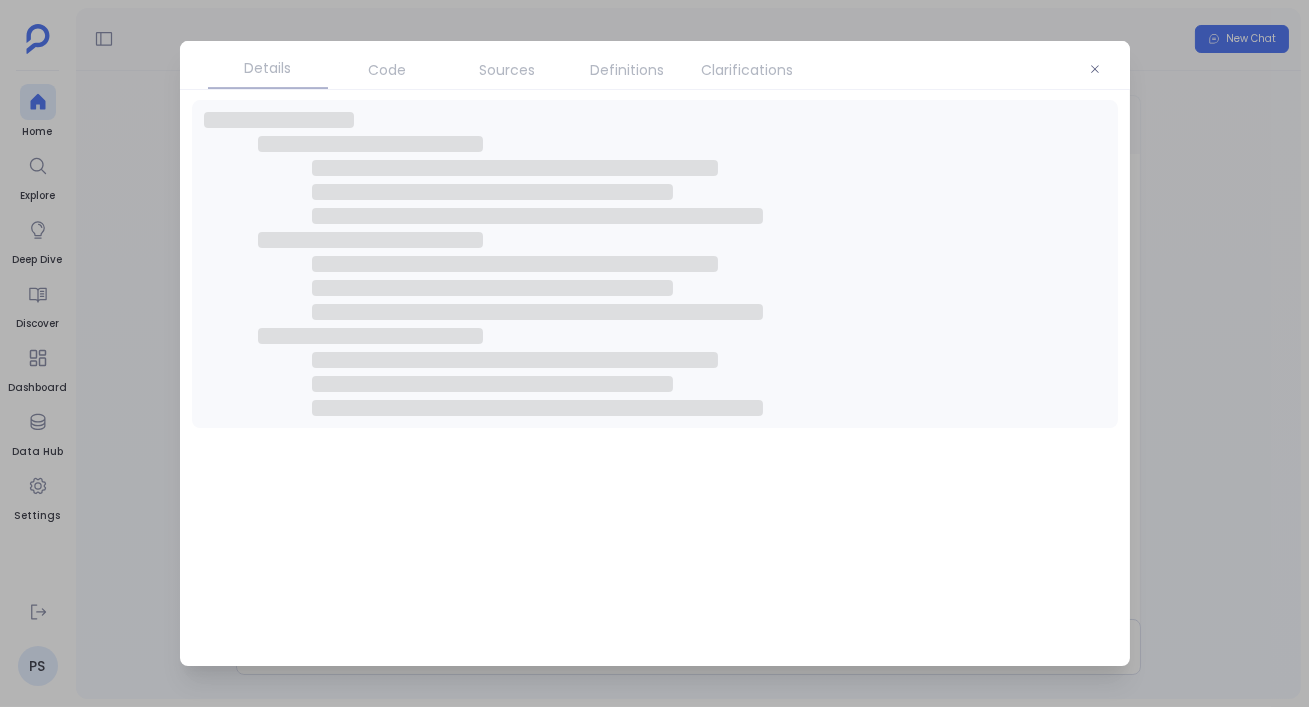 click on "Clarifications" at bounding box center [748, 70] 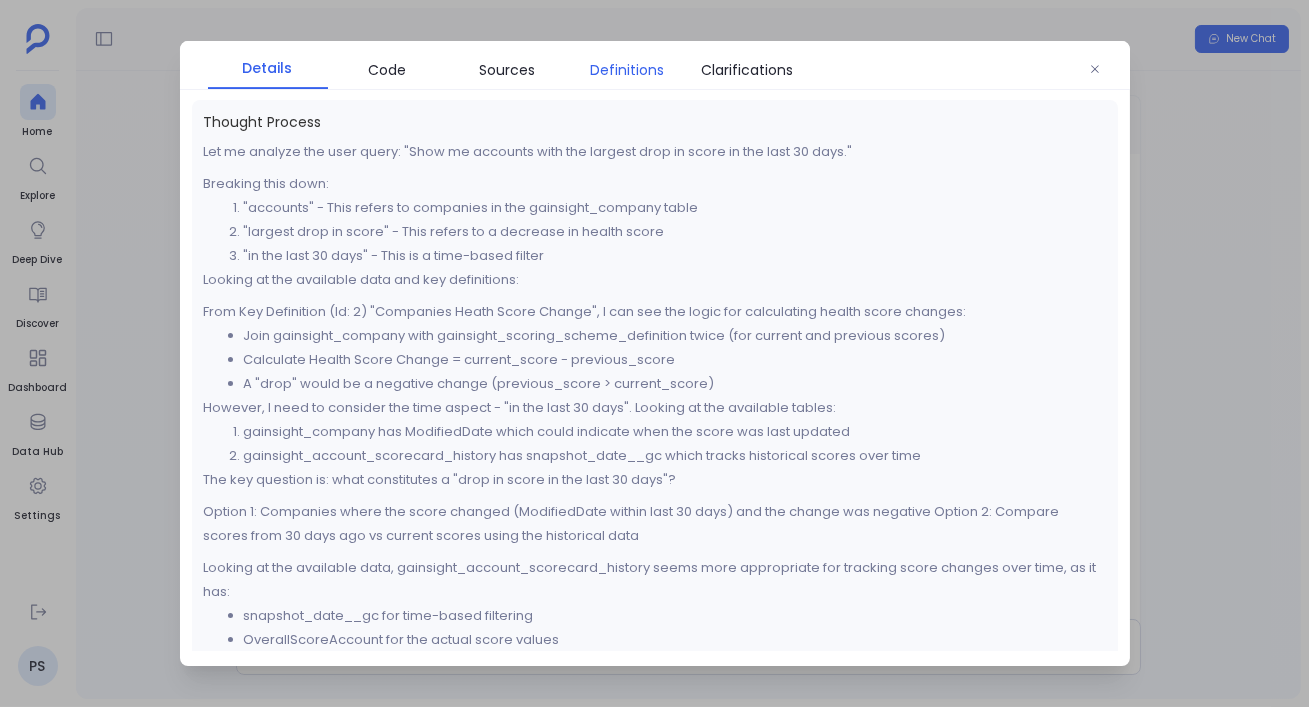 click on "Definitions" at bounding box center [628, 70] 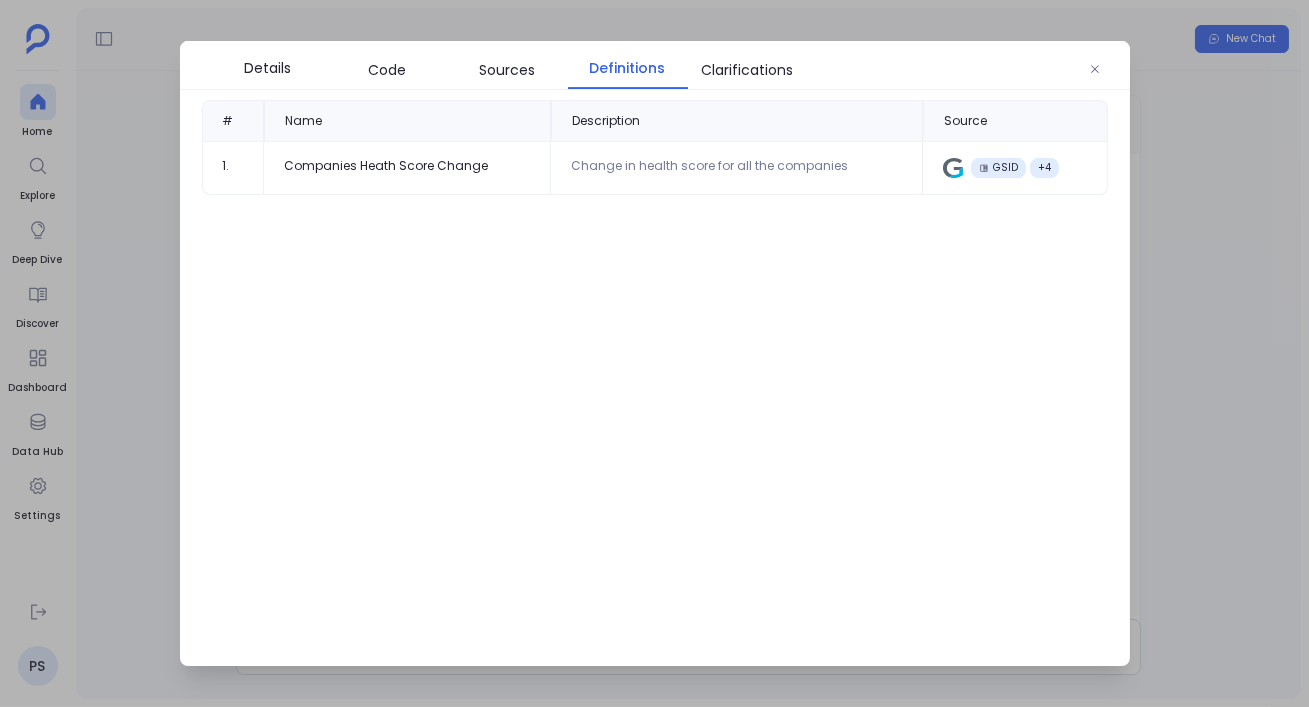 click at bounding box center (654, 353) 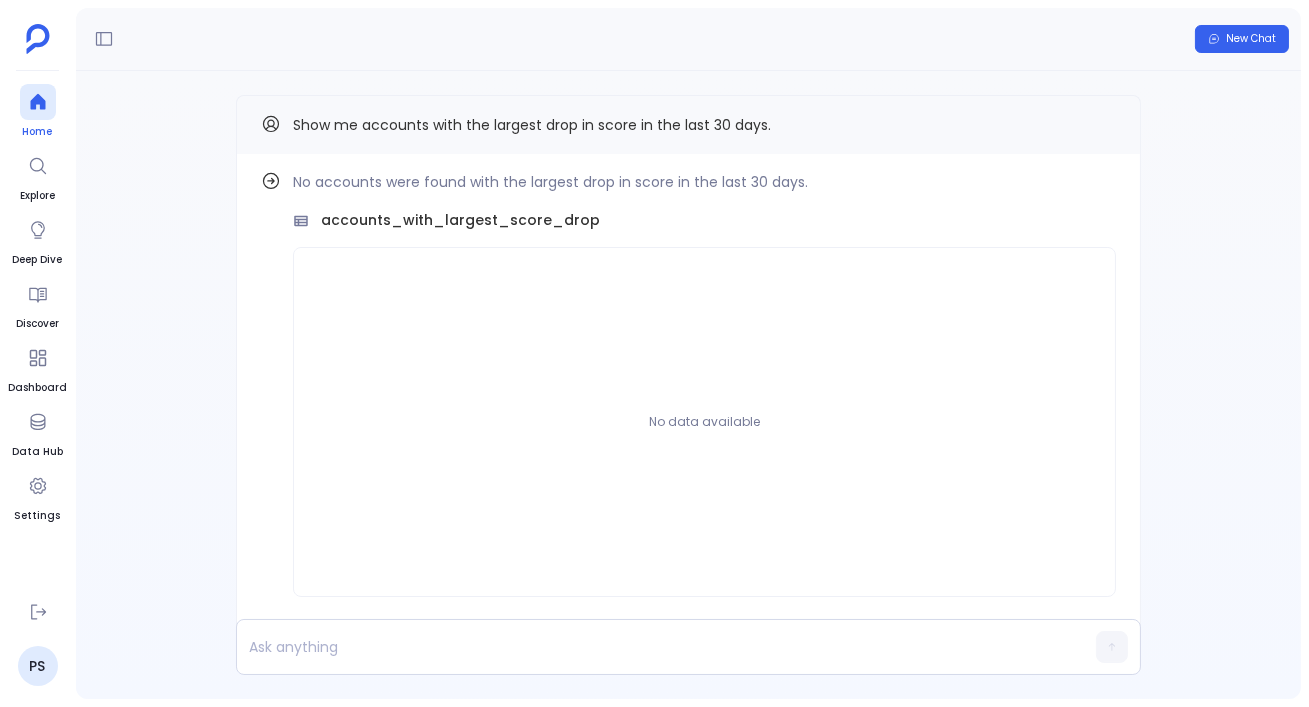 click 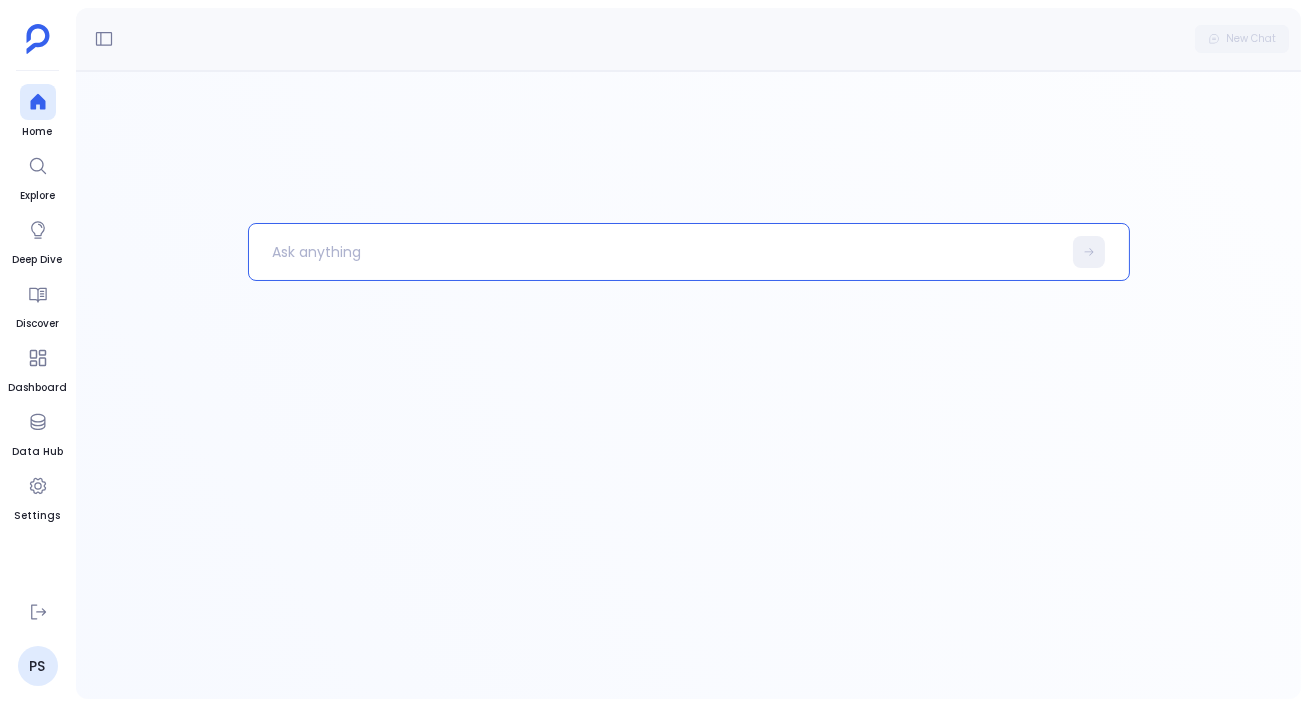click at bounding box center [655, 252] 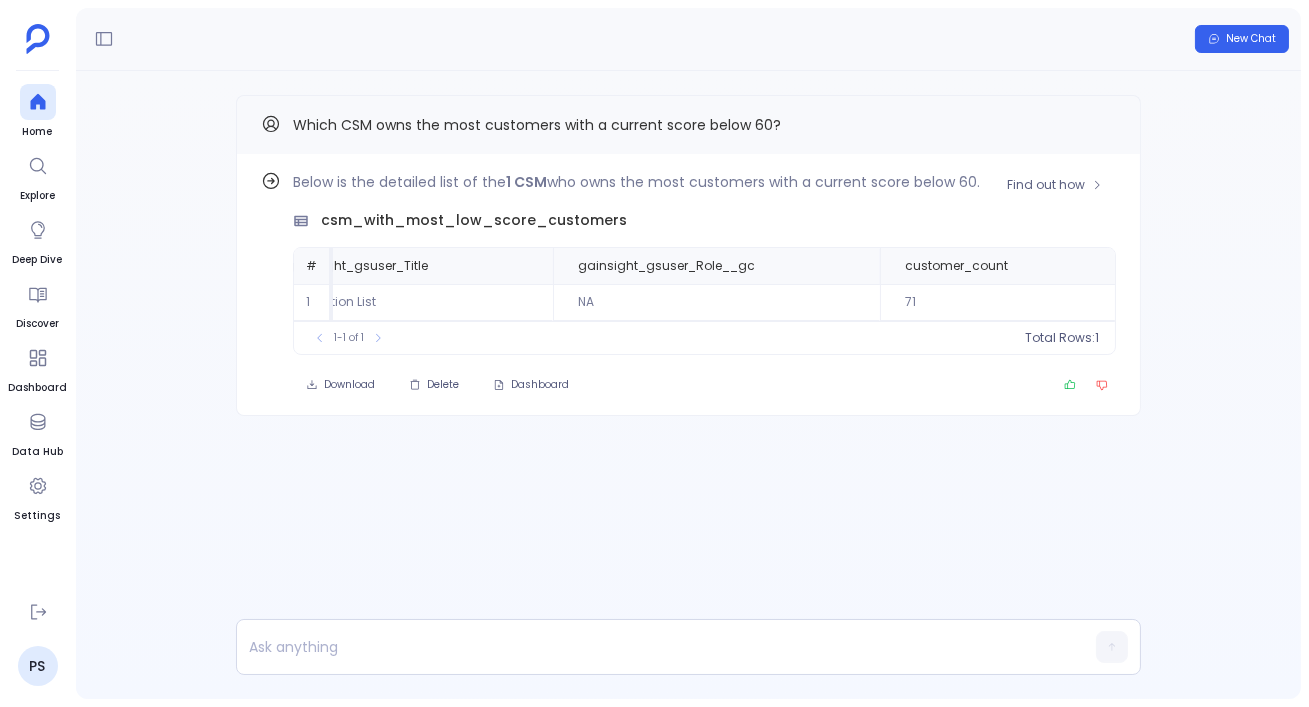 scroll, scrollTop: 0, scrollLeft: 0, axis: both 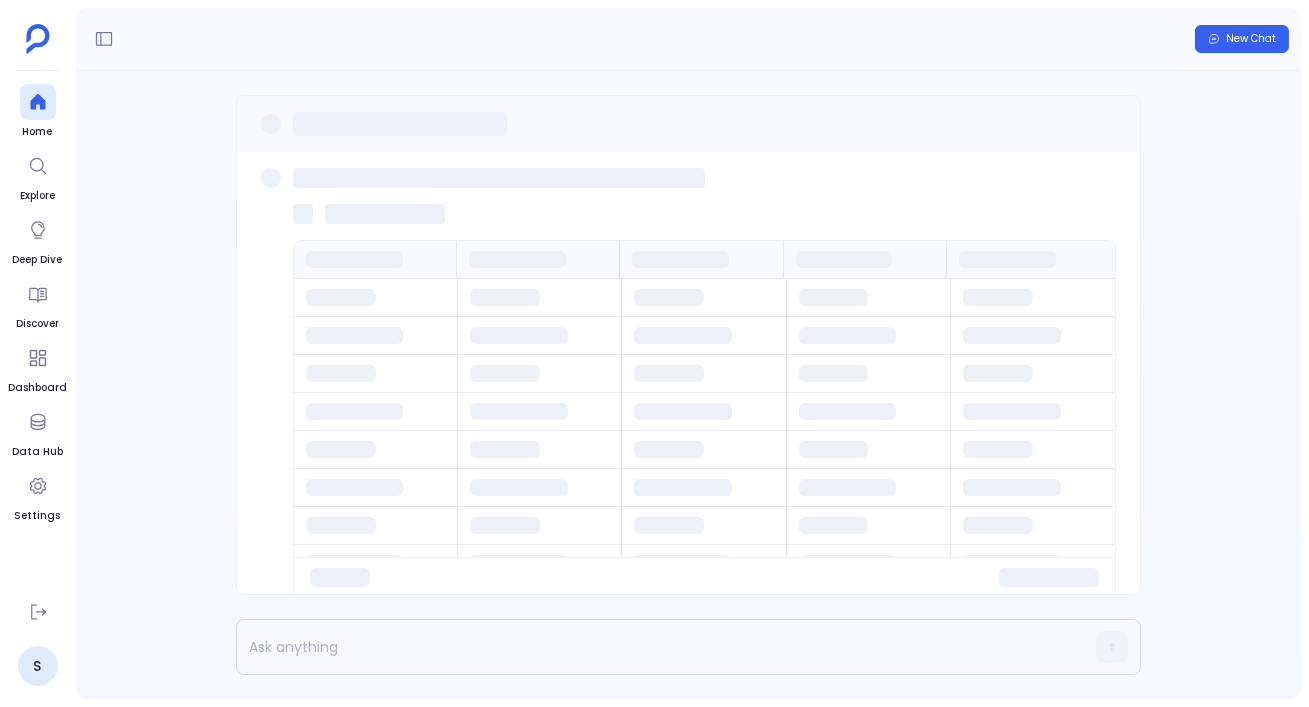 click on "Home Explore Deep Dive Discover Dashboard Data Hub Settings S" at bounding box center [38, 353] 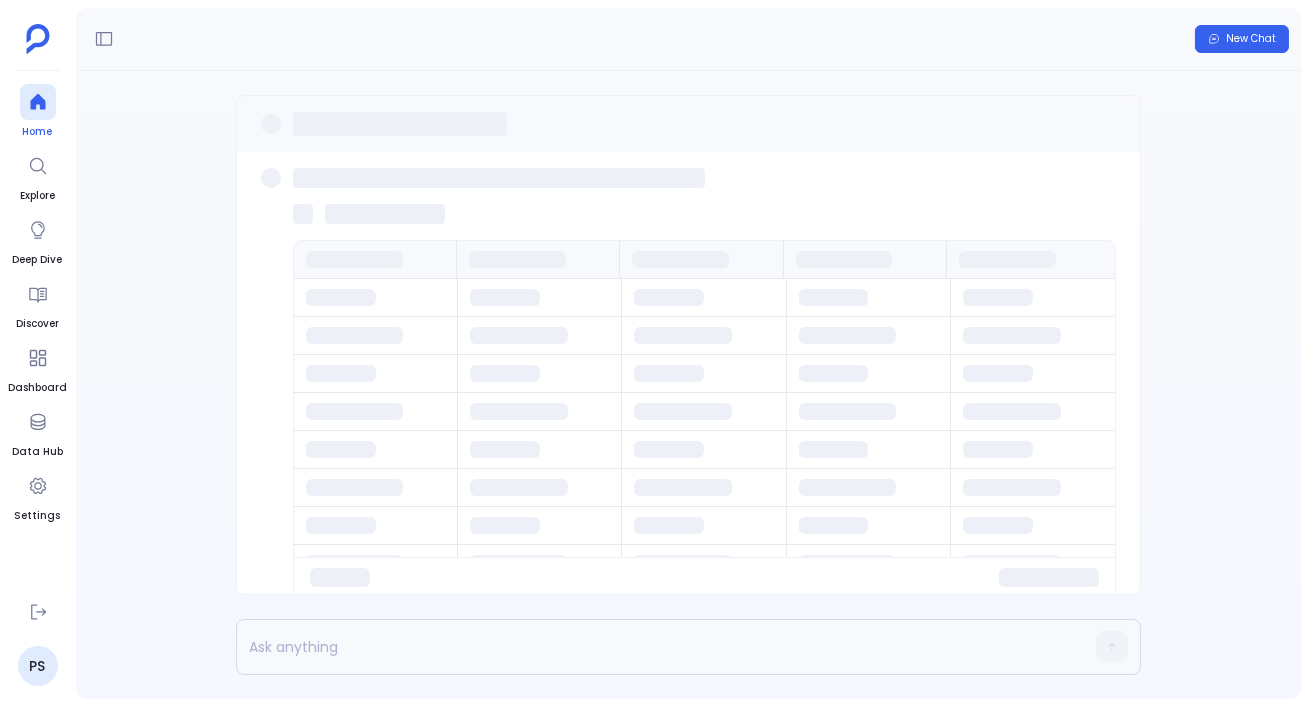click 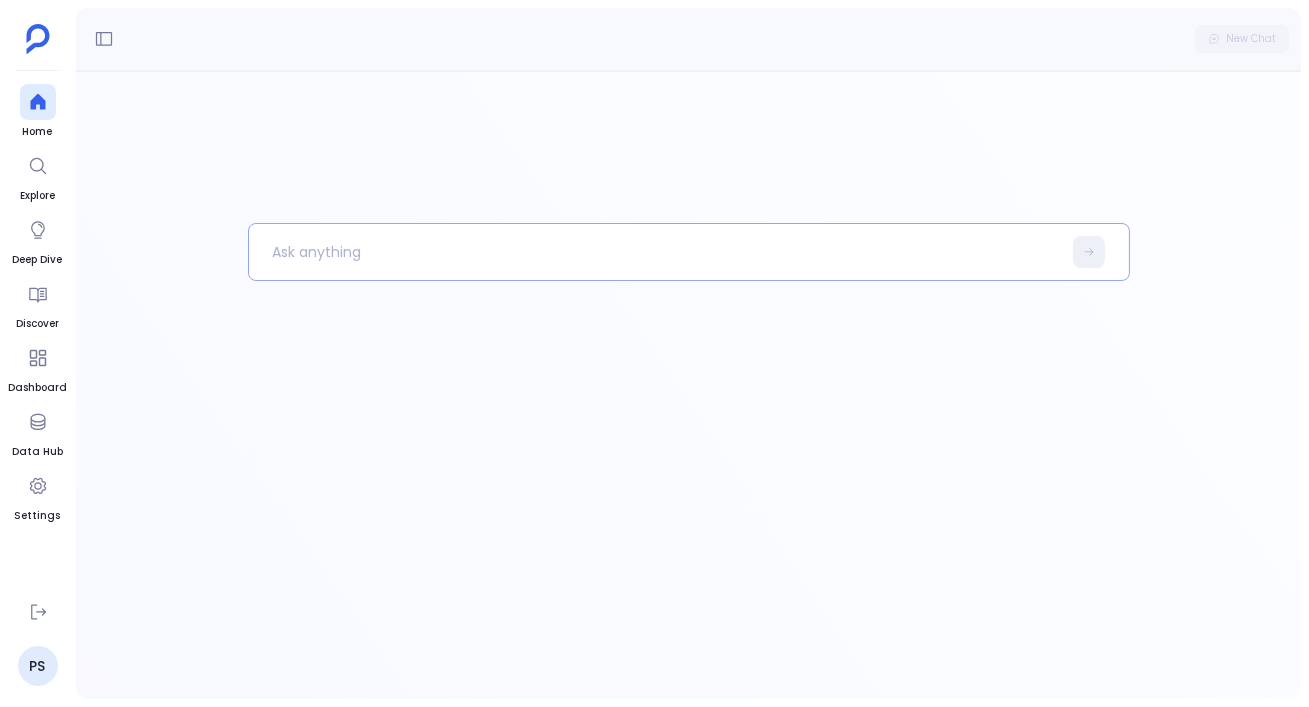 click at bounding box center (655, 252) 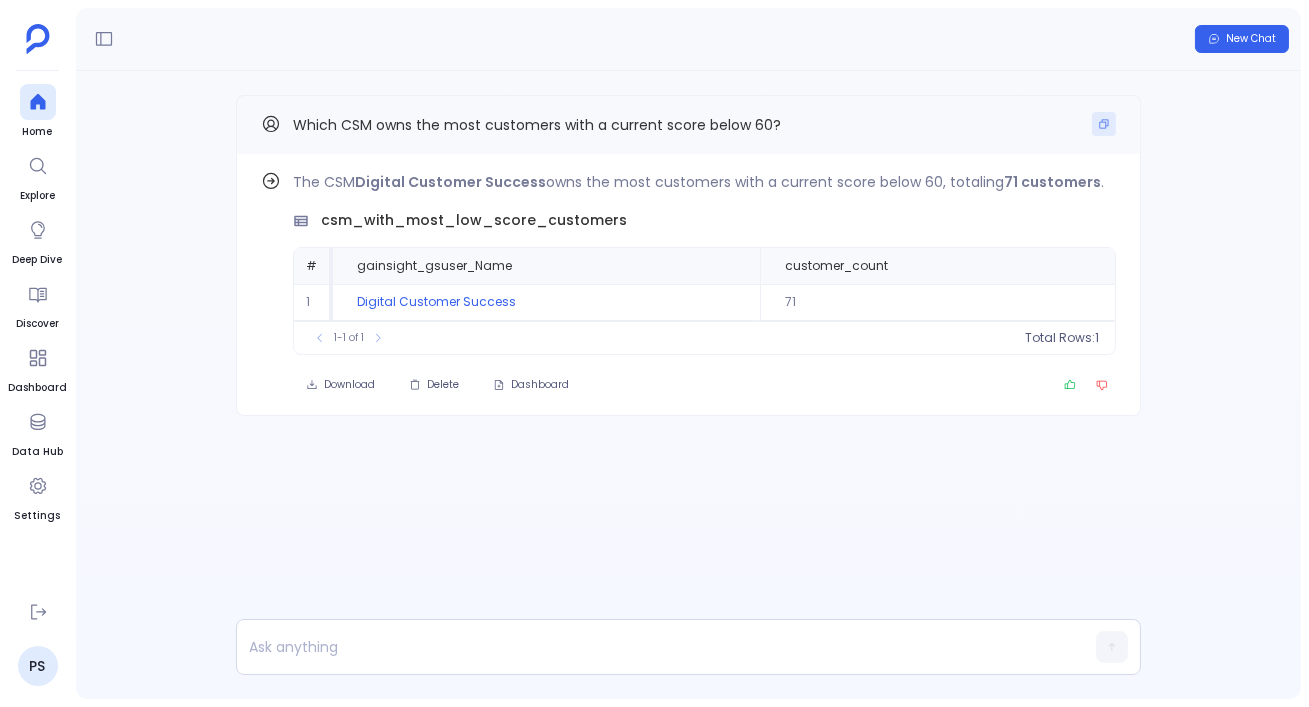 click 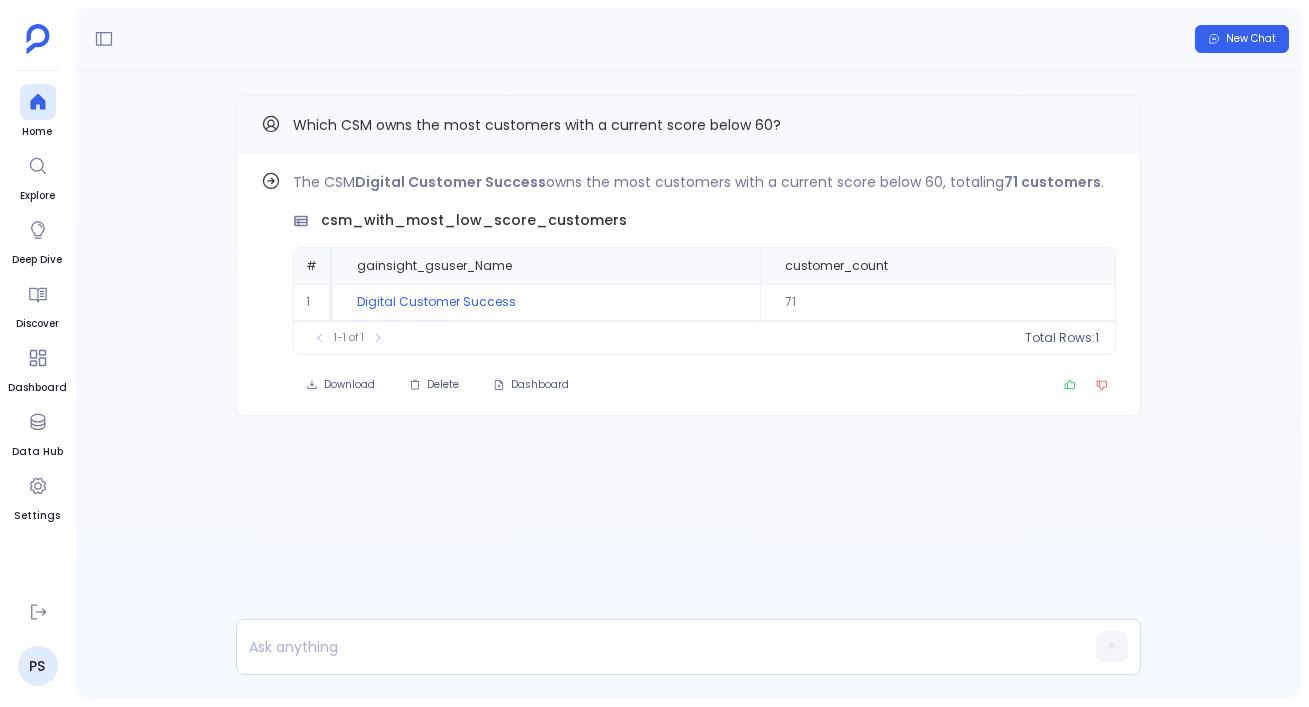 click on "Find out how The CSM  Digital Customer Success  owns the most customers with a current score below 60, totaling  71 customers . csm_with_most_low_score_customers # gainsight_gsuser_[NAME] customer_count 1 Digital Customer Success 71
To pick up a draggable item, press the space bar.
While dragging, use the arrow keys to move the item.
Press space again to drop the item in its new position, or press escape to cancel.
1-1 of 1 Total Rows:  1 Download Delete Dashboard Which CSM owns the most customers with a current score below 60?" at bounding box center (688, 295) 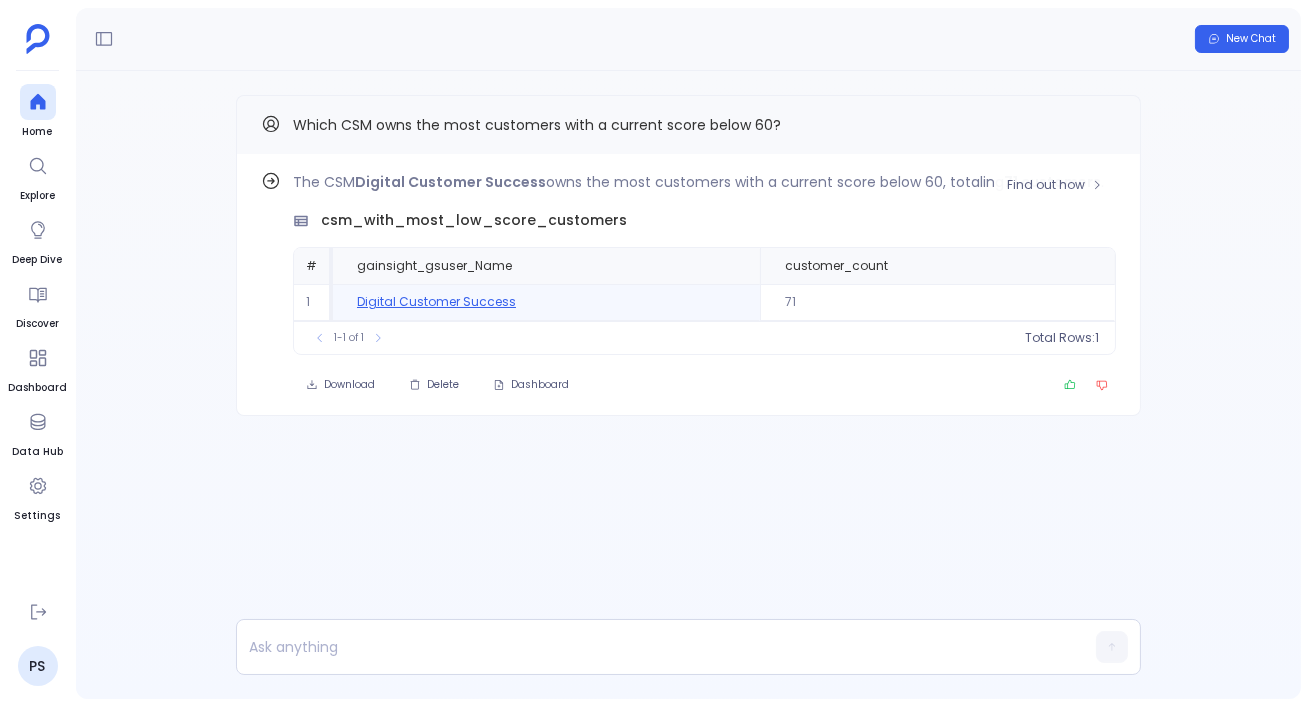 click on "Digital Customer Success" at bounding box center (546, 302) 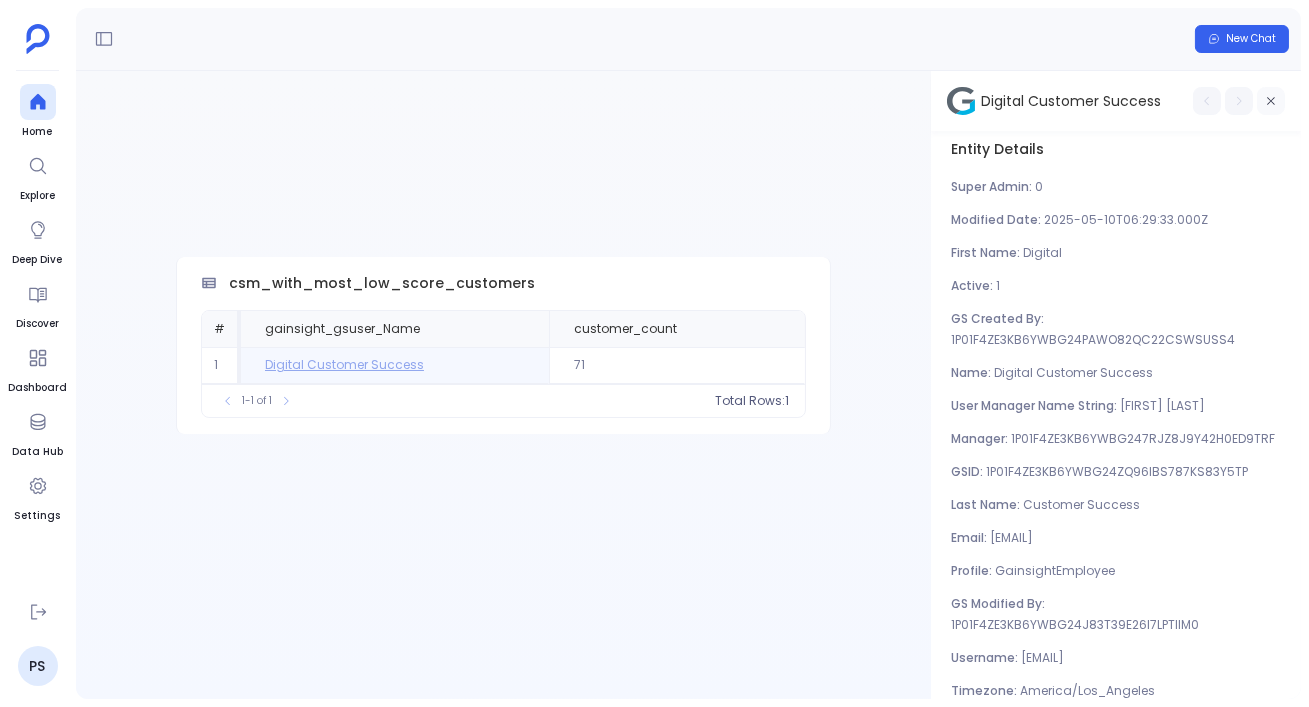click 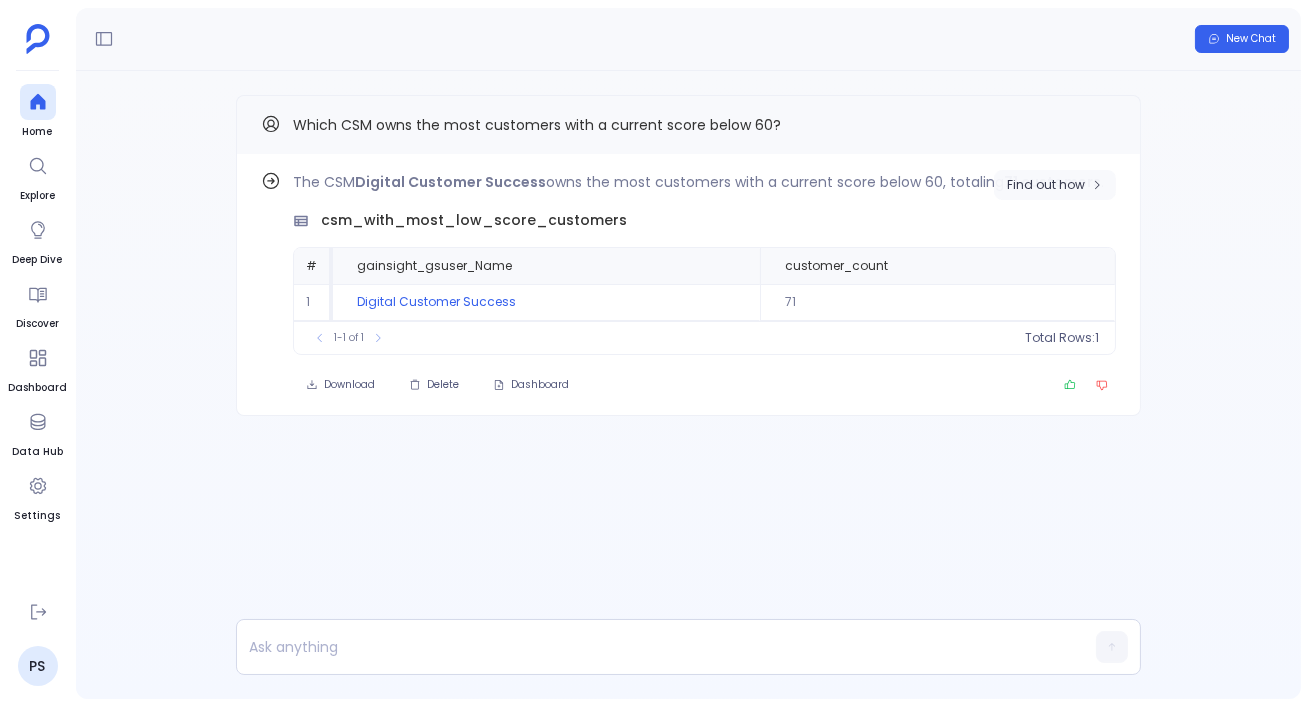 click on "Find out how" at bounding box center [1046, 185] 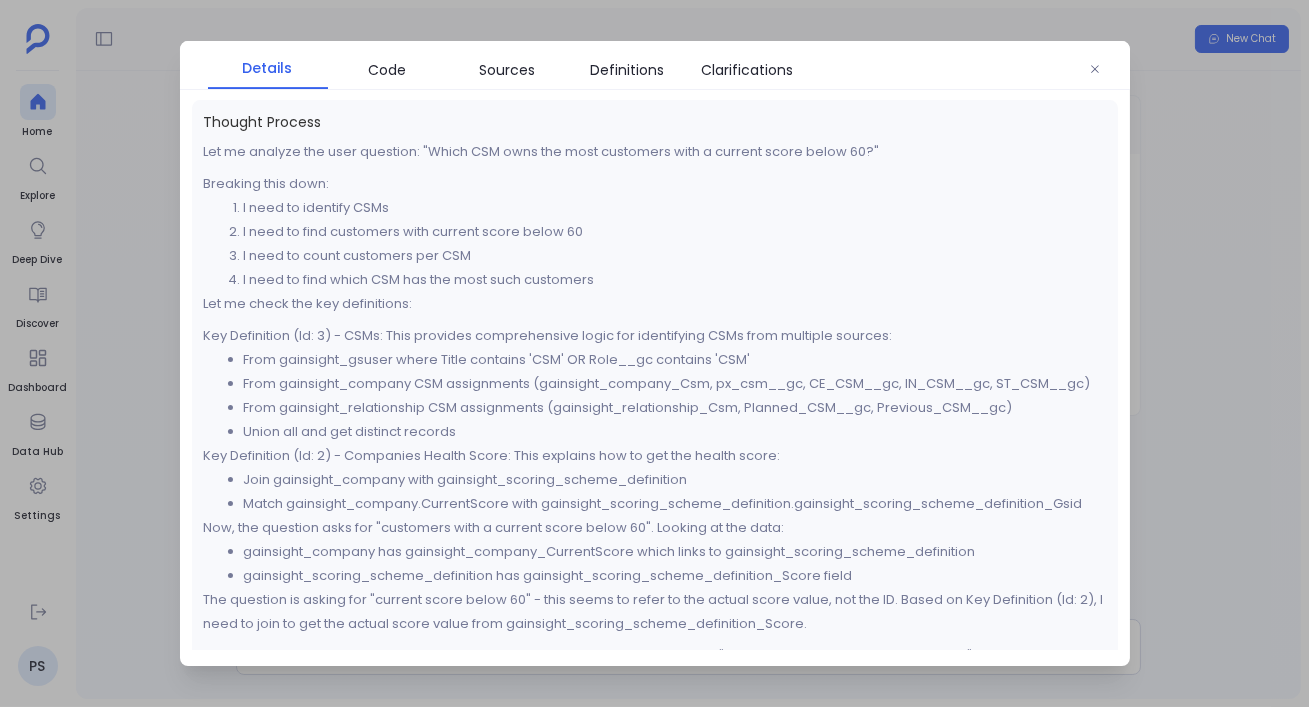 click at bounding box center [654, 353] 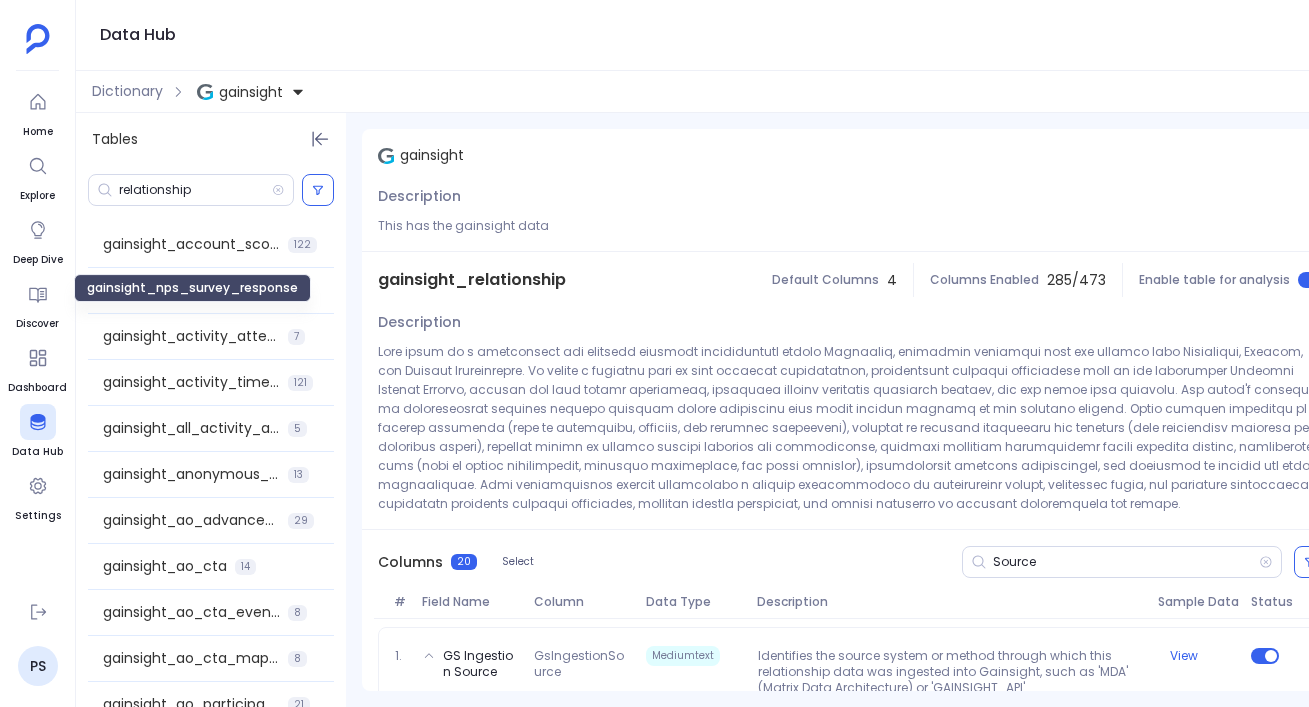 scroll, scrollTop: 0, scrollLeft: 0, axis: both 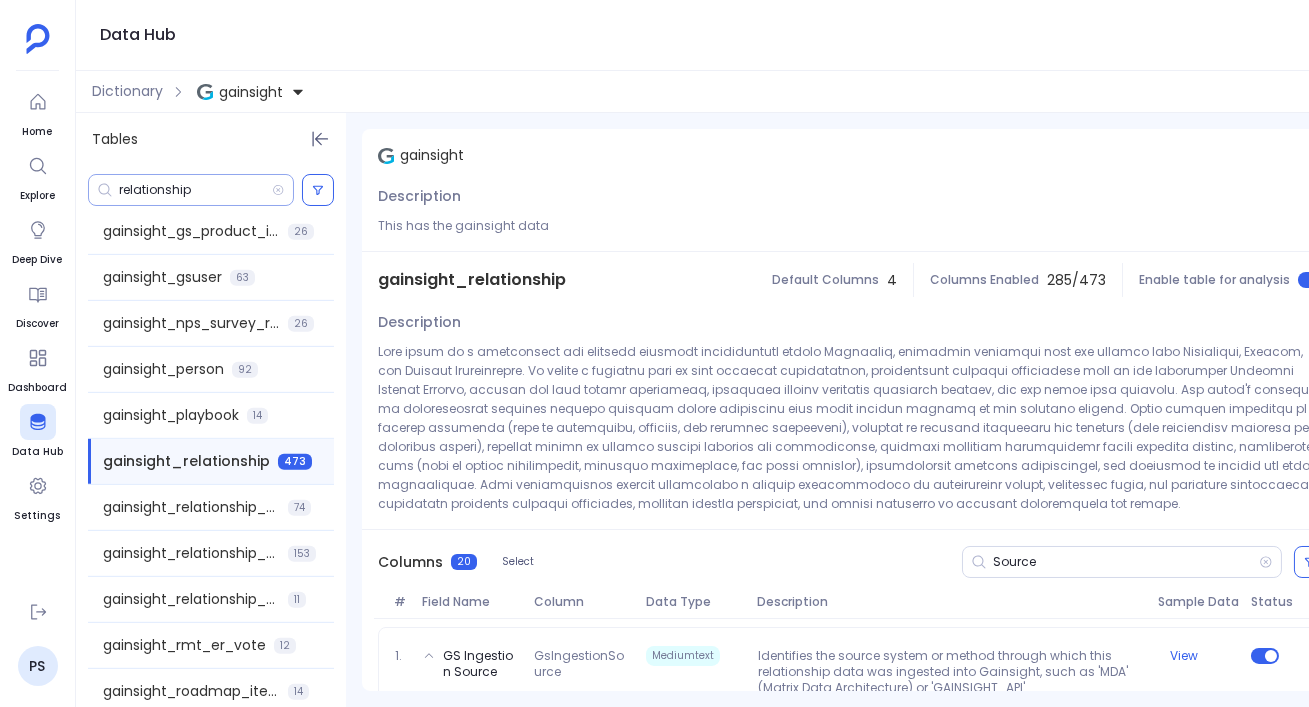 click on "relationship" at bounding box center (195, 190) 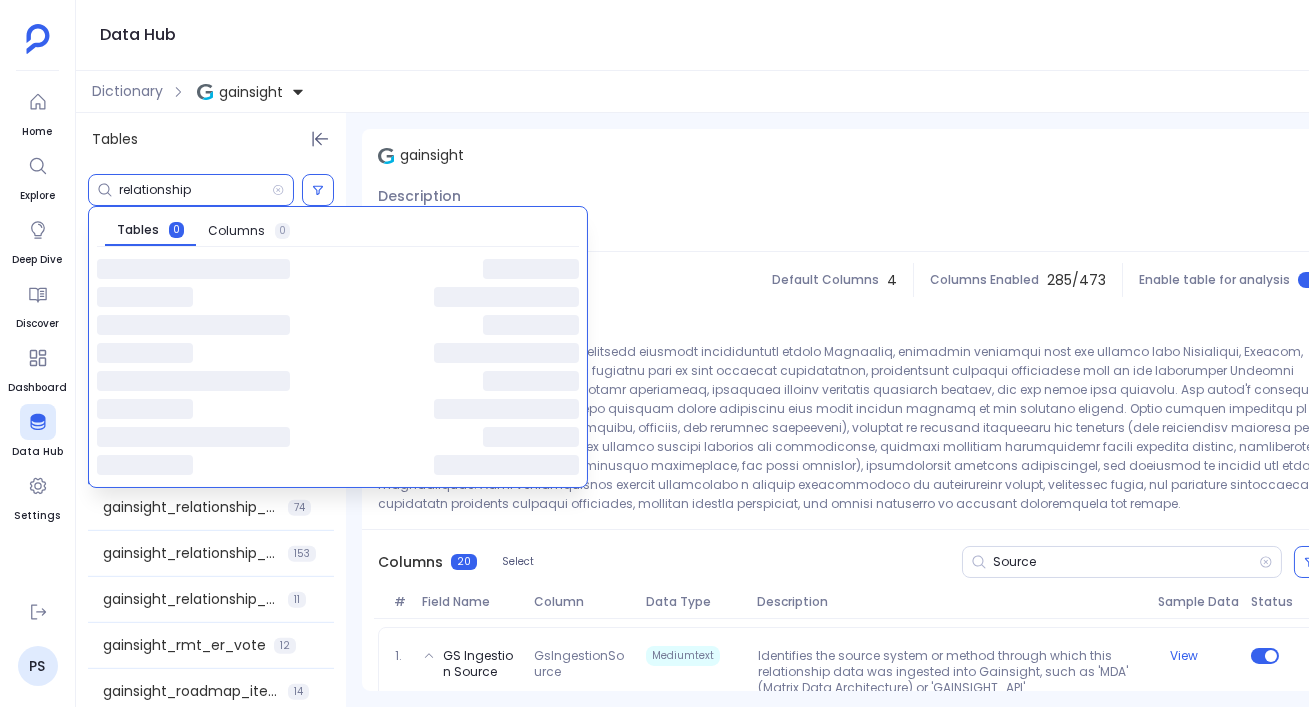 click on "relationship" at bounding box center [195, 190] 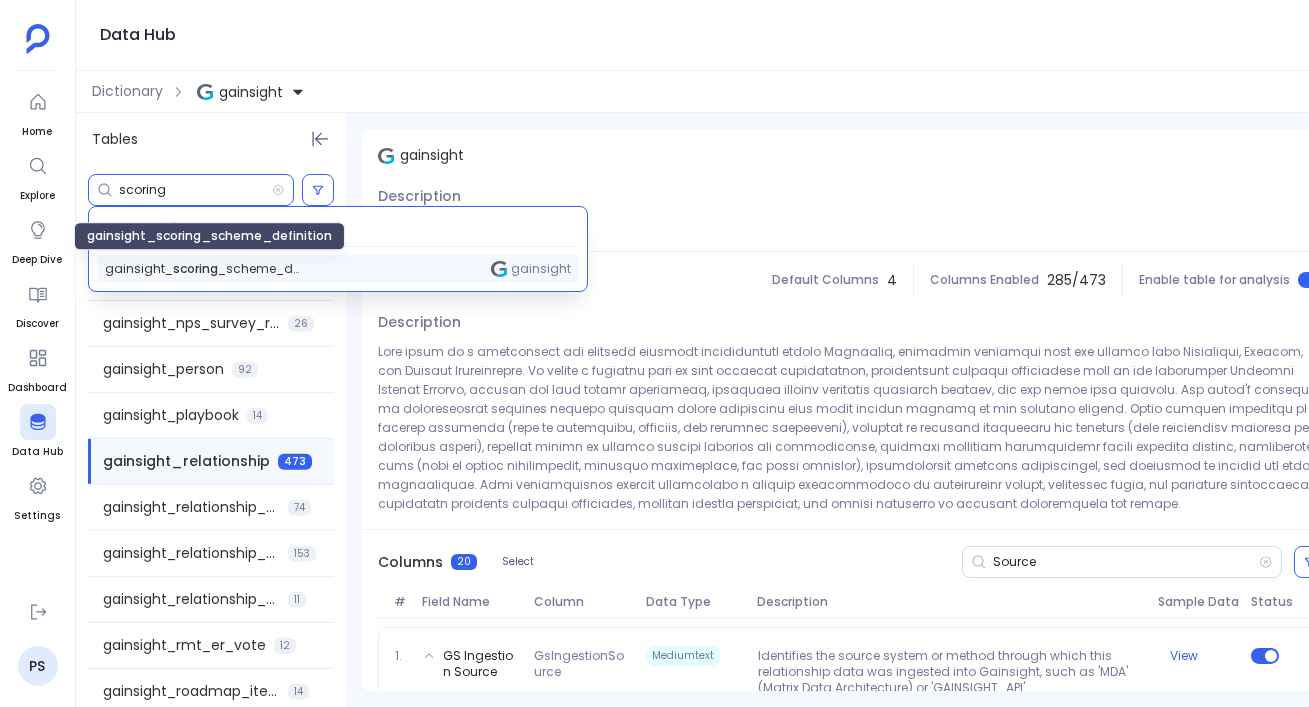 type on "scoring" 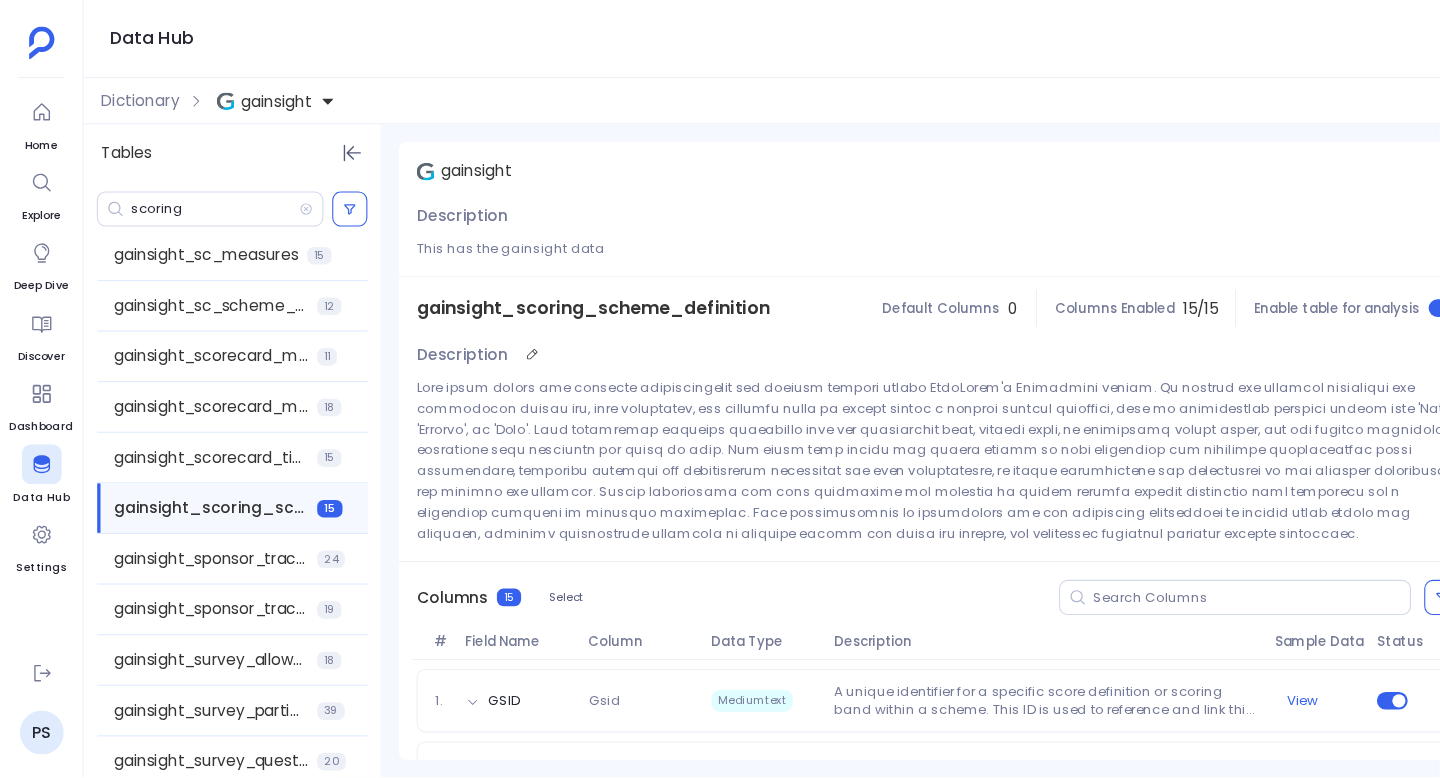 scroll, scrollTop: 2588, scrollLeft: 0, axis: vertical 